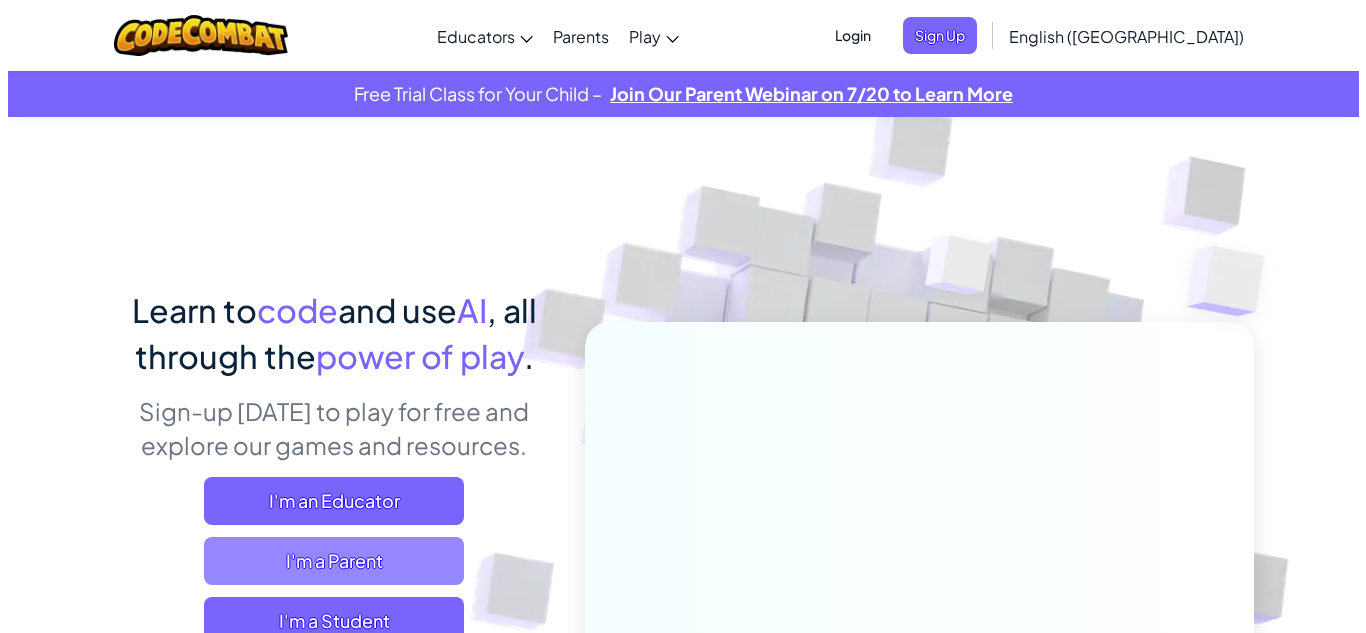 scroll, scrollTop: 200, scrollLeft: 0, axis: vertical 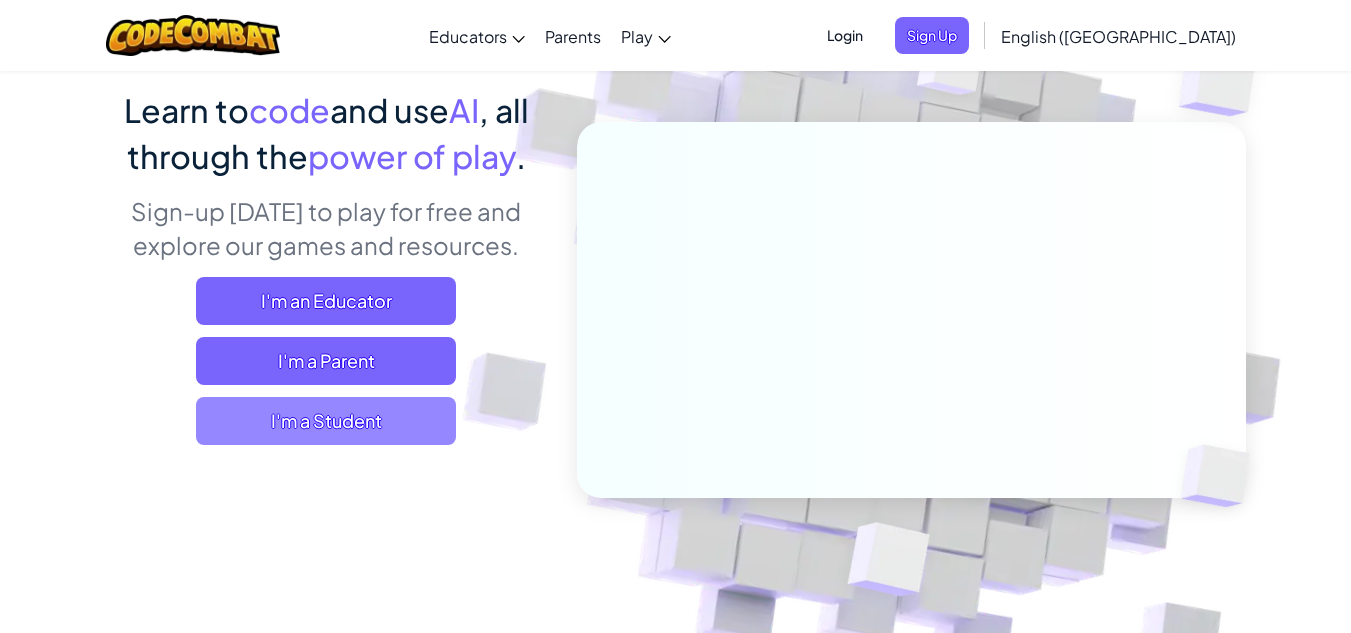 click on "I'm a Student" at bounding box center (326, 421) 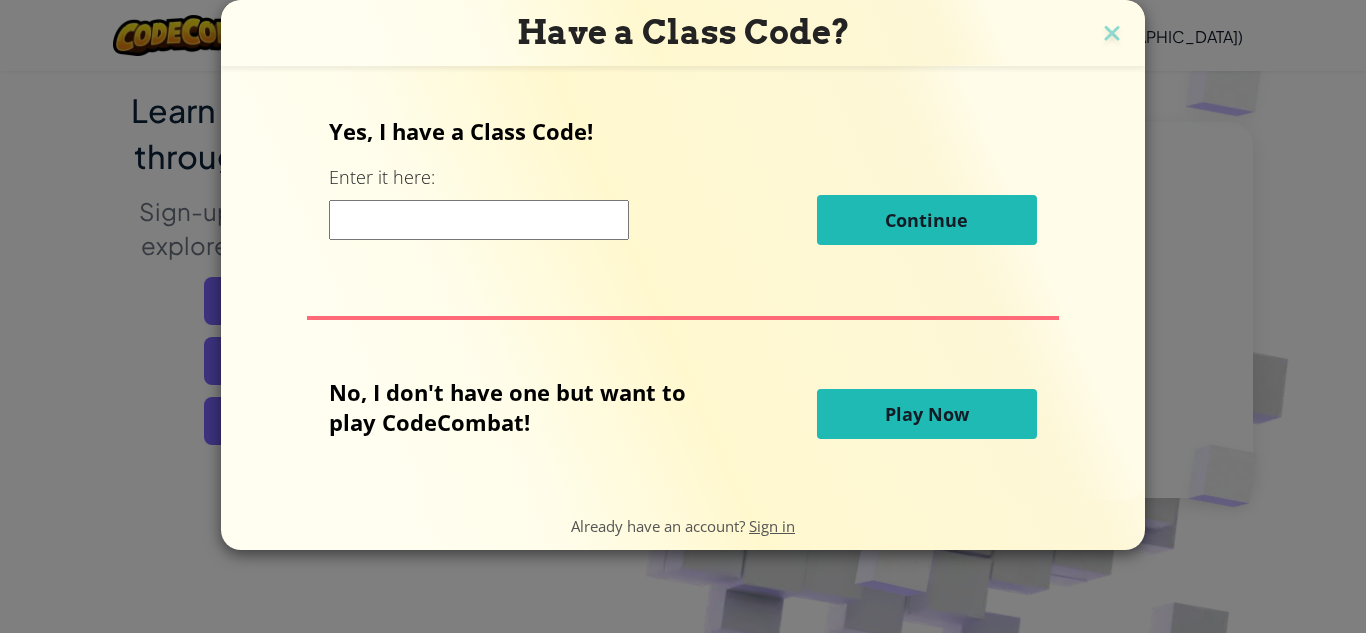 click at bounding box center (479, 220) 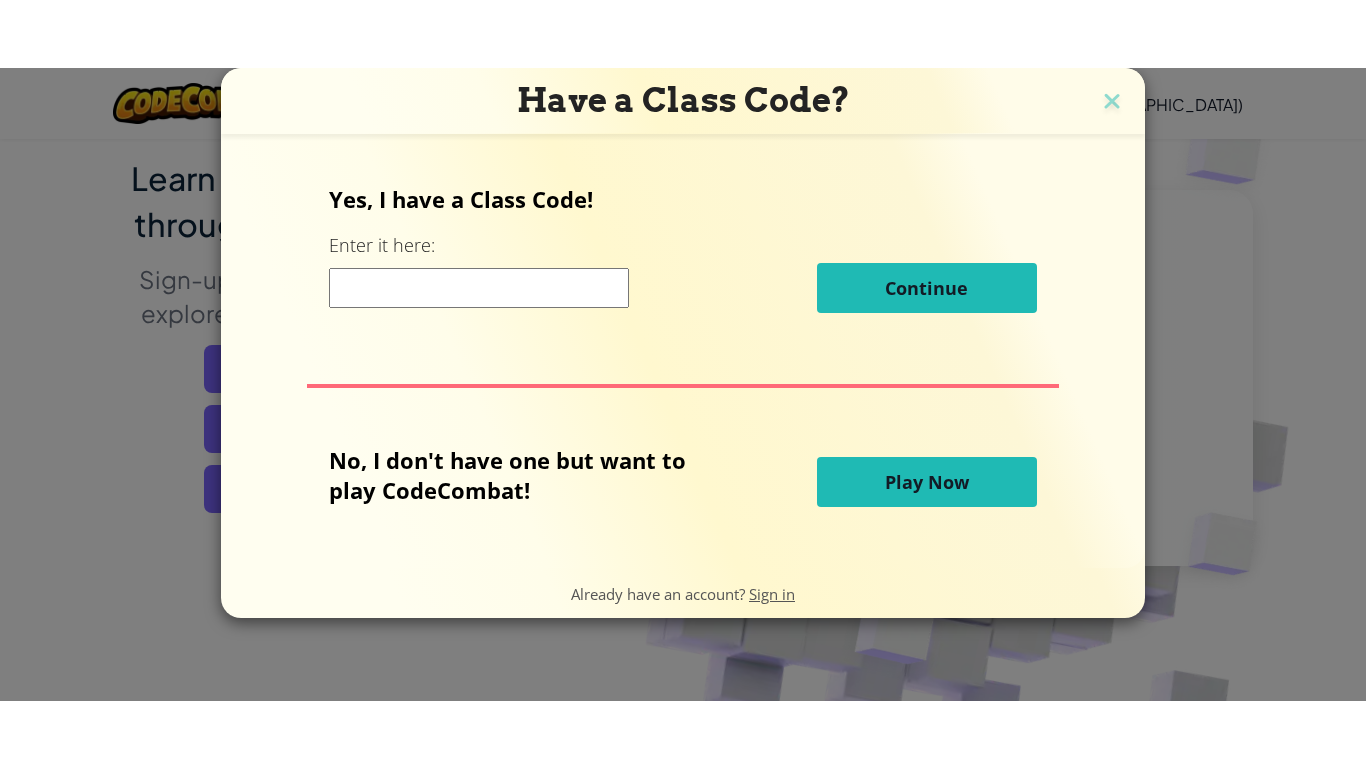 scroll, scrollTop: 0, scrollLeft: 0, axis: both 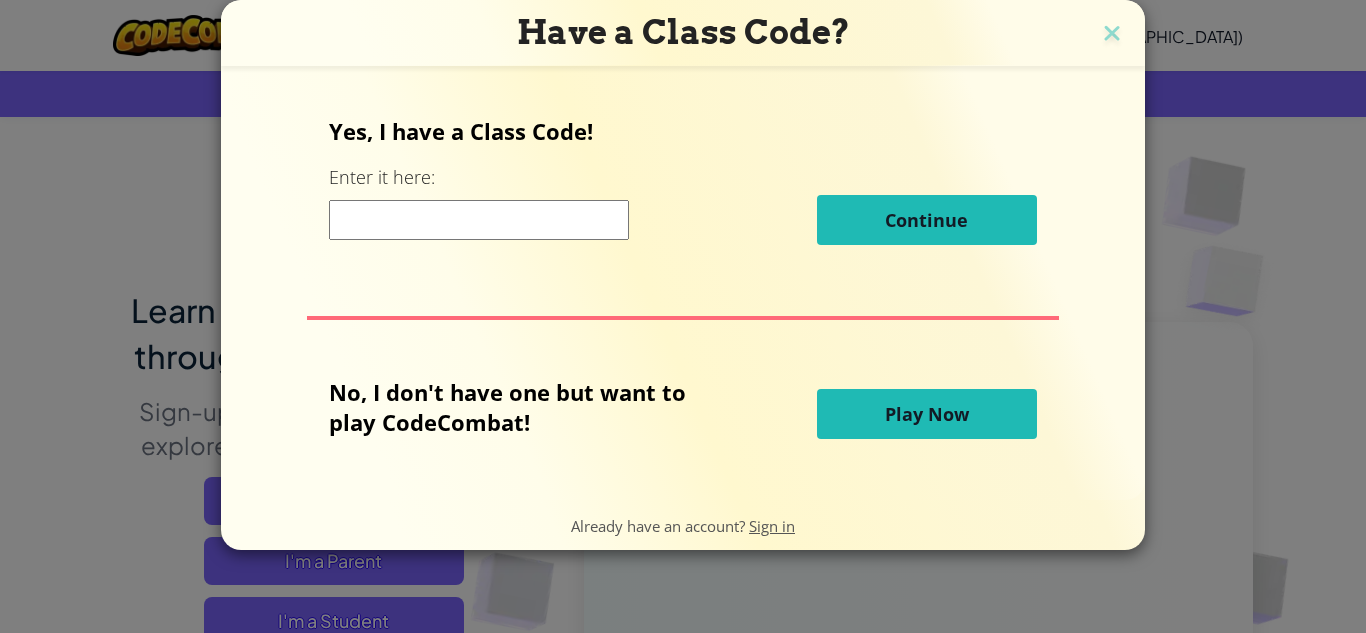click on "Play Now" at bounding box center [927, 414] 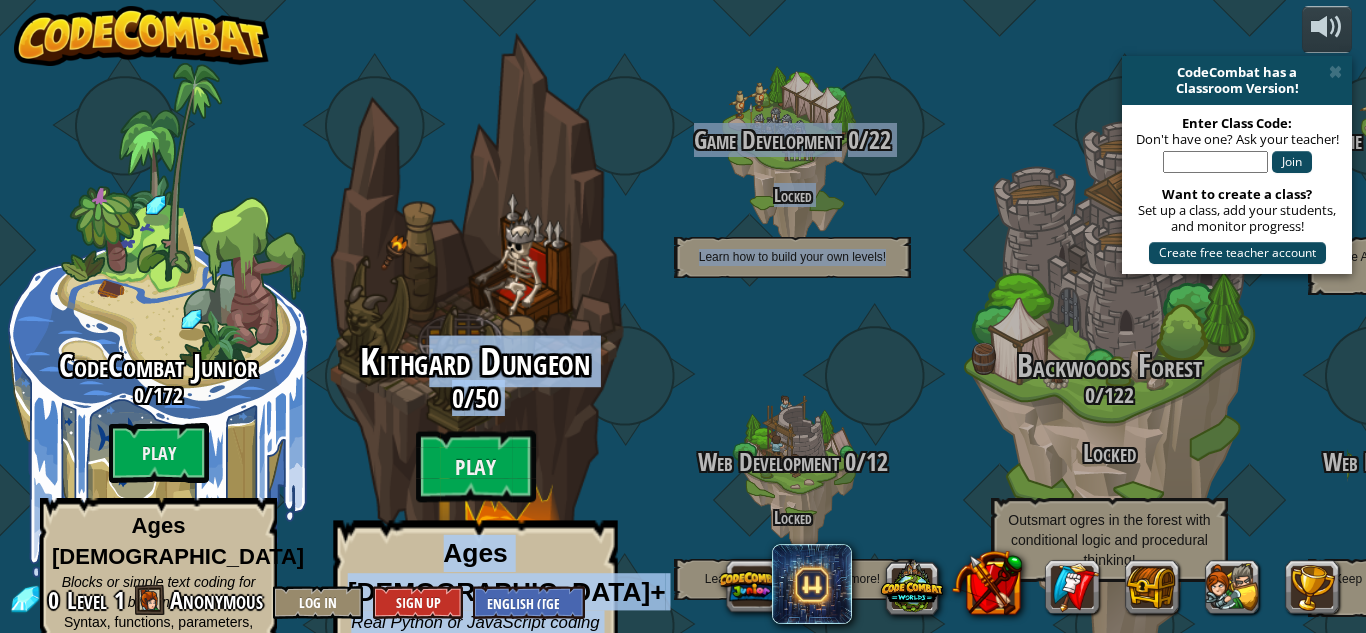 drag, startPoint x: 942, startPoint y: 334, endPoint x: 371, endPoint y: 330, distance: 571.01404 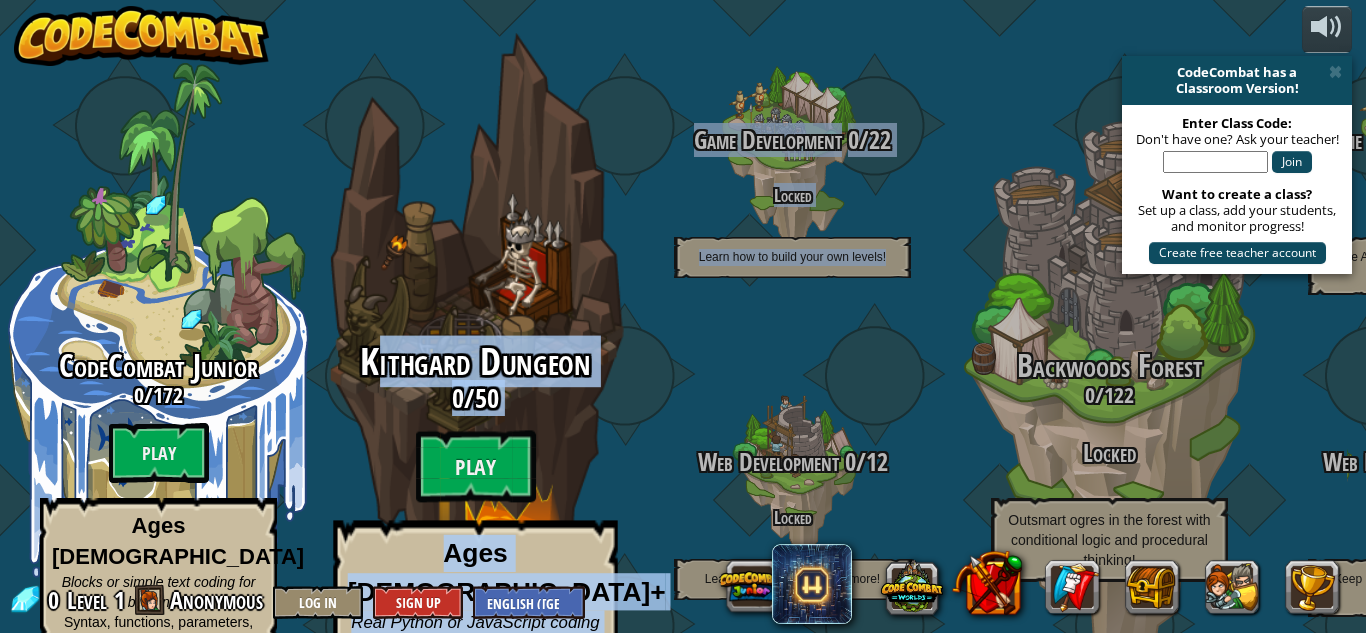 click on "Kithgard Dungeon" at bounding box center [475, 362] 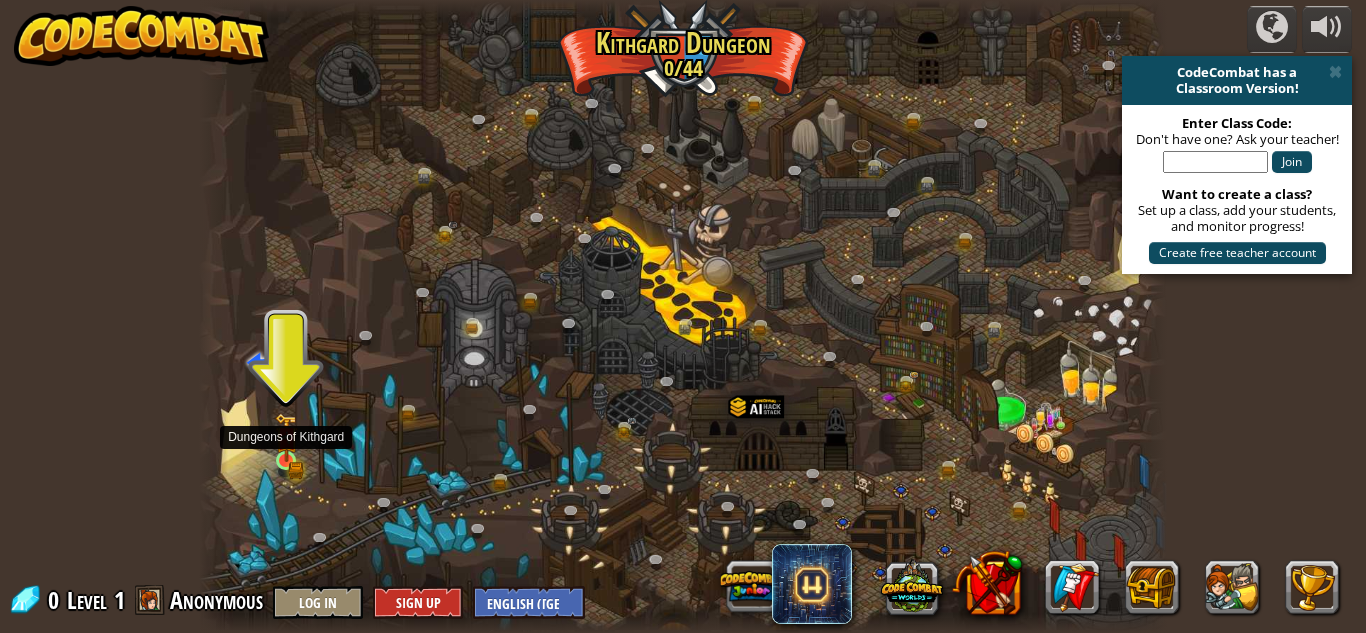 click at bounding box center (286, 438) 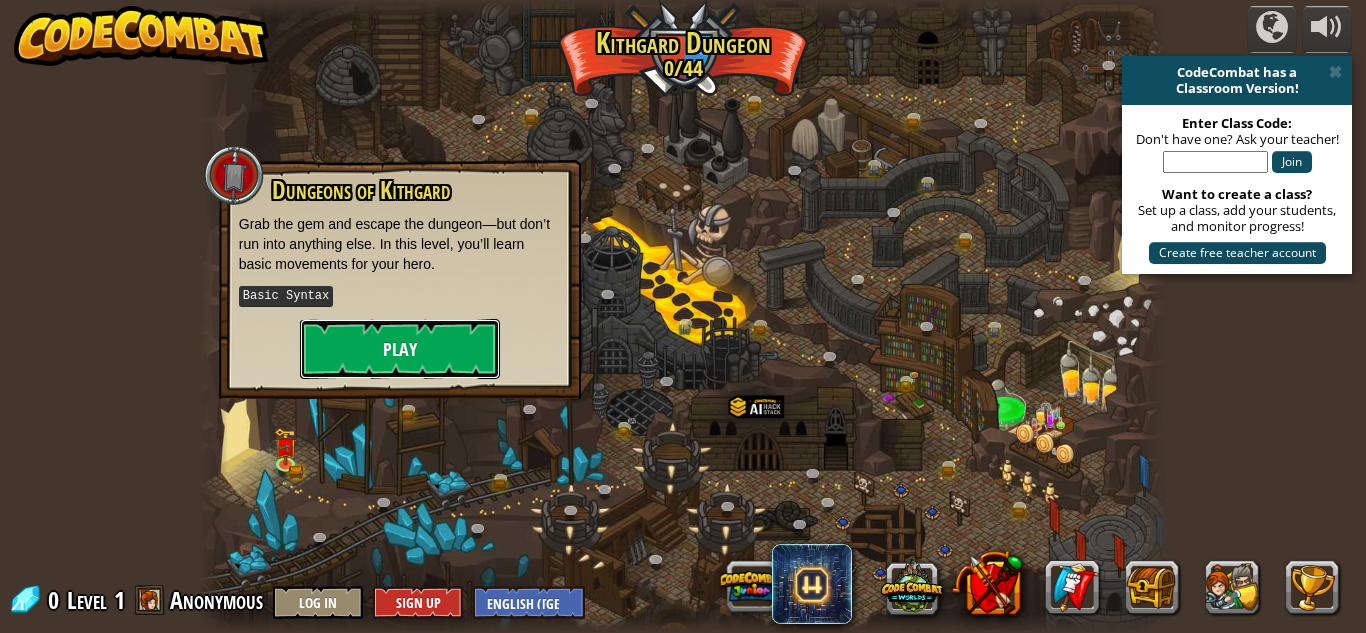 click on "Play" at bounding box center [400, 349] 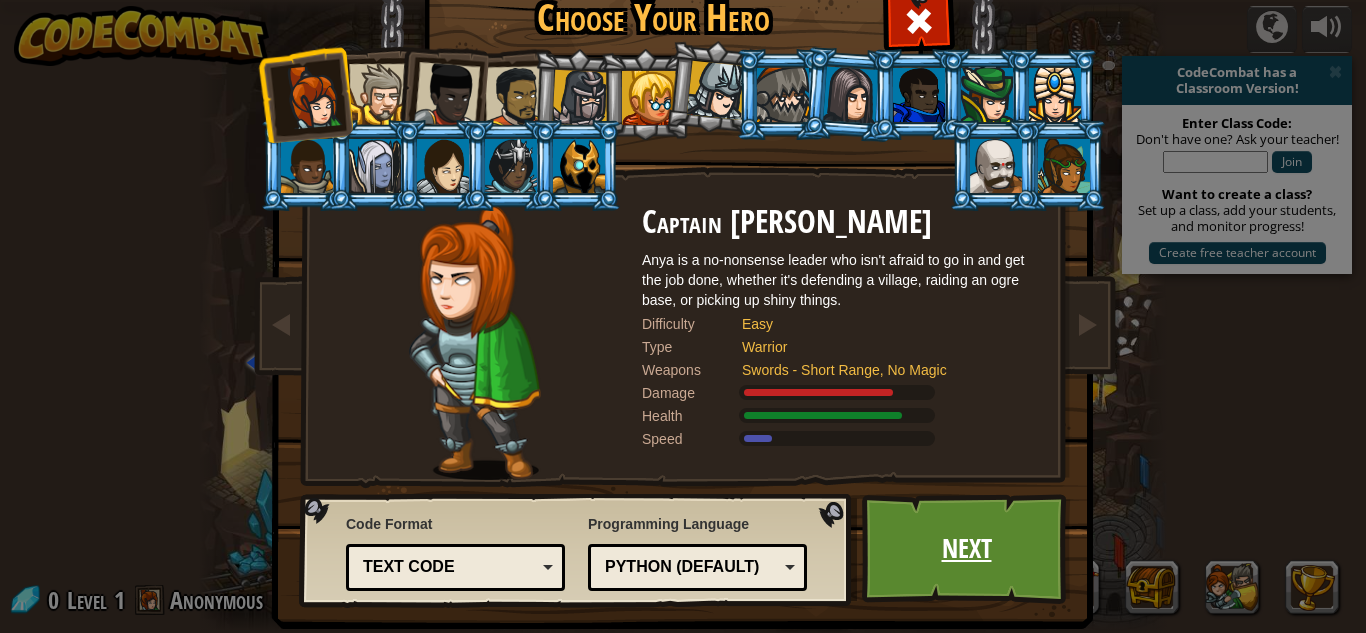 click on "Next" at bounding box center [966, 549] 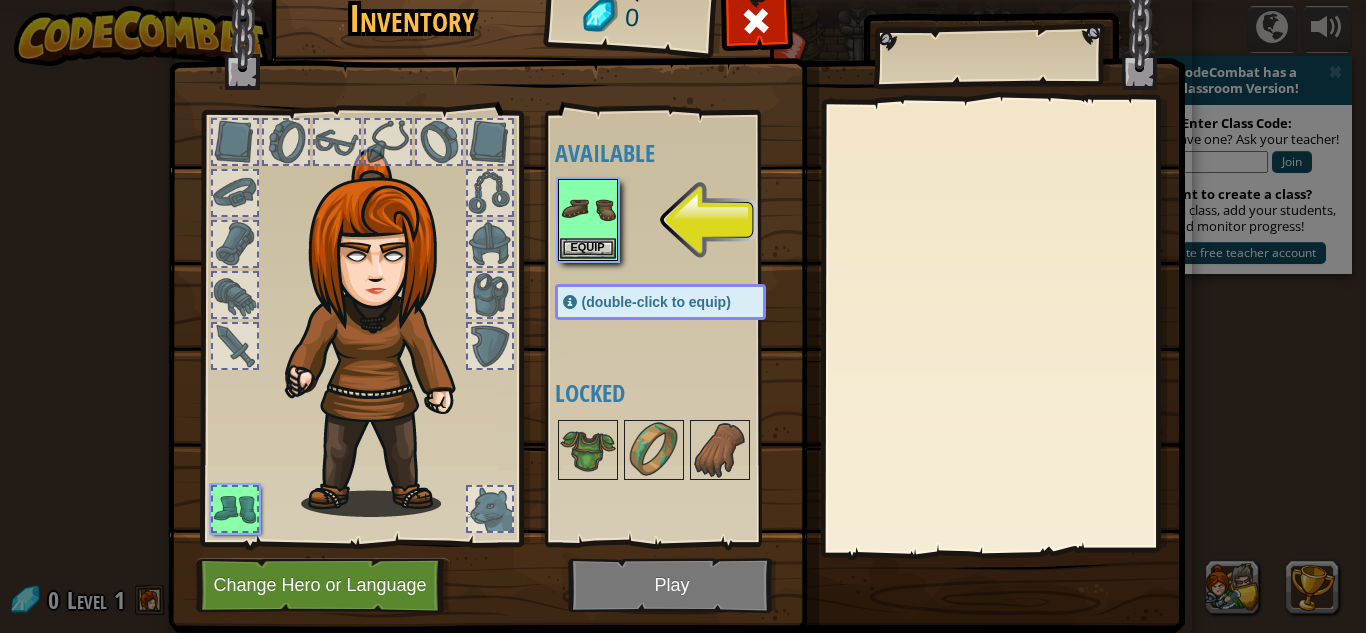 drag, startPoint x: 475, startPoint y: 234, endPoint x: 333, endPoint y: 243, distance: 142.28493 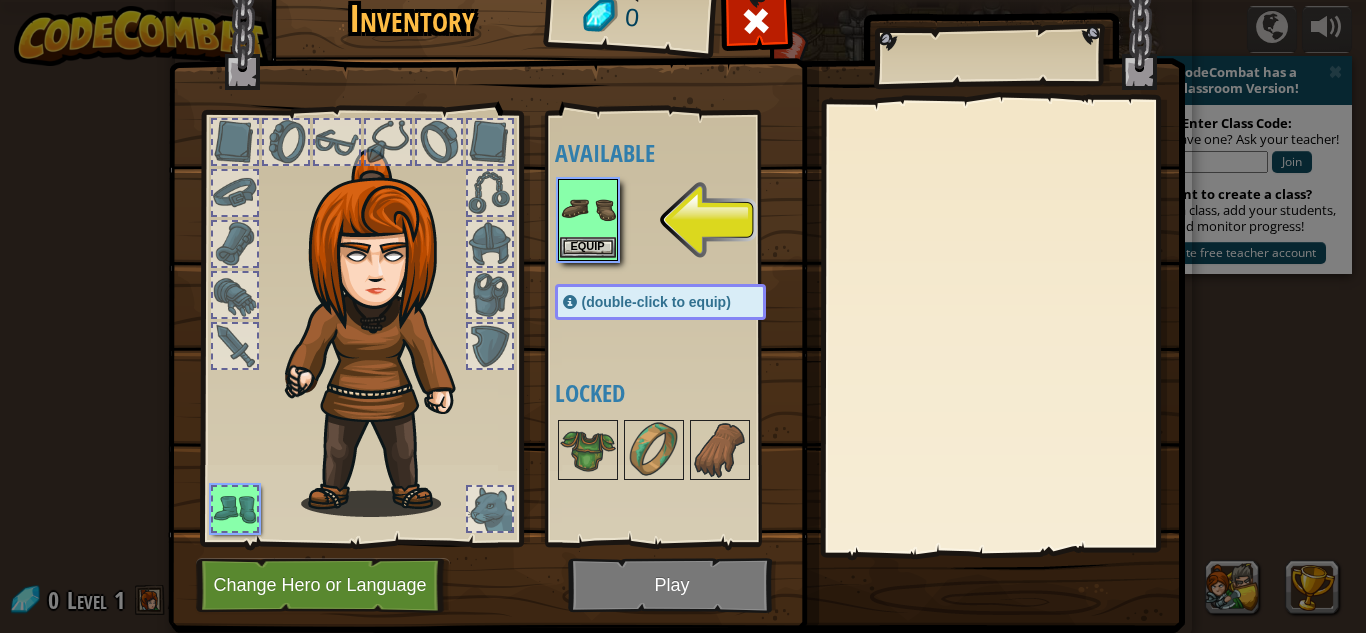 click at bounding box center [588, 209] 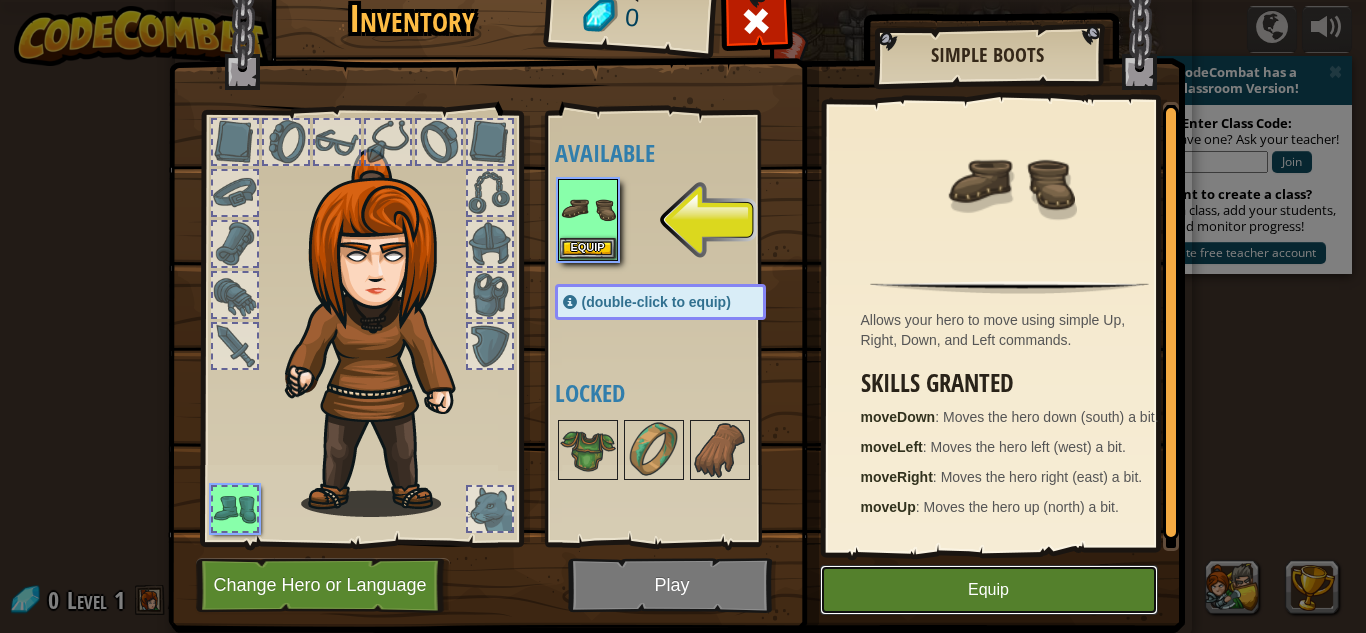 click on "Equip" at bounding box center (989, 590) 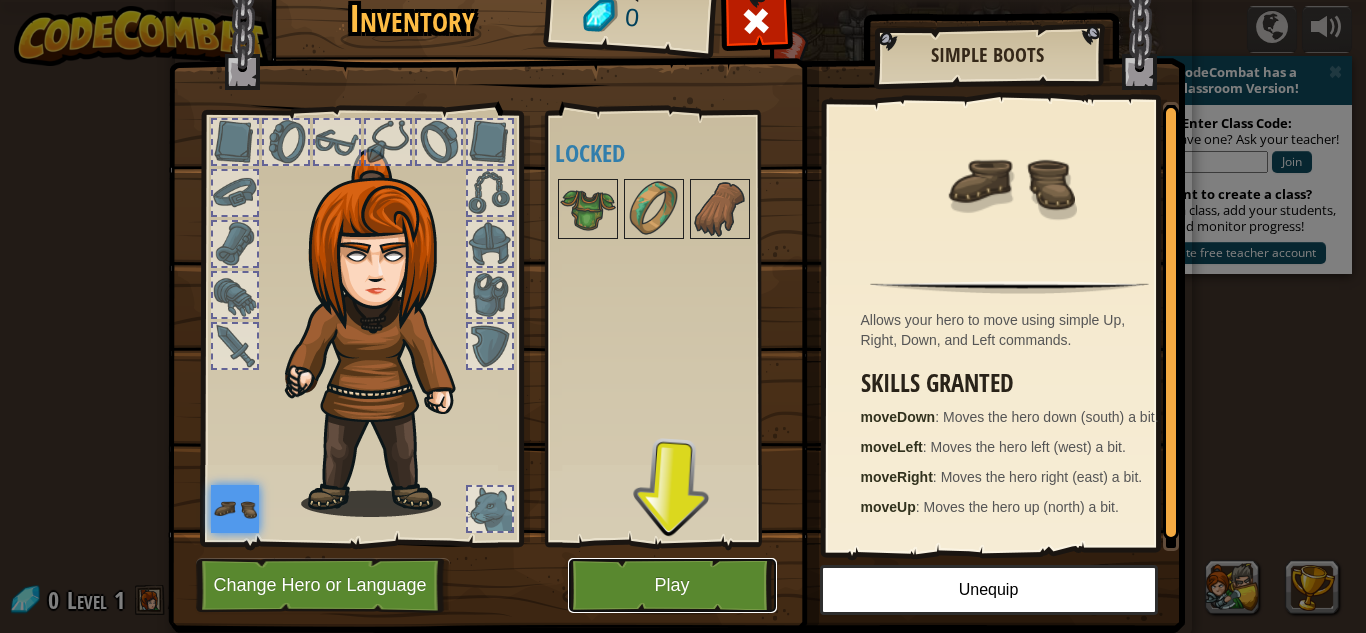 click on "Play" at bounding box center [672, 585] 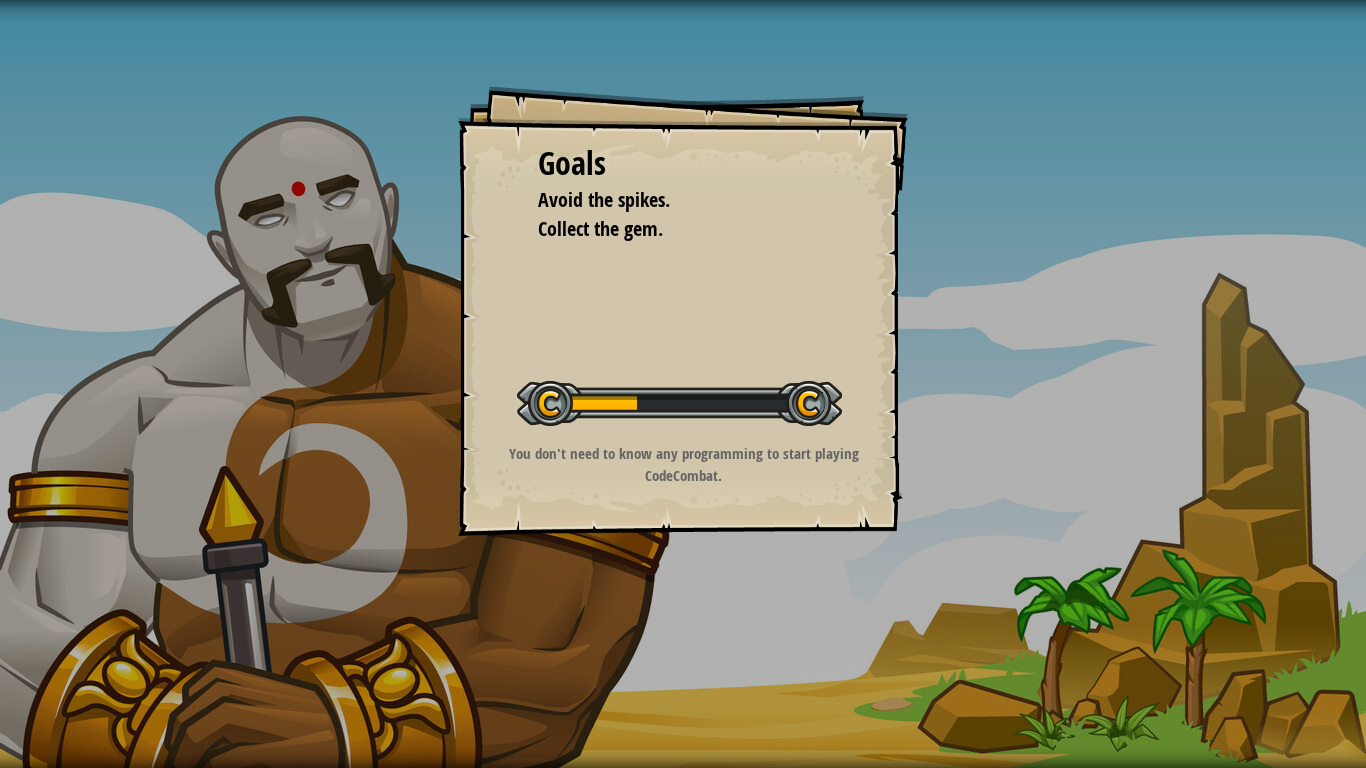 click on "Start Level" at bounding box center [679, 401] 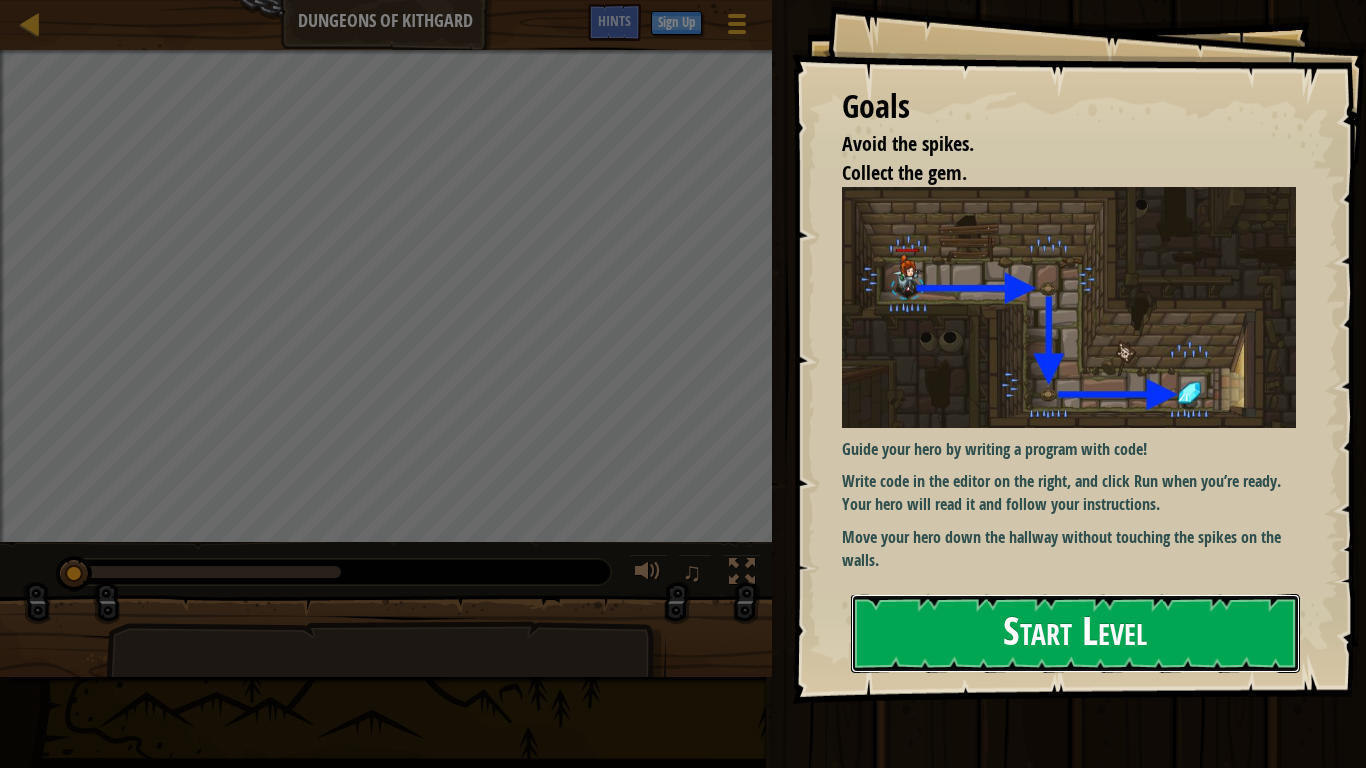 click on "Start Level" at bounding box center [1075, 633] 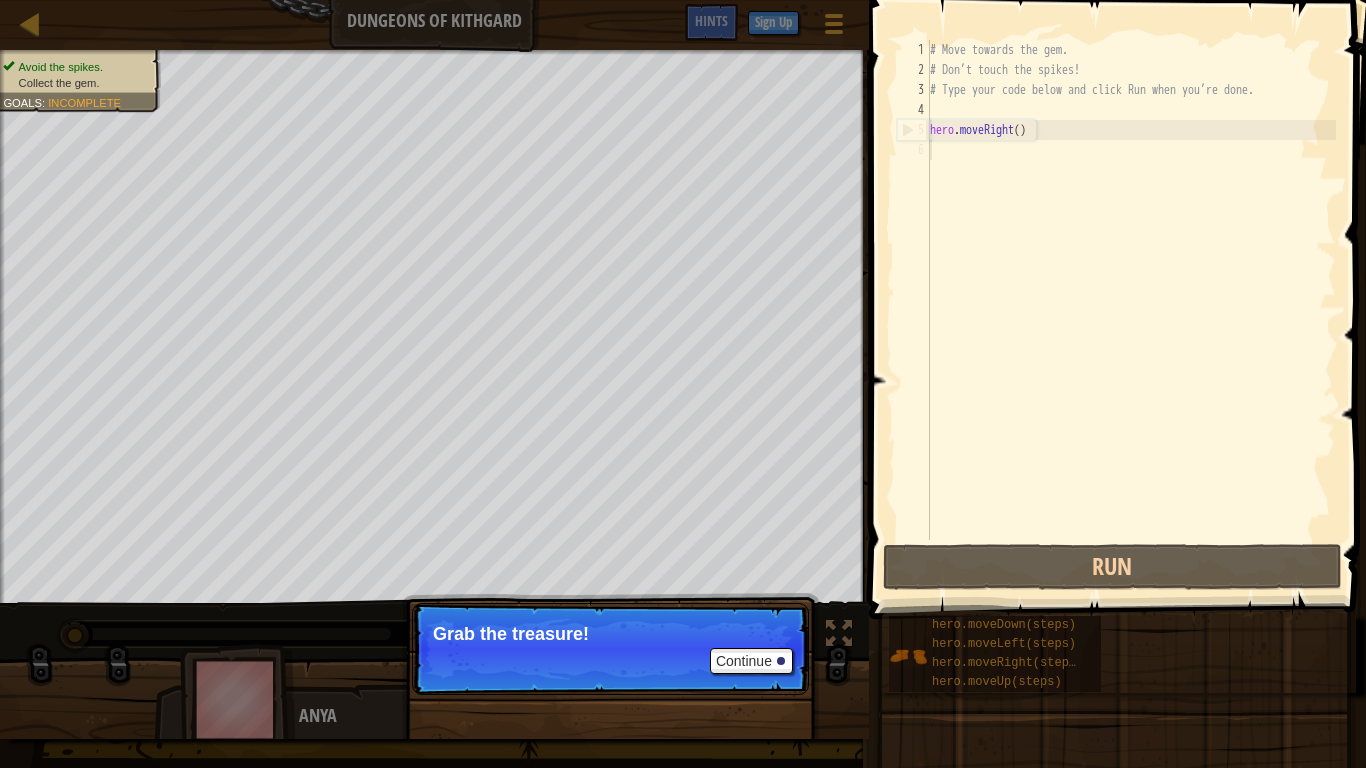 click on "Continue  Grab the treasure!" at bounding box center (610, 649) 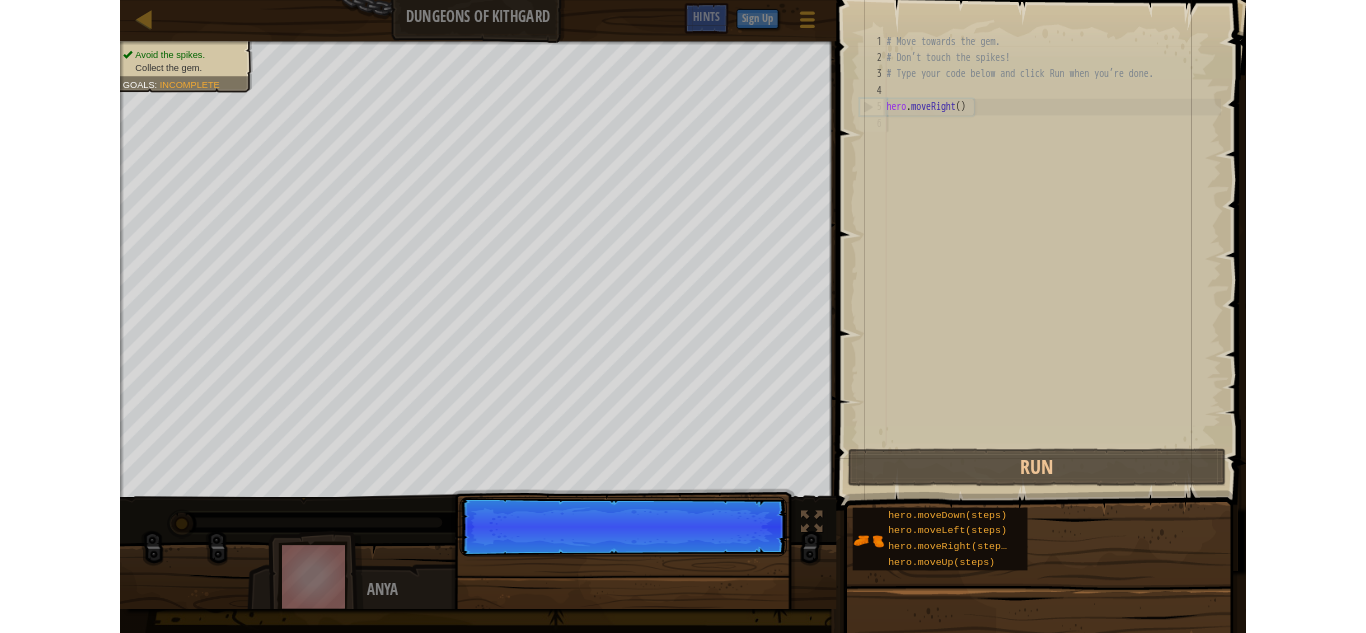 scroll, scrollTop: 9, scrollLeft: 0, axis: vertical 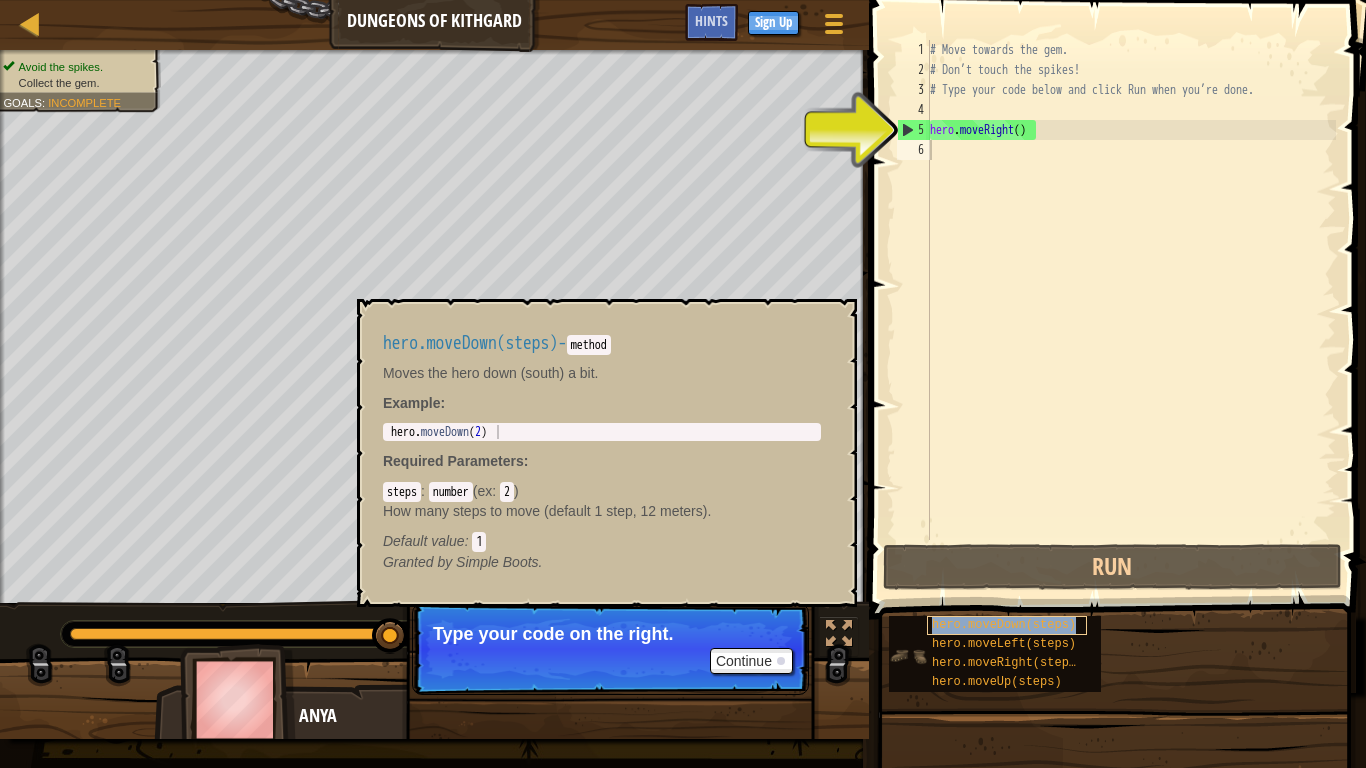 click on "hero.moveDown(steps)" at bounding box center (1004, 625) 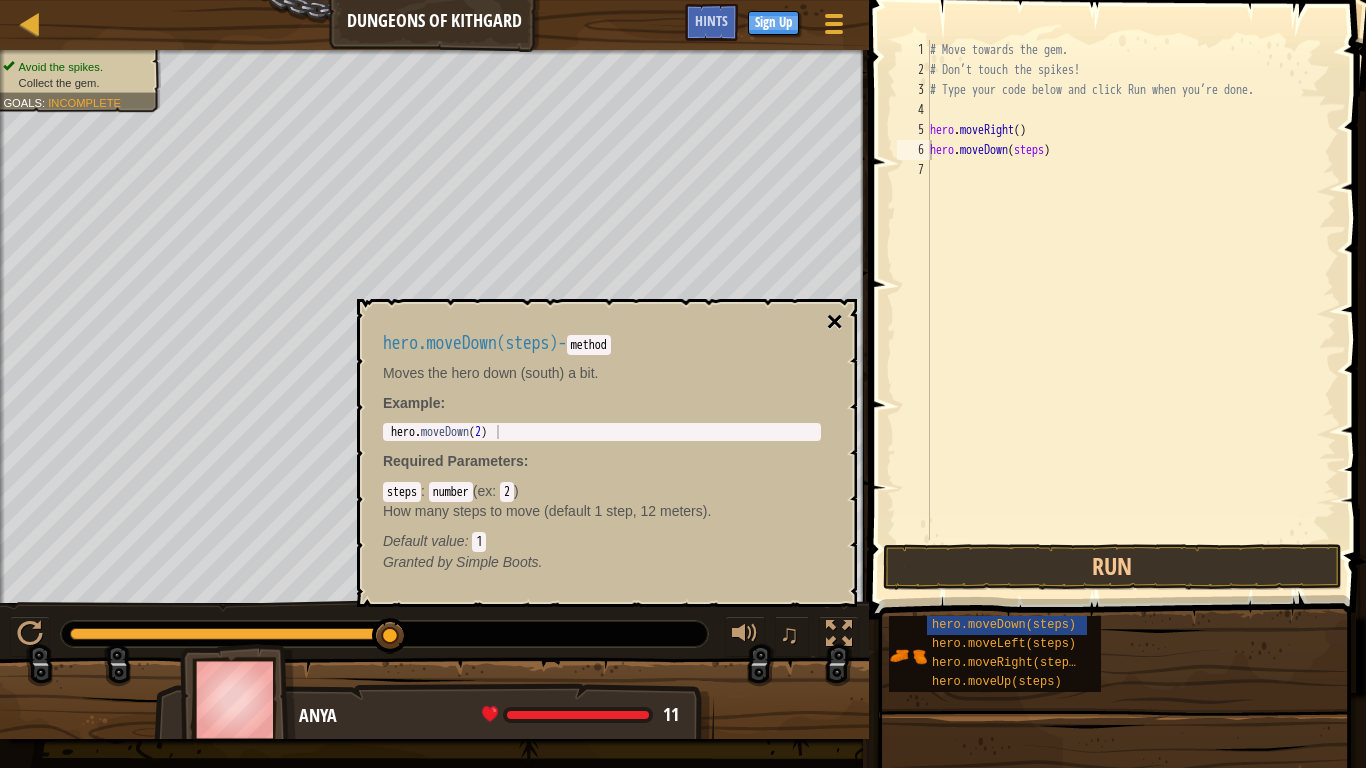 click on "×" at bounding box center (835, 322) 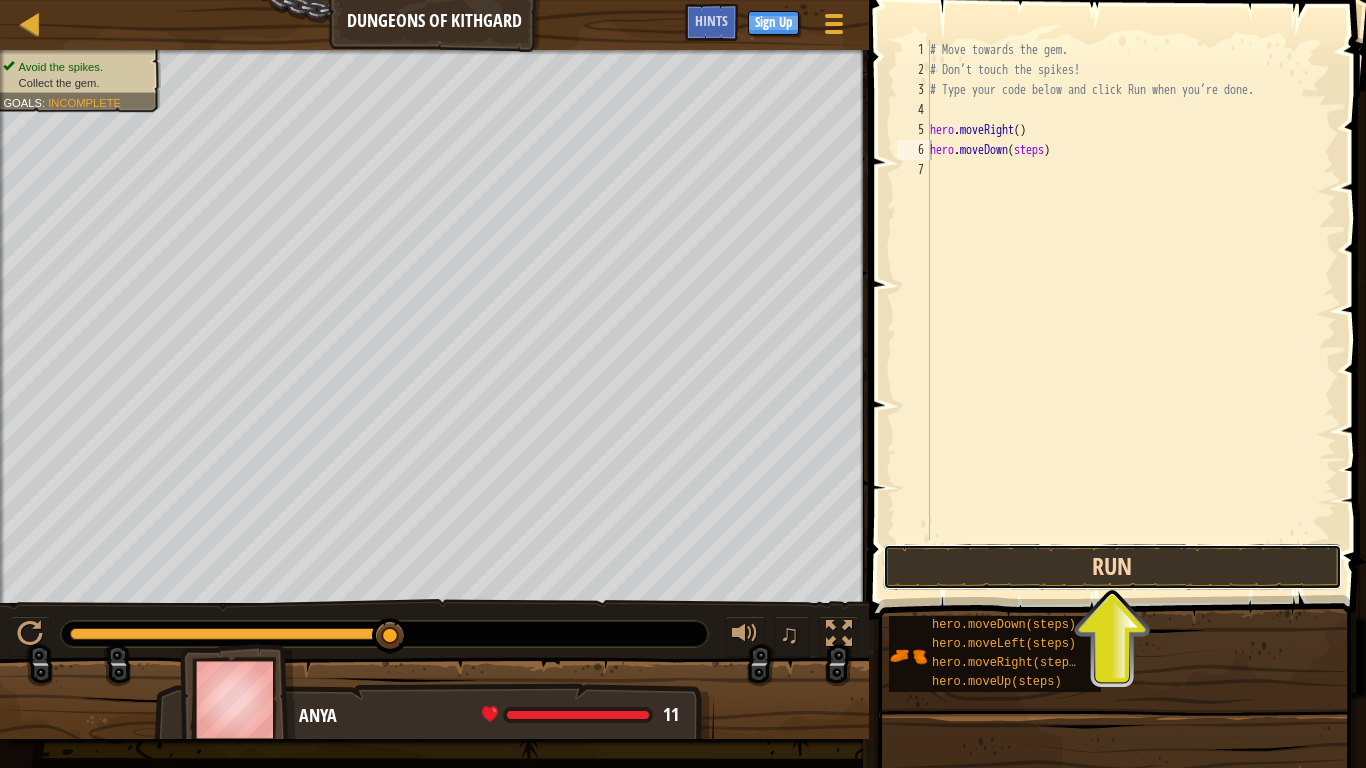 click on "Run" at bounding box center (1112, 567) 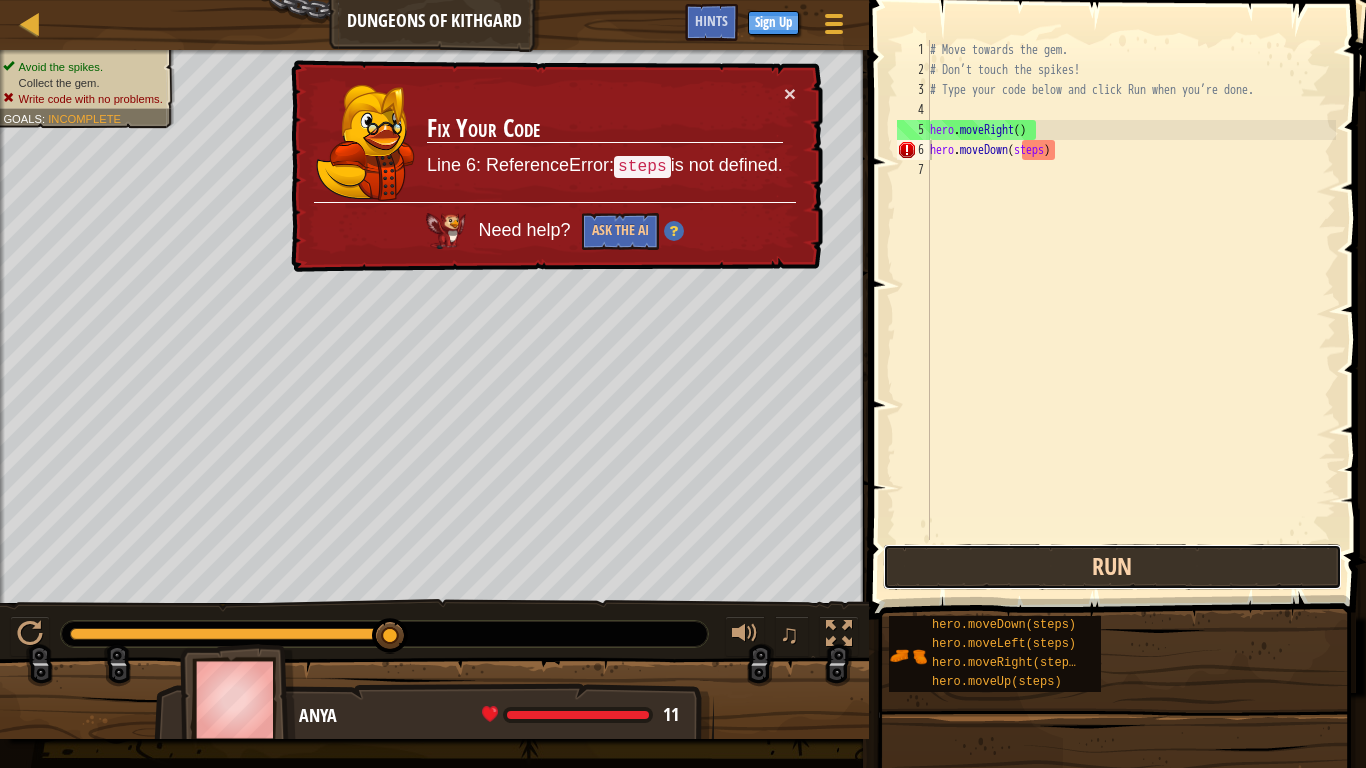 click on "Run" at bounding box center [1112, 567] 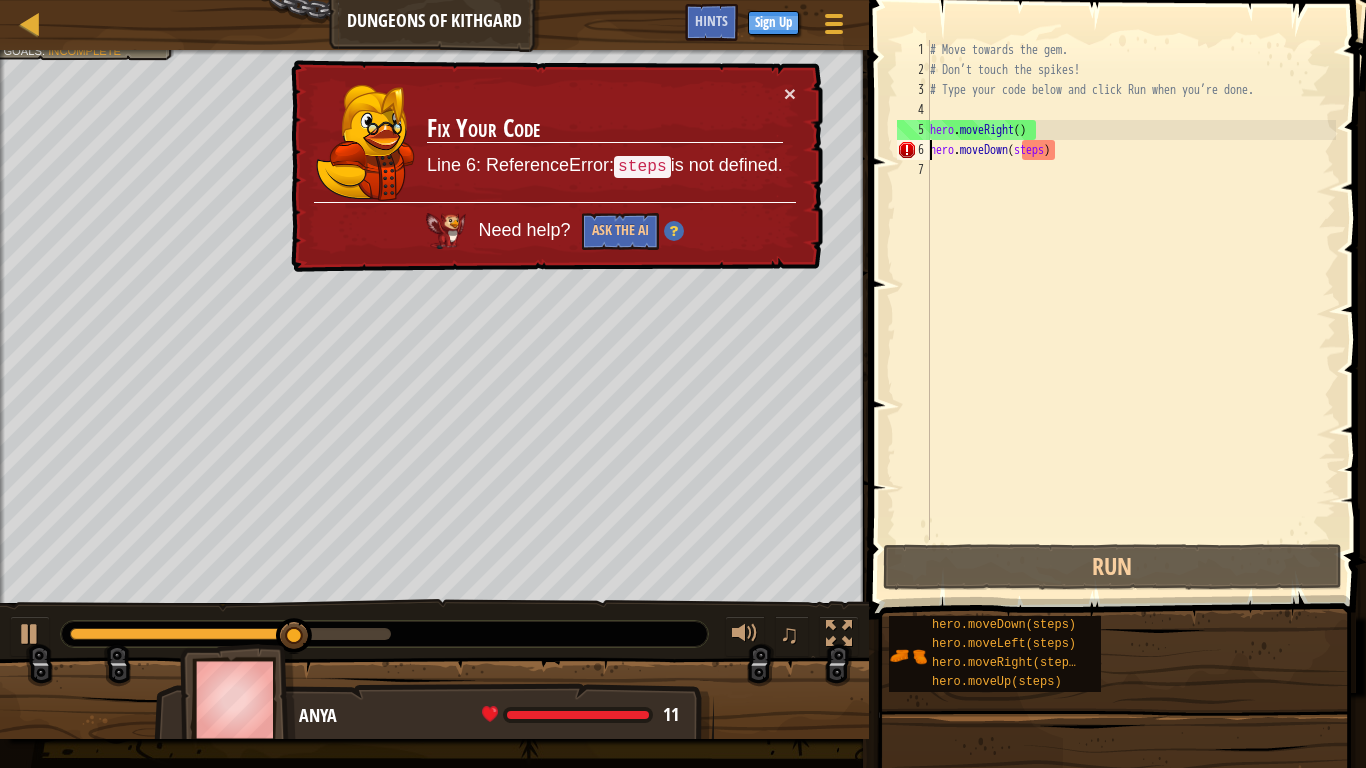 click on "# Move towards the gem. # Don’t touch the spikes! # Type your code below and click Run when you’re done. hero . moveRight ( ) hero . moveDown ( steps )" at bounding box center (1131, 310) 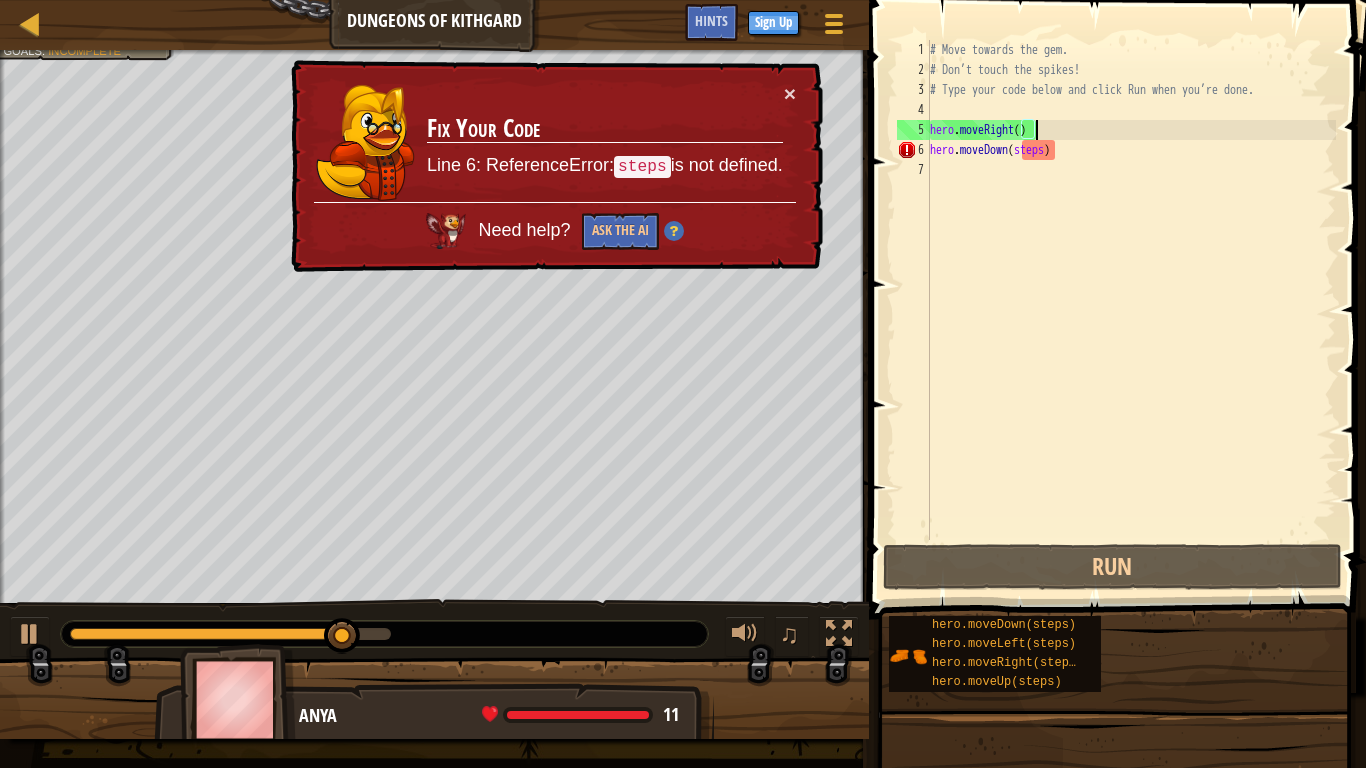 click on "# Move towards the gem. # Don’t touch the spikes! # Type your code below and click Run when you’re done. hero . moveRight ( ) hero . moveDown ( steps )" at bounding box center [1131, 310] 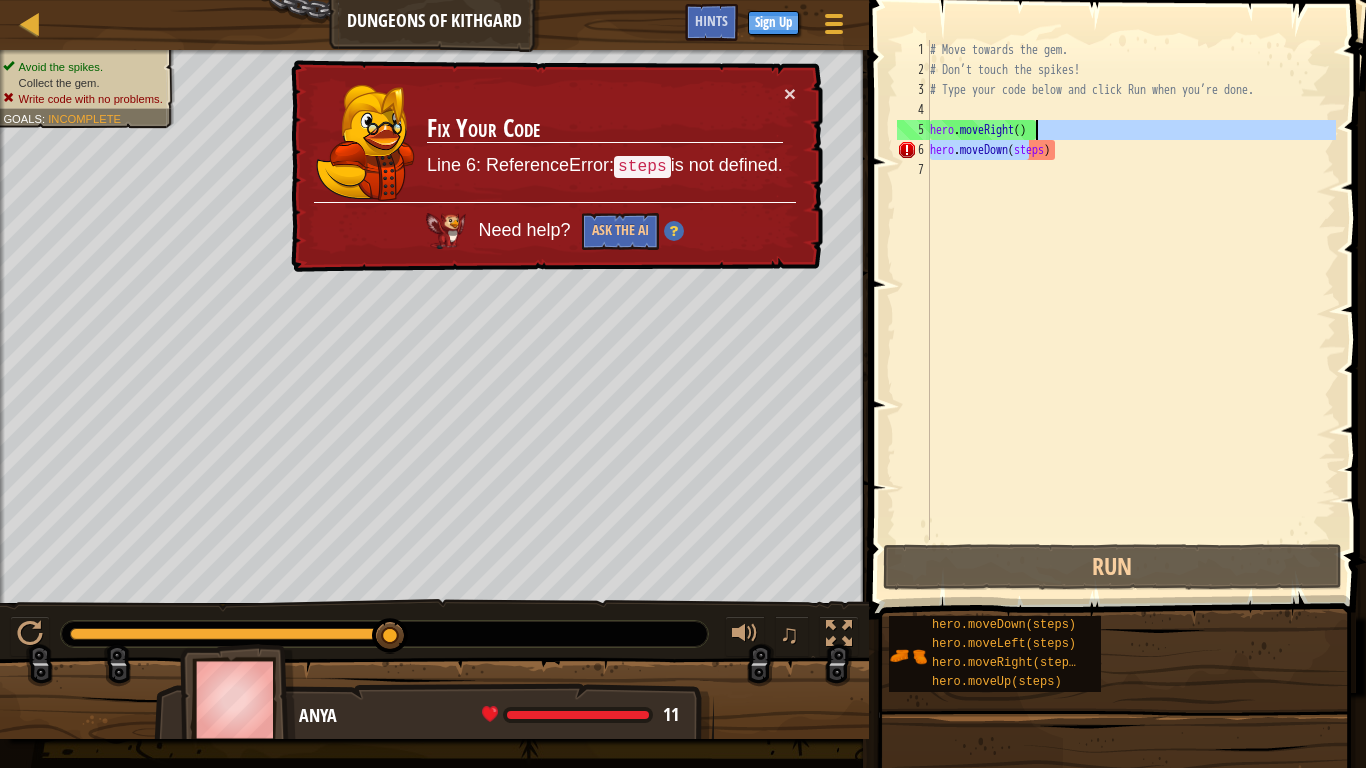drag, startPoint x: 1032, startPoint y: 152, endPoint x: 1038, endPoint y: 130, distance: 22.803509 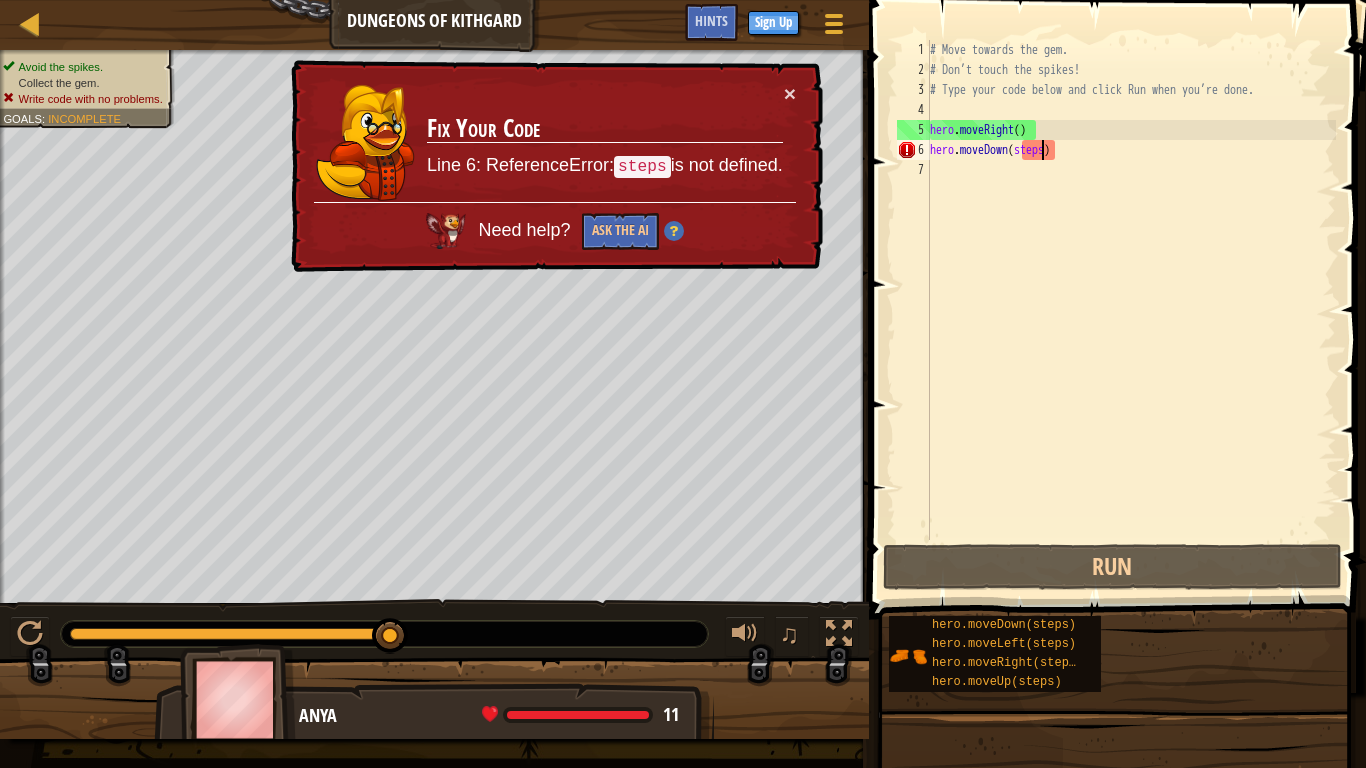 click on "# Move towards the gem. # Don’t touch the spikes! # Type your code below and click Run when you’re done. hero . moveRight ( ) hero . moveDown ( steps )" at bounding box center [1131, 310] 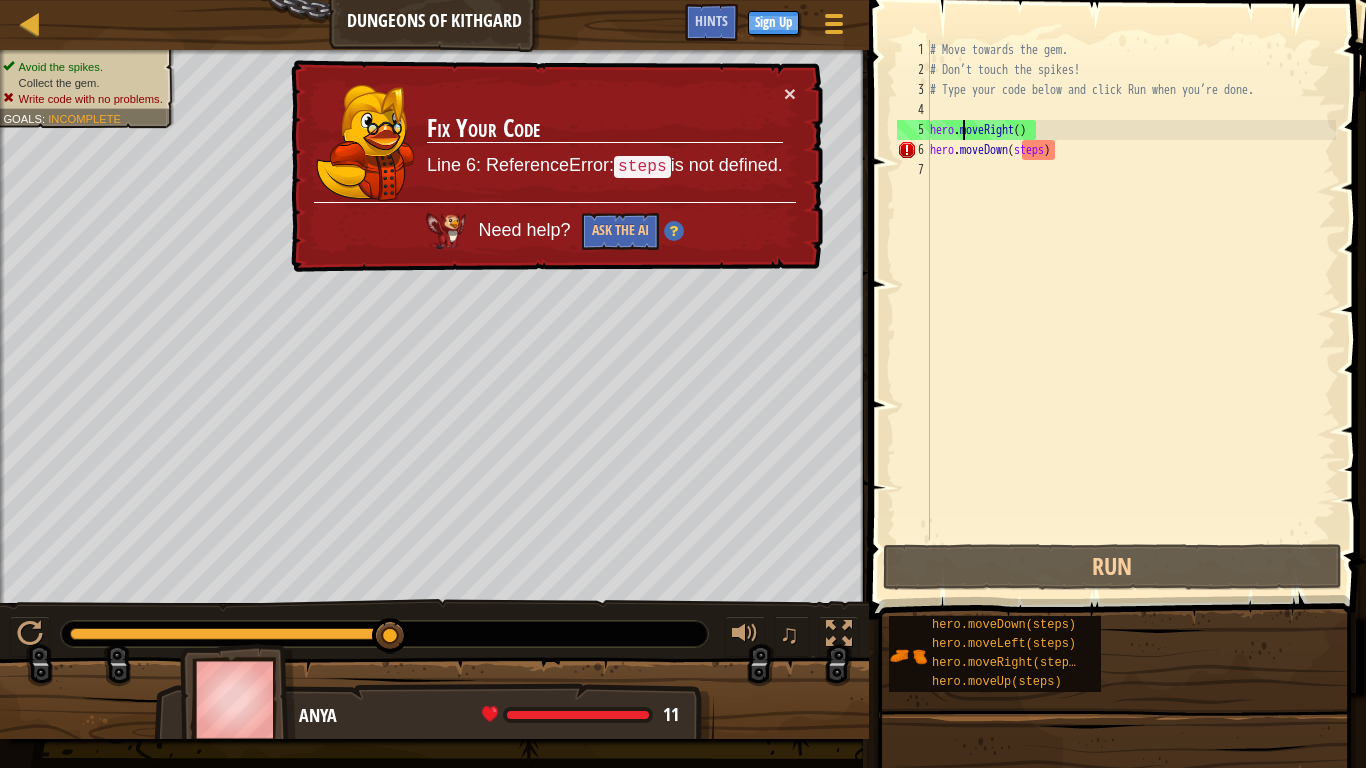 drag, startPoint x: 970, startPoint y: 120, endPoint x: 1038, endPoint y: 138, distance: 70.34202 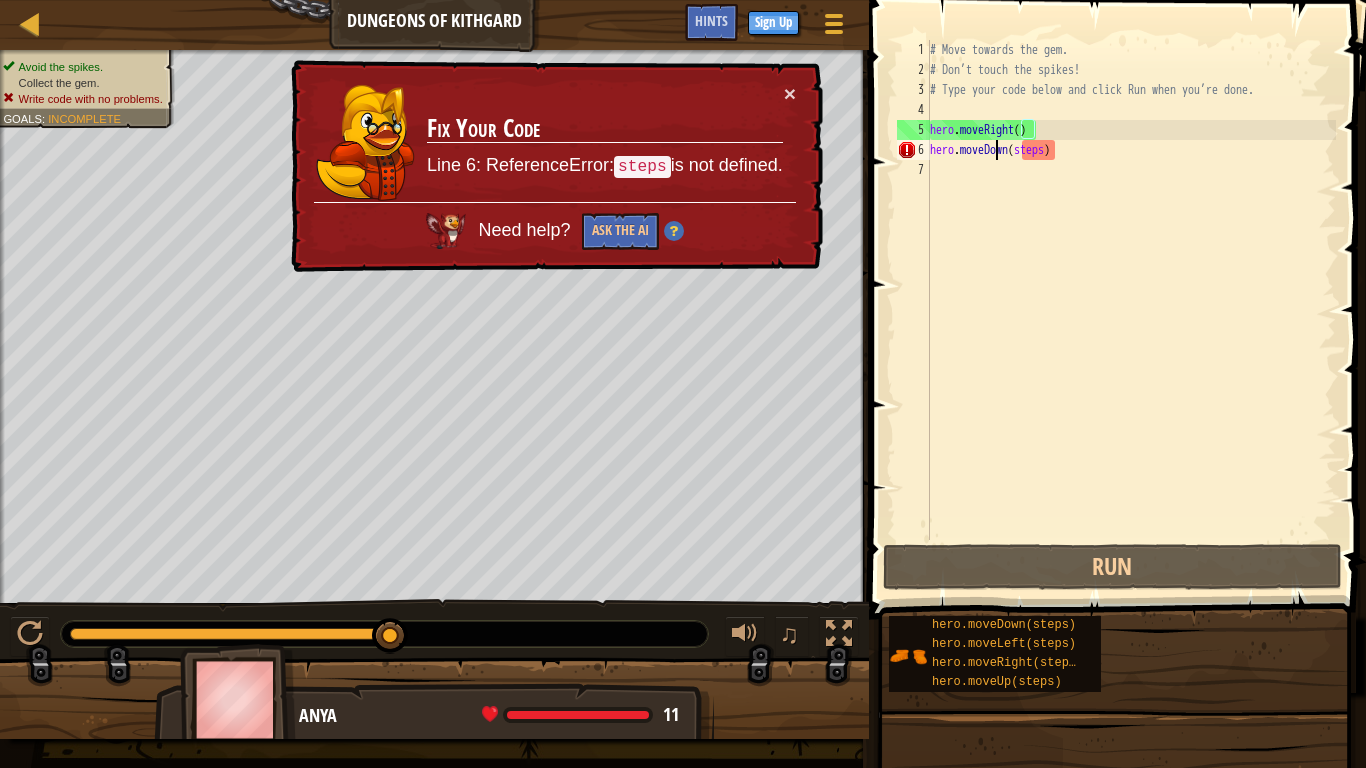 drag, startPoint x: 994, startPoint y: 145, endPoint x: 1003, endPoint y: 127, distance: 20.12461 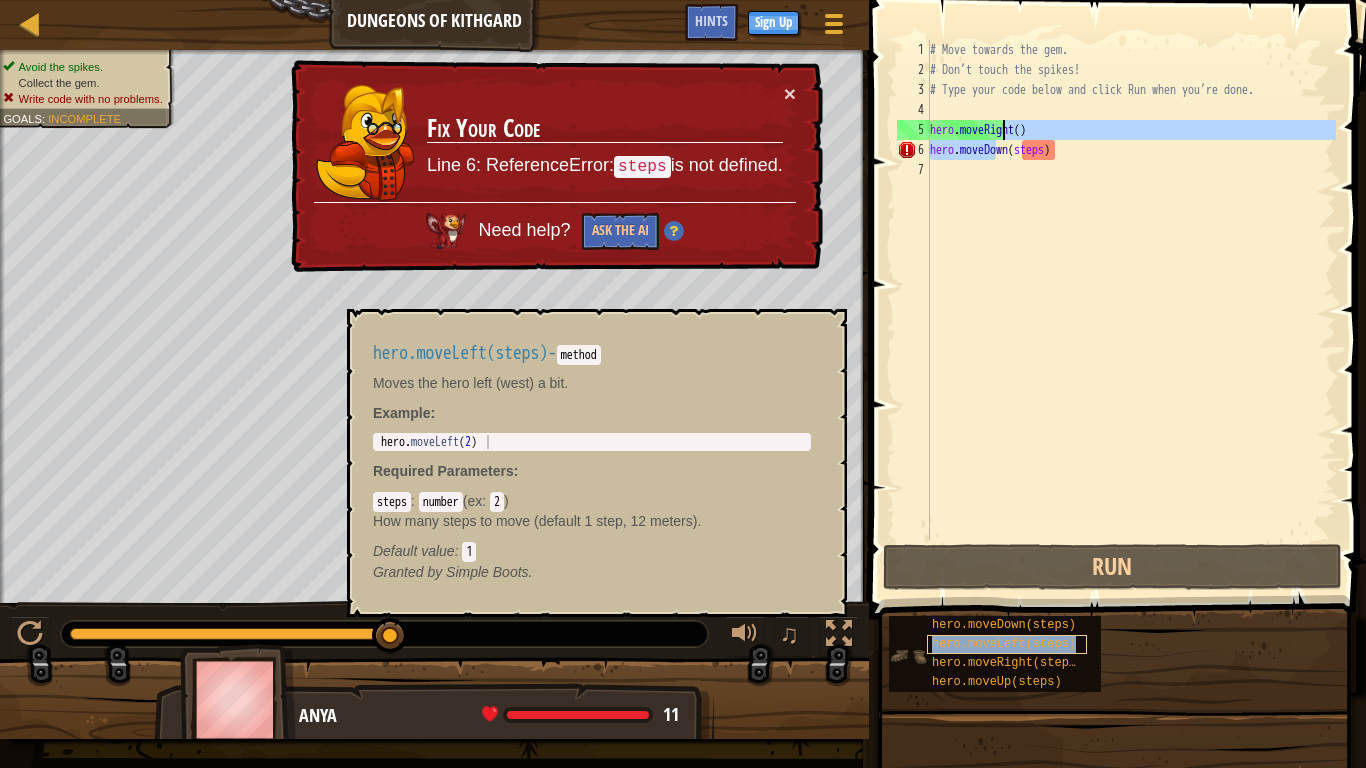 click on "hero.moveLeft(steps)" at bounding box center (1004, 644) 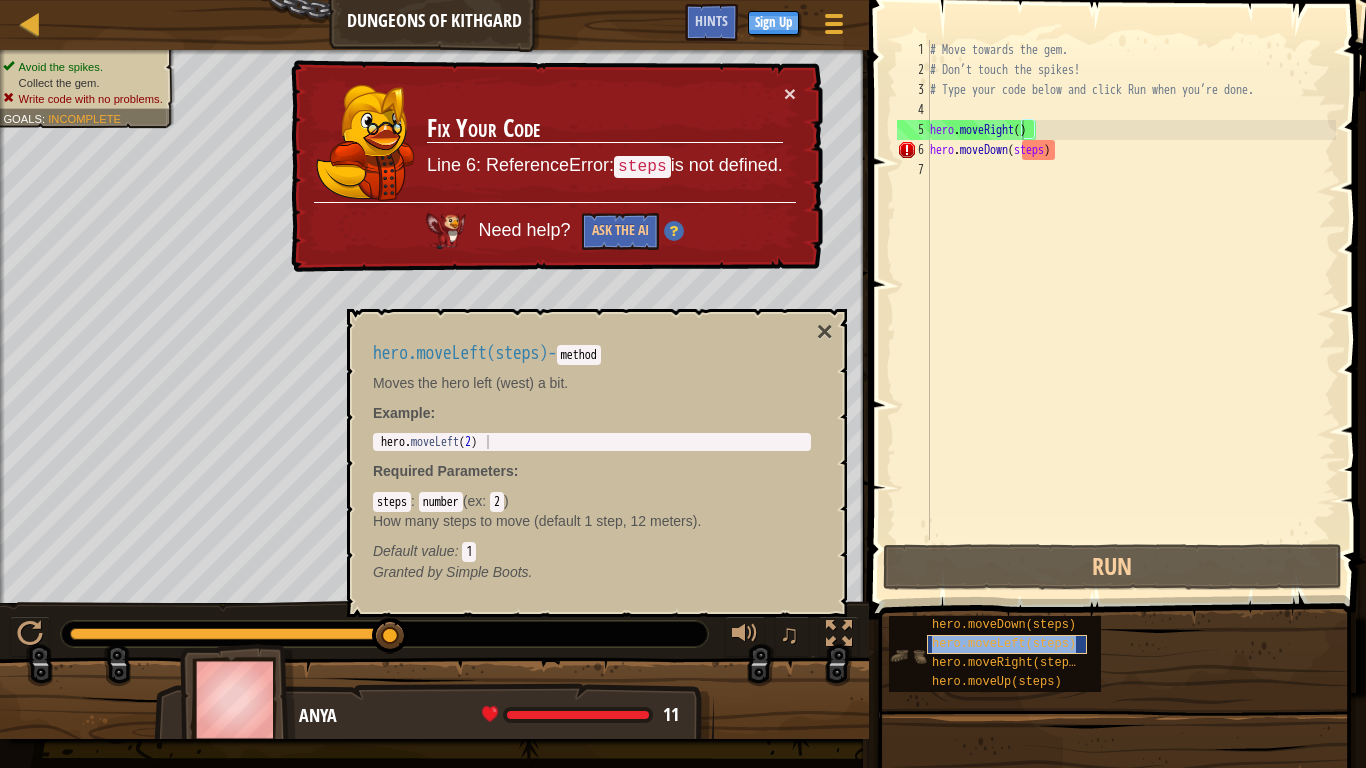 type on "hero.moveRighhero.moveLeft(steps)t()" 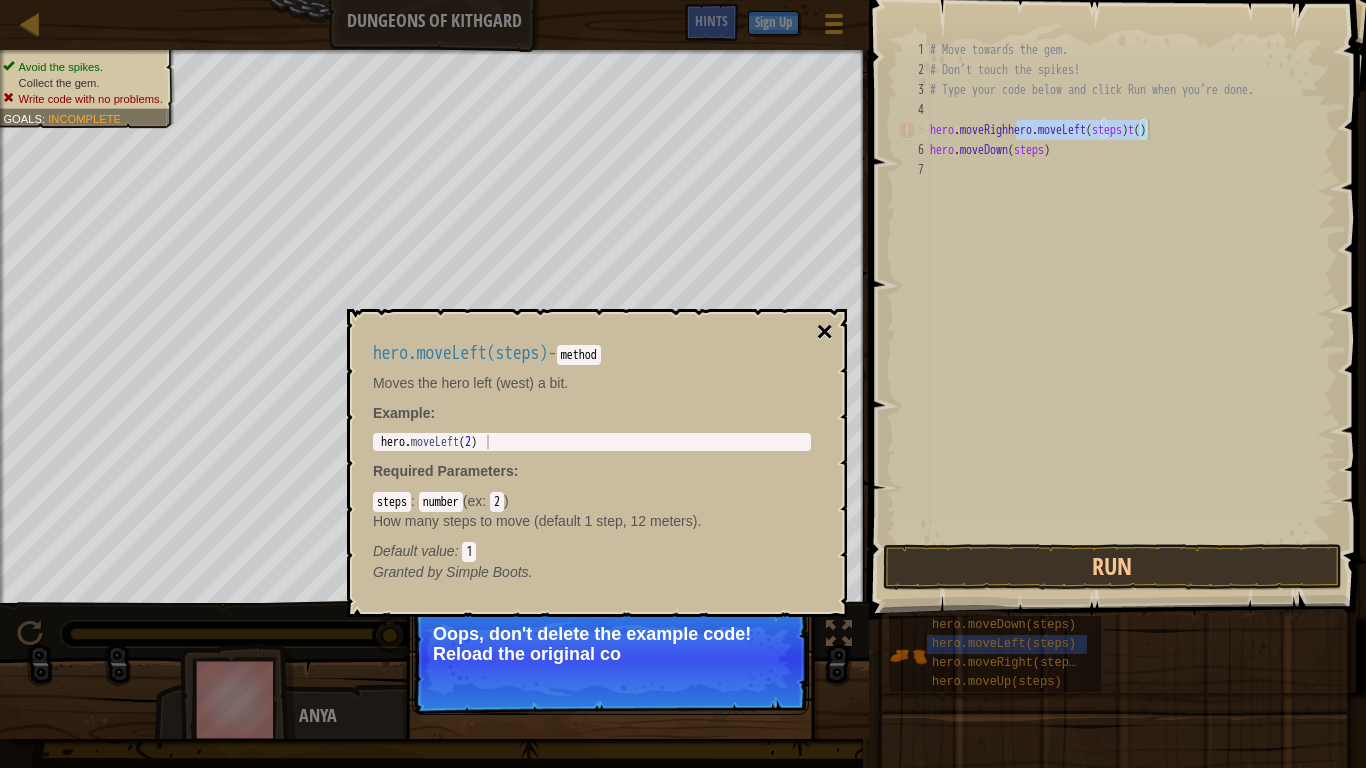click on "×" at bounding box center [825, 332] 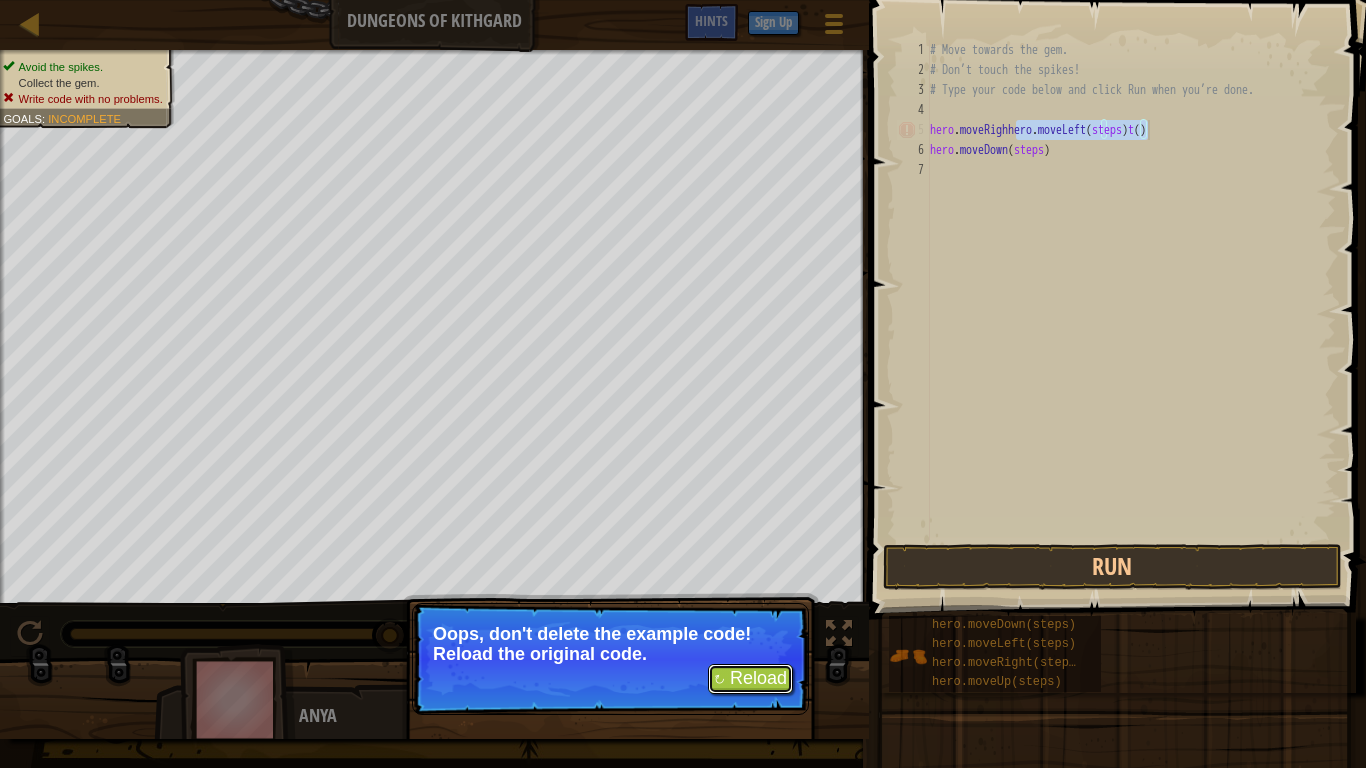click on "↻ Reload" at bounding box center (750, 679) 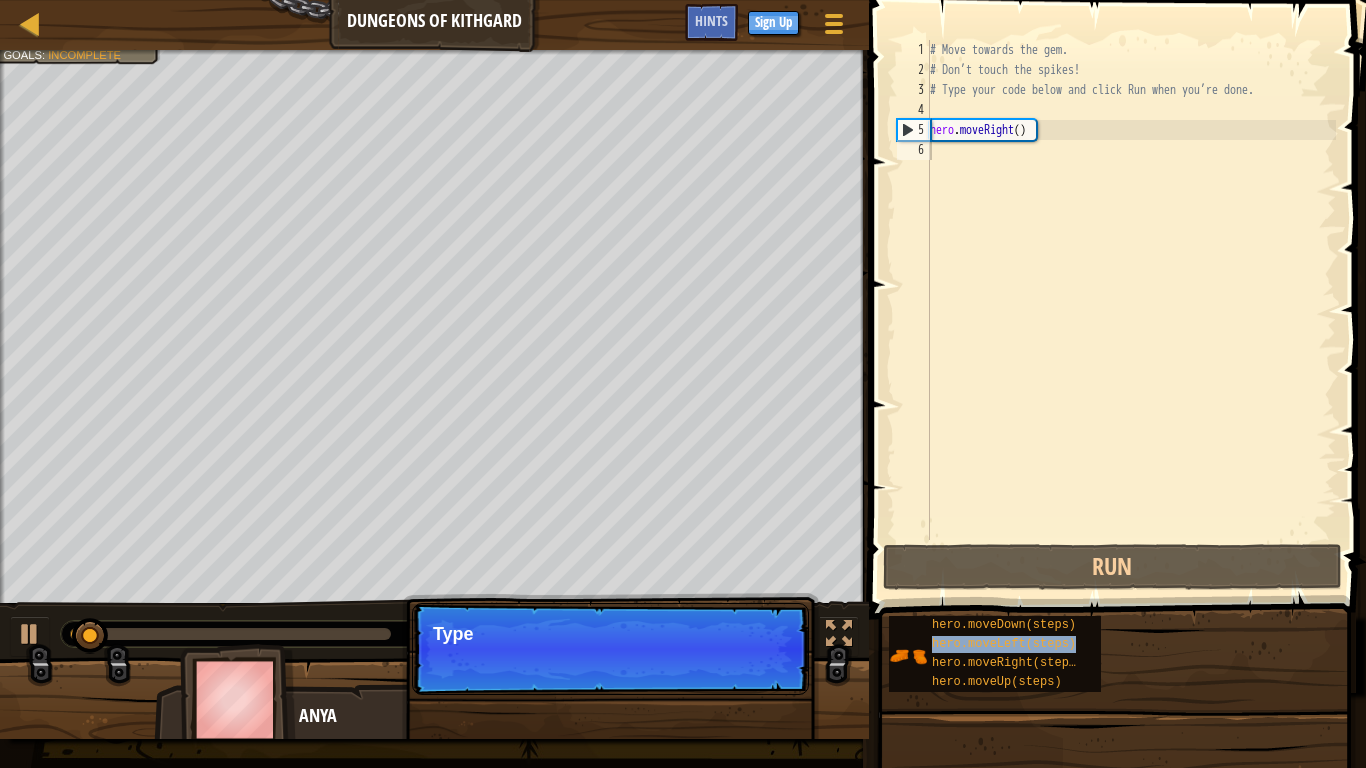 click on "Continue  Type" at bounding box center (610, 649) 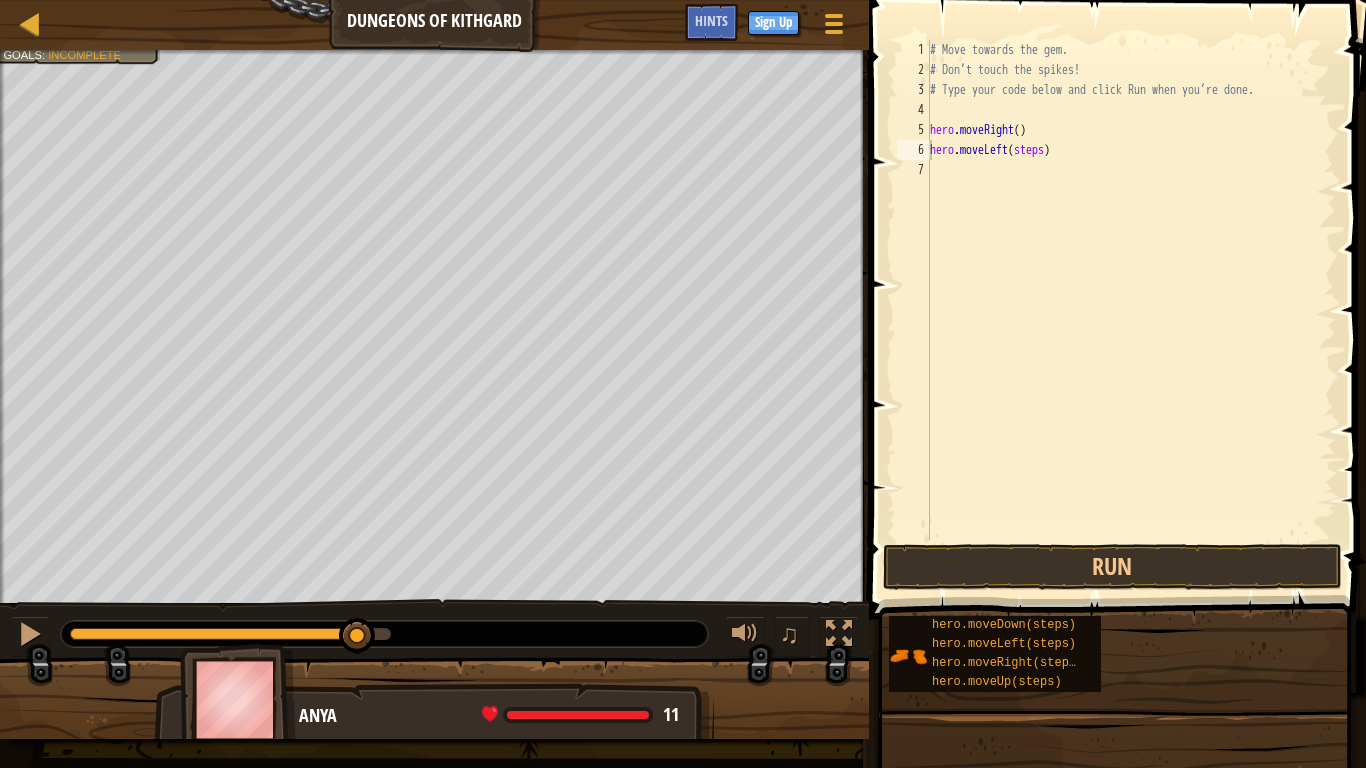 drag, startPoint x: 1022, startPoint y: 522, endPoint x: 1003, endPoint y: 267, distance: 255.70686 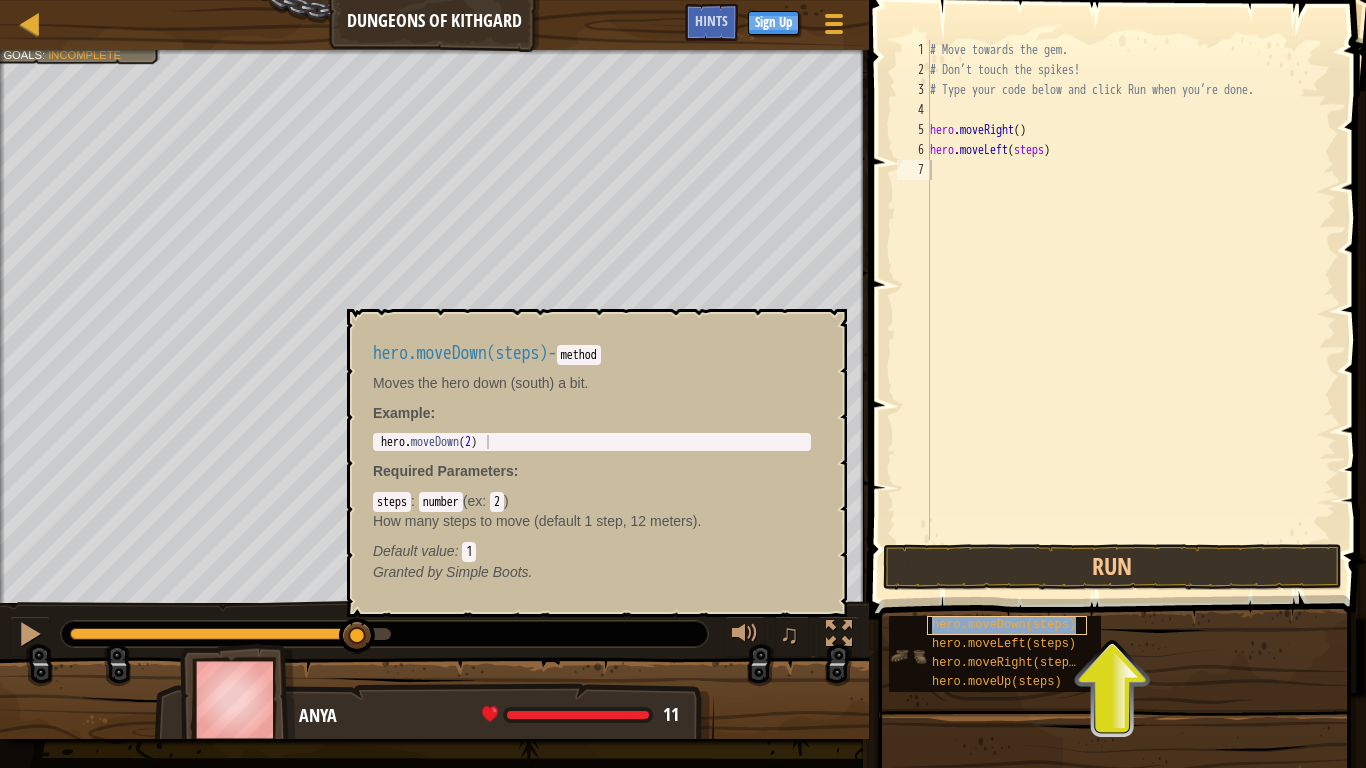 type on "hero.moveDown(steps)" 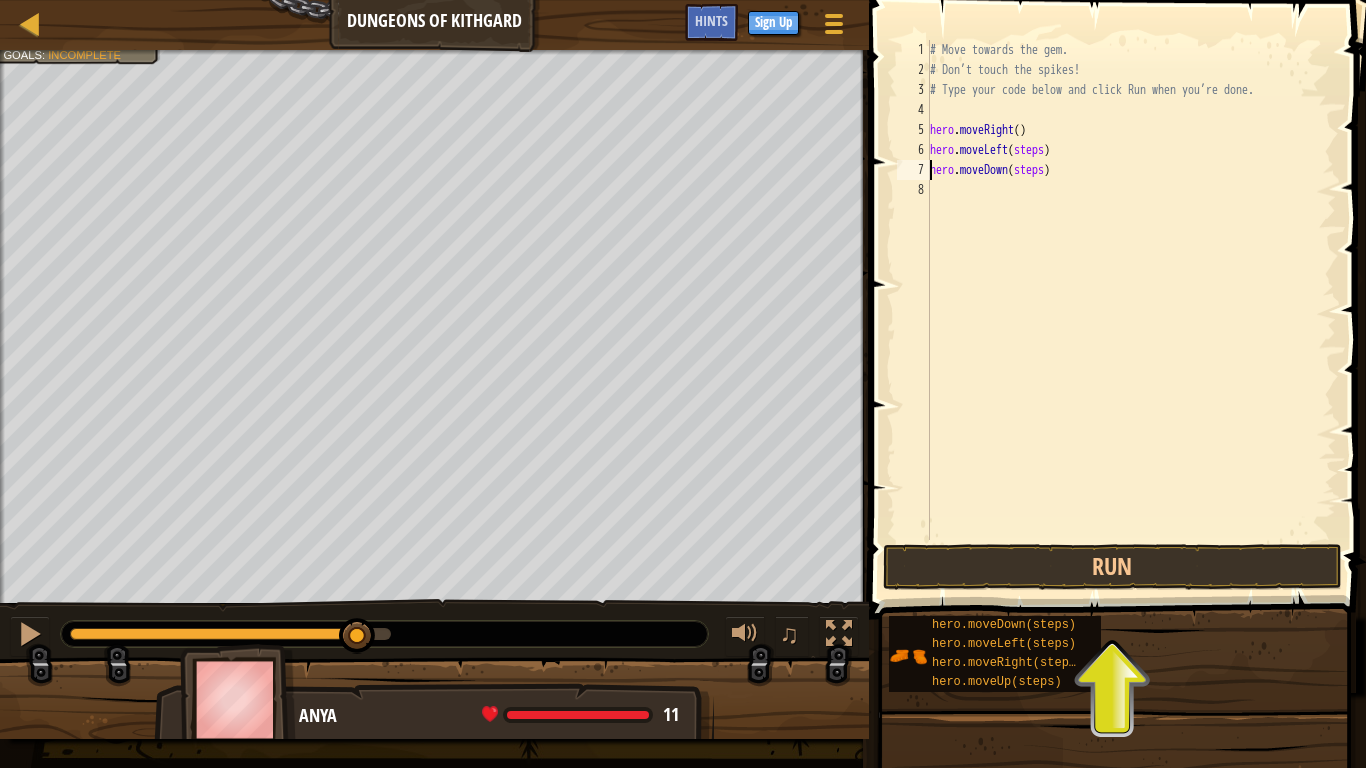 click on "# Move towards the gem. # Don’t touch the spikes! # Type your code below and click Run when you’re done. hero . moveRight ( ) hero . moveLeft ( steps ) hero . moveDown ( steps )" at bounding box center [1131, 310] 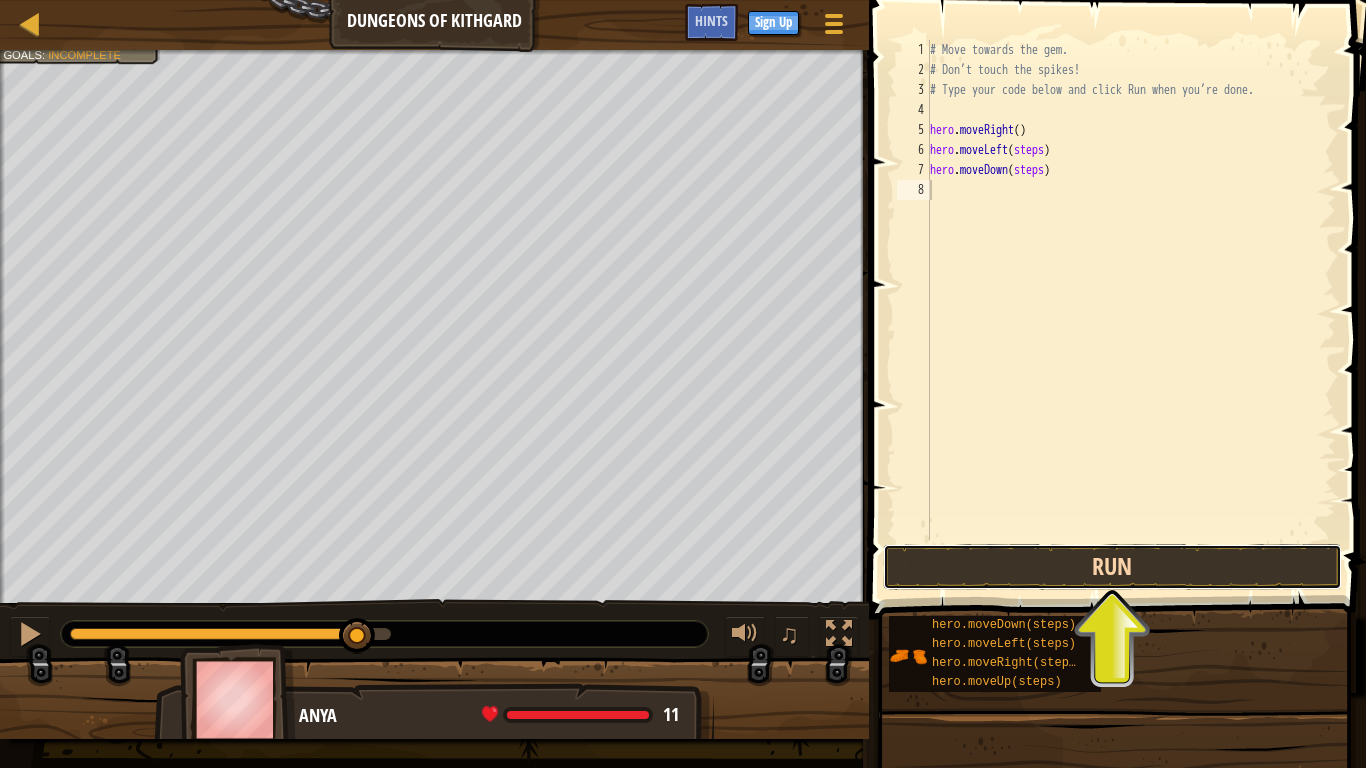 click on "Run" at bounding box center (1112, 567) 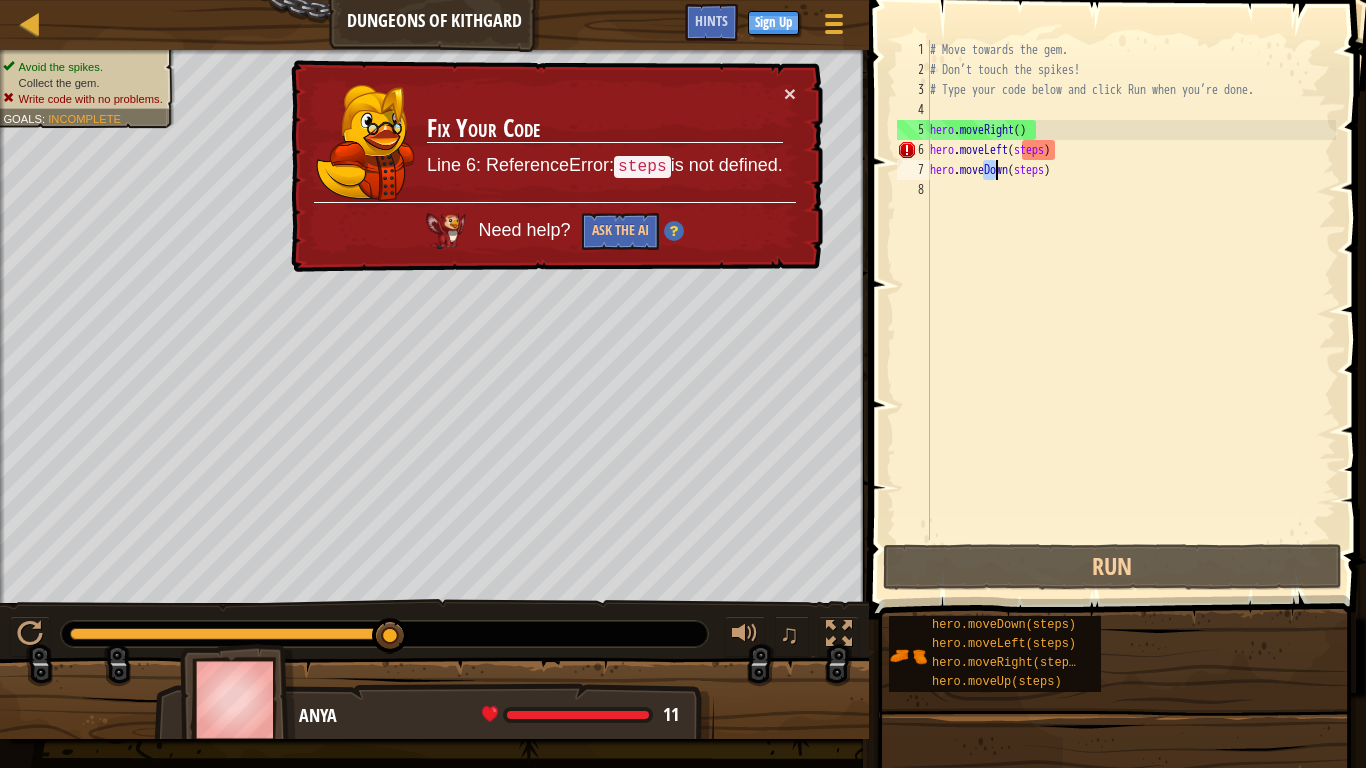 click on "# Move towards the gem. # Don’t touch the spikes! # Type your code below and click Run when you’re done. hero . moveRight ( ) hero . moveLeft ( steps ) hero . moveDown ( steps )" at bounding box center (1131, 310) 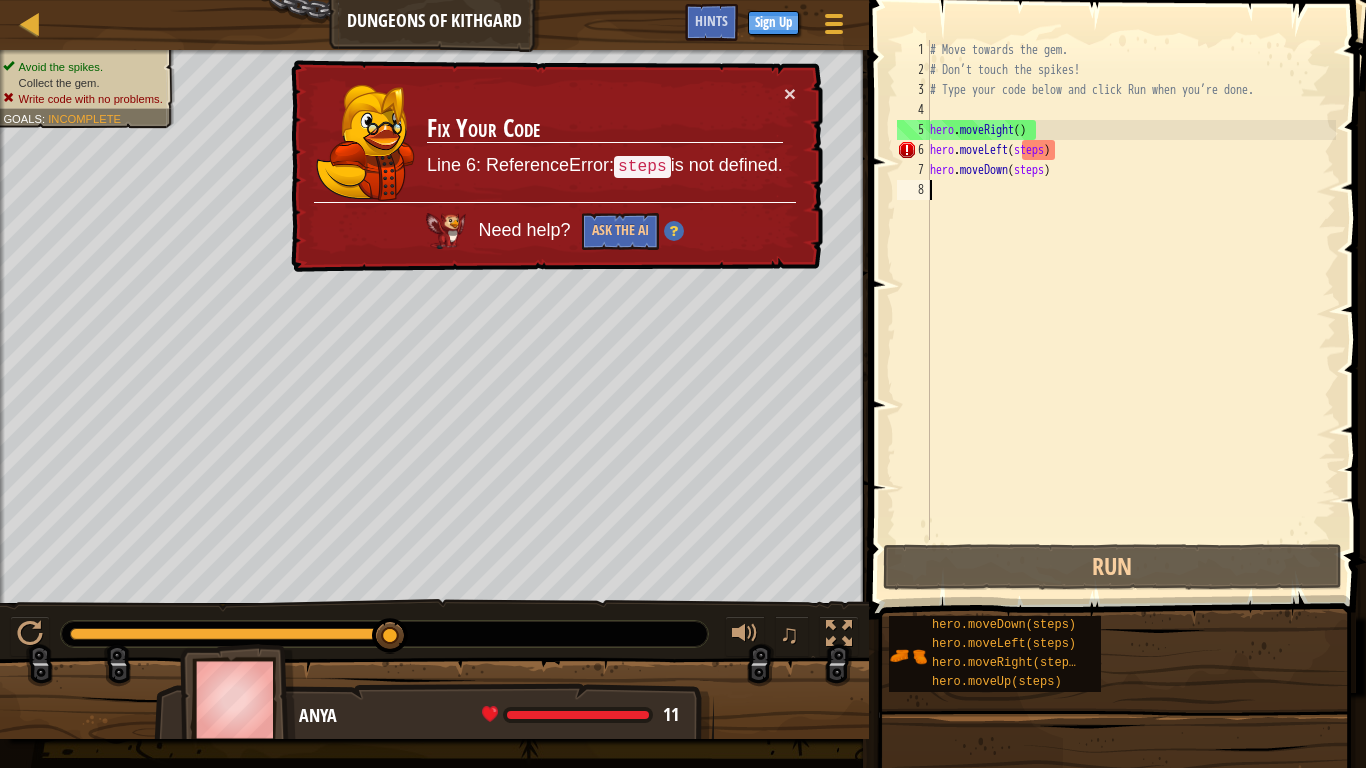 click on "# Move towards the gem. # Don’t touch the spikes! # Type your code below and click Run when you’re done. hero . moveRight ( ) hero . moveLeft ( steps ) hero . moveDown ( steps )" at bounding box center [1131, 310] 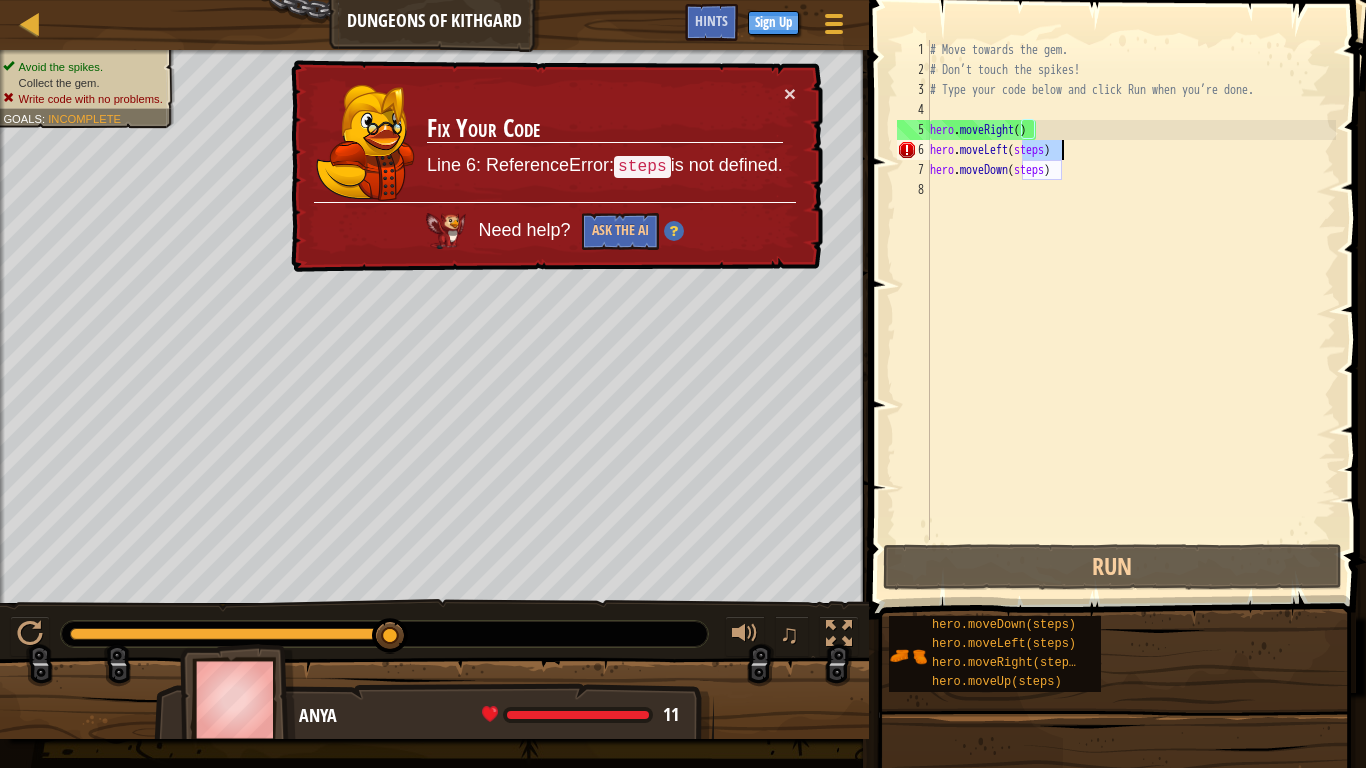 drag, startPoint x: 1022, startPoint y: 152, endPoint x: 946, endPoint y: 309, distance: 174.42764 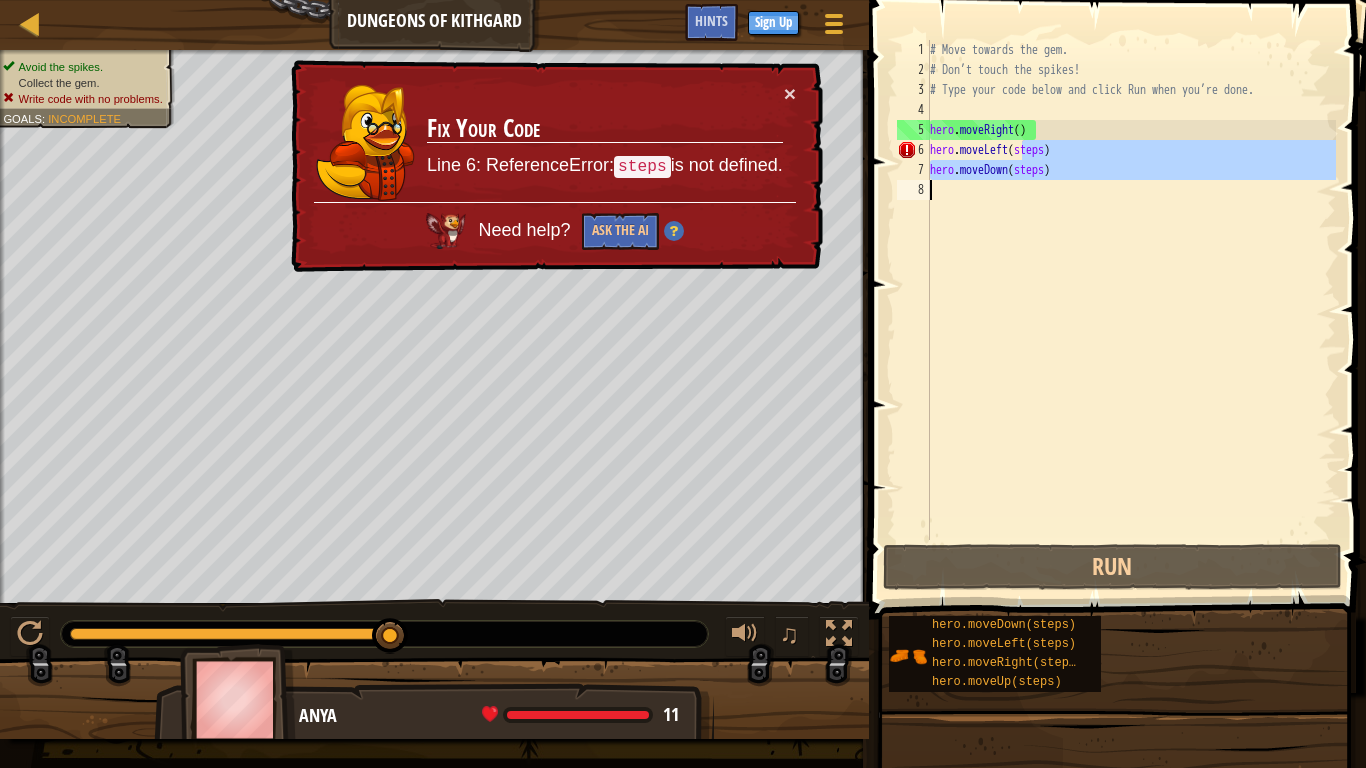 click on "# Move towards the gem. # Don’t touch the spikes! # Type your code below and click Run when you’re done. hero . moveRight ( ) hero . moveLeft ( steps ) hero . moveDown ( steps )" at bounding box center [1131, 290] 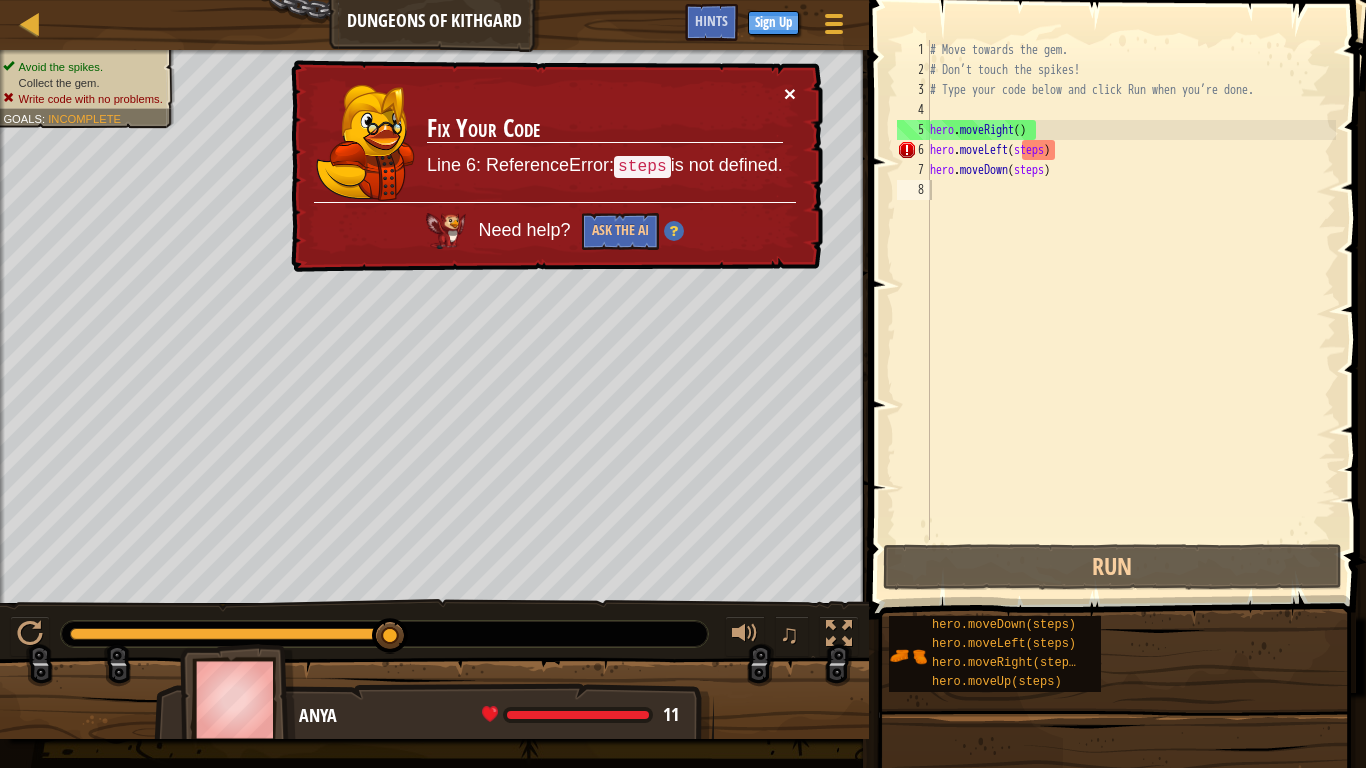 click on "×" at bounding box center [790, 93] 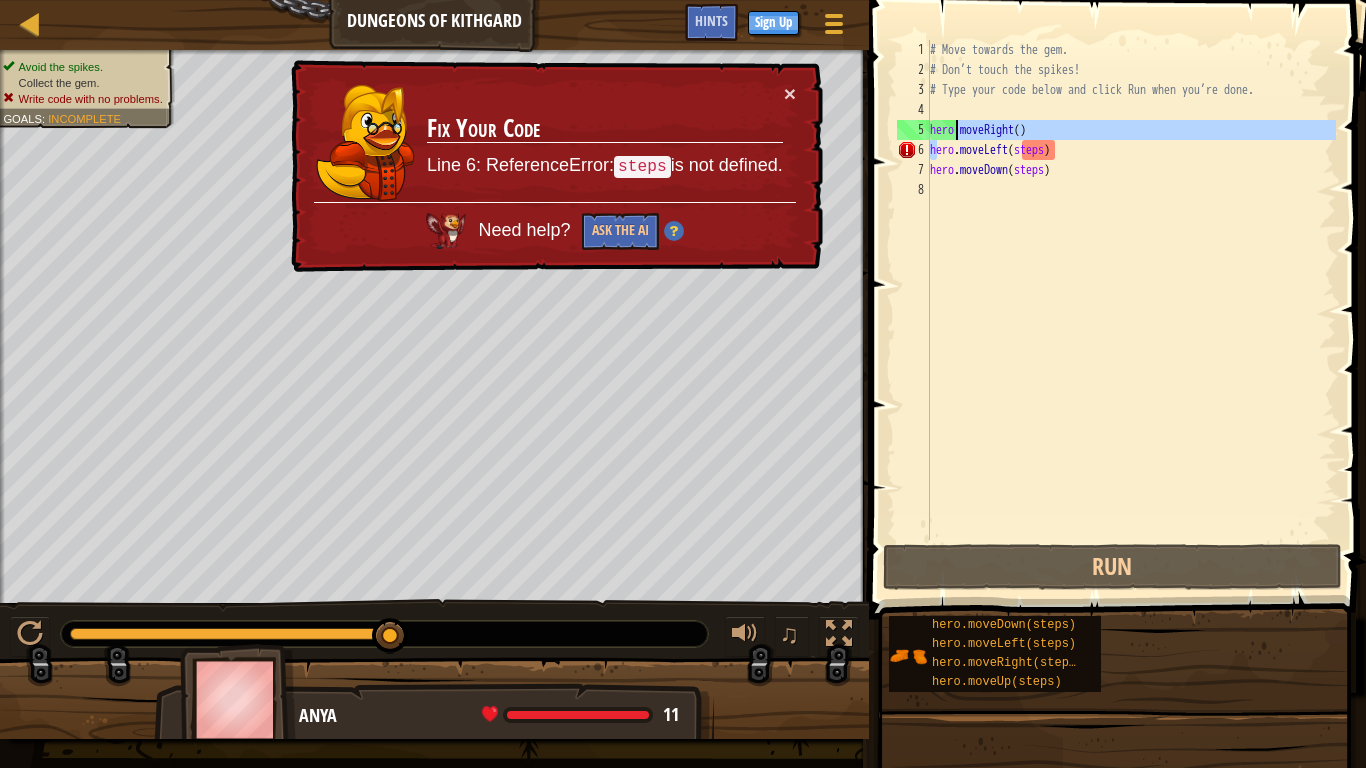drag, startPoint x: 936, startPoint y: 155, endPoint x: 959, endPoint y: 139, distance: 28.01785 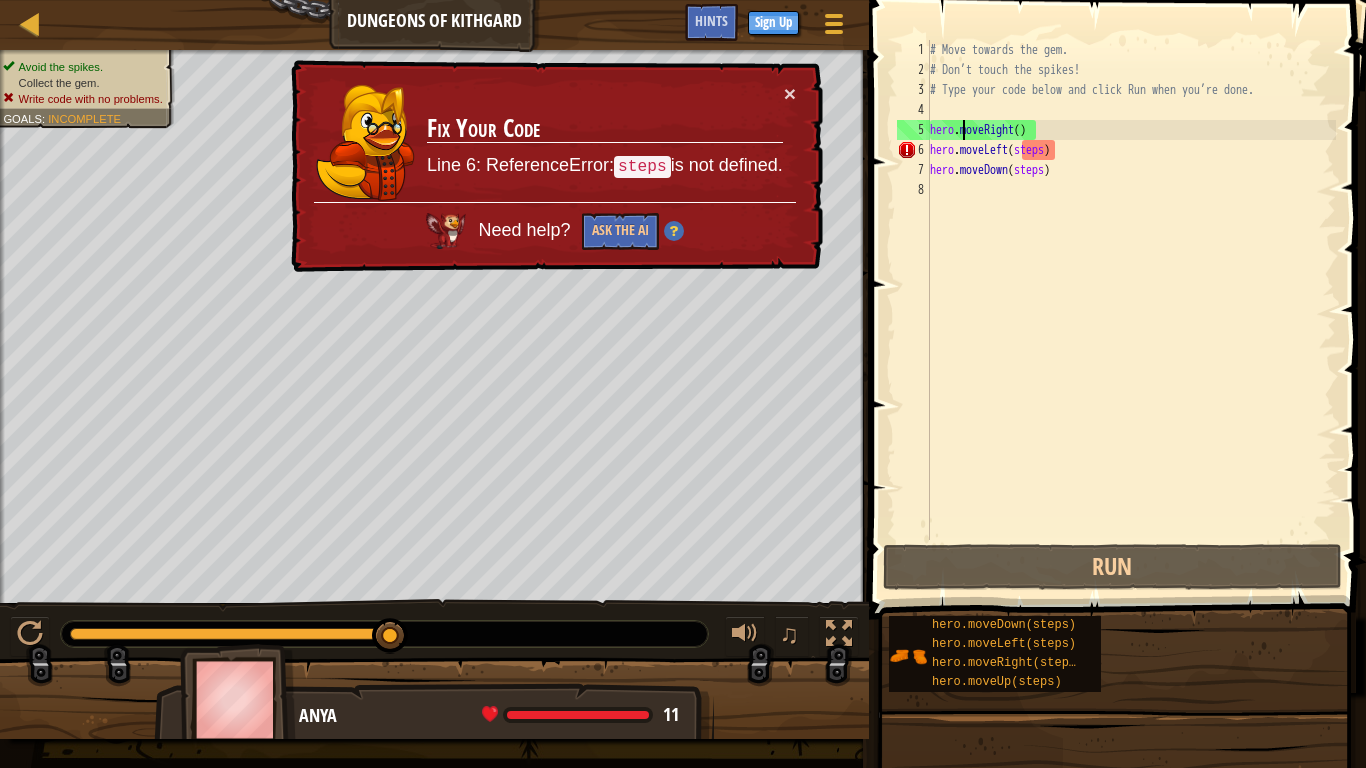 click on "# Move towards the gem. # Don’t touch the spikes! # Type your code below and click Run when you’re done. hero . moveRight ( ) hero . moveLeft ( steps ) hero . moveDown ( steps )" at bounding box center (1131, 310) 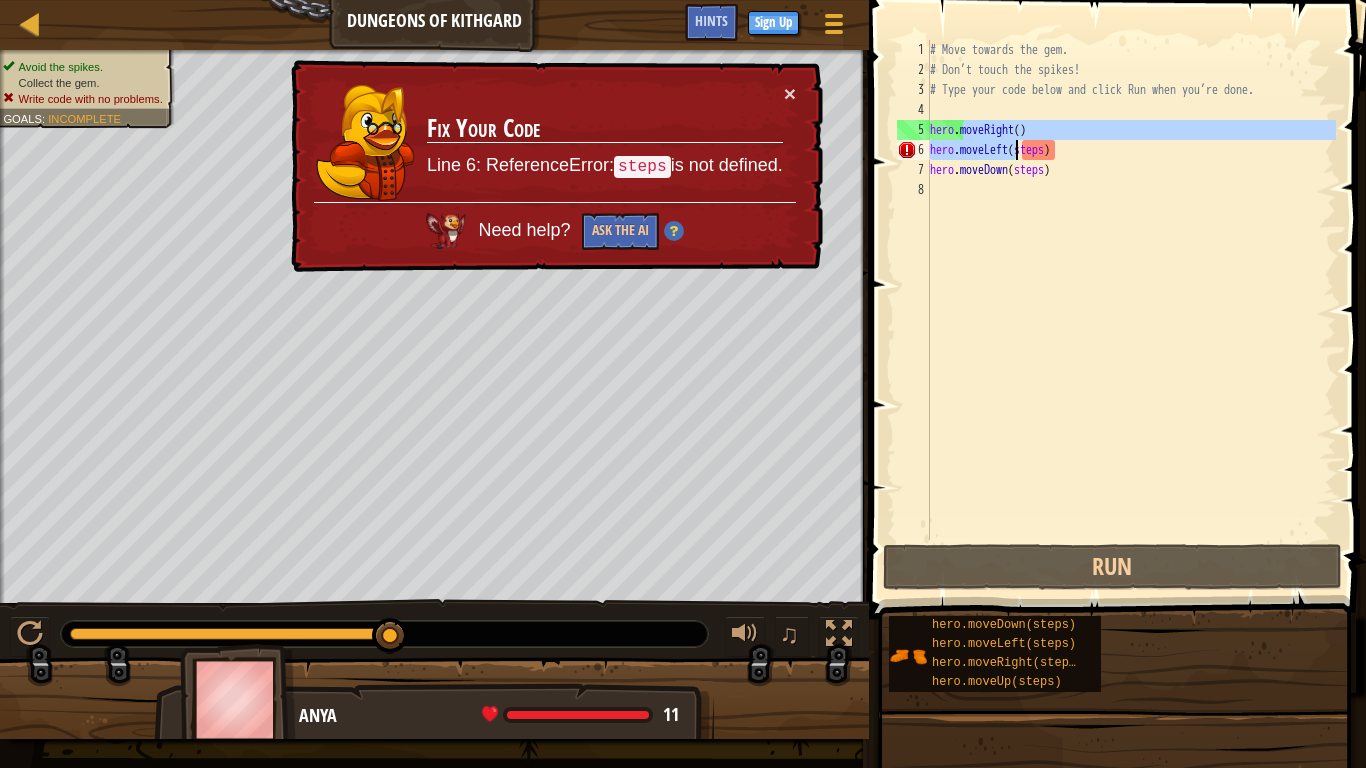 drag, startPoint x: 981, startPoint y: 138, endPoint x: 988, endPoint y: 167, distance: 29.832869 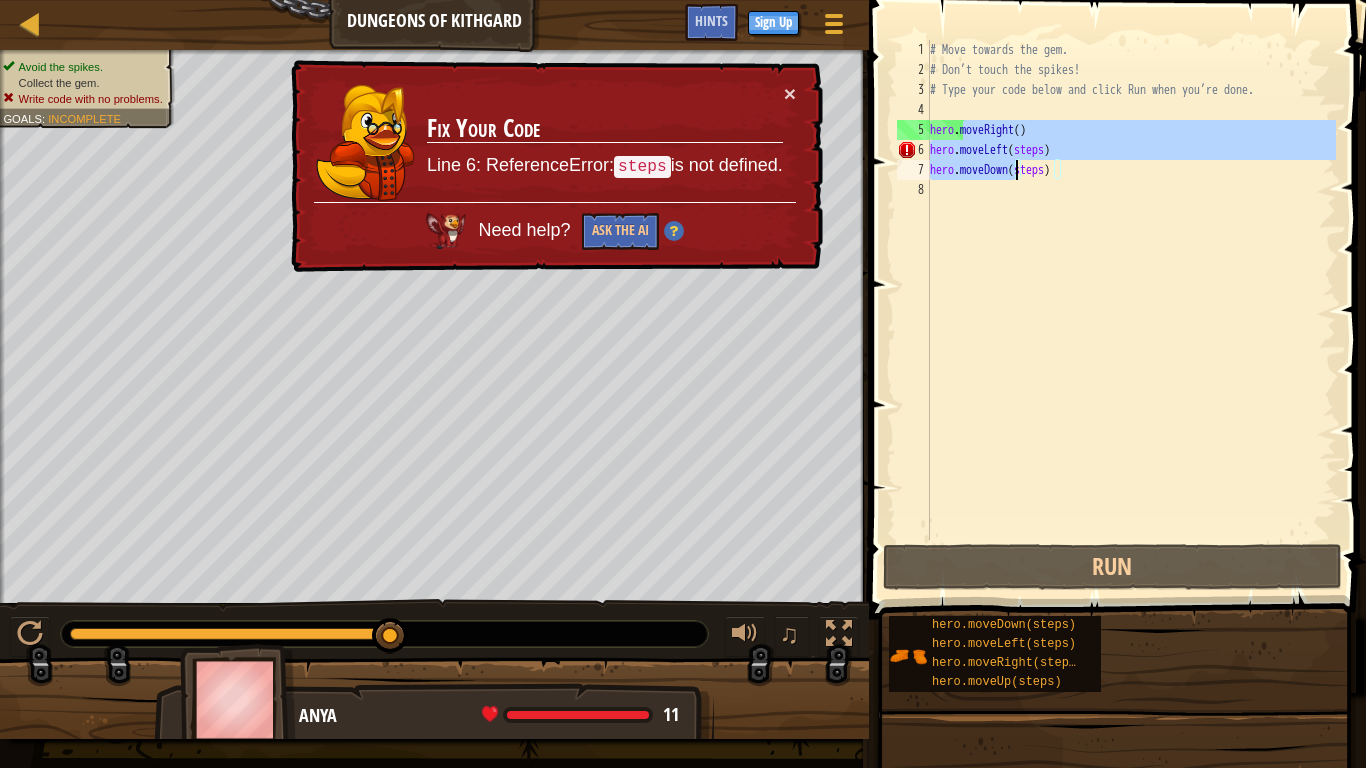 click on "# Move towards the gem. # Don’t touch the spikes! # Type your code below and click Run when you’re done. hero . moveRight ( ) hero . moveLeft ( steps ) hero . moveDown ( steps )" at bounding box center (1131, 290) 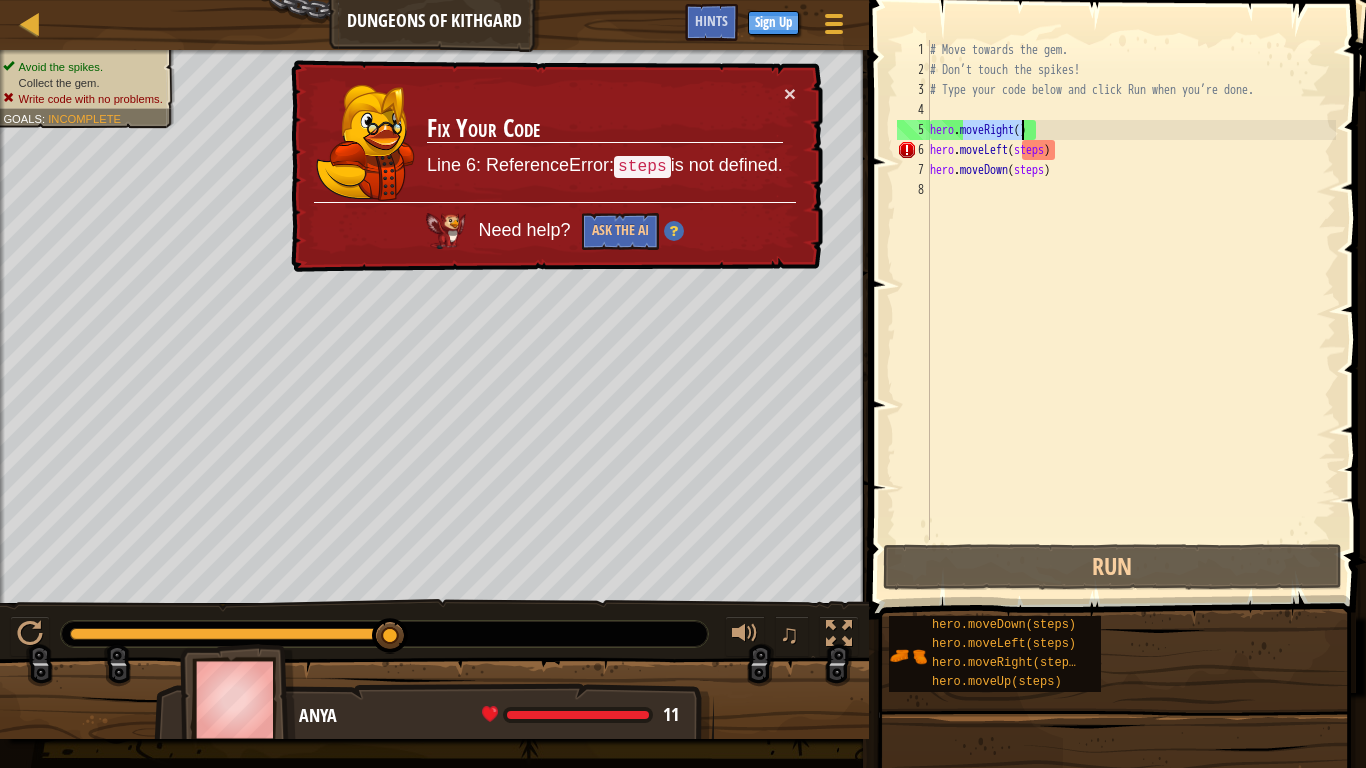 drag, startPoint x: 996, startPoint y: 130, endPoint x: 1081, endPoint y: 279, distance: 171.54008 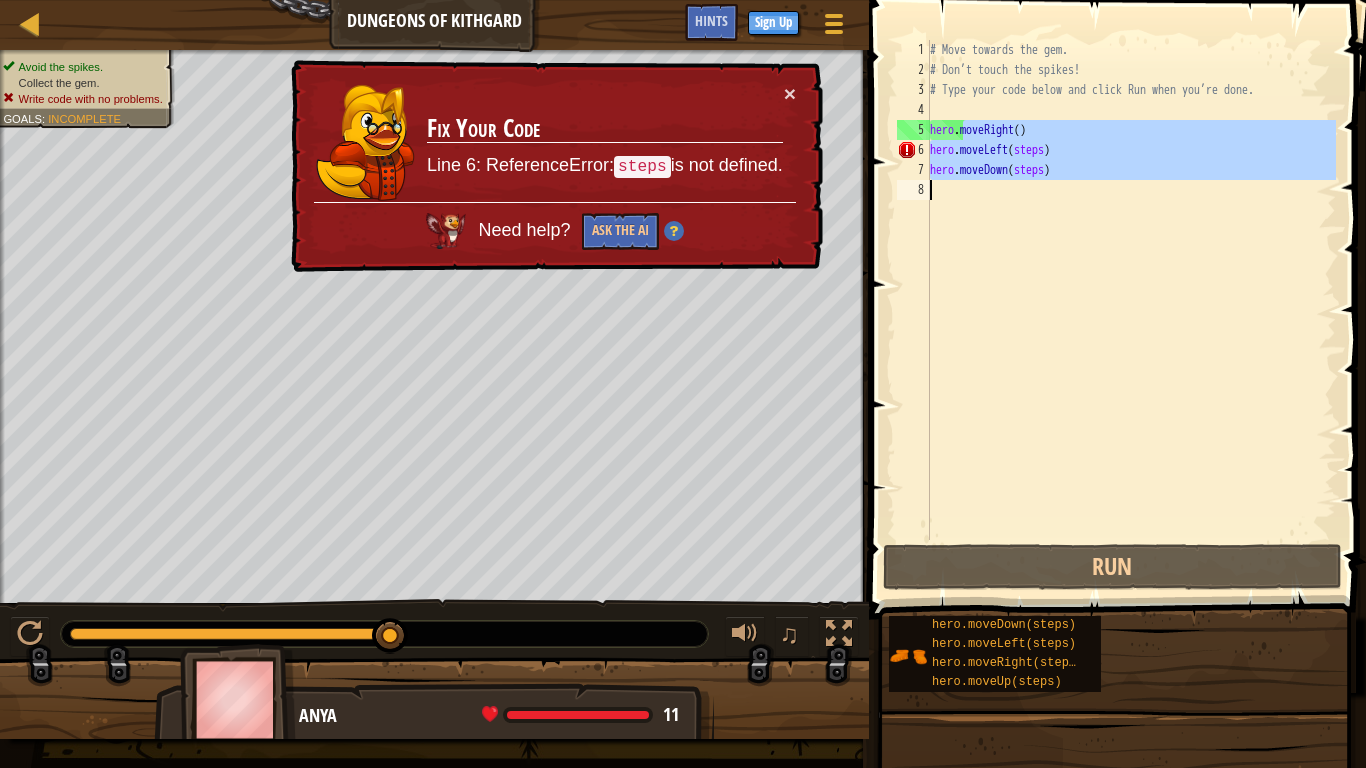 click on "# Move towards the gem. # Don’t touch the spikes! # Type your code below and click Run when you’re done. hero . moveRight ( ) hero . moveLeft ( steps ) hero . moveDown ( steps )" at bounding box center [1131, 290] 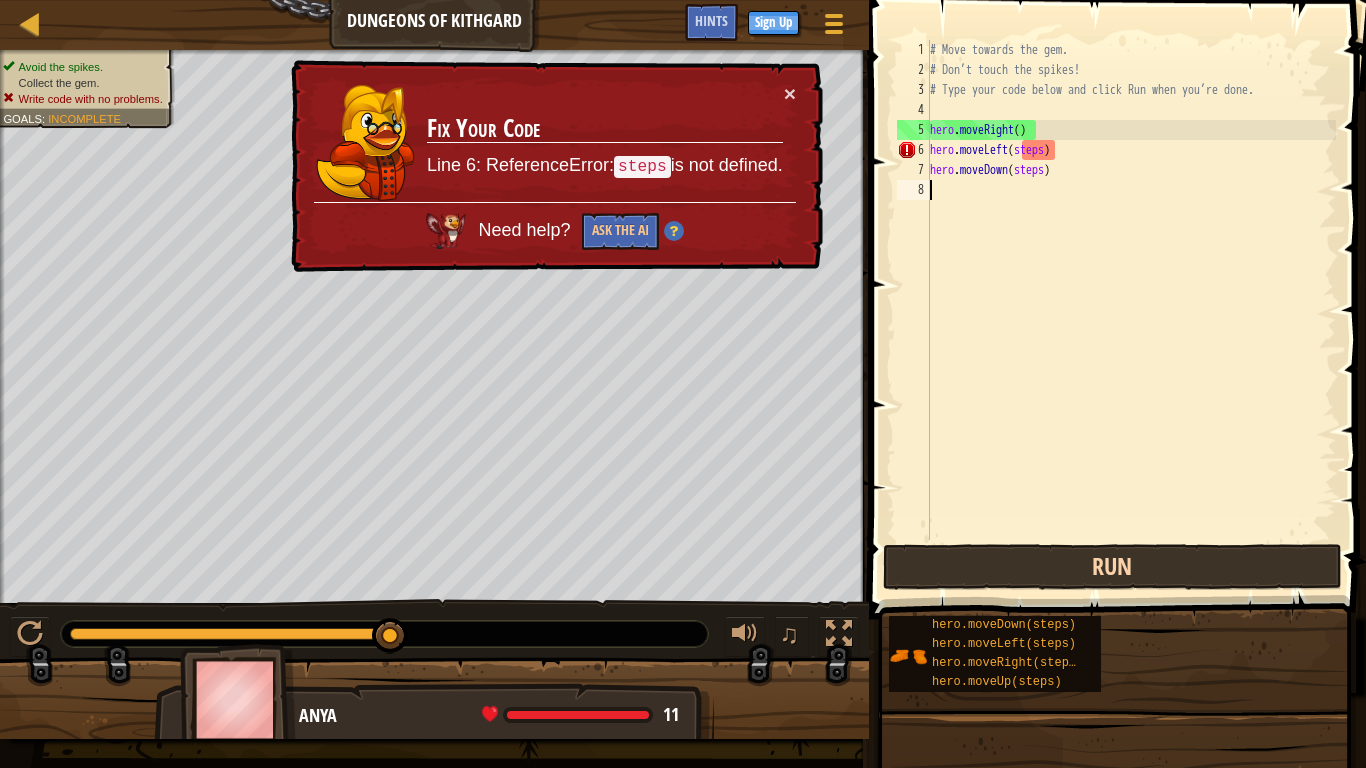 drag, startPoint x: 999, startPoint y: 451, endPoint x: 957, endPoint y: 586, distance: 141.38246 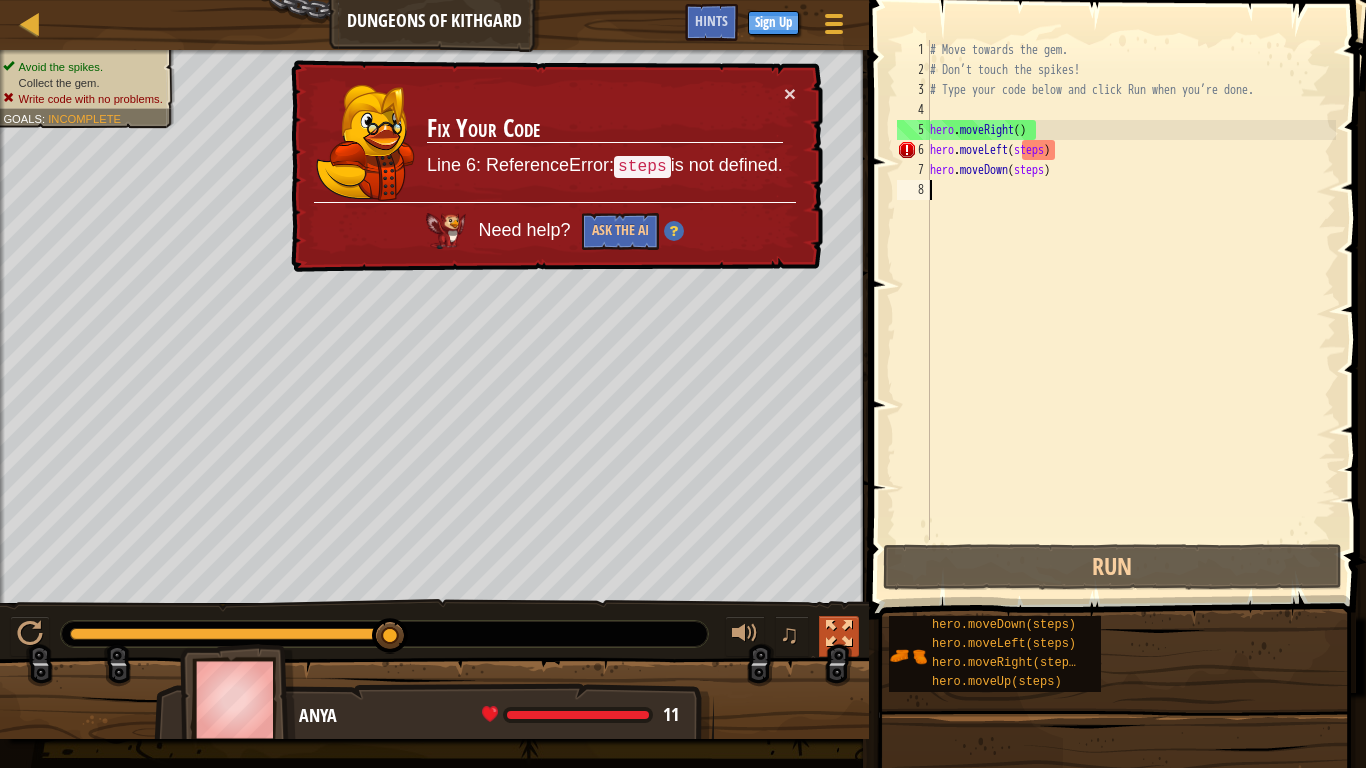 drag, startPoint x: 854, startPoint y: 628, endPoint x: 843, endPoint y: 630, distance: 11.18034 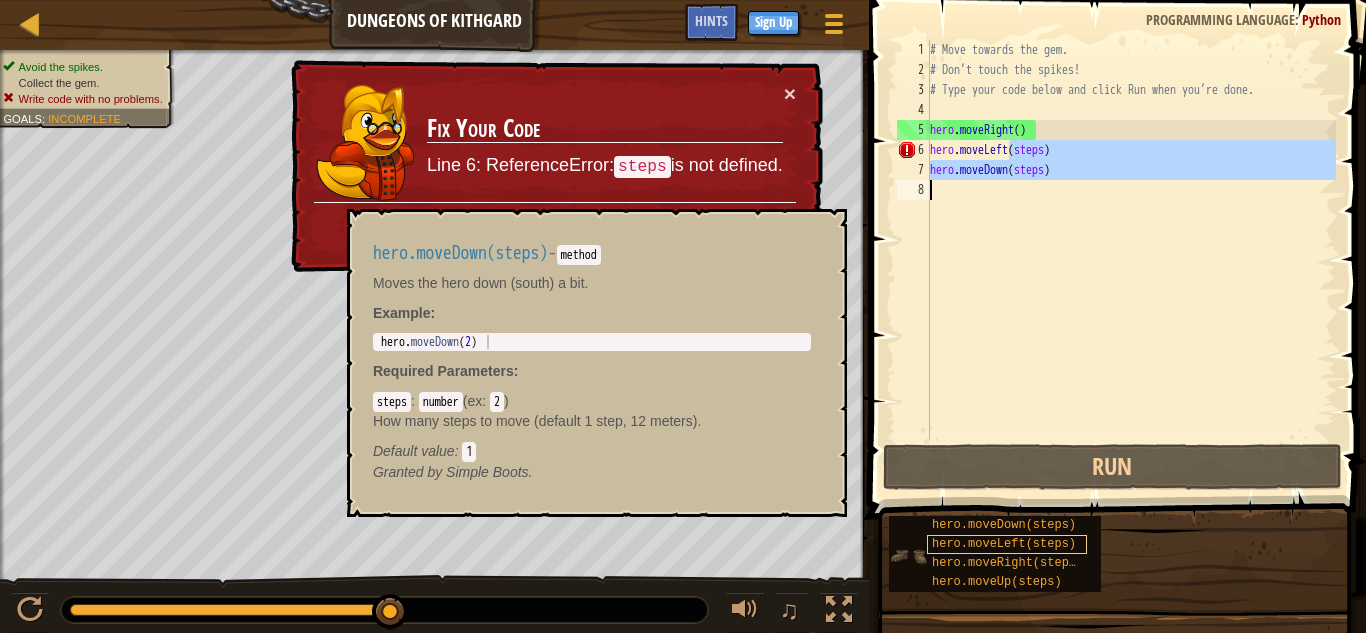 drag, startPoint x: 1011, startPoint y: 144, endPoint x: 958, endPoint y: 552, distance: 411.428 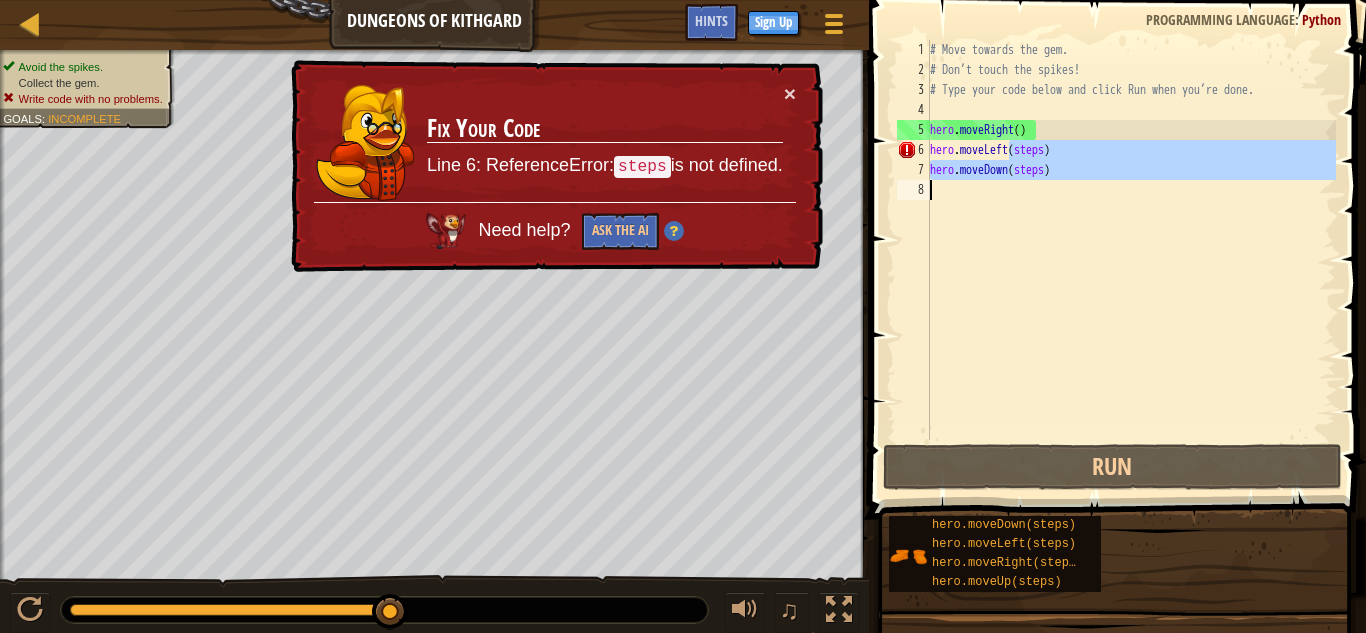 click on "# Move towards the gem. # Don’t touch the spikes! # Type your code below and click Run when you’re done. hero . moveRight ( ) hero . moveLeft ( steps ) hero . moveDown ( steps )" at bounding box center [1131, 240] 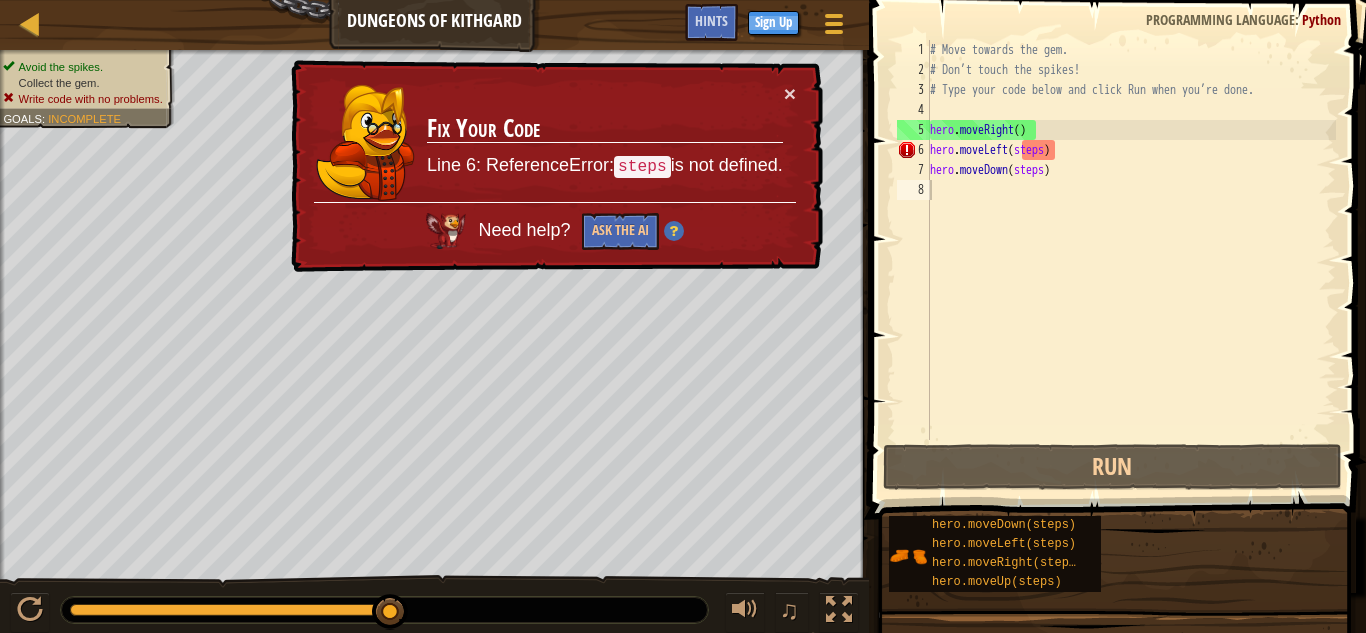 click on "steps" at bounding box center (642, 167) 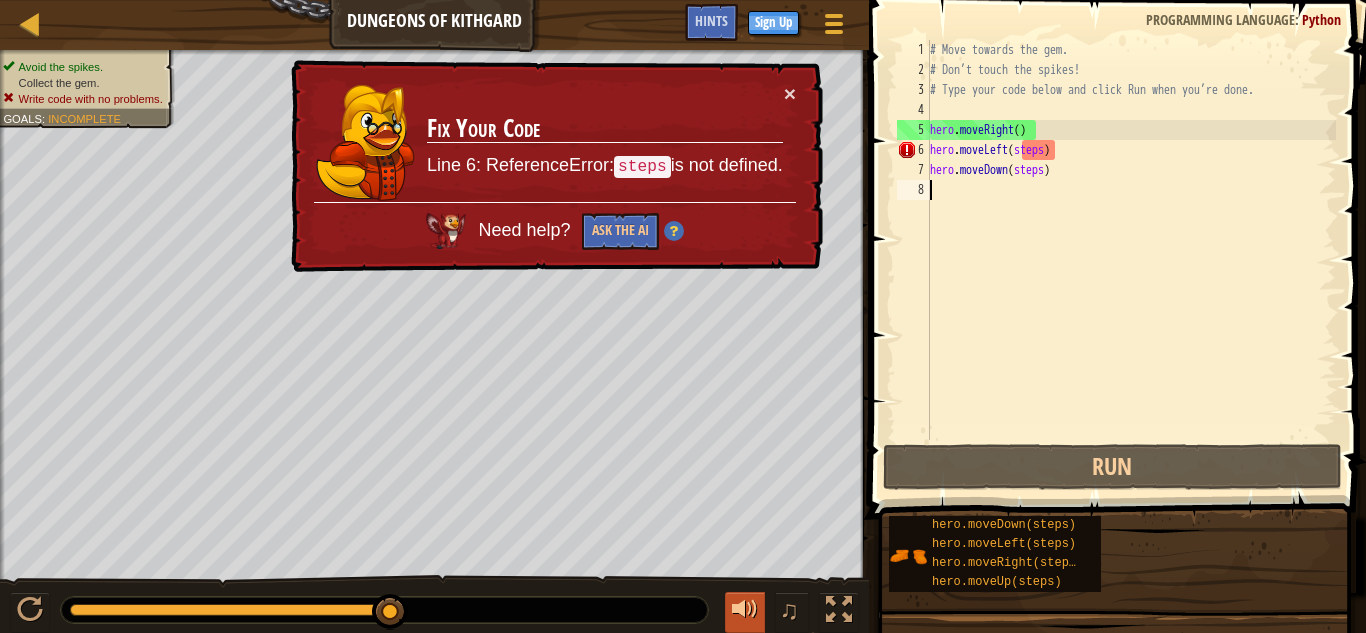 click at bounding box center (745, 610) 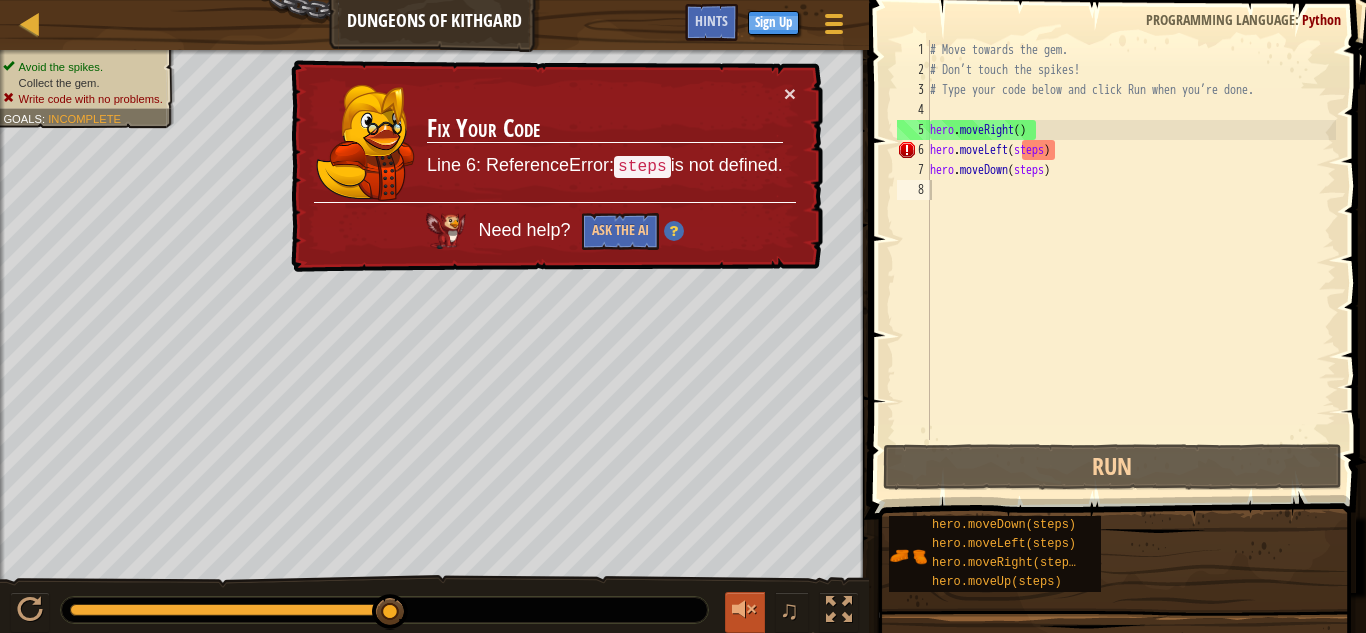 click at bounding box center [745, 610] 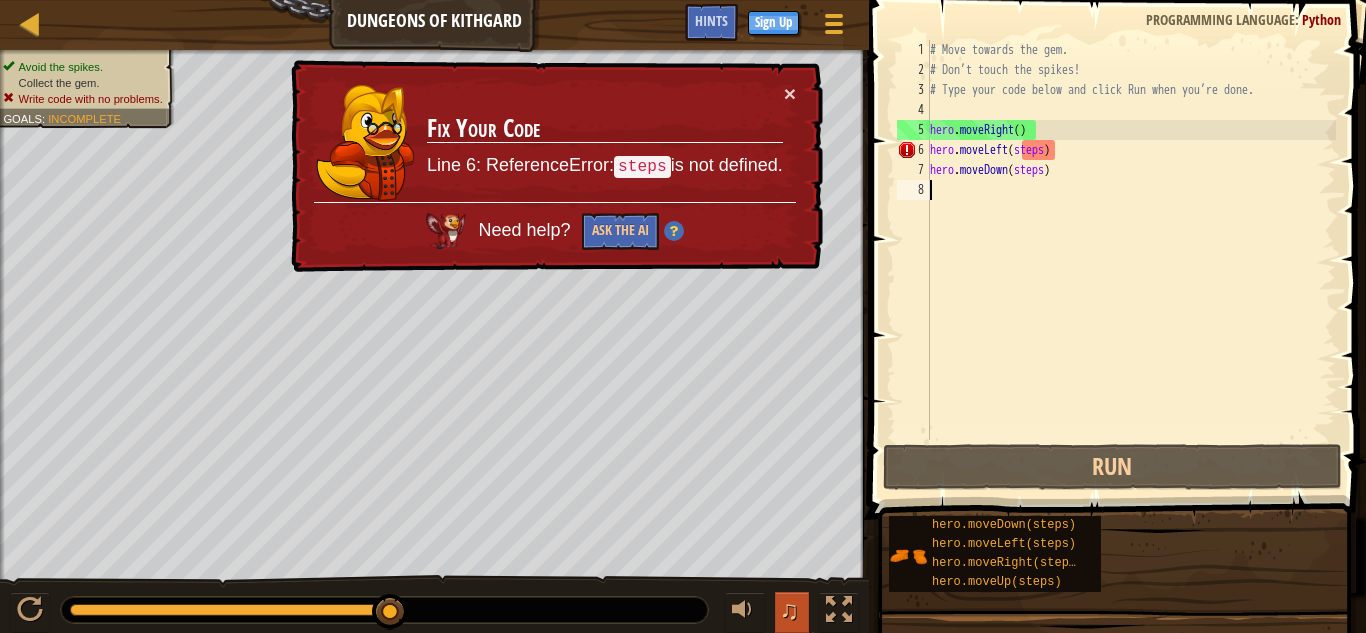 click on "♫" at bounding box center (792, 612) 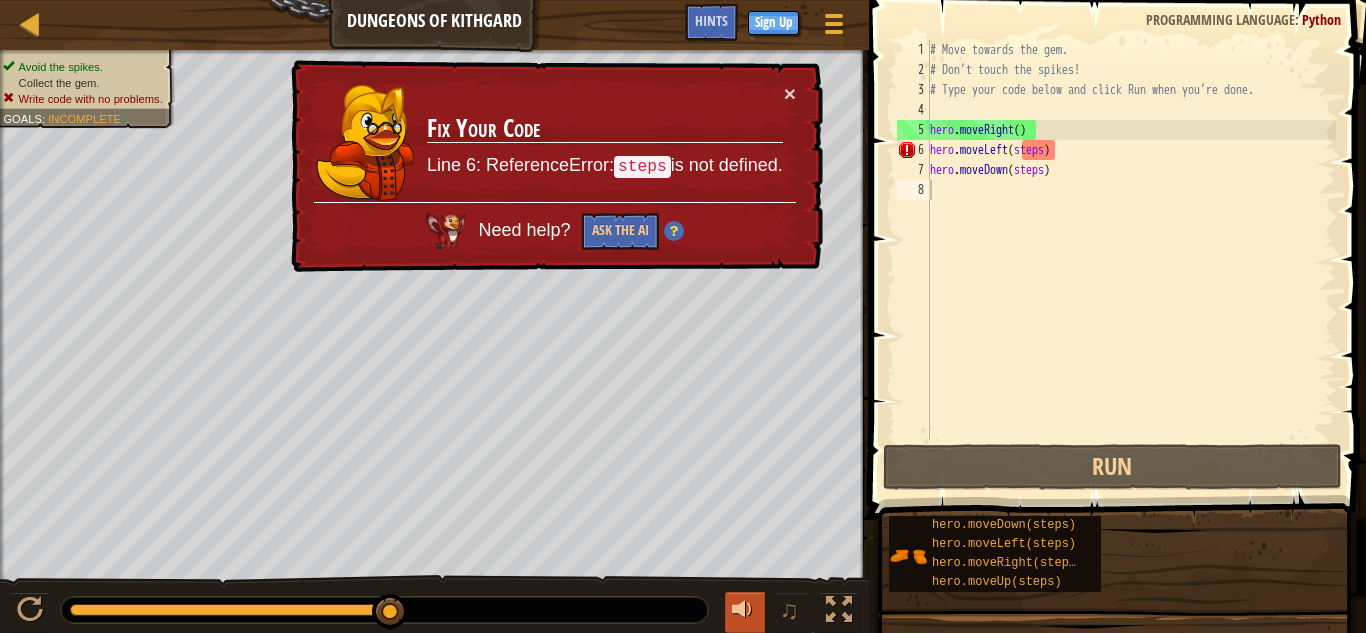 click at bounding box center [745, 612] 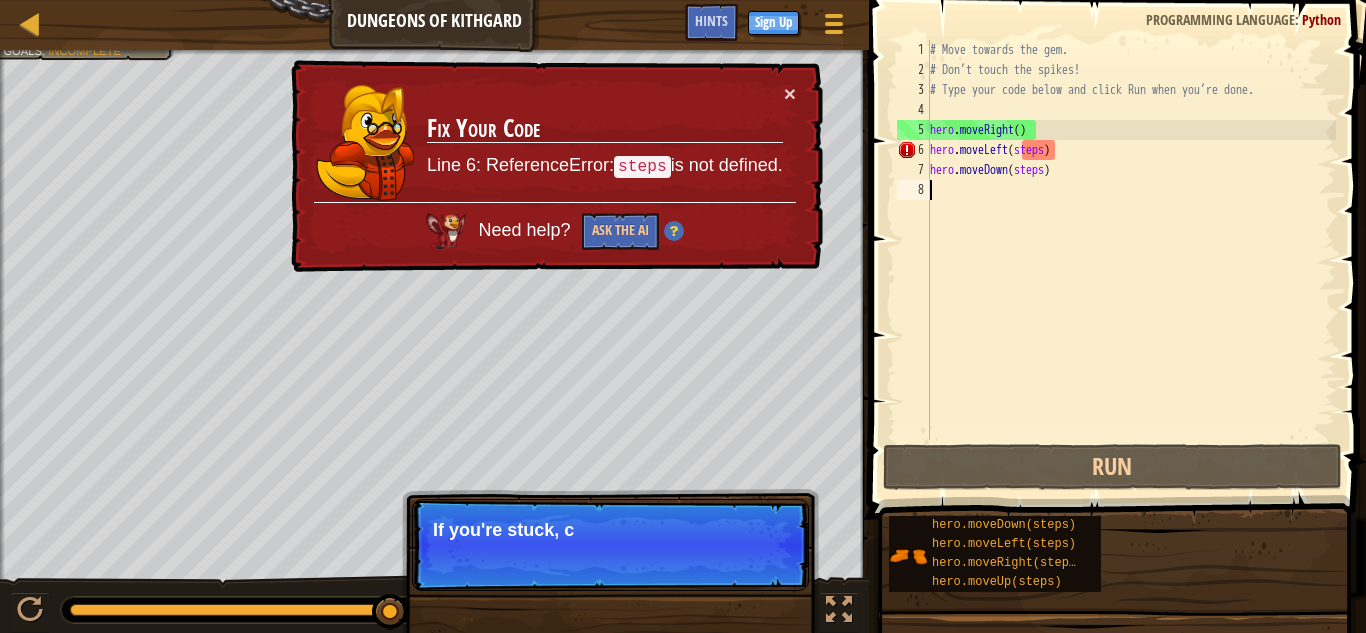 click on "Map Dungeons of Kithgard Game Menu Done Sign Up Hints" at bounding box center (434, 25) 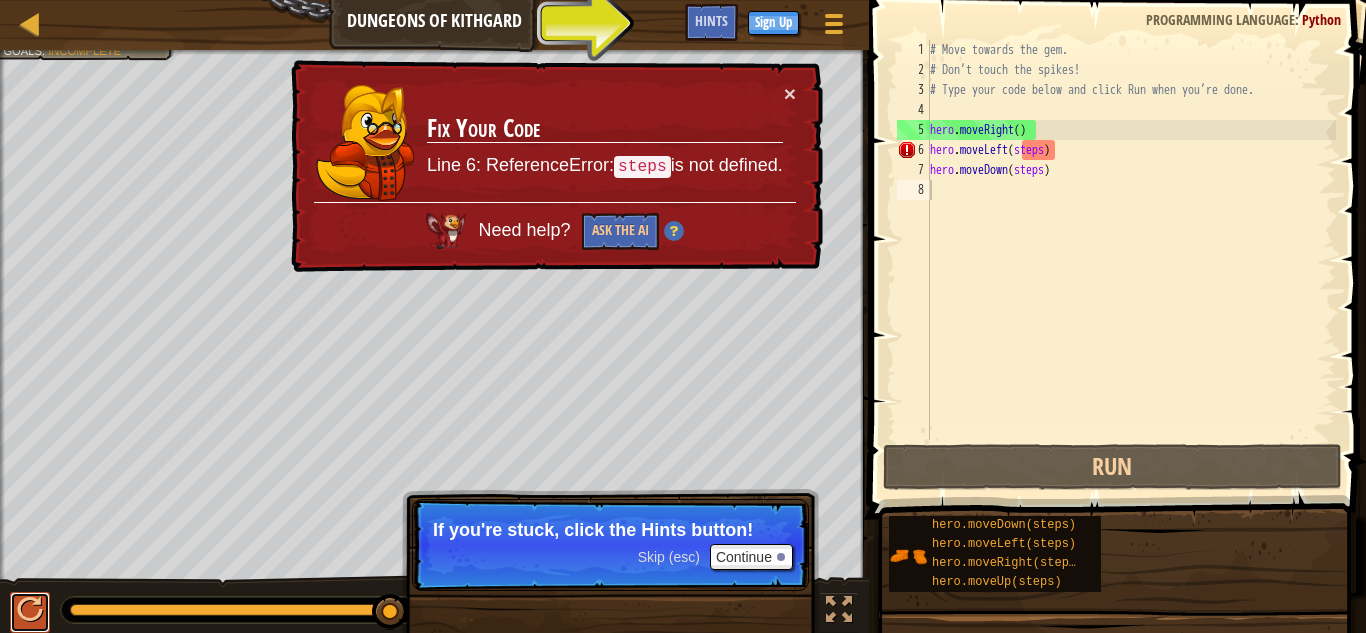 click at bounding box center (30, 610) 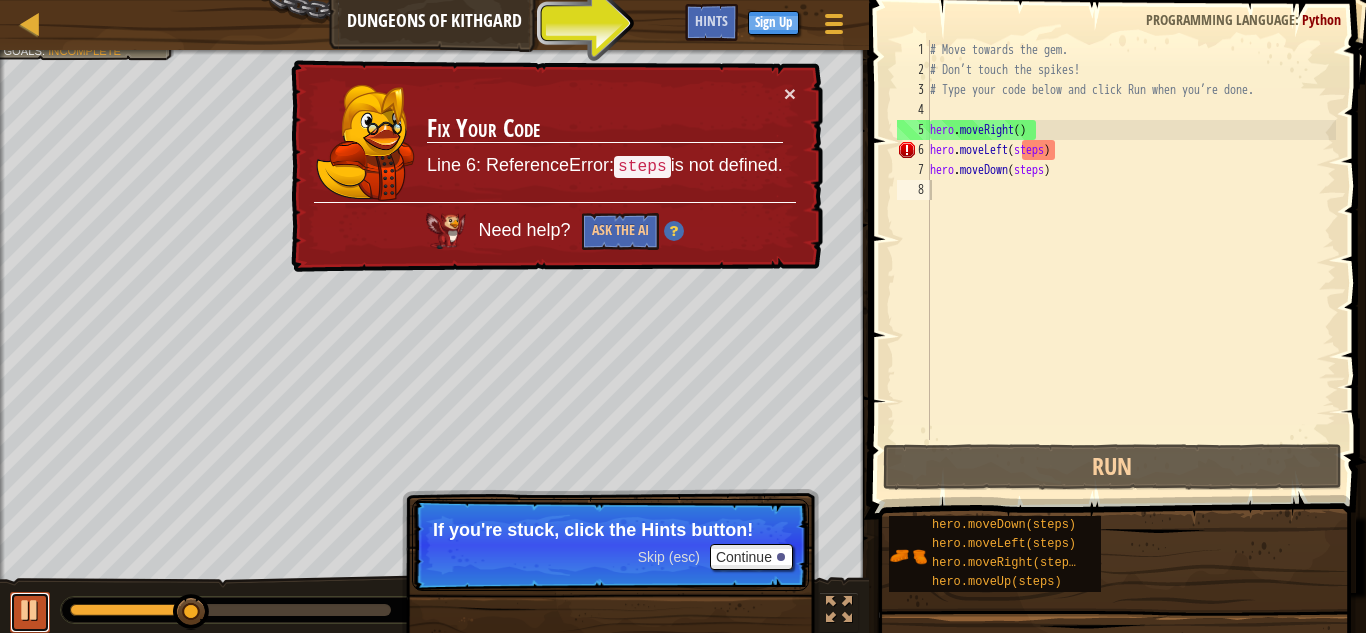 click at bounding box center (30, 610) 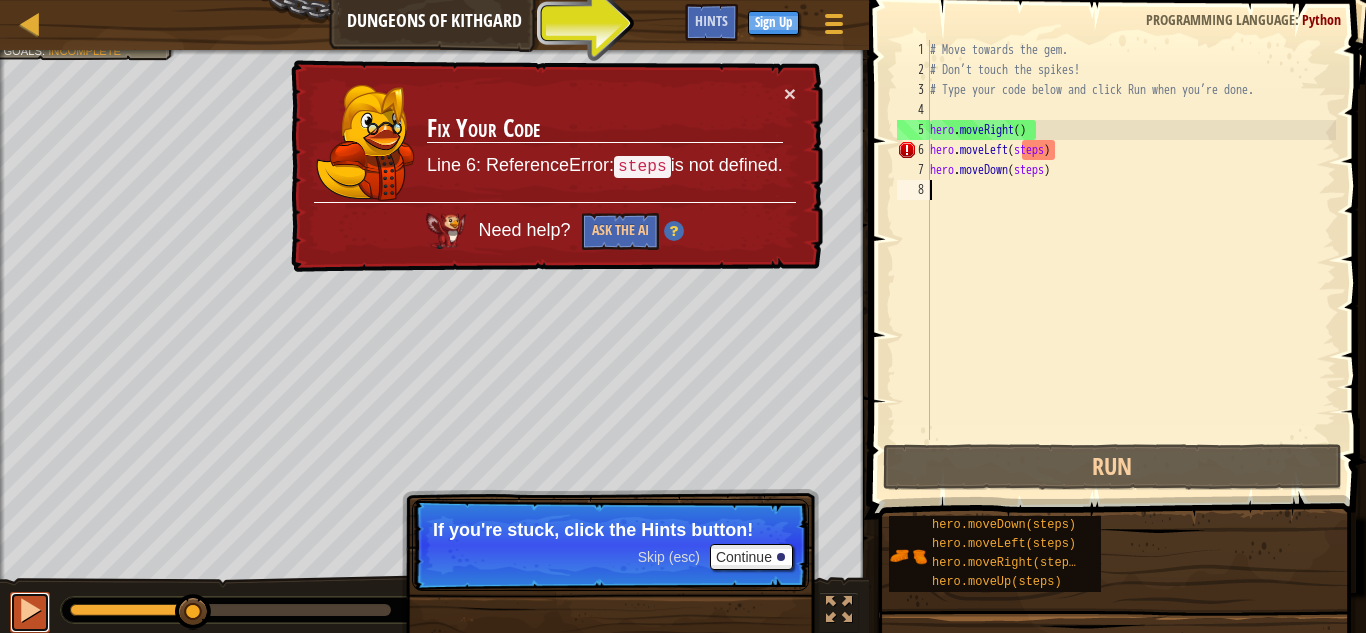 click at bounding box center [30, 610] 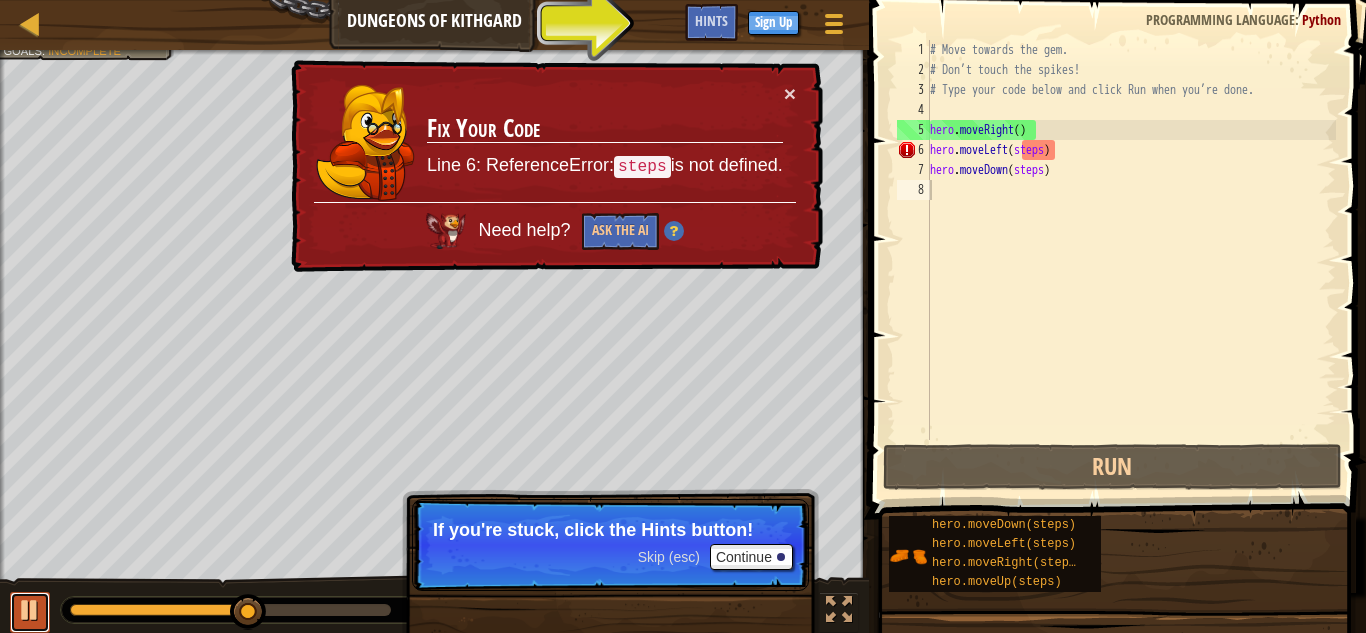 click at bounding box center [30, 610] 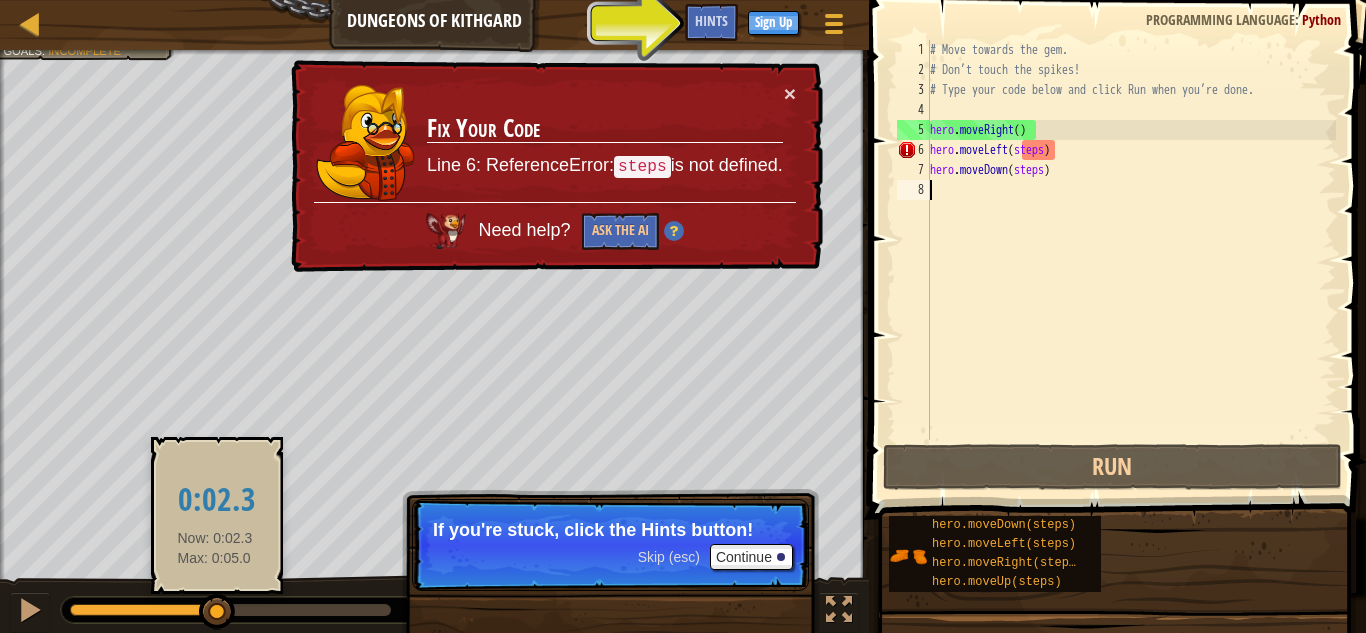 drag, startPoint x: 238, startPoint y: 614, endPoint x: 0, endPoint y: 566, distance: 242.7921 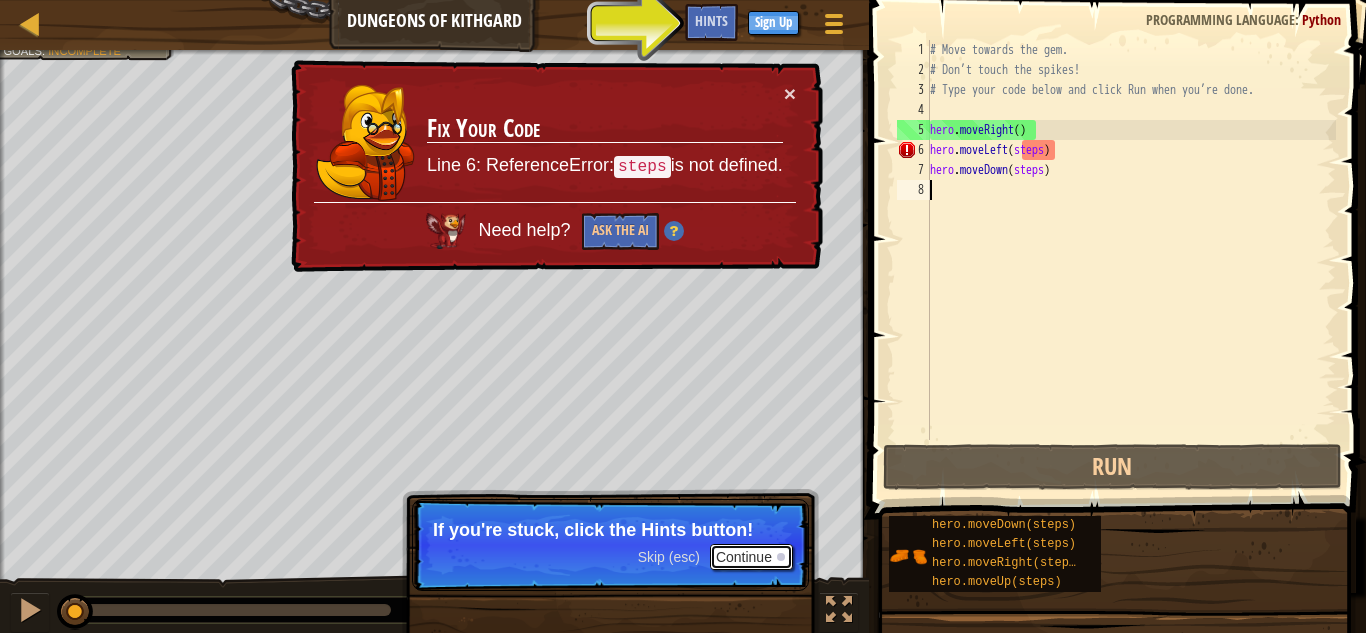 click on "Continue" at bounding box center (751, 557) 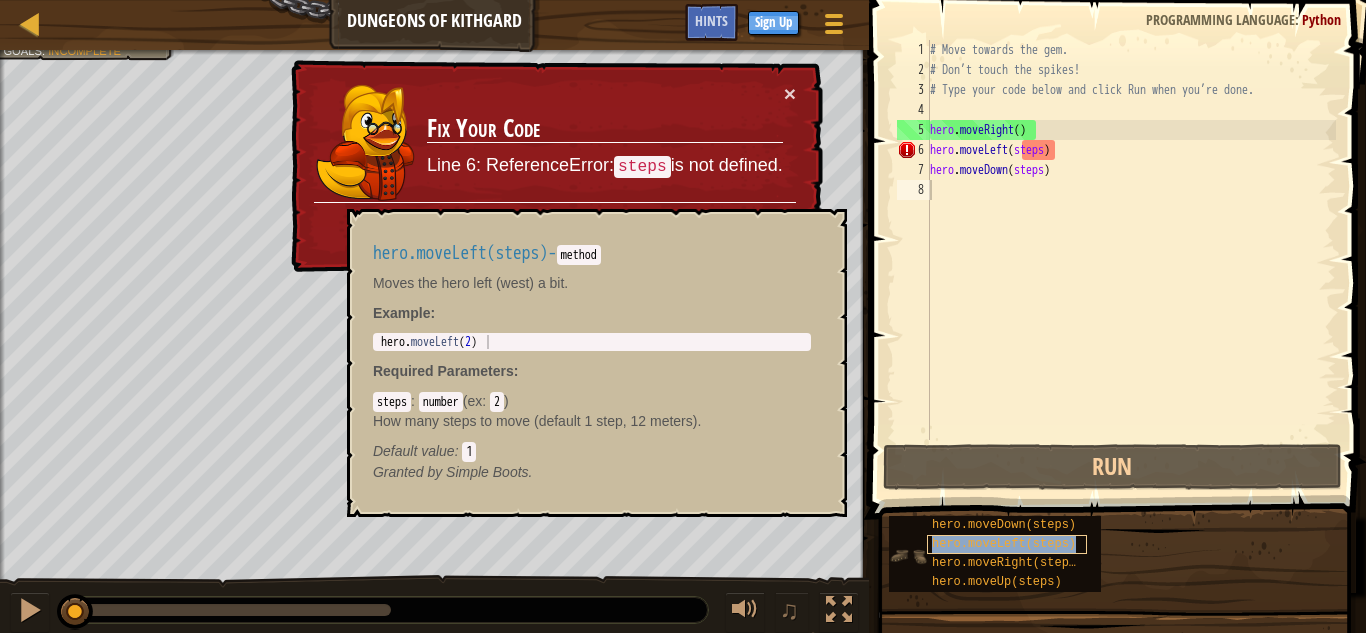 click on "hero.moveLeft(steps)" at bounding box center (1004, 544) 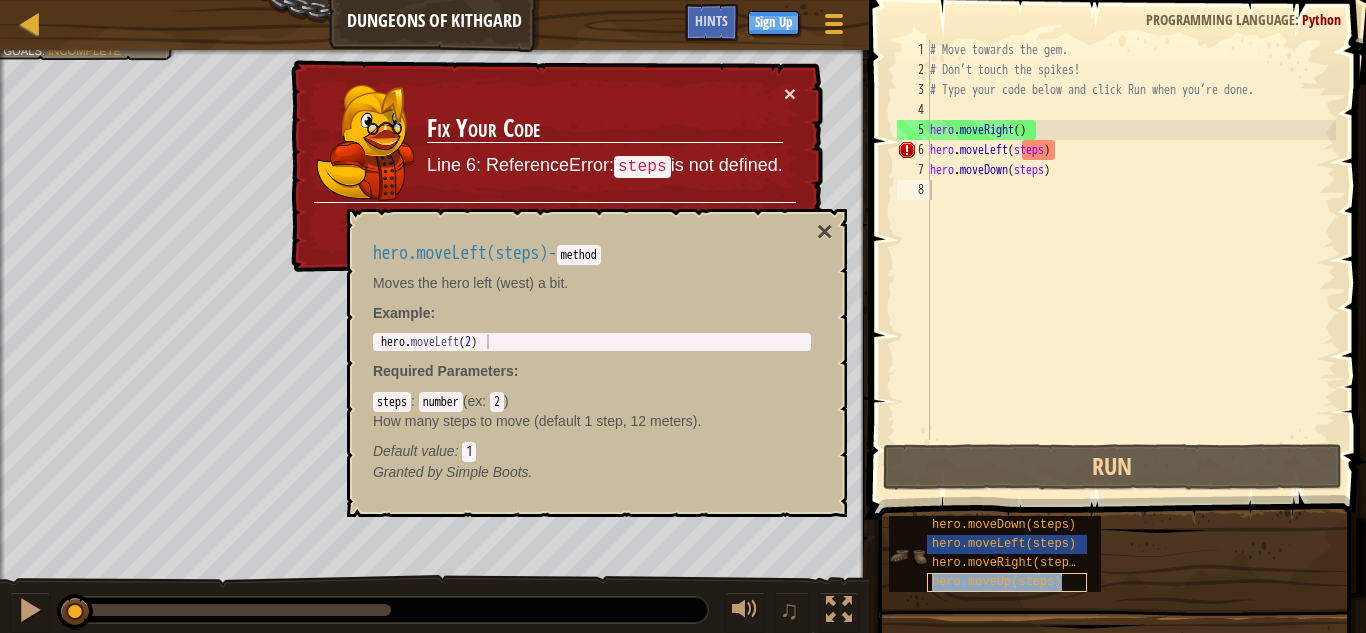 click on "hero.moveUp(steps)" at bounding box center [997, 582] 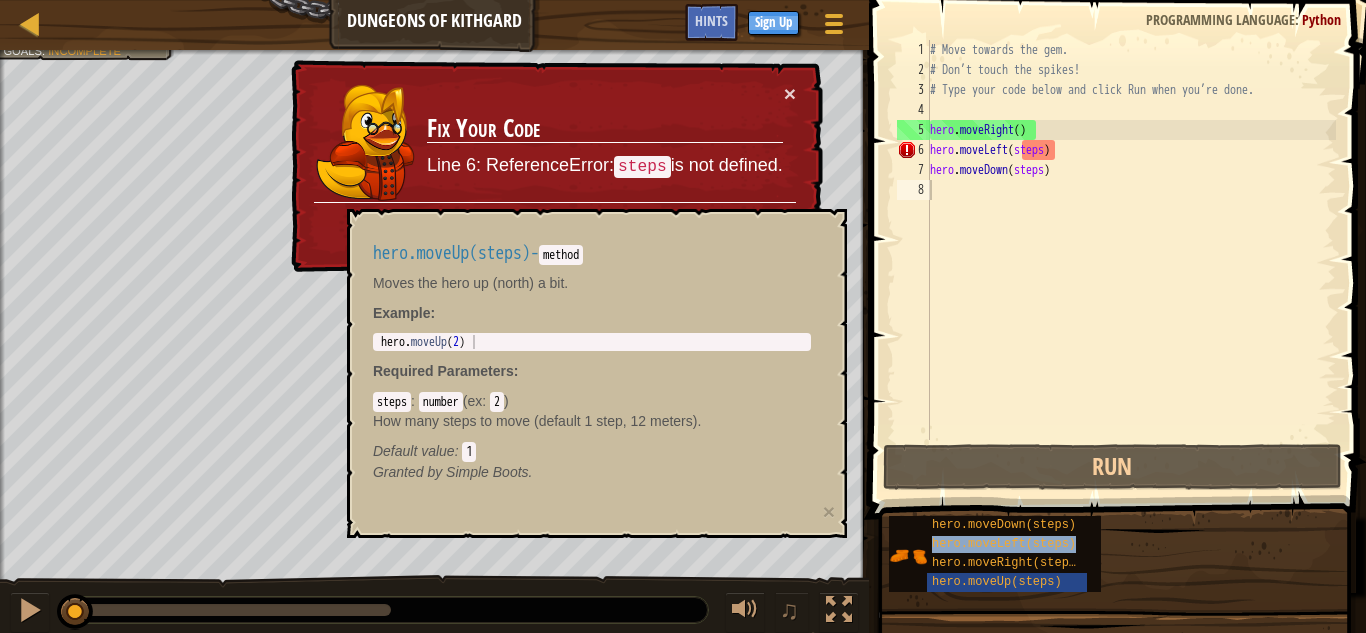 click on "1 2 3 4 5 6 7 8 # Move towards the gem. # Don’t touch the spikes! # Type your code below and click Run when you’re done. hero . moveRight ( ) hero . moveLeft ( steps ) hero . moveDown ( steps )     הההההההההההההההההההההההההההההההההההההההההההההההההההההההההההההההההההההההההההההההההההההההההההההההההההההההההההההההההההההההההההההההההההההההההההההההההההההההההההההההההההההההההההההההההההההההההההההההההההההההההההההההההההההההההההההההההההההההההההההההההההההההההההההההה XXXXXXXXXXXXXXXXXXXXXXXXXXXXXXXXXXXXXXXXXXXXXXXXXXXXXXXXXXXXXXXXXXXXXXXXXXXXXXXXXXXXXXXXXXXXXXXXXXXXXXXXXXXXXXXXXXXXXXXXXXXXXXXXXXXXXXXXXXXXXXXXXXXXXXXXXXXXXXXXXXXXXXXXXXXXXXXXXXXXXXXXXXXXXXXXXXXXXXXXXXXXXXXXXXXXXXXXXXXXXXXXXXXXXXXXXXXXXXXXXXXXXXXXXXXXXXXX Code Saved Programming language : Python Run Done" at bounding box center [1114, 299] 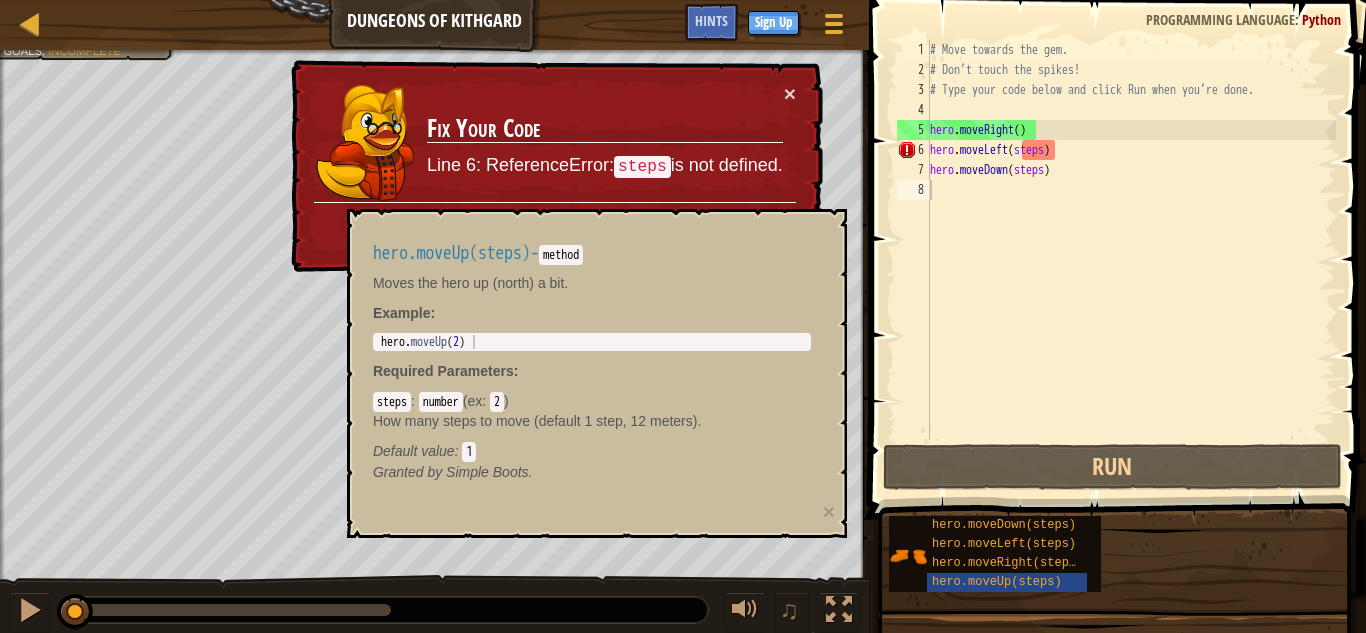 click at bounding box center (1114, 791) 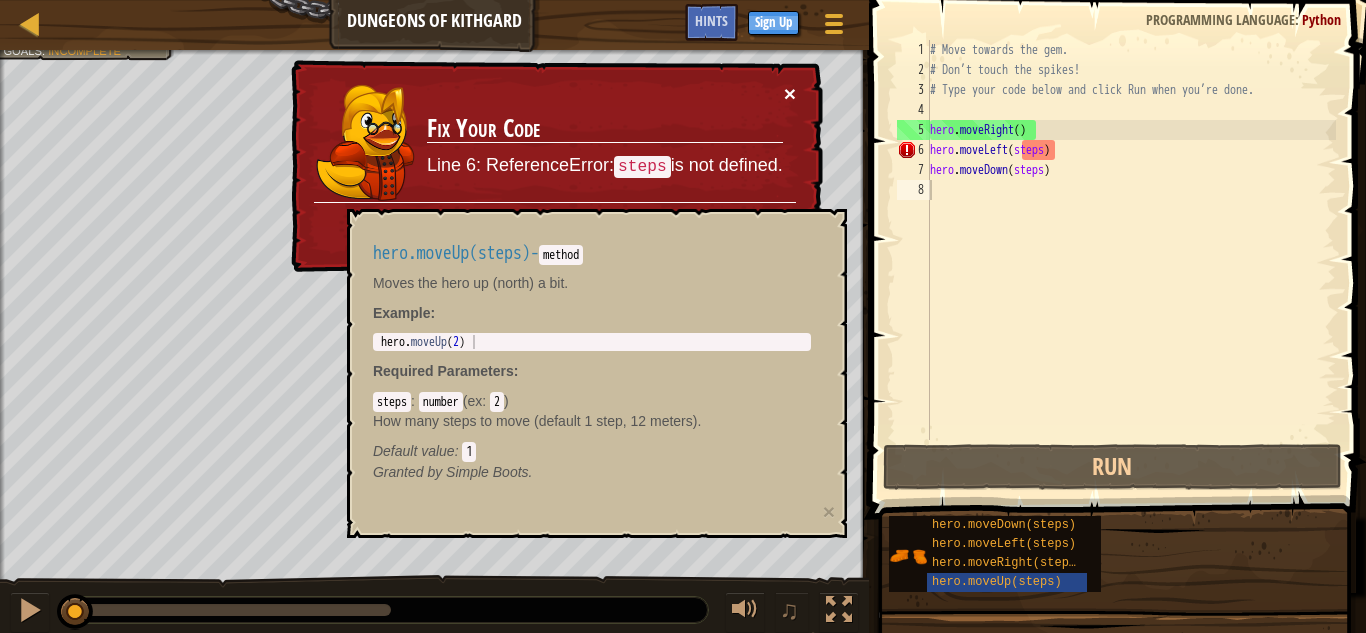 click on "×" at bounding box center (790, 93) 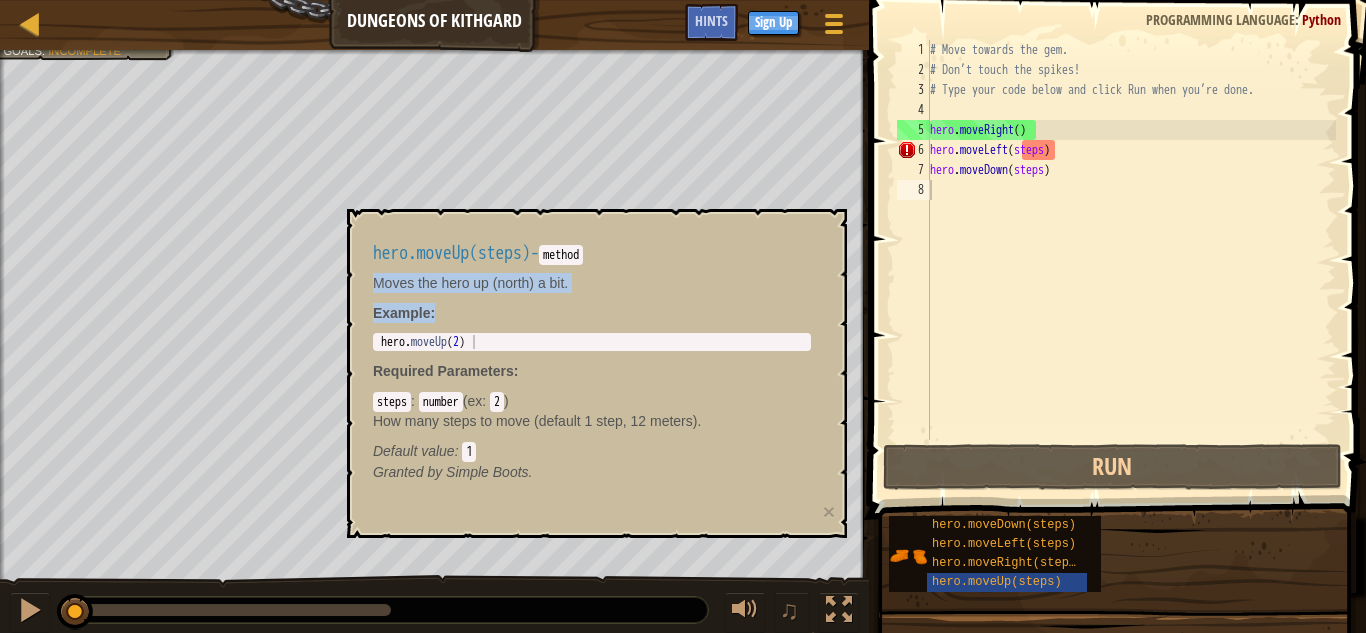 drag, startPoint x: 731, startPoint y: 315, endPoint x: 702, endPoint y: 336, distance: 35.805027 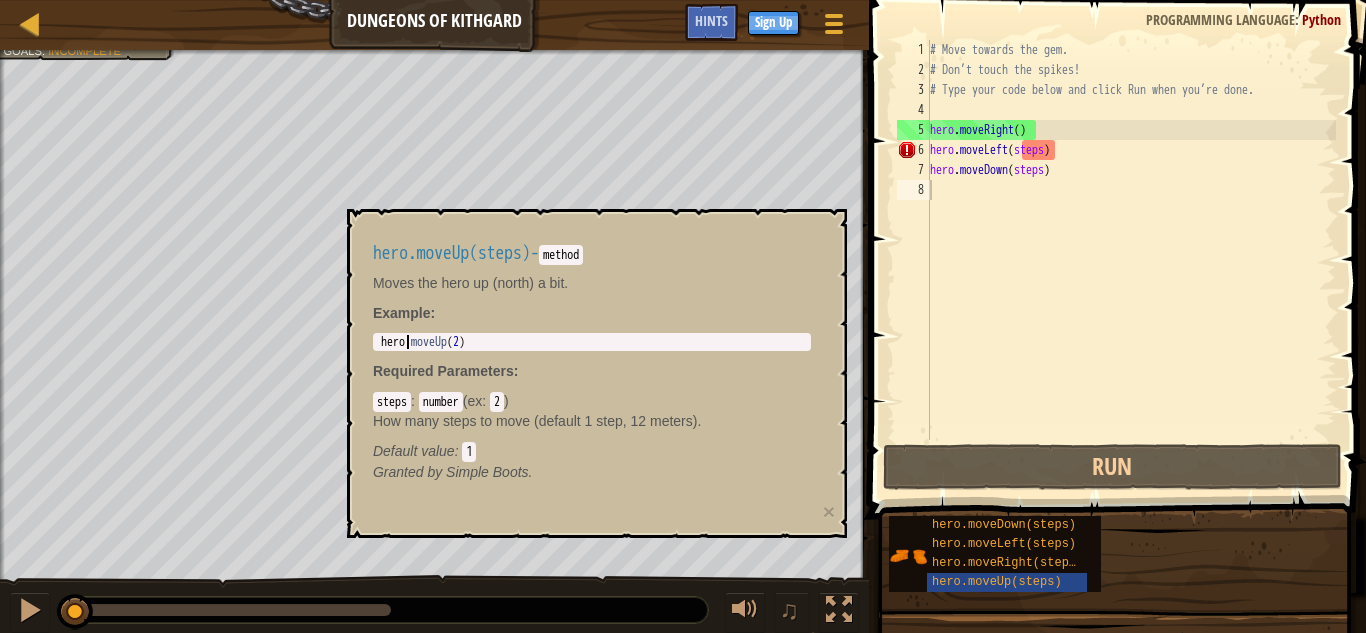 drag, startPoint x: 405, startPoint y: 346, endPoint x: 473, endPoint y: 375, distance: 73.92564 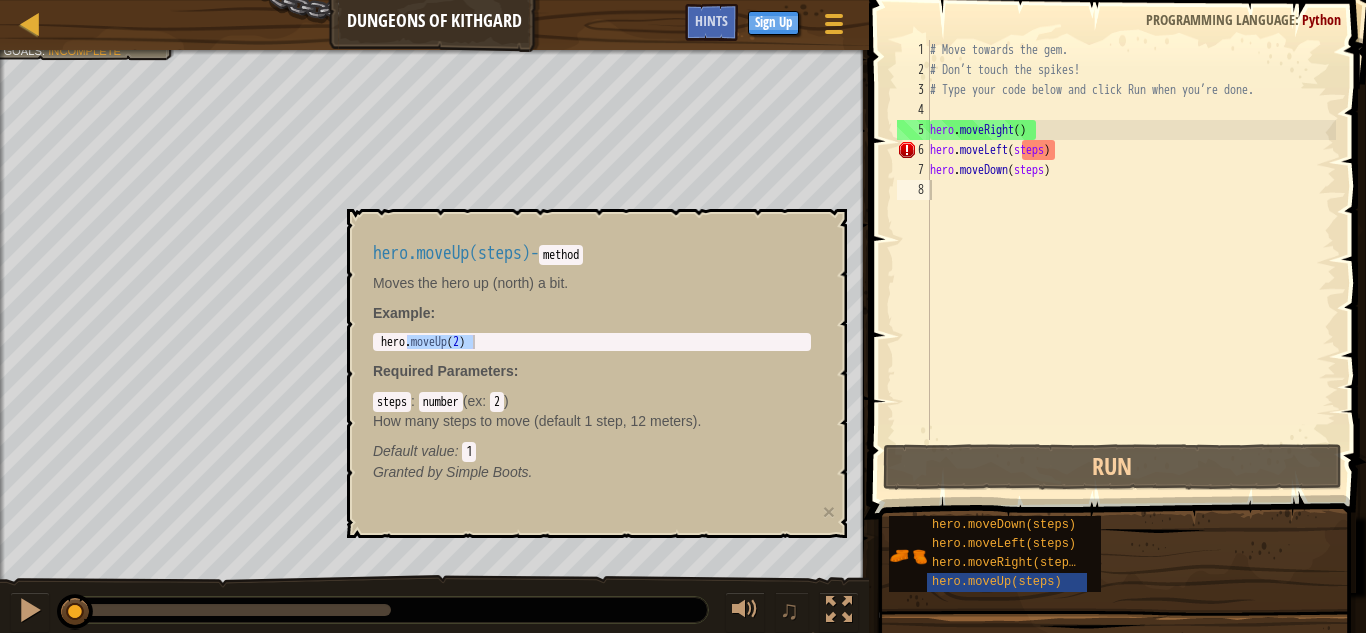 drag, startPoint x: 473, startPoint y: 375, endPoint x: 552, endPoint y: 416, distance: 89.005615 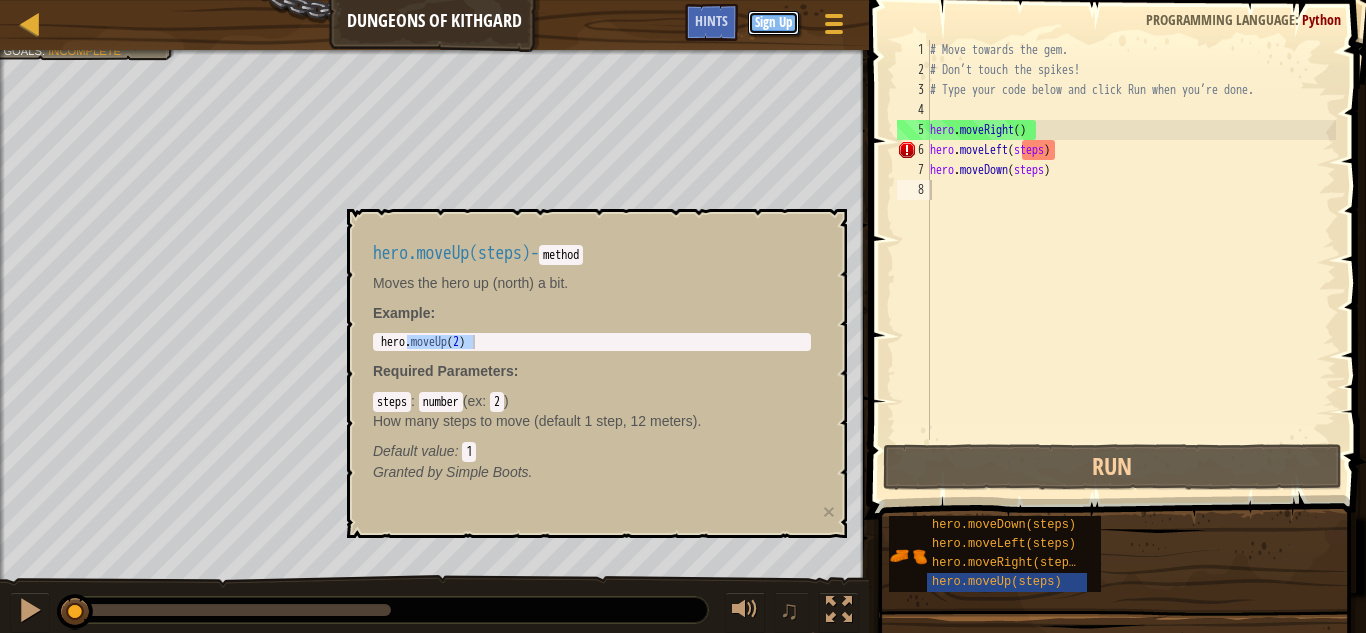 click on "Sign Up" at bounding box center (773, 23) 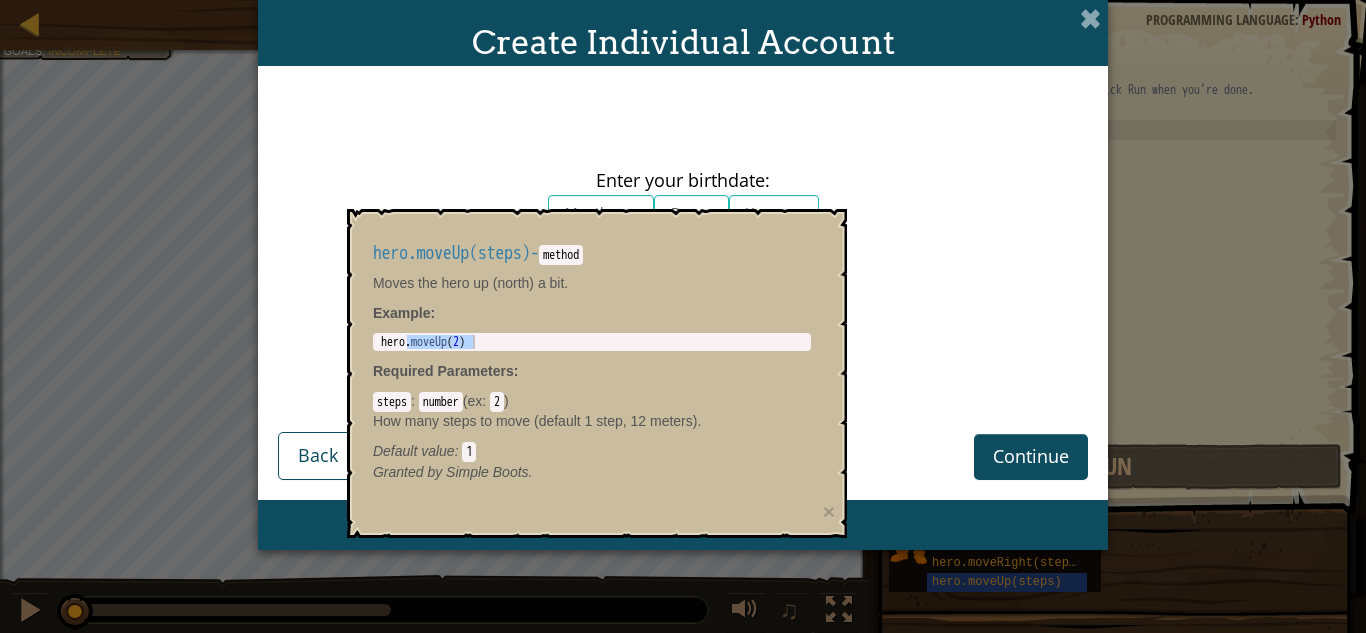 click on "Map Dungeons of Kithgard Game Menu Done Sign Up Hints 1     הההההההההההההההההההההההההההההההההההההההההההההההההההההההההההההההההההההההההההההההההההההההההההההההההההההההההההההההההההההההההההההההההההההההההההההההההההההההההההההההההההההההההההההההההההההההההההההההההההההההההההההההההההההההההההההההההההההההההההההההההההההההההההההההה XXXXXXXXXXXXXXXXXXXXXXXXXXXXXXXXXXXXXXXXXXXXXXXXXXXXXXXXXXXXXXXXXXXXXXXXXXXXXXXXXXXXXXXXXXXXXXXXXXXXXXXXXXXXXXXXXXXXXXXXXXXXXXXXXXXXXXXXXXXXXXXXXXXXXXXXXXXXXXXXXXXXXXXXXXXXXXXXXXXXXXXXXXXXXXXXXXXXXXXXXXXXXXXXXXXXXXXXXXXXXXXXXXXXXXXXXXXXXXXXXXXXXXXXXXXXXXXX Solution × Hints 1 2 3 4 5 6 7 8 # Move towards the gem. # Don’t touch the spikes! # Type your code below and click Run when you’re done. hero . moveRight ( ) hero . moveLeft ( steps ) ." at bounding box center [683, 1] 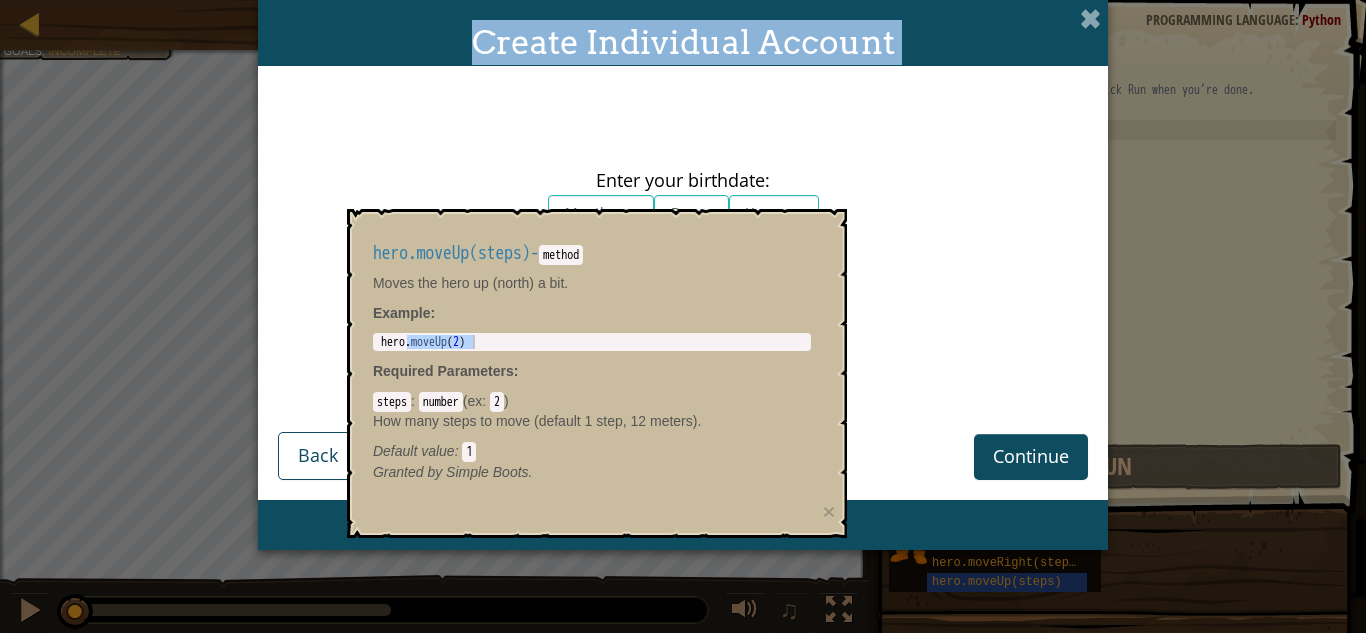 click on "Create Individual Account" at bounding box center [683, 42] 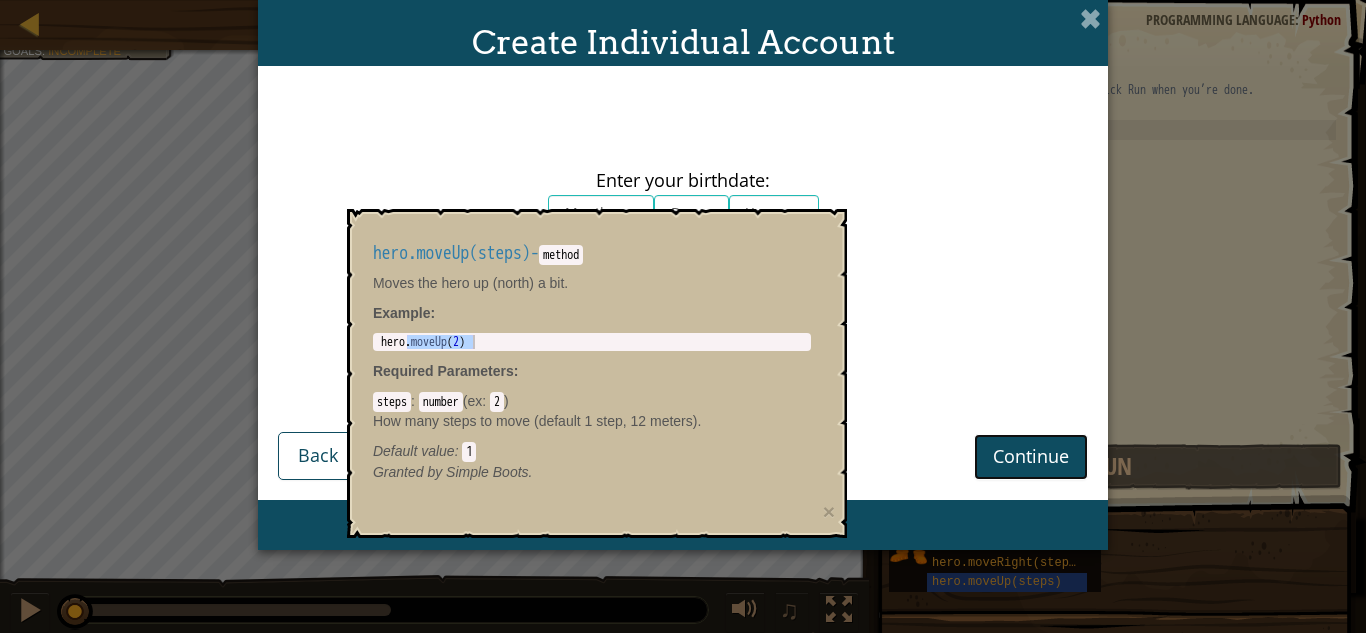 click on "Continue" at bounding box center (1031, 456) 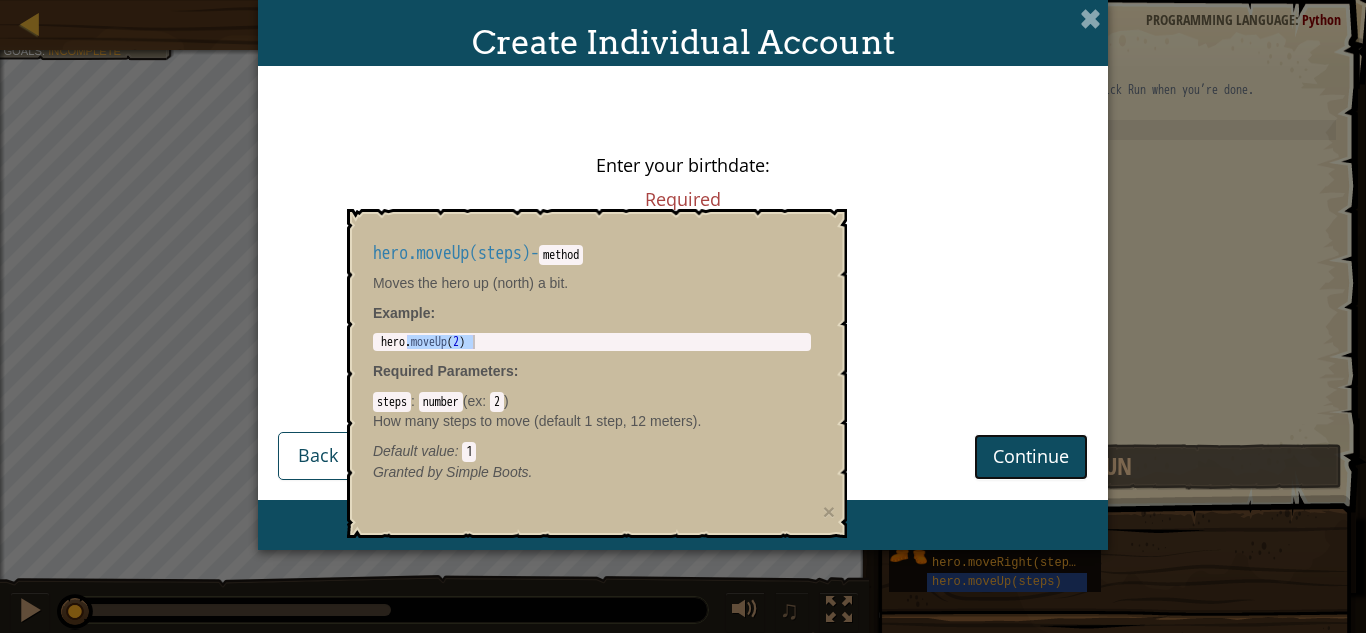click on "Continue" at bounding box center (1031, 456) 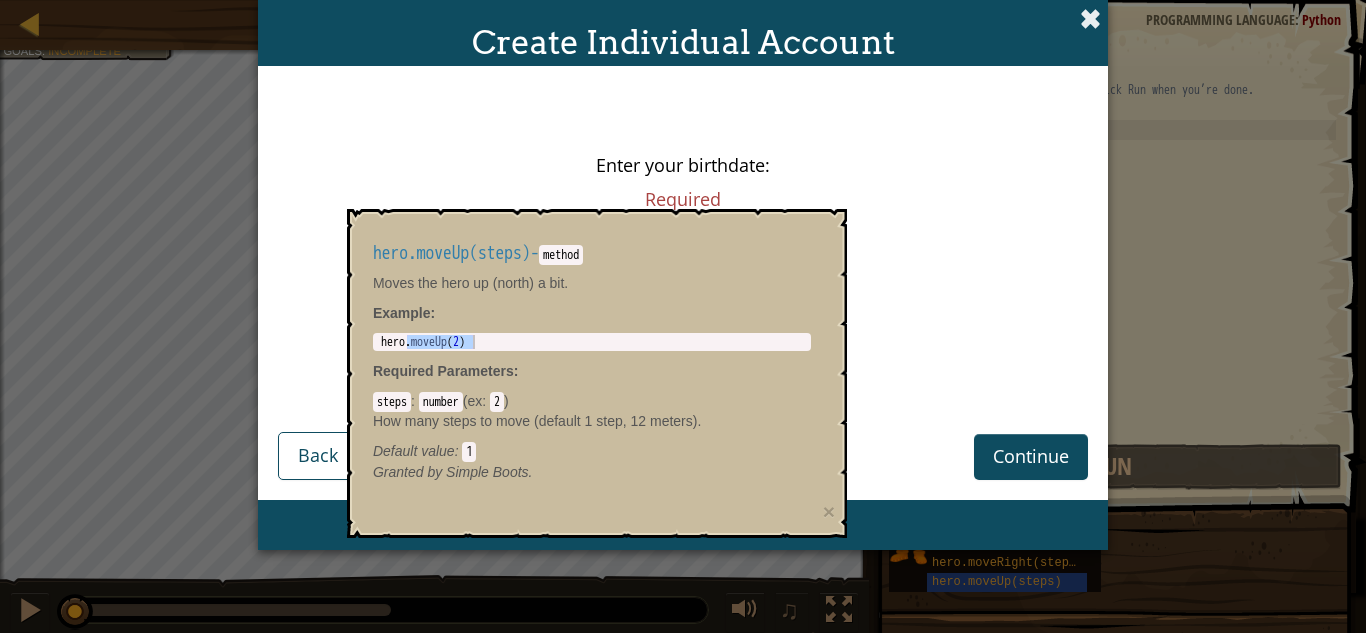 click at bounding box center (1090, 18) 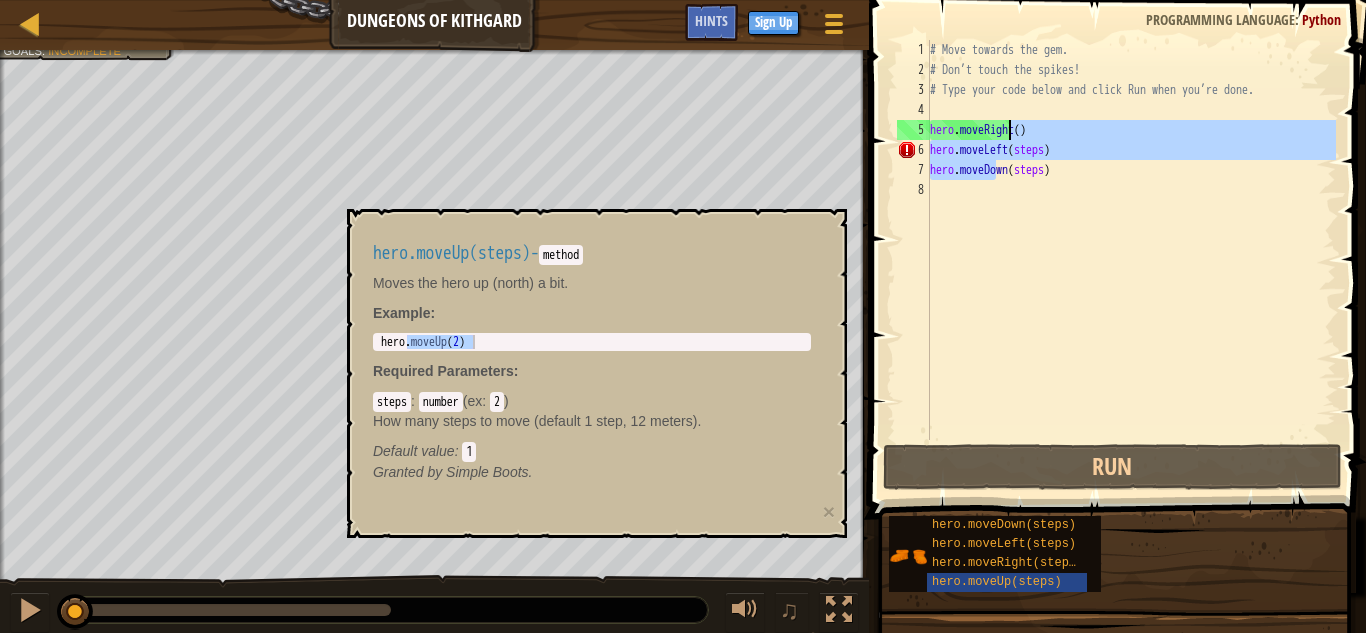 drag, startPoint x: 997, startPoint y: 170, endPoint x: 1009, endPoint y: 124, distance: 47.539455 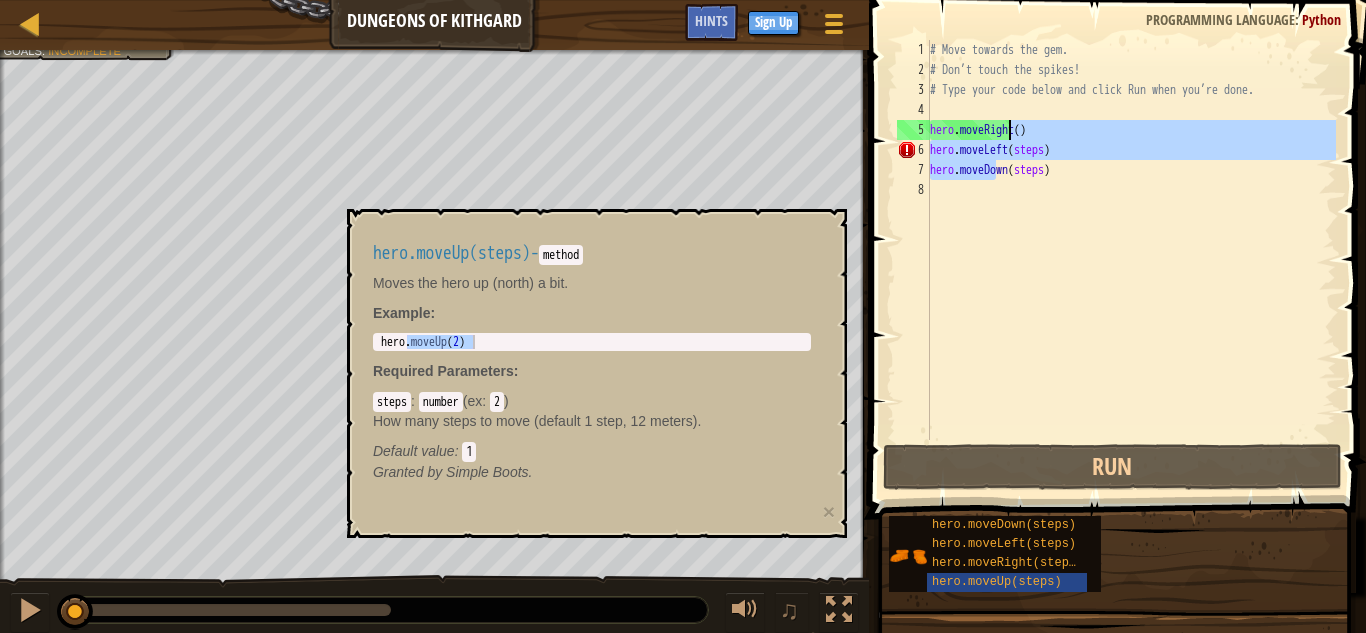 click on "# Move towards the gem. # Don’t touch the spikes! # Type your code below and click Run when you’re done. hero . moveRight ( ) hero . moveLeft ( steps ) hero . moveDown ( steps )" at bounding box center (1131, 240) 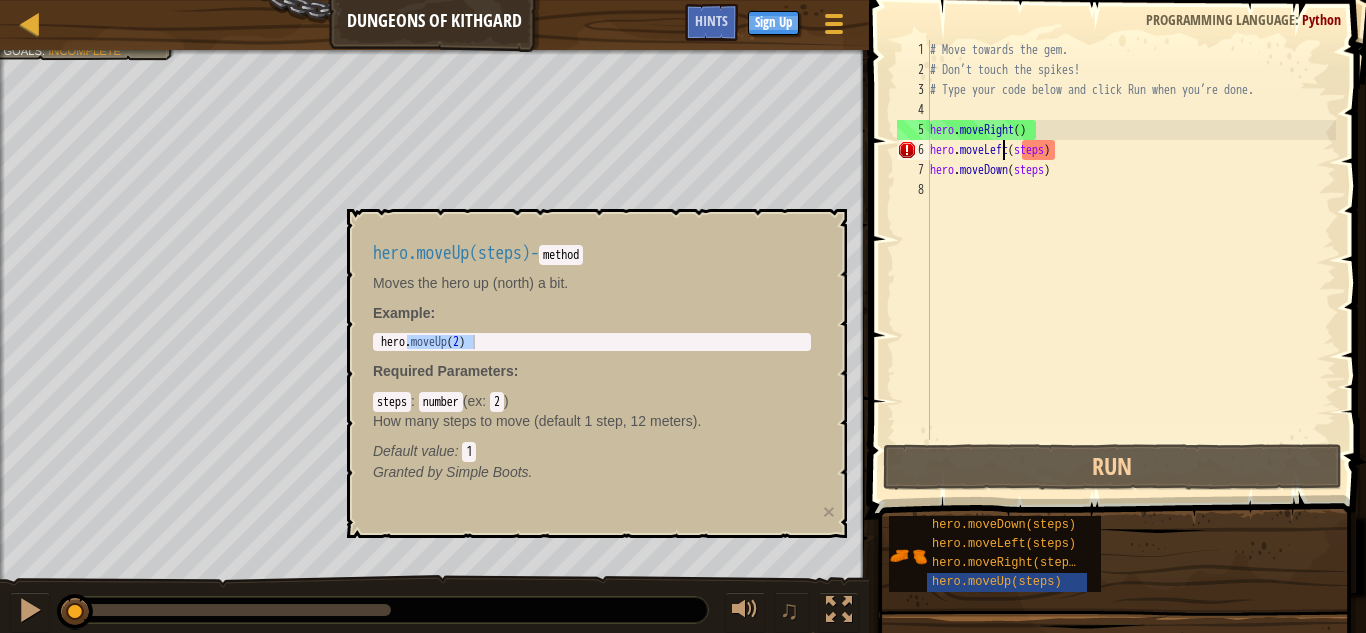 click on "# Move towards the gem. # Don’t touch the spikes! # Type your code below and click Run when you’re done. hero . moveRight ( ) hero . moveLeft ( steps ) hero . moveDown ( steps )" at bounding box center [1131, 260] 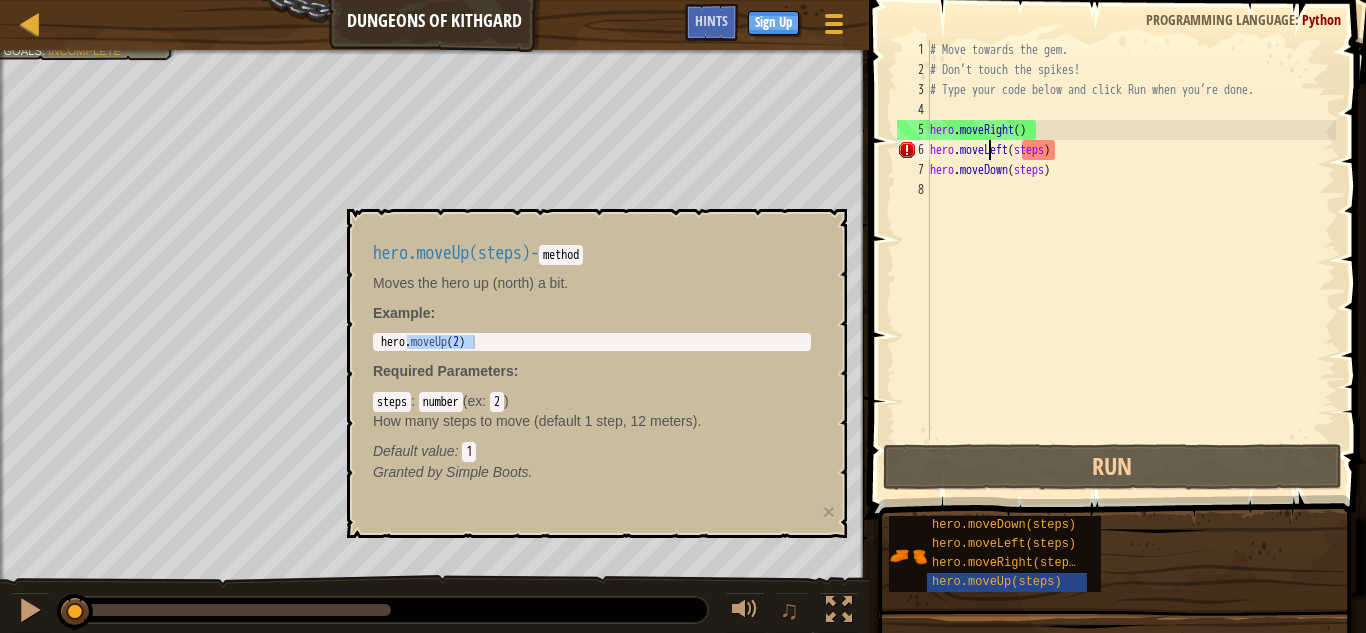 drag, startPoint x: 1004, startPoint y: 152, endPoint x: 990, endPoint y: 144, distance: 16.124516 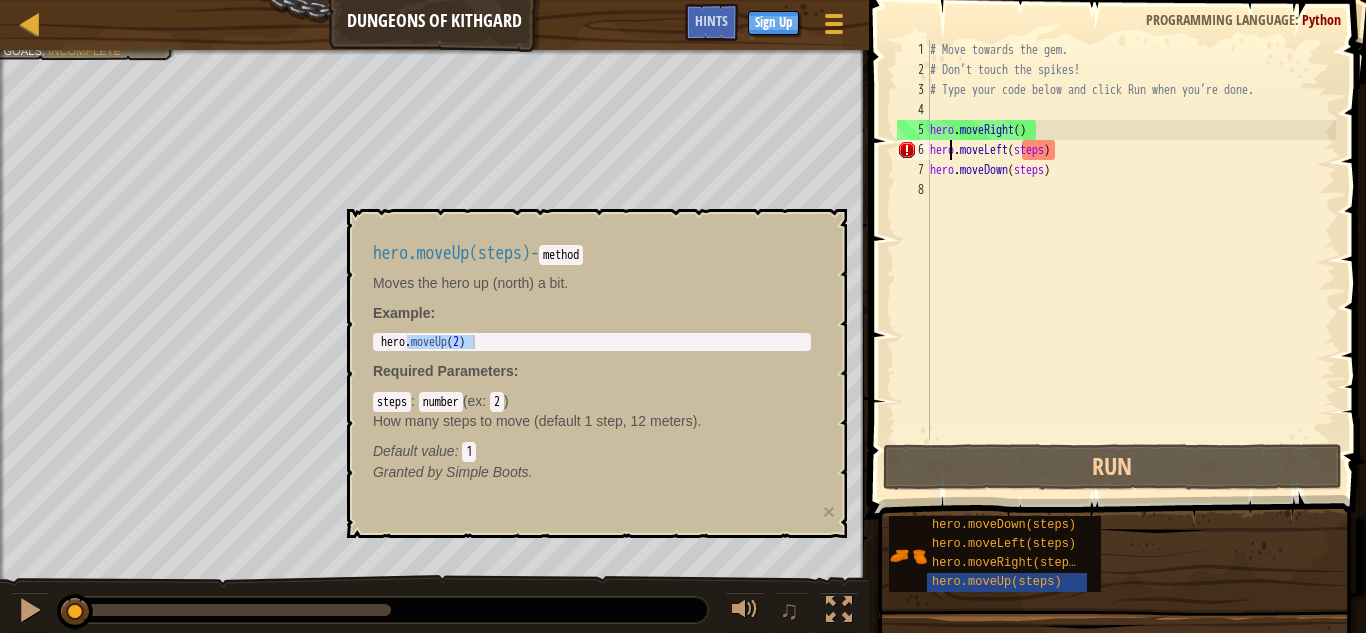 click on "# Move towards the gem. # Don’t touch the spikes! # Type your code below and click Run when you’re done. hero . moveRight ( ) hero . moveLeft ( steps ) hero . moveDown ( steps )" at bounding box center [1131, 260] 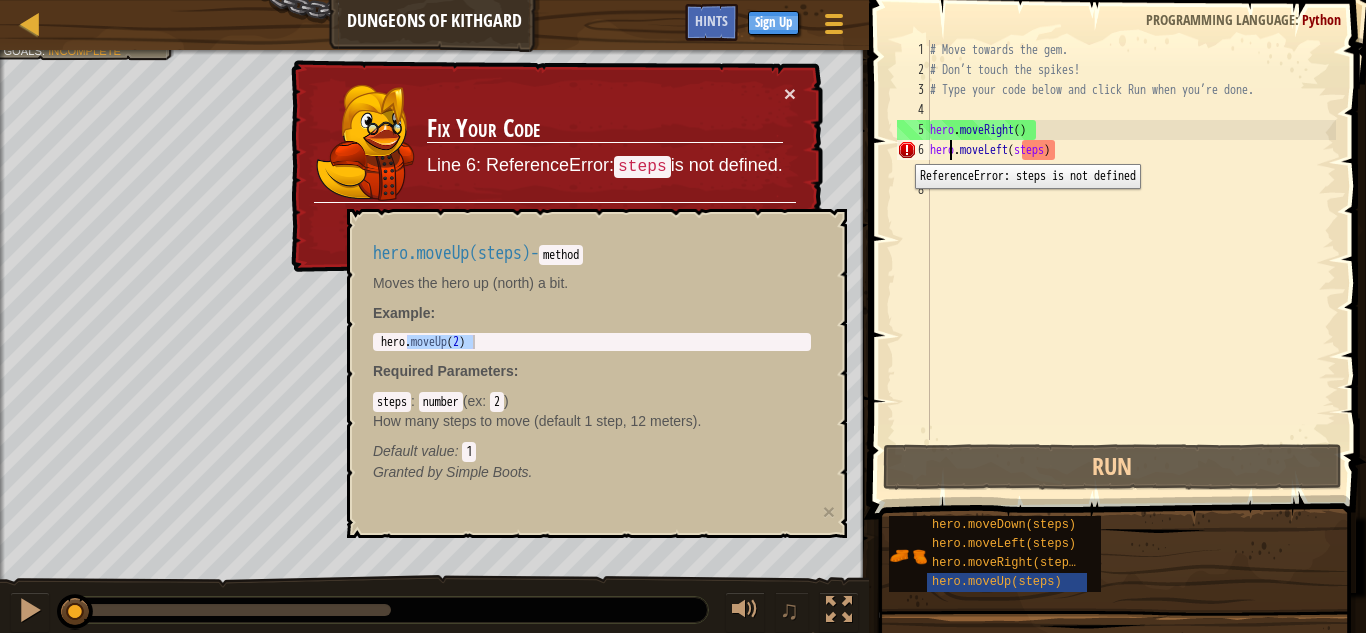 click on "6" at bounding box center [913, 150] 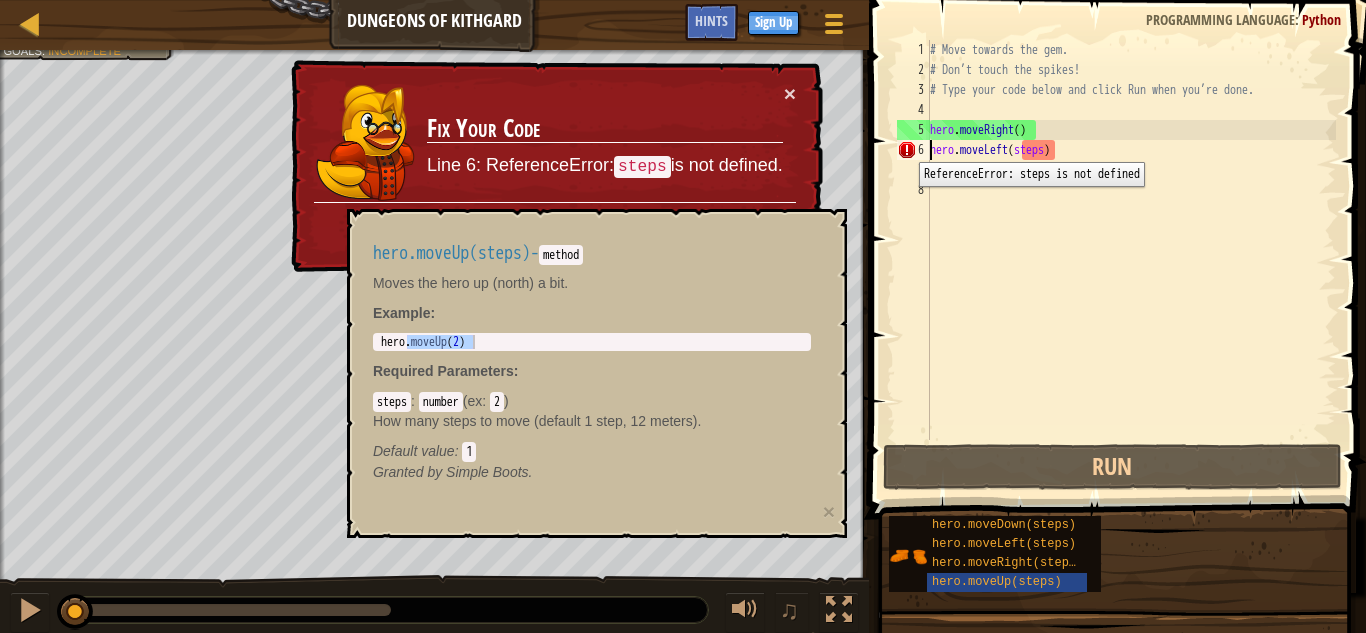 click on "6" at bounding box center [913, 150] 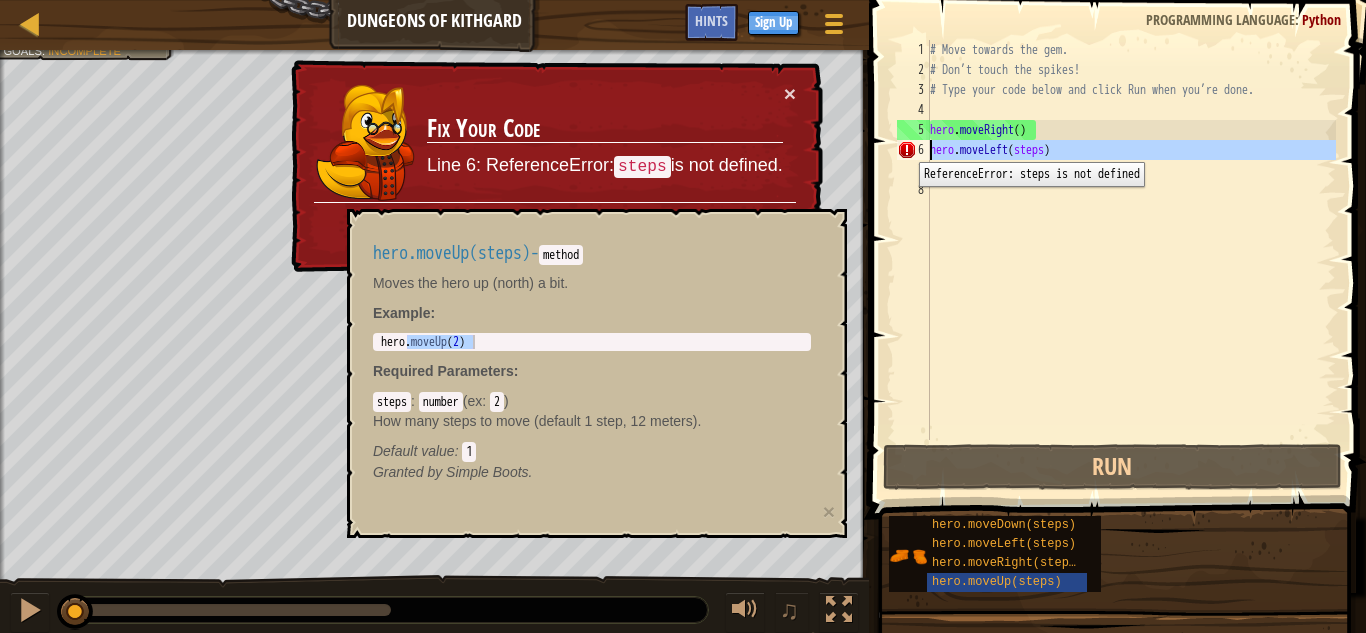 click on "6" at bounding box center (913, 150) 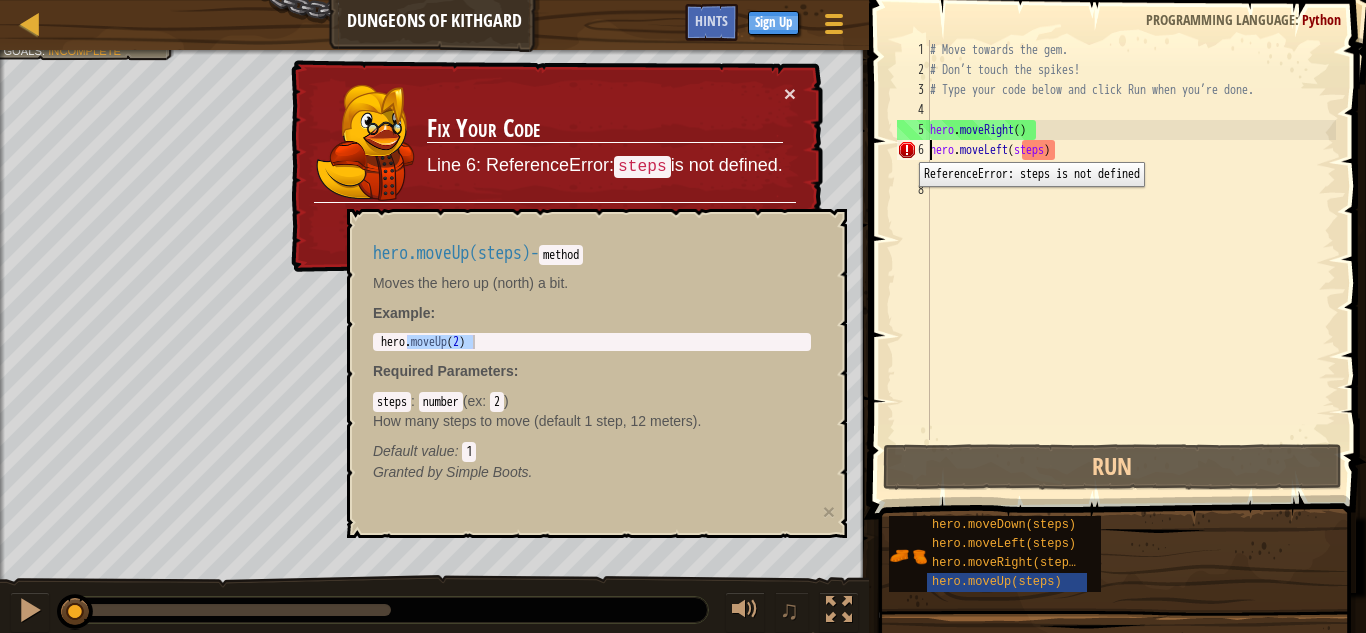 click on "6" at bounding box center [913, 150] 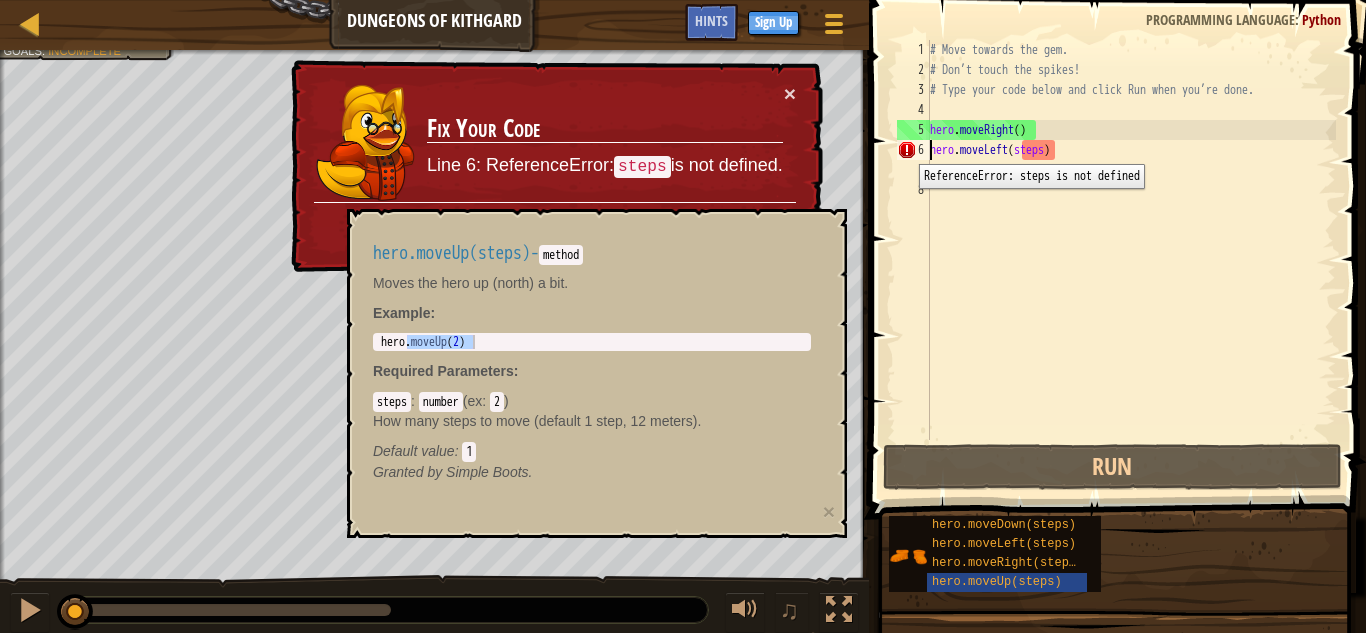 click on "6" at bounding box center (913, 150) 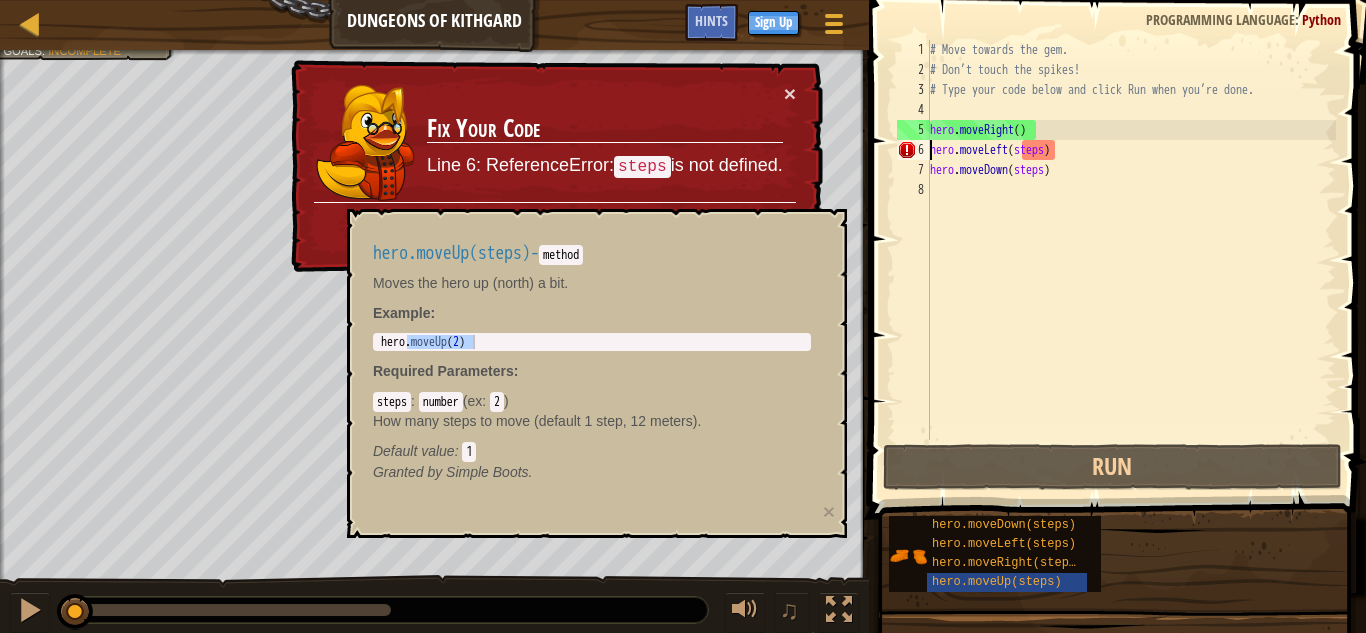 drag, startPoint x: 904, startPoint y: 150, endPoint x: 945, endPoint y: 150, distance: 41 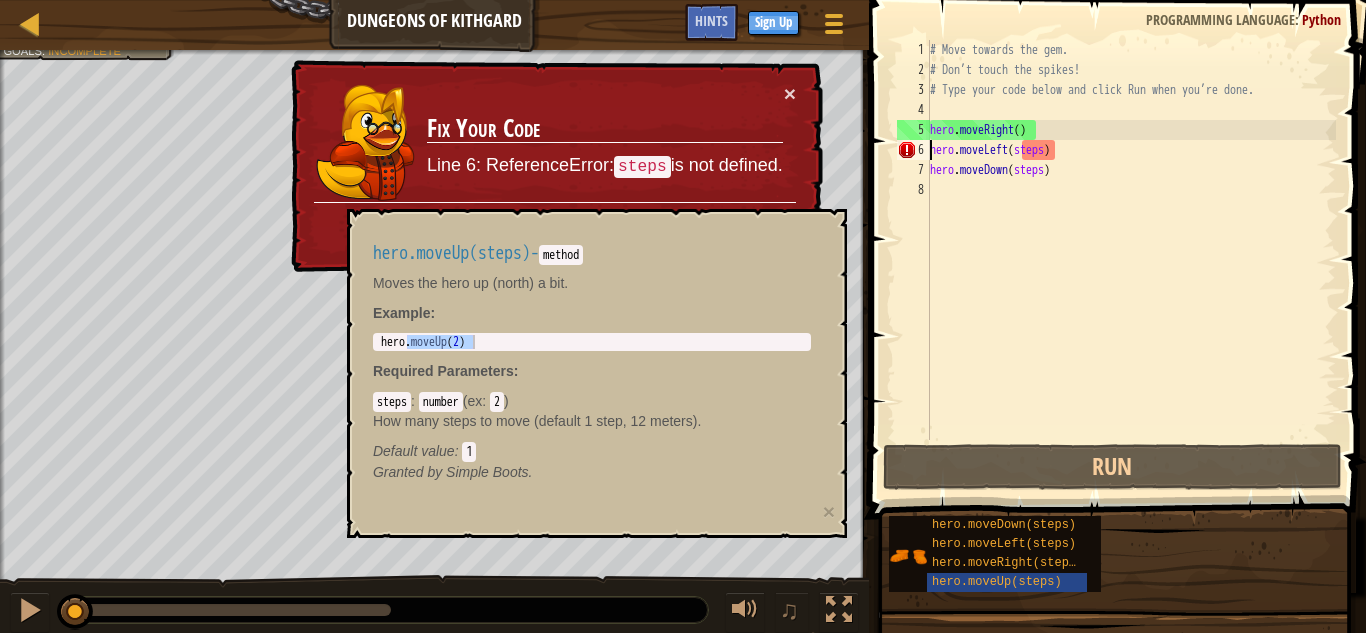 click on "# Move towards the gem. # Don’t touch the spikes! # Type your code below and click Run when you’re done. hero . moveRight ( ) hero . moveLeft ( steps ) hero . moveDown ( steps )" at bounding box center (1131, 240) 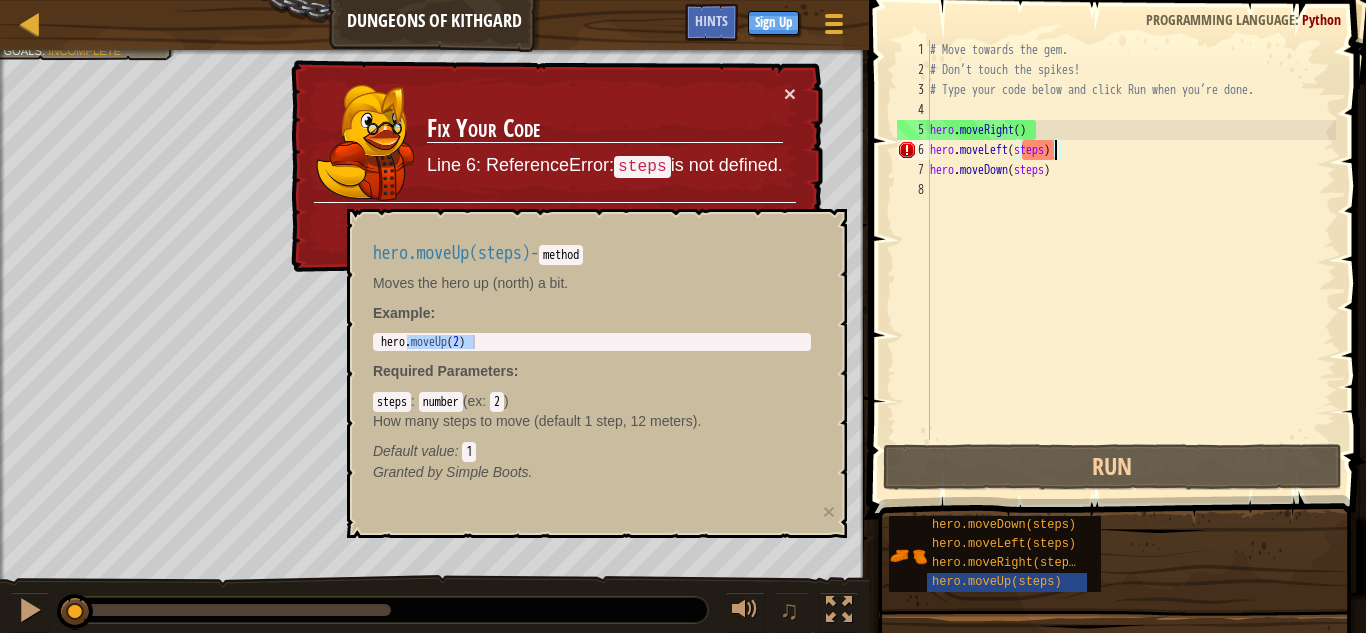 click on "# Move towards the gem. # Don’t touch the spikes! # Type your code below and click Run when you’re done. hero . moveRight ( ) hero . moveLeft ( steps ) hero . moveDown ( steps )" at bounding box center [1131, 260] 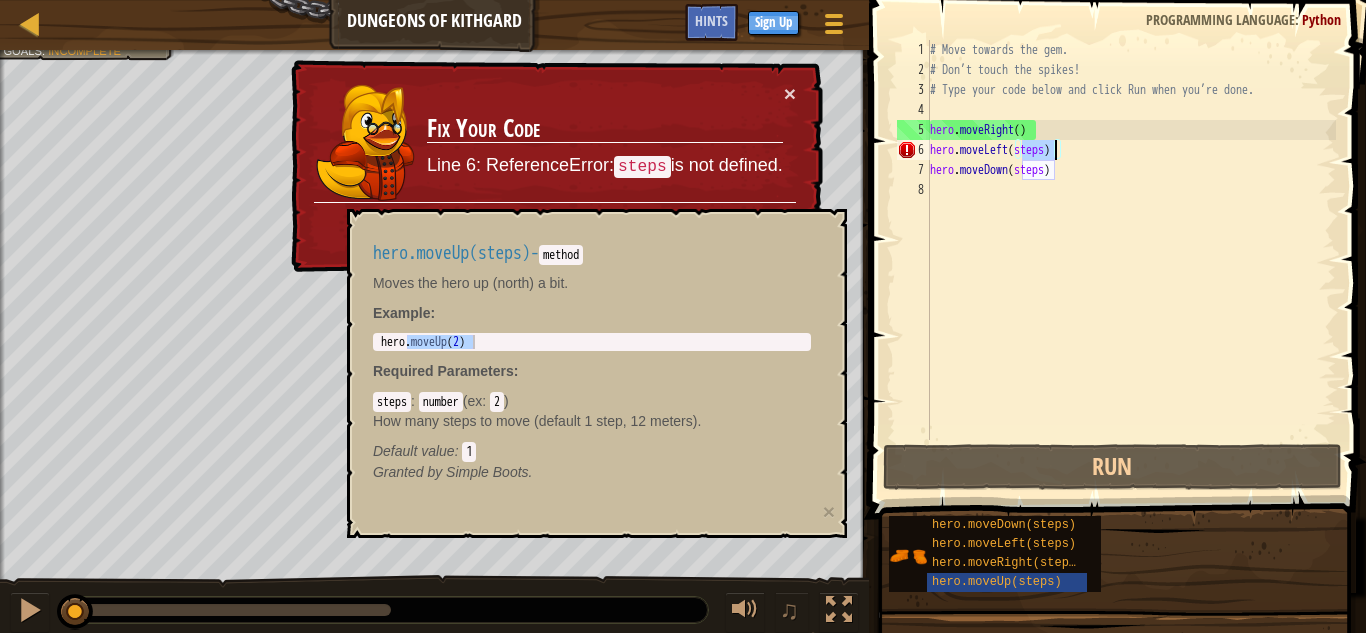 click on "# Move towards the gem. # Don’t touch the spikes! # Type your code below and click Run when you’re done. hero . moveRight ( ) hero . moveLeft ( steps ) hero . moveDown ( steps )" at bounding box center [1131, 260] 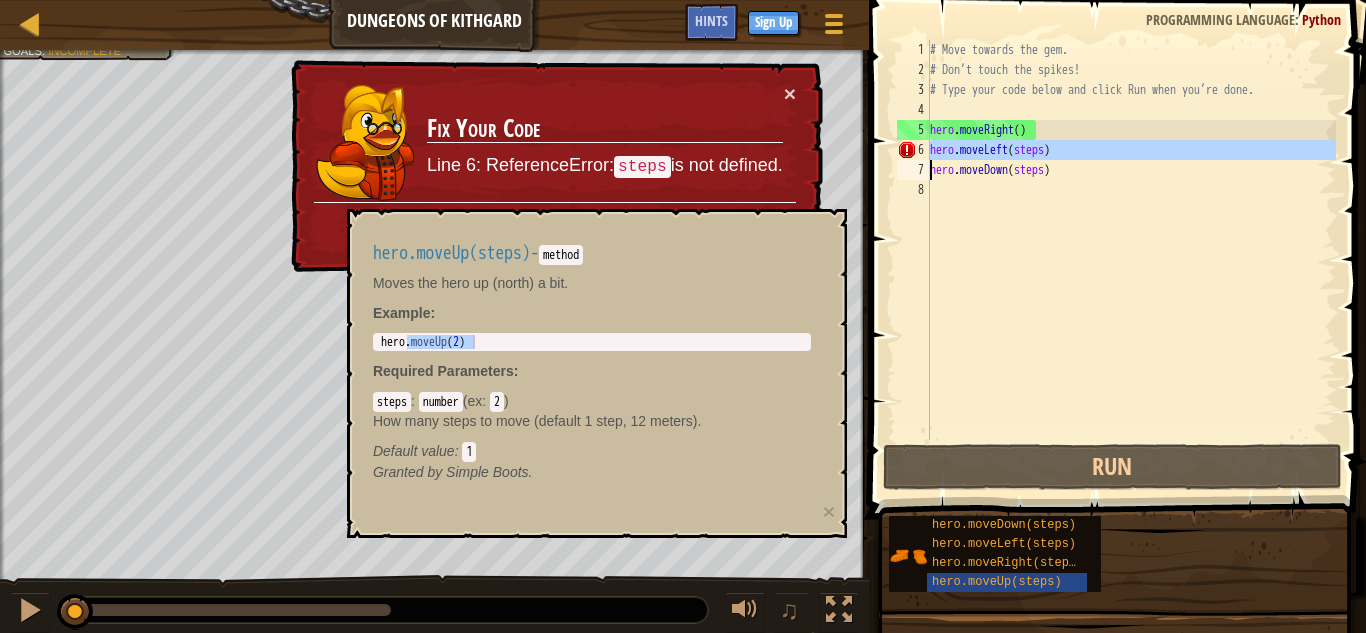 click on "# Move towards the gem. # Don’t touch the spikes! # Type your code below and click Run when you’re done. hero . moveRight ( ) hero . moveLeft ( steps ) hero . moveDown ( steps )" at bounding box center [1131, 240] 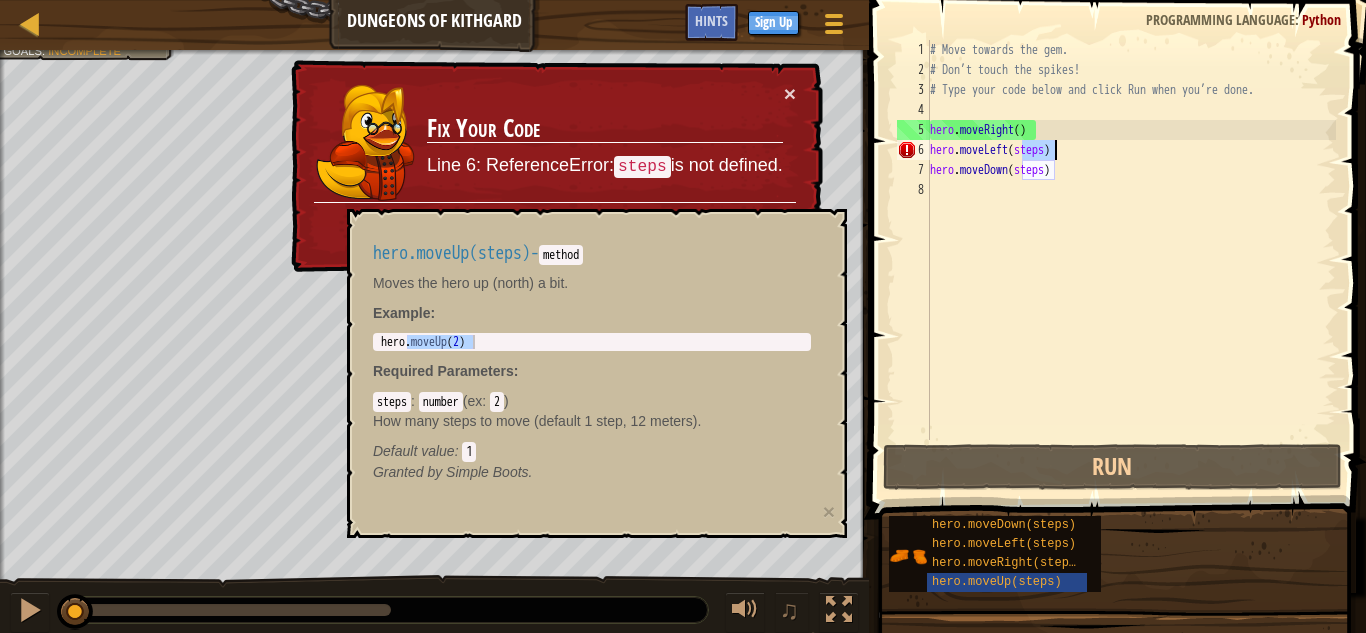click on "# Move towards the gem. # Don’t touch the spikes! # Type your code below and click Run when you’re done. hero . moveRight ( ) hero . moveLeft ( steps ) hero . moveDown ( steps )" at bounding box center (1131, 260) 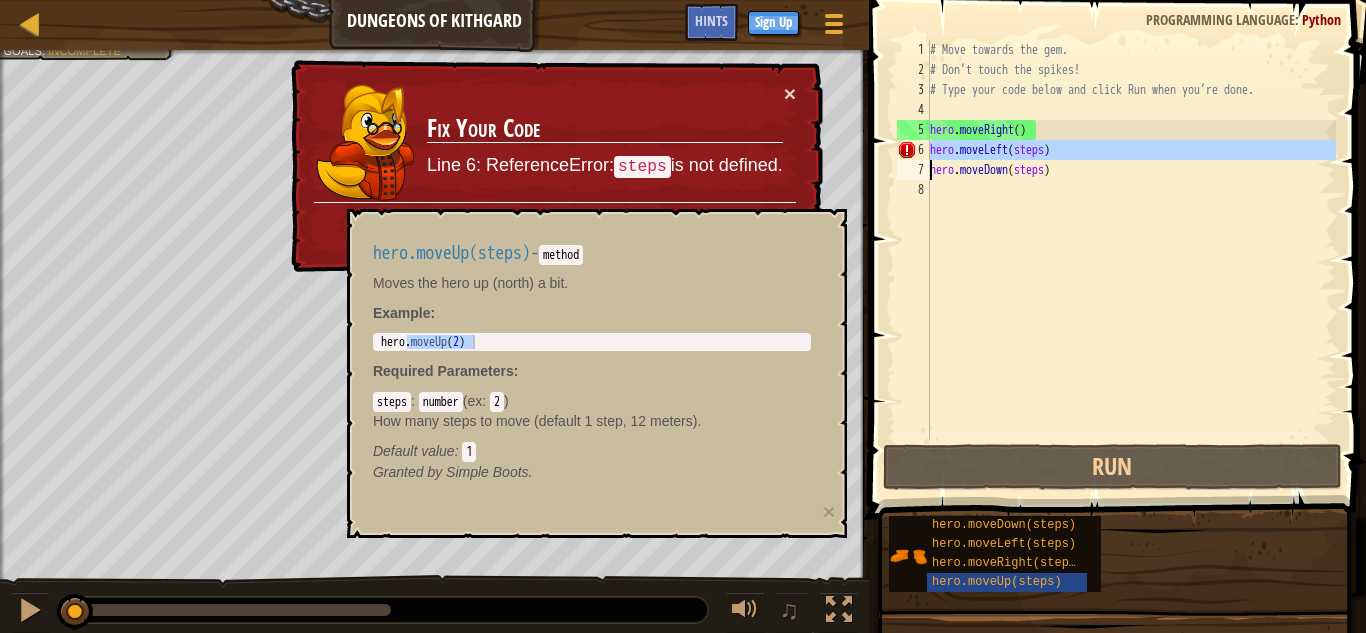click on "# Move towards the gem. # Don’t touch the spikes! # Type your code below and click Run when you’re done. hero . moveRight ( ) hero . moveLeft ( steps ) hero . moveDown ( steps )" at bounding box center (1131, 260) 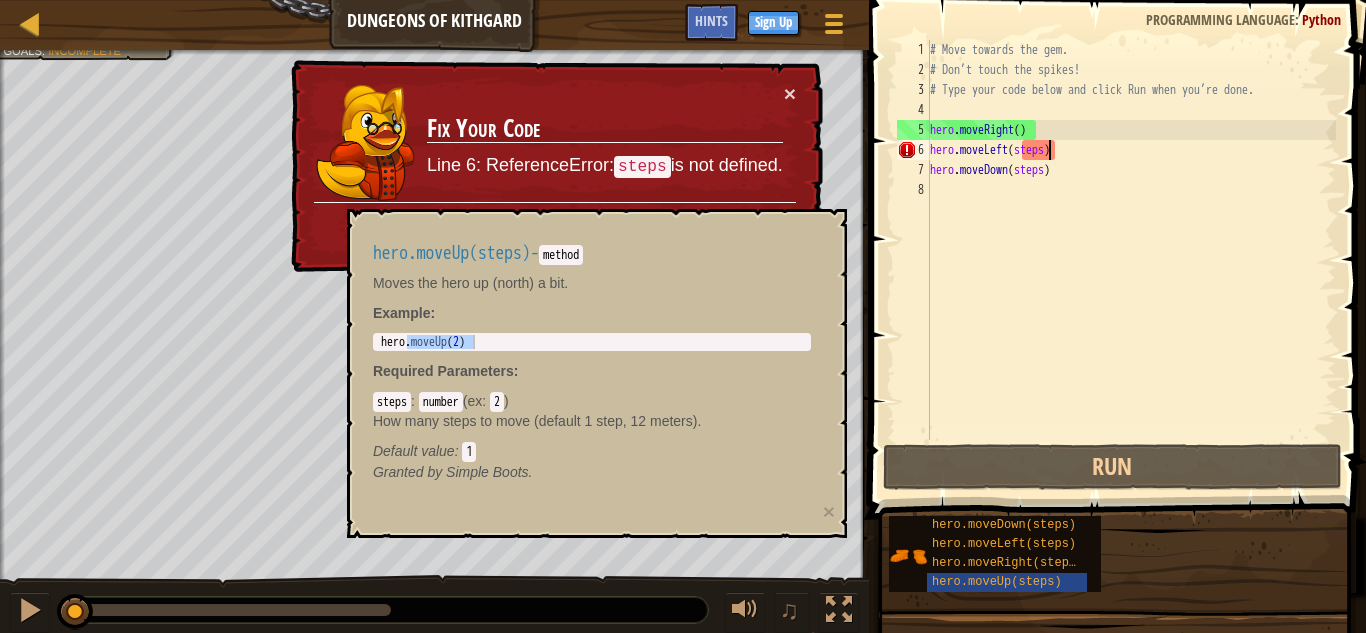 click on "# Move towards the gem. # Don’t touch the spikes! # Type your code below and click Run when you’re done. hero . moveRight ( ) hero . moveLeft ( steps ) hero . moveDown ( steps )" at bounding box center [1131, 260] 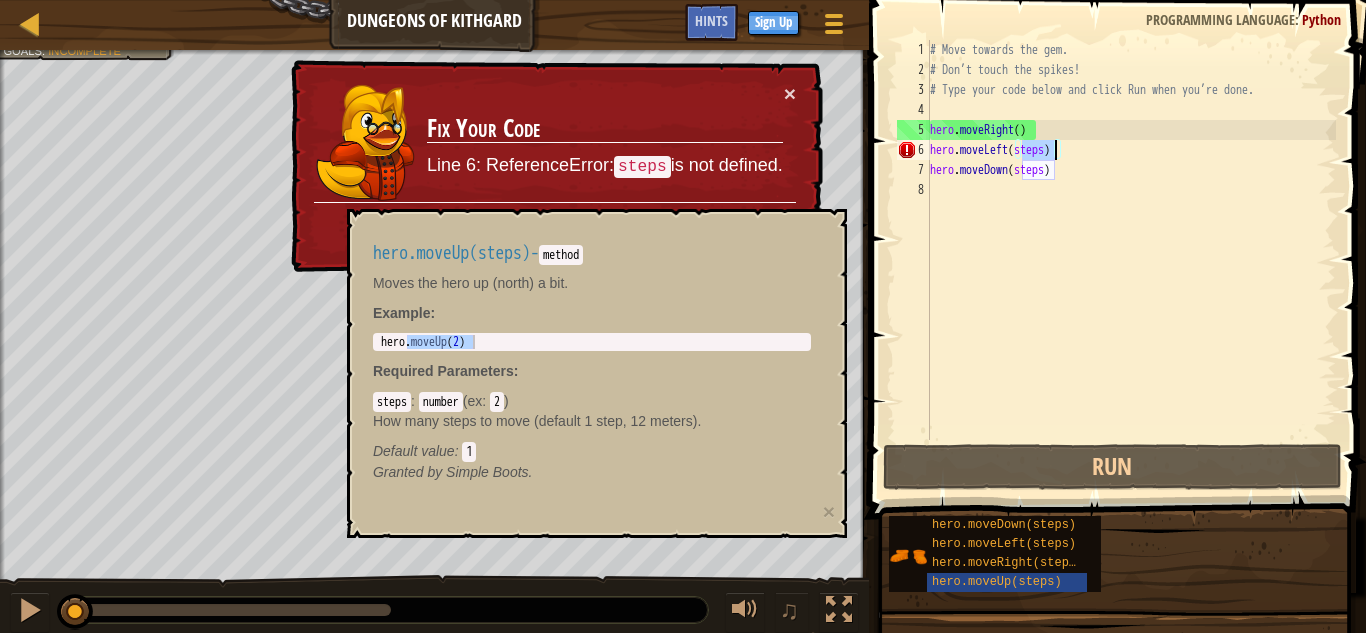 click on "# Move towards the gem. # Don’t touch the spikes! # Type your code below and click Run when you’re done. hero . moveRight ( ) hero . moveLeft ( steps ) hero . moveDown ( steps )" at bounding box center [1131, 260] 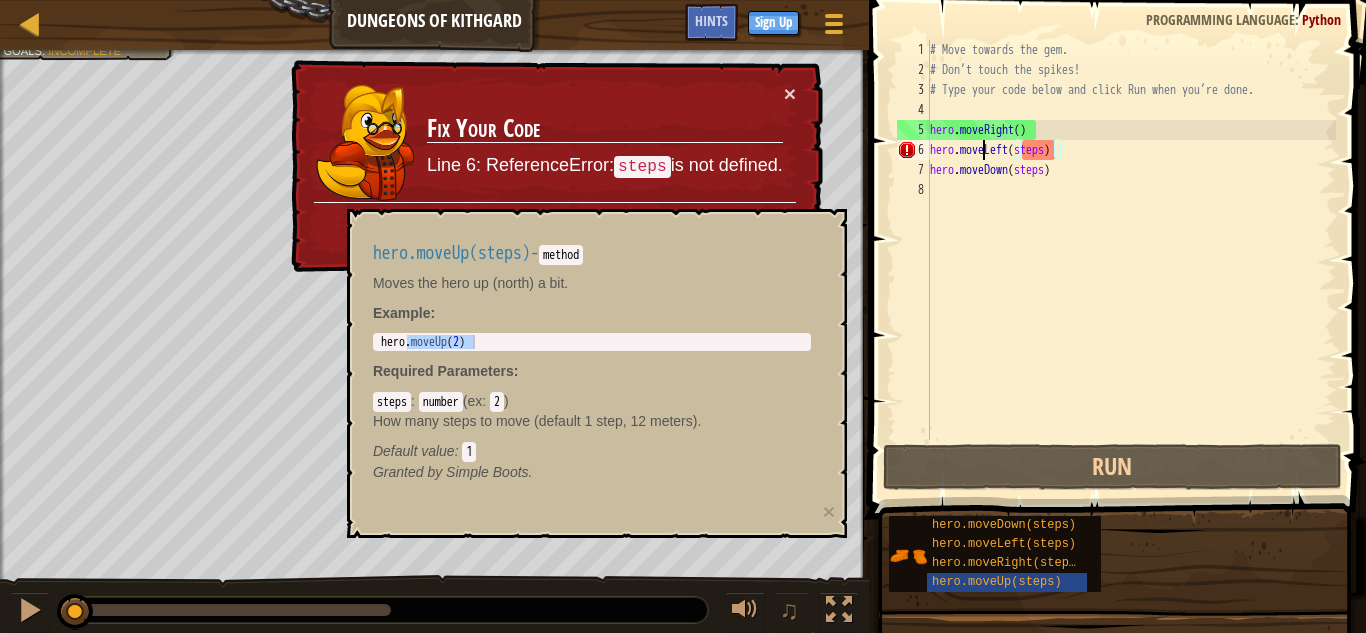 click on "# Move towards the gem. # Don’t touch the spikes! # Type your code below and click Run when you’re done. hero . moveRight ( ) hero . moveLeft ( steps ) hero . moveDown ( steps )" at bounding box center [1131, 260] 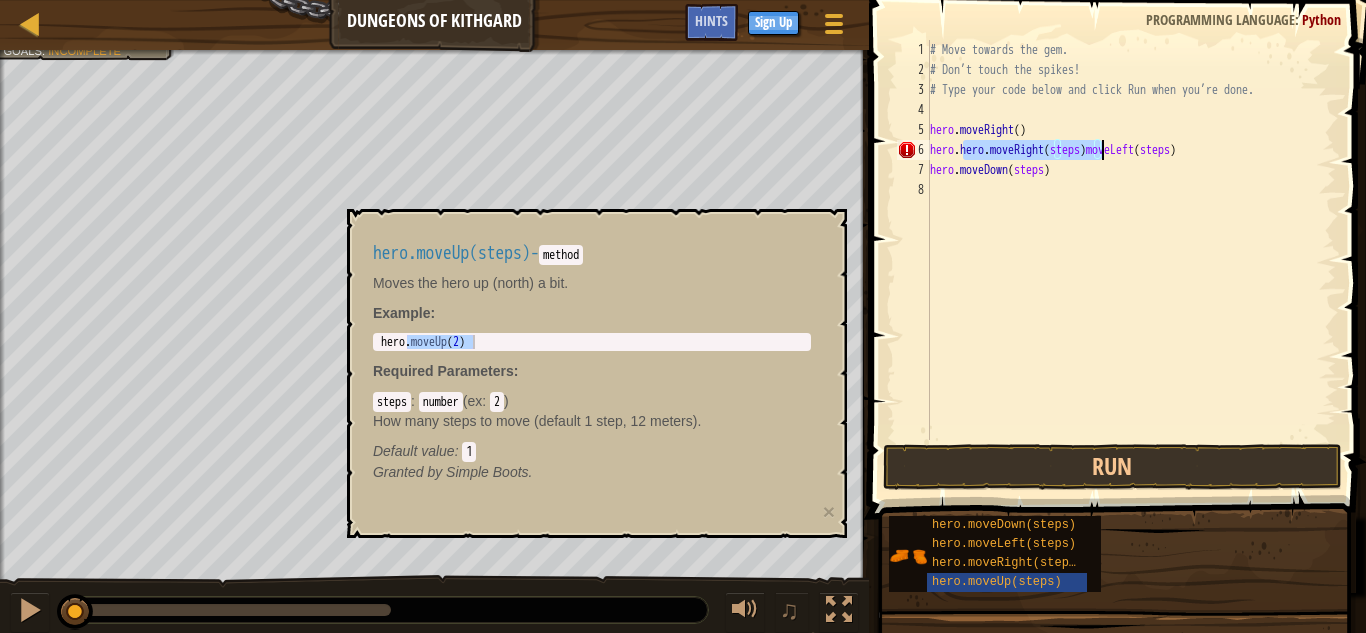type on "hero.moveLhero.moveRight(steps)eft(steps)" 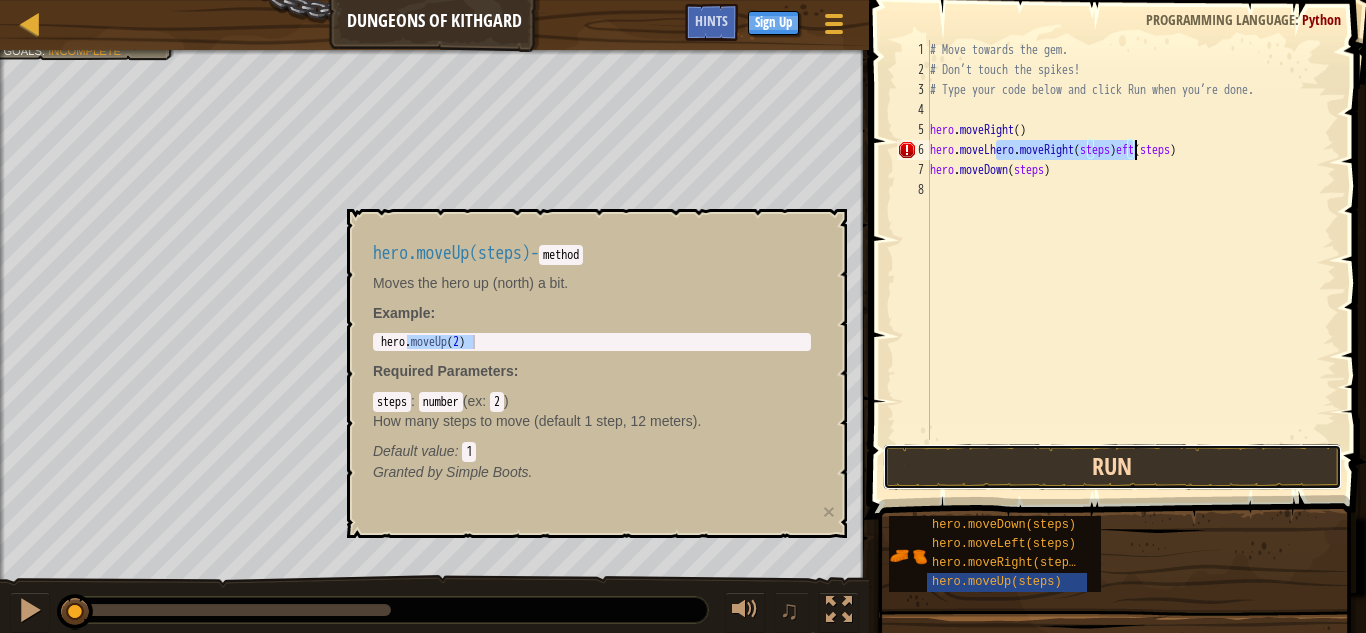 click on "Run" at bounding box center (1112, 467) 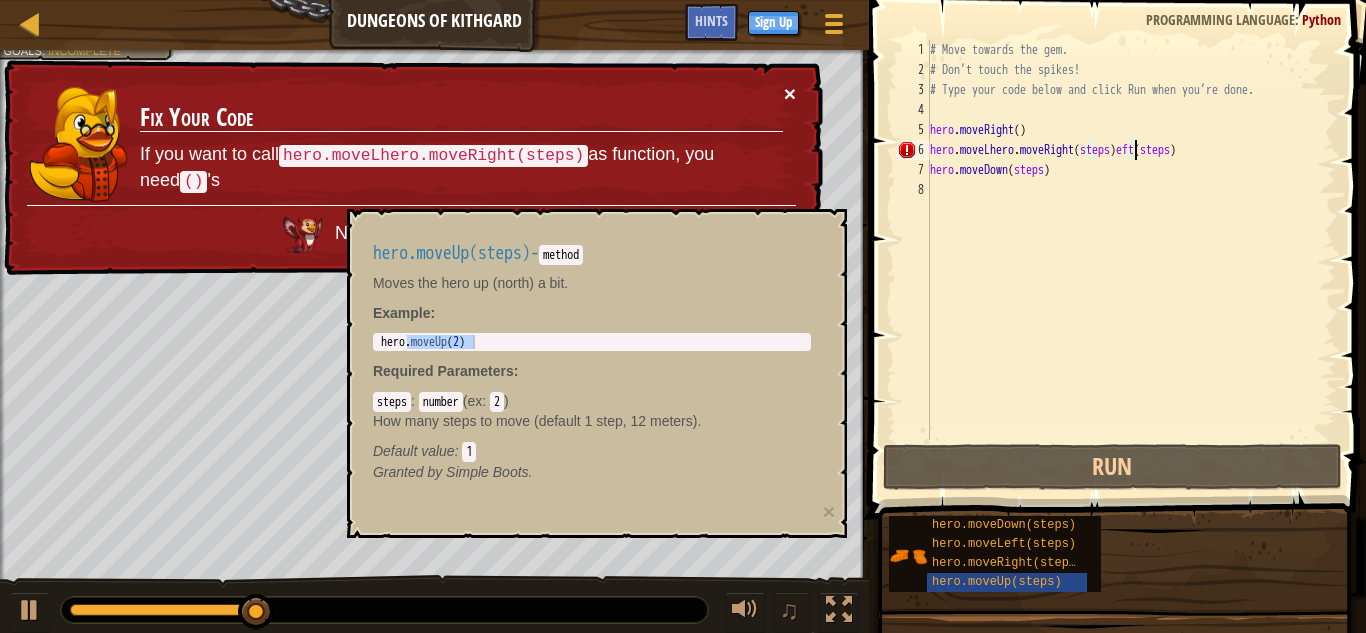 click on "×" at bounding box center (790, 95) 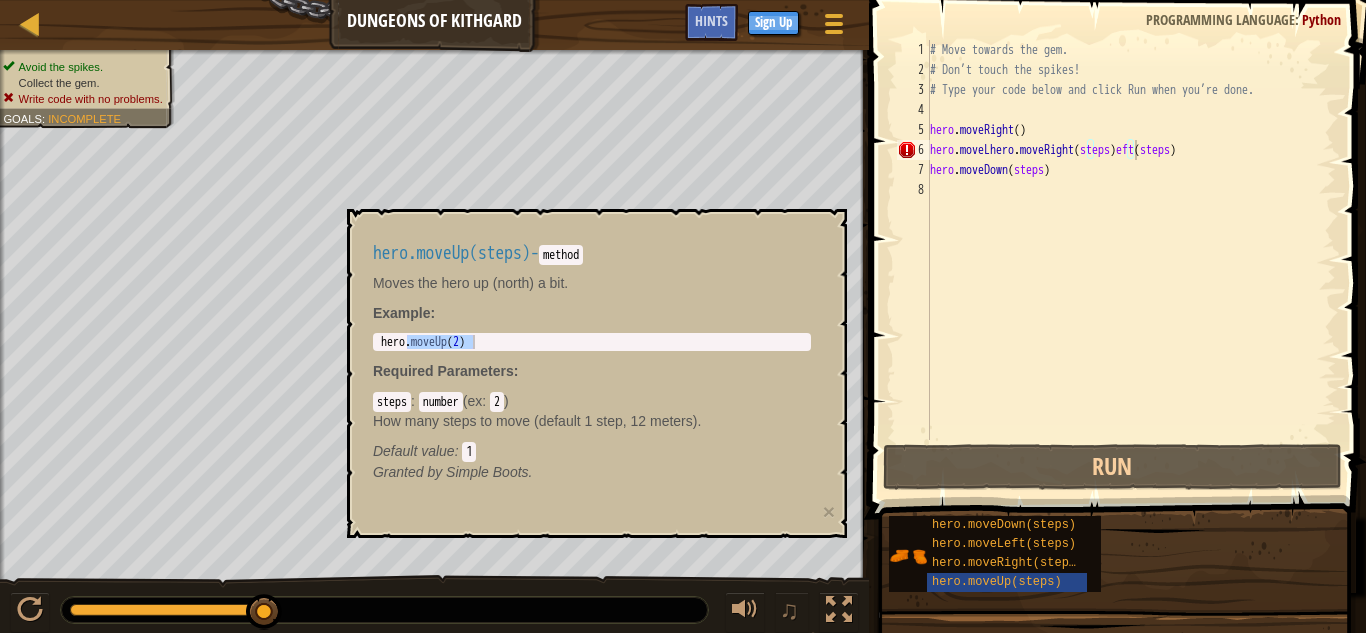 click on "hero.moveUp(steps)  -  method Moves the hero up (north) a bit.
Example : hero.moveUp(2) 1 hero . moveUp ( 2 )     הההההההההההההההההההההההההההההההההההההההההההההההההההההההההההההההההההההההההההההההההההההההההההההההההההההההההההההההההההההההההההההההההההההההההההההההההההההההההההההההההההההההההההההההההההההההההההההההההההההההההההההההההההההההההההההההההההההההההההההההההההההההההההההההה XXXXXXXXXXXXXXXXXXXXXXXXXXXXXXXXXXXXXXXXXXXXXXXXXXXXXXXXXXXXXXXXXXXXXXXXXXXXXXXXXXXXXXXXXXXXXXXXXXXXXXXXXXXXXXXXXXXXXXXXXXXXXXXXXXXXXXXXXXXXXXXXXXXXXXXXXXXXXXXXXXXXXXXXXXXXXXXXXXXXXXXXXXXXXXXXXXXXXXXXXXXXXXXXXXXXXXXXXXXXXXXXXXXXXXXXXXXXXXXXXXXXXXXXXXXXXXXX Required Parameters : steps : number  ( ex : 2 ) How many steps to move (default 1 step, 12 meters).
Default value : 1 Granted by" at bounding box center (592, 363) 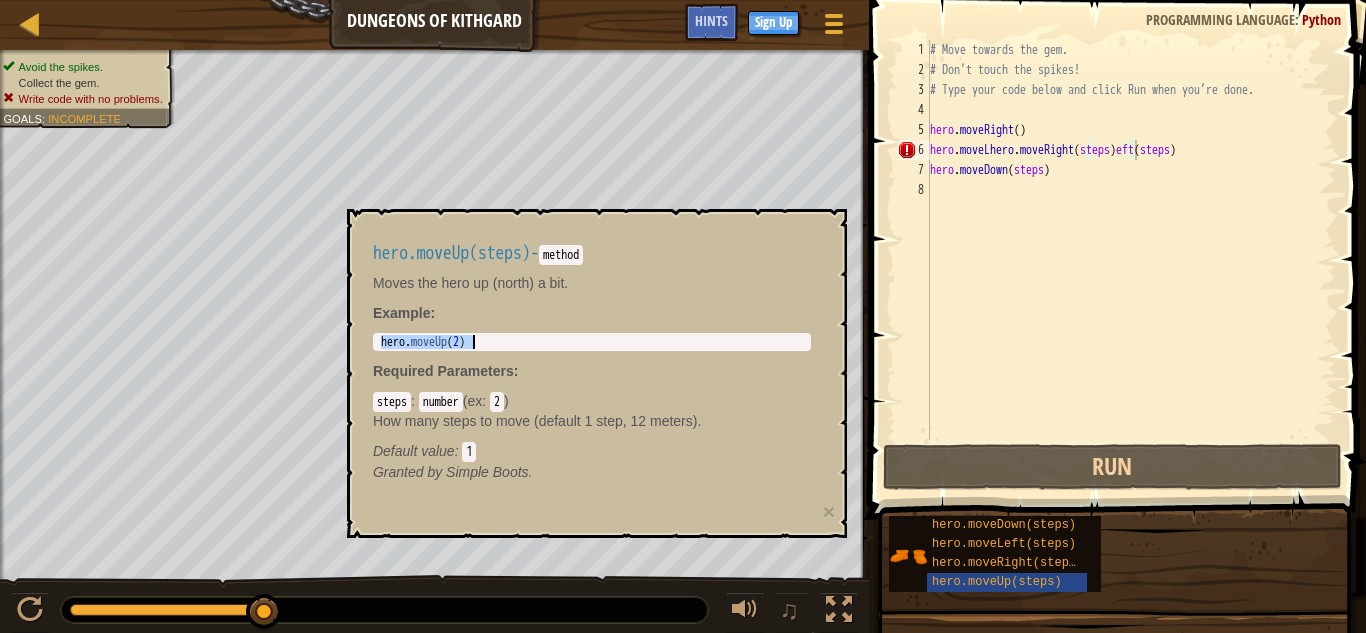drag, startPoint x: 448, startPoint y: 335, endPoint x: 483, endPoint y: 483, distance: 152.08221 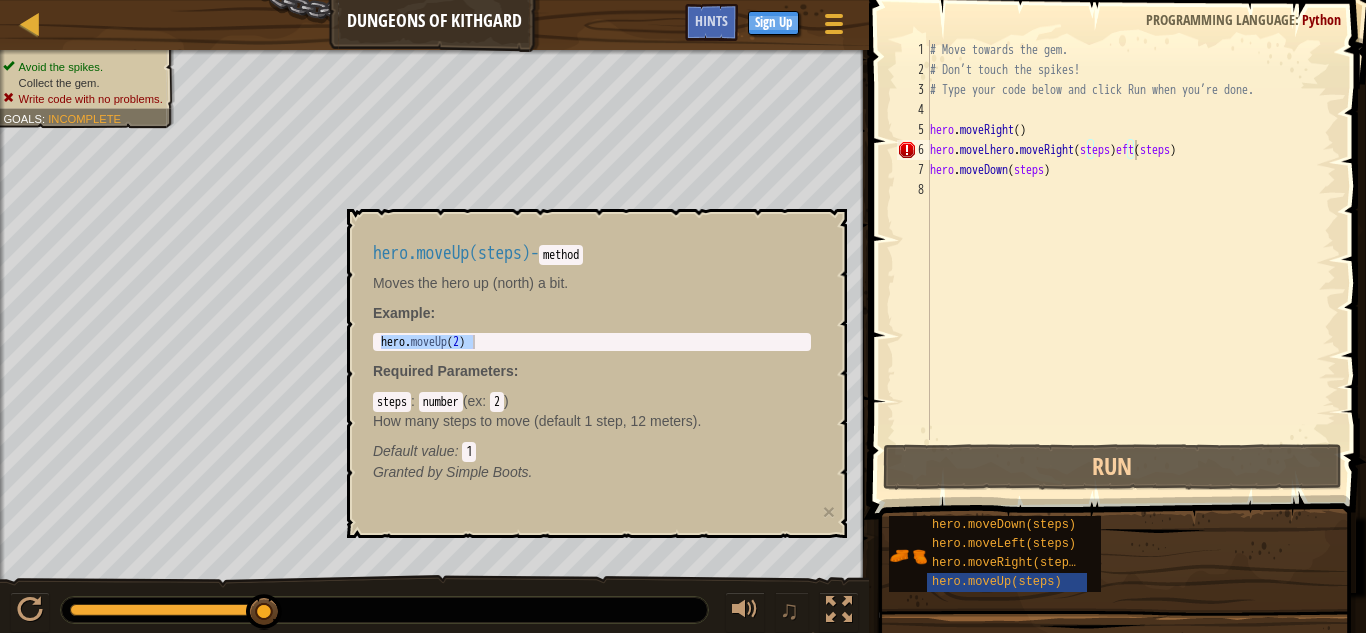 click on "steps" at bounding box center (392, 402) 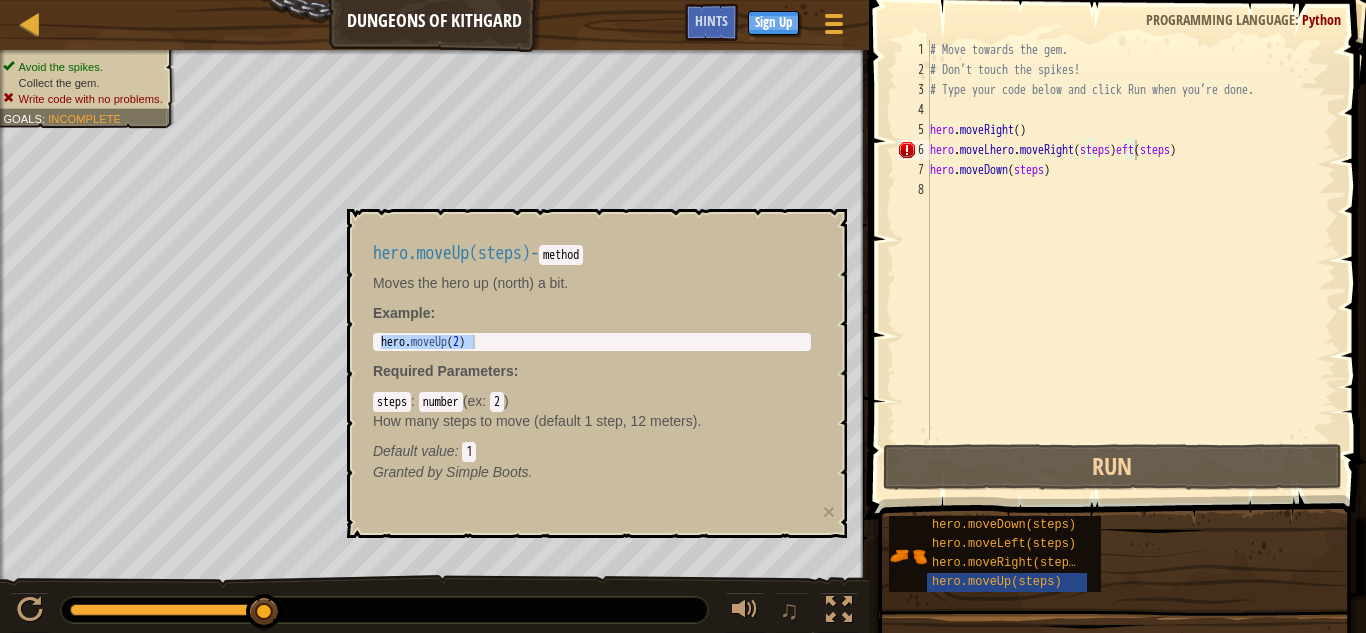 click on "number" at bounding box center [441, 402] 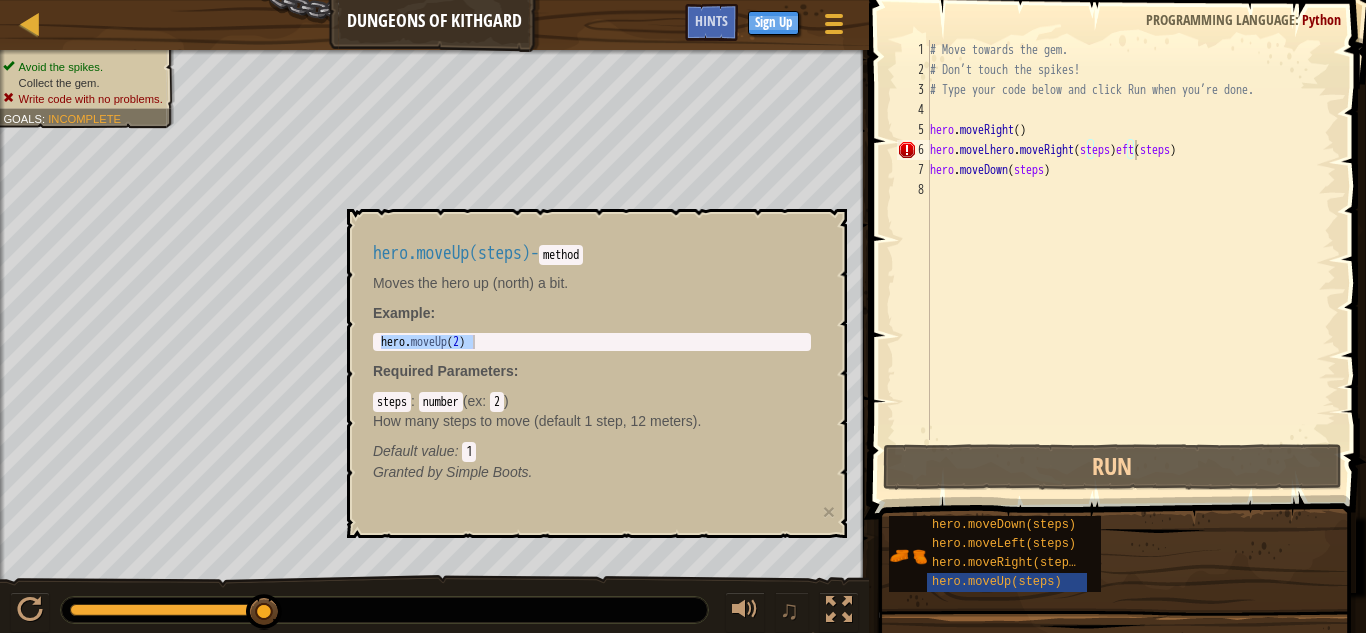 click on "hero . moveUp ( 2 )" at bounding box center [592, 342] 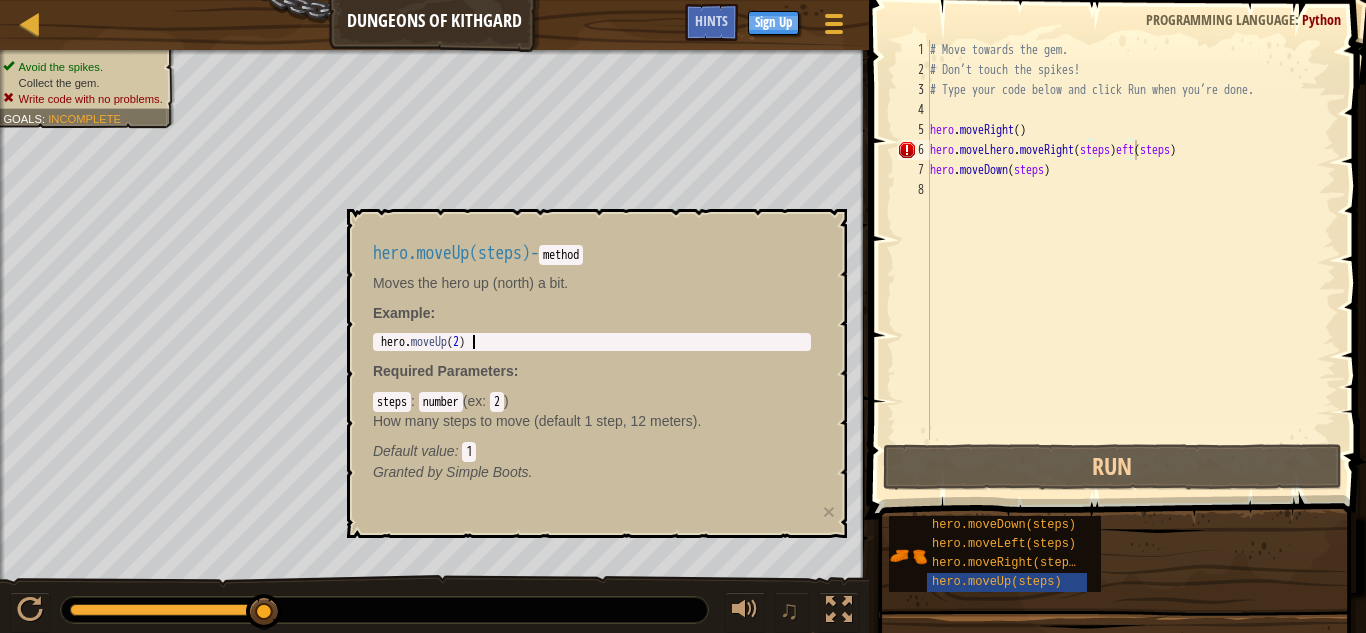 click on "hero . moveUp ( 2 )" at bounding box center [592, 356] 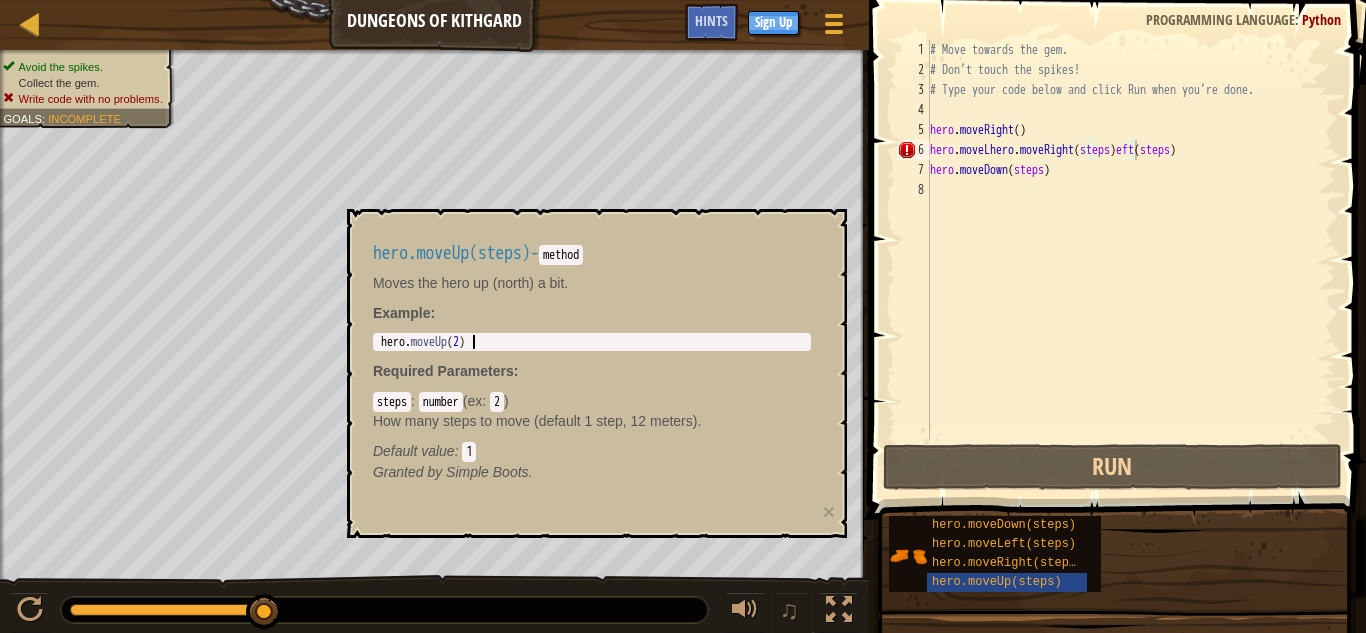 click on "hero . moveUp ( 2 )" at bounding box center (592, 356) 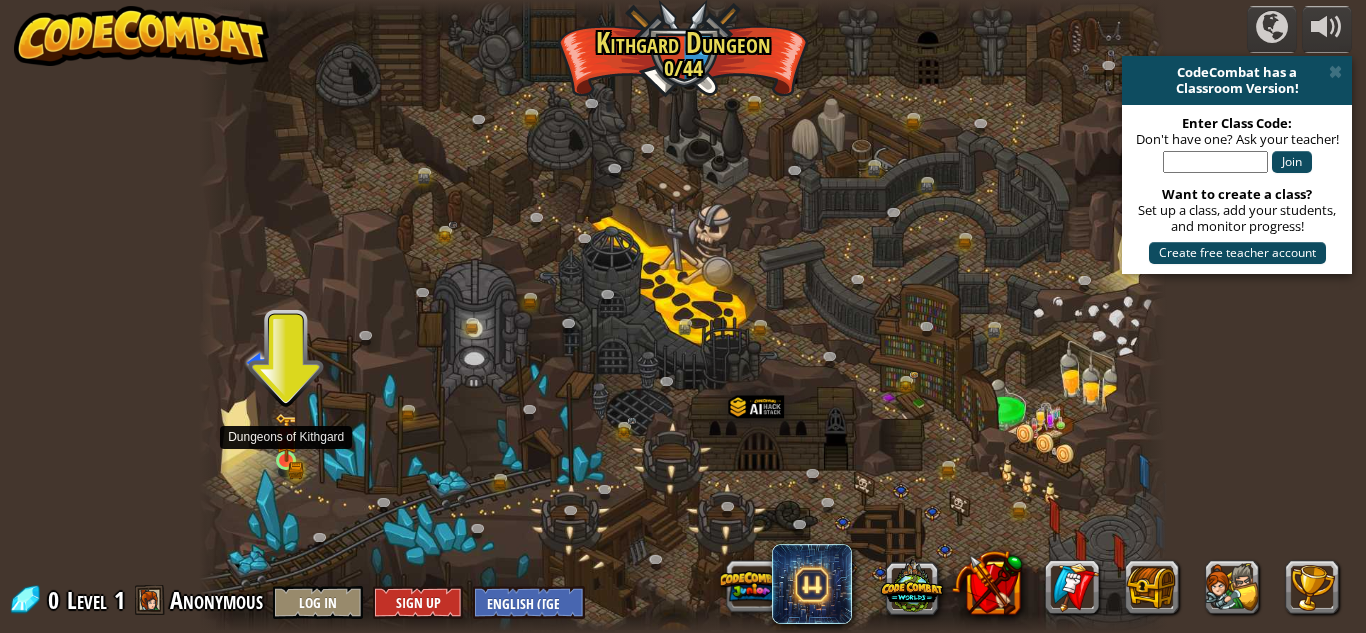 click at bounding box center [286, 438] 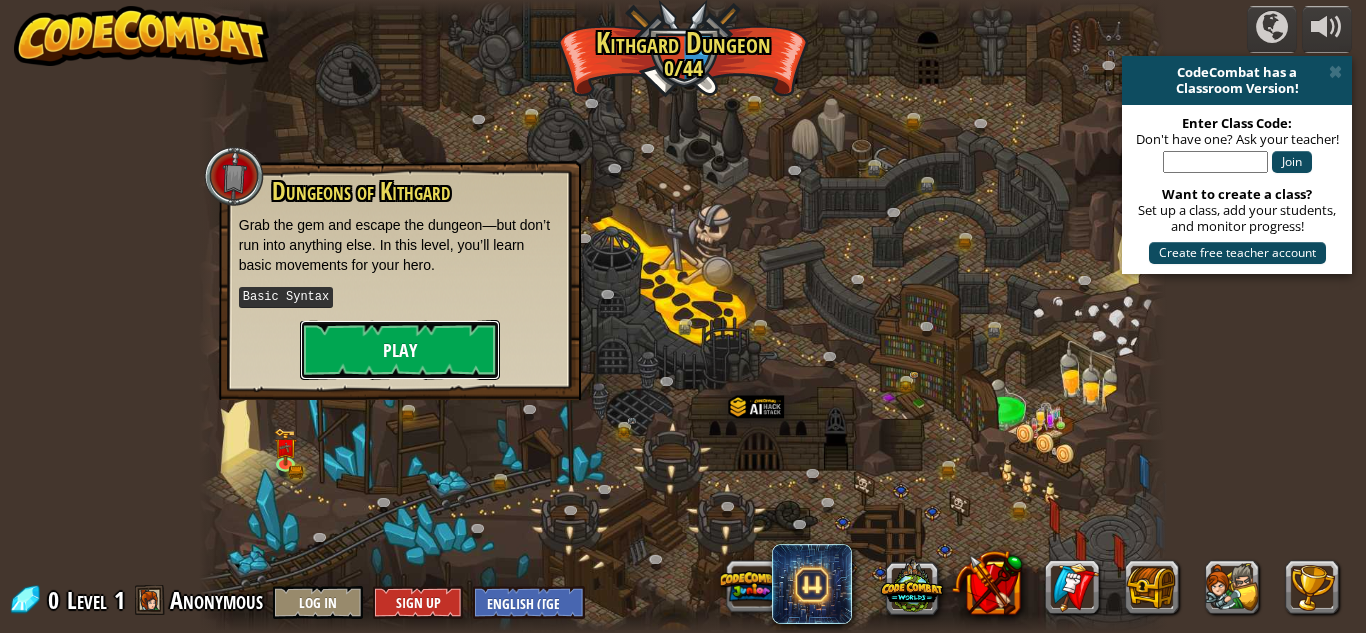 click on "Play" at bounding box center [400, 350] 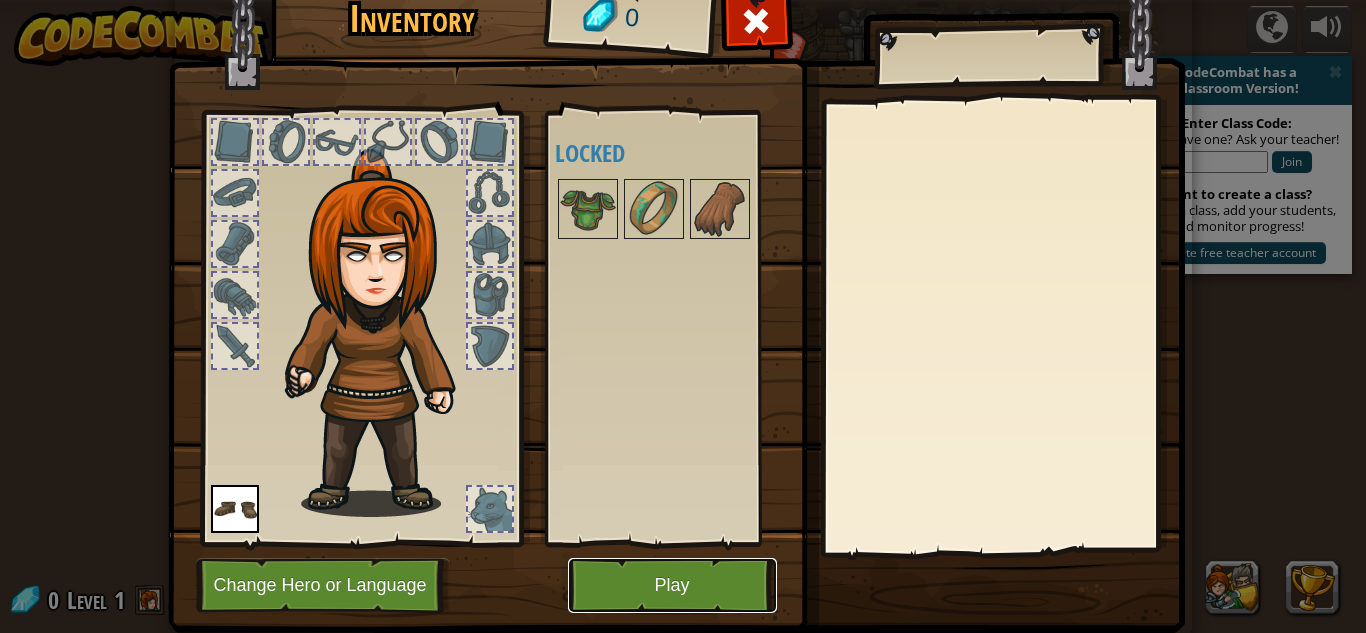 click on "Play" at bounding box center (672, 585) 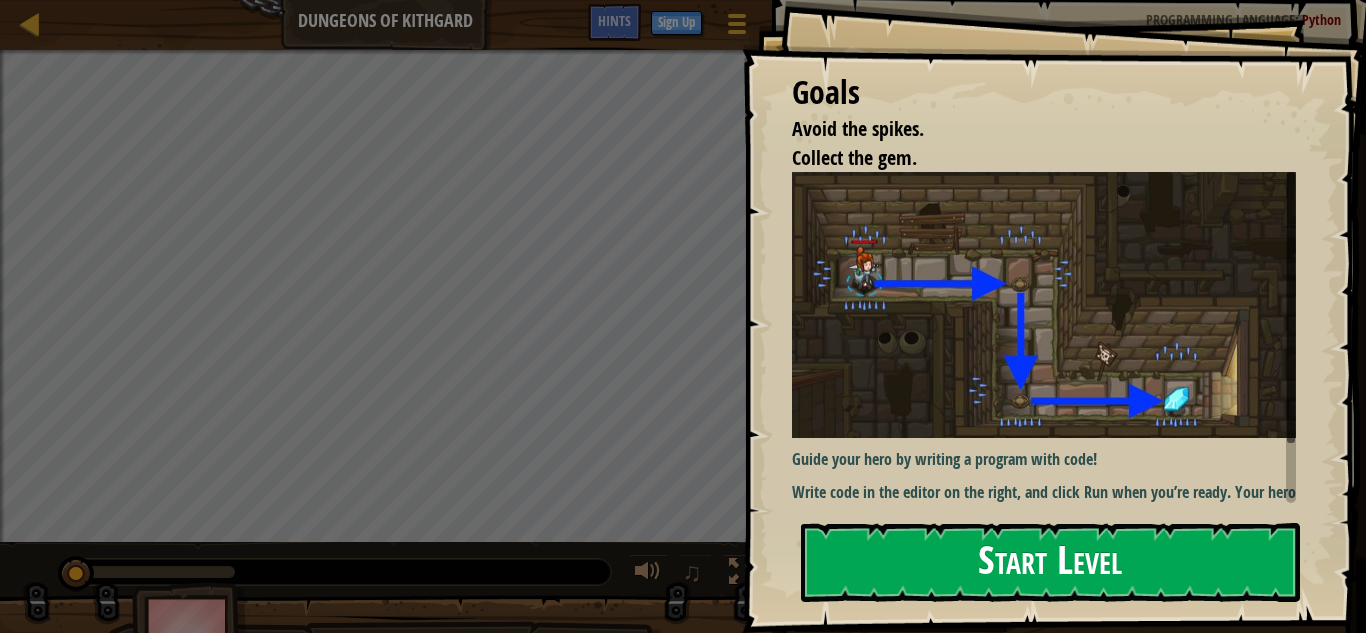 click on "Start Level" at bounding box center [1050, 562] 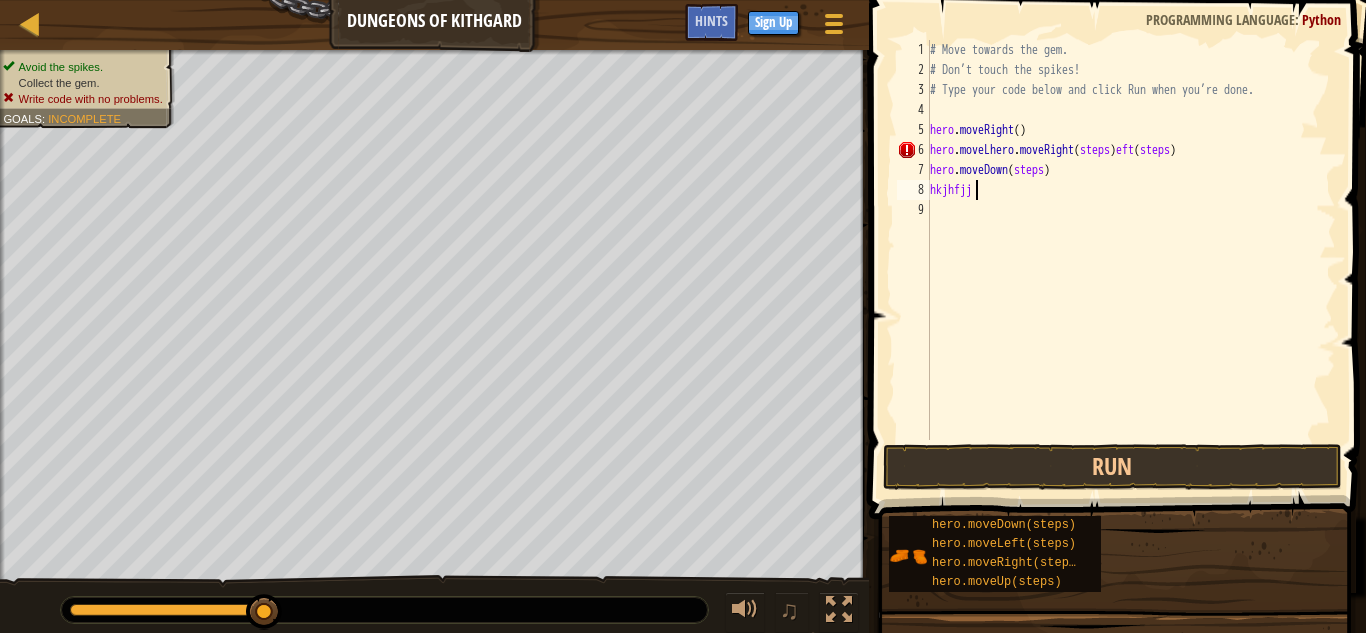 scroll, scrollTop: 9, scrollLeft: 2, axis: both 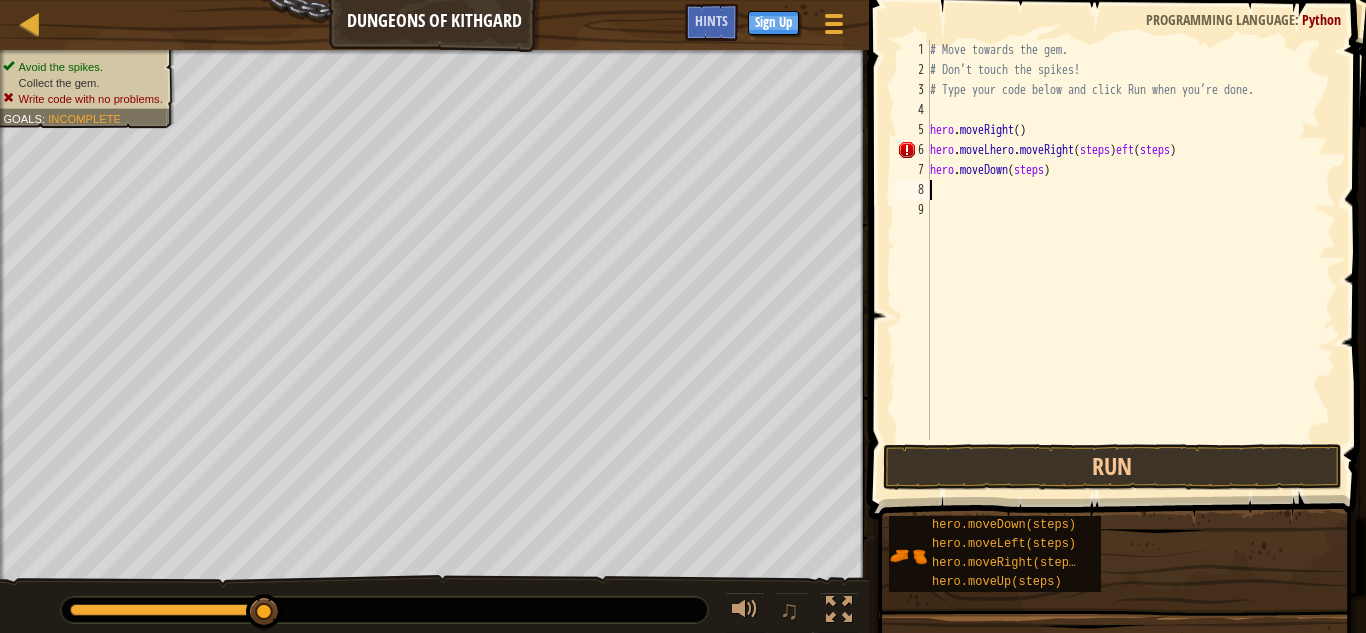 click on "# Move towards the gem. # Don’t touch the spikes! # Type your code below and click Run when you’re done. hero . moveRight ( ) hero . moveLhero . moveRight ( steps ) eft ( steps ) hero . moveDown ( steps )" at bounding box center (1131, 260) 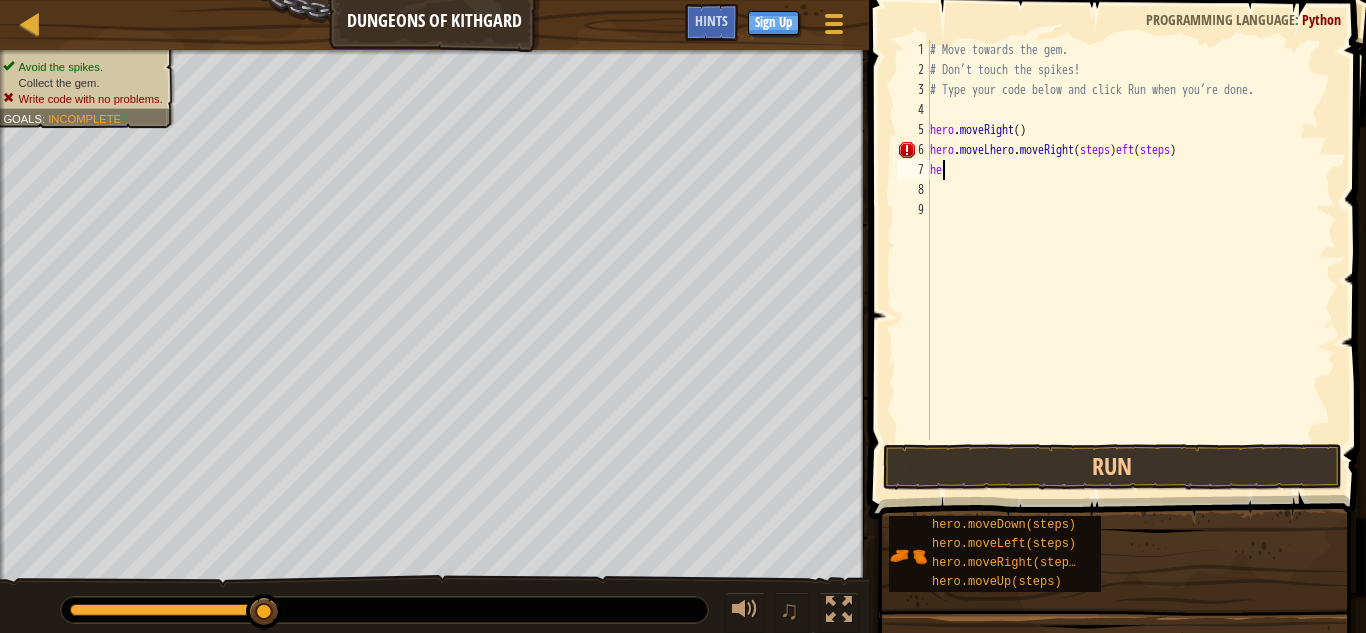 type on "h" 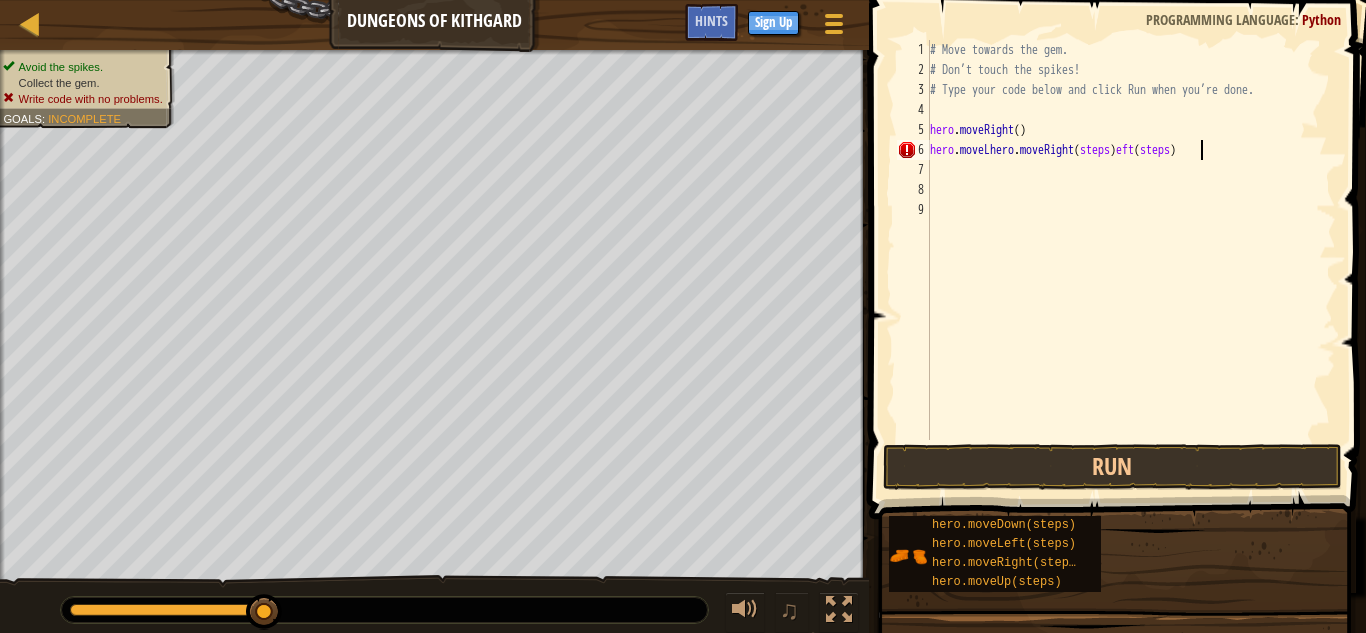 click on "# Move towards the gem. # Don’t touch the spikes! # Type your code below and click Run when you’re done. hero . moveRight ( ) hero . moveLhero . moveRight ( steps ) eft ( steps )" at bounding box center (1131, 260) 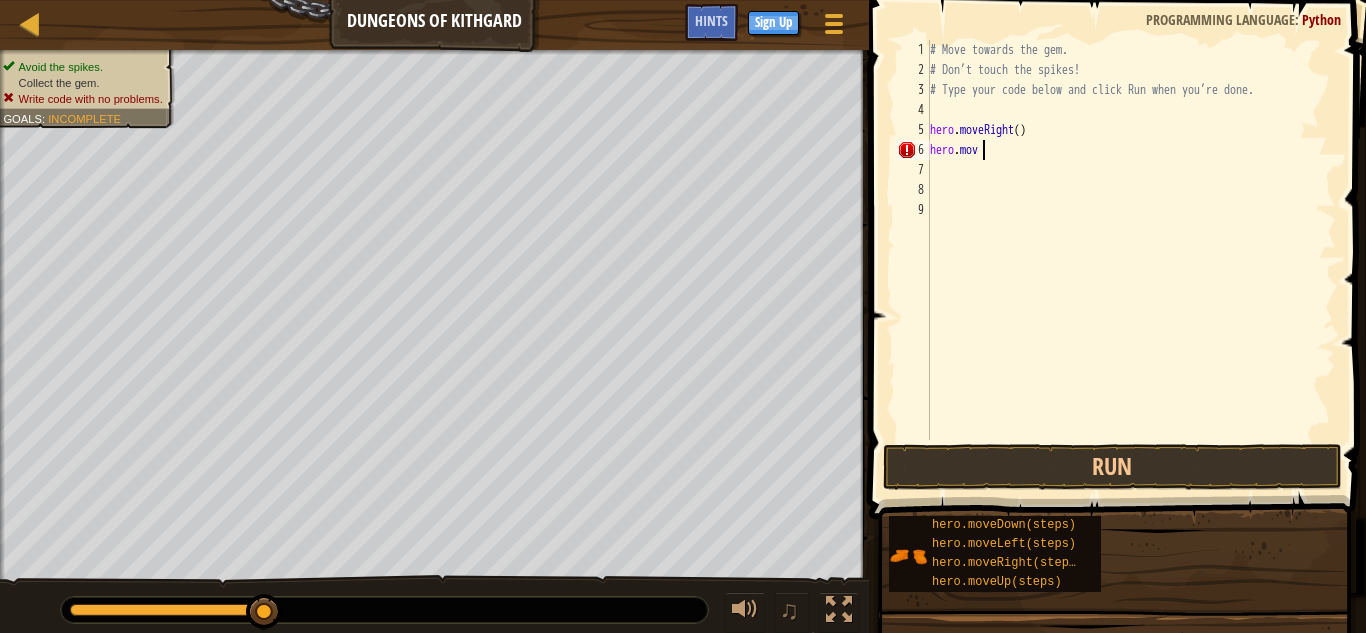 type on "h" 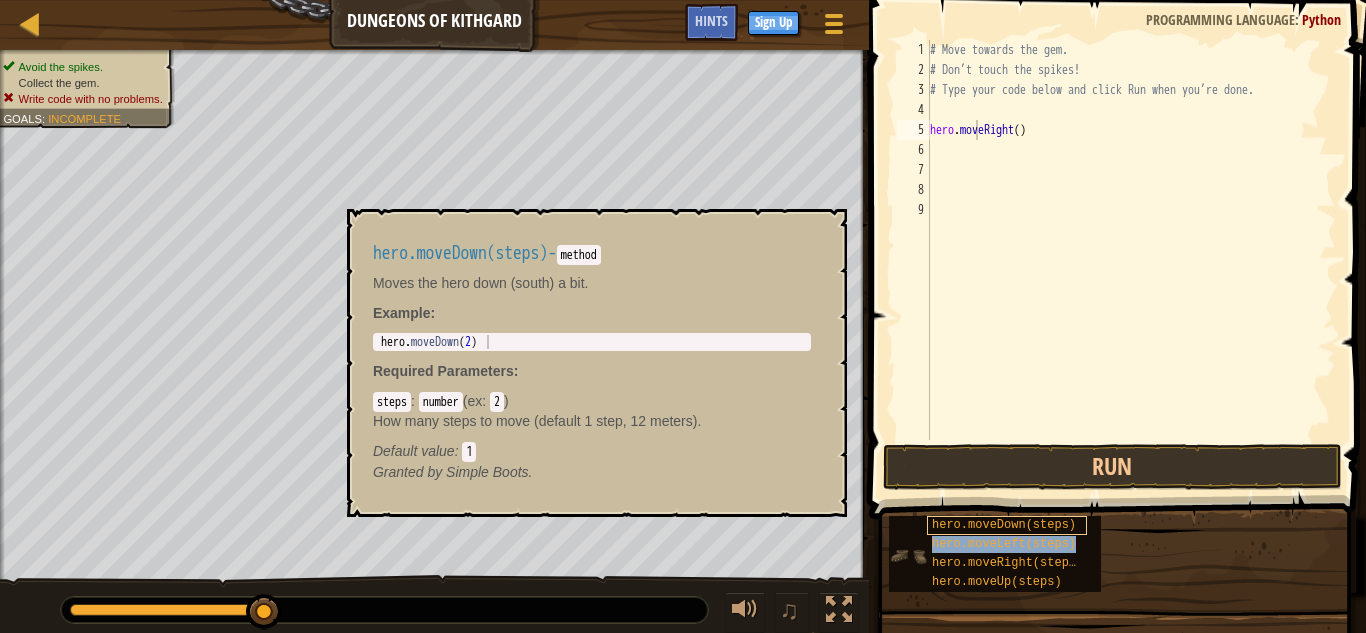 type on "hero.mohero.moveLeft(steps)veRight()" 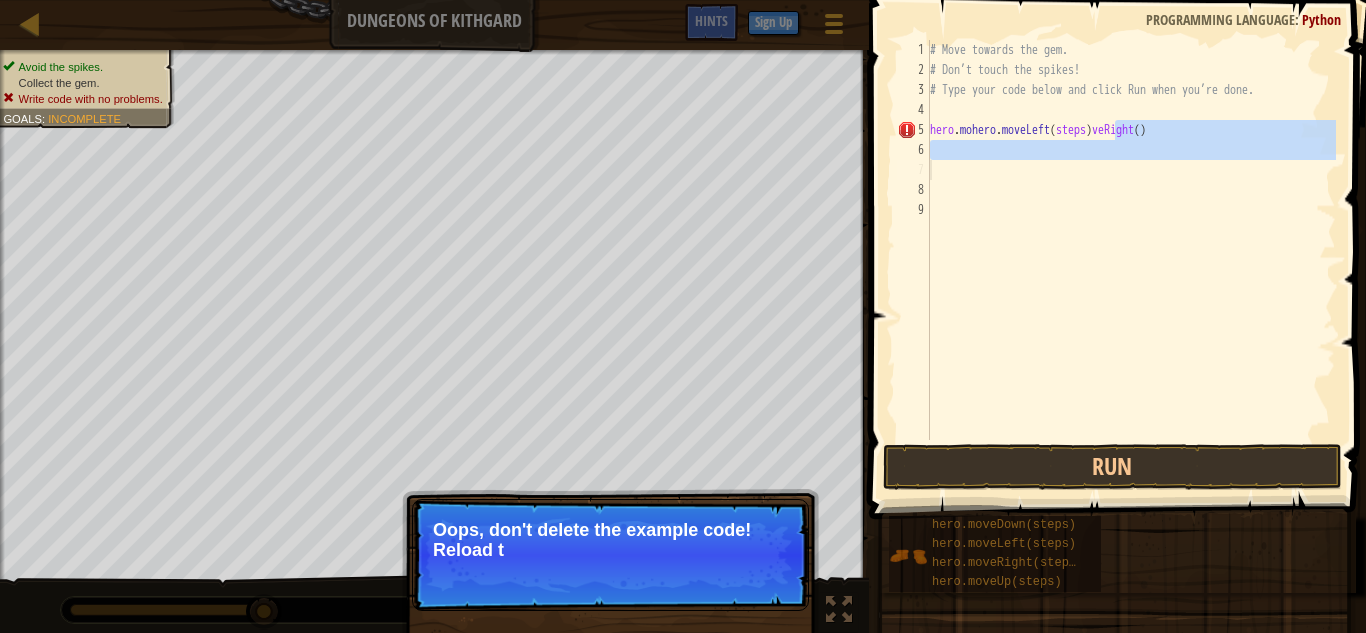 drag, startPoint x: 1114, startPoint y: 127, endPoint x: 983, endPoint y: 178, distance: 140.57738 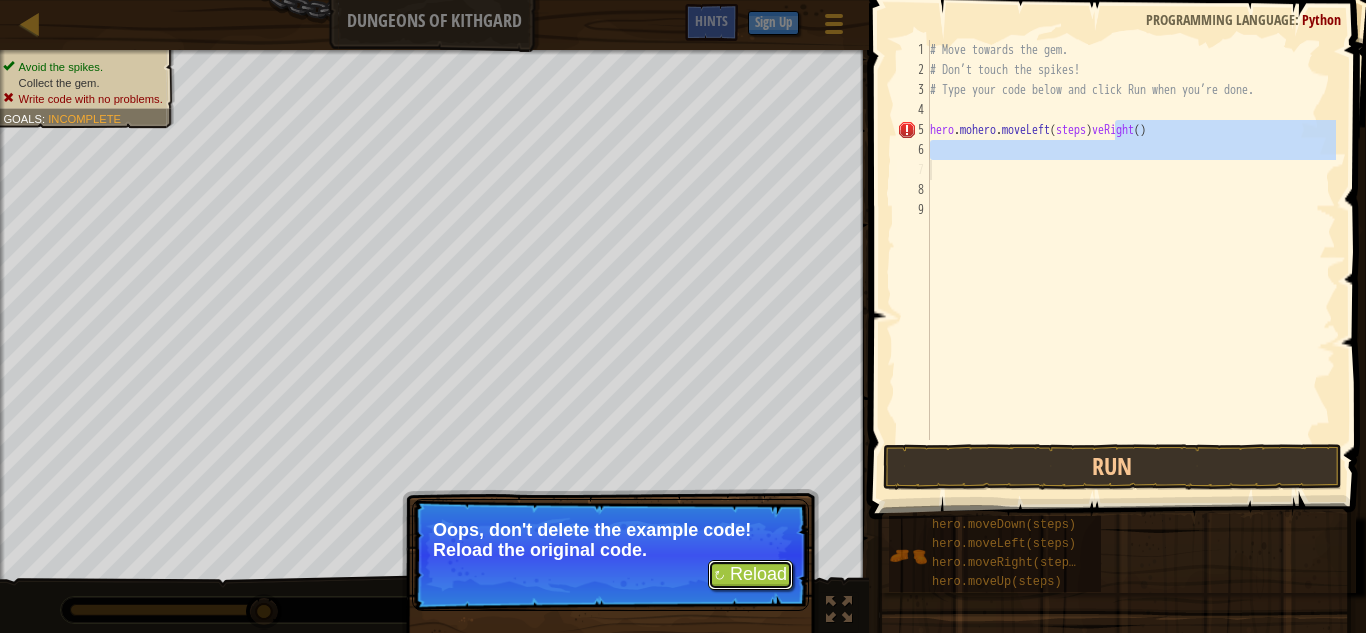 click on "↻ Reload" at bounding box center [750, 575] 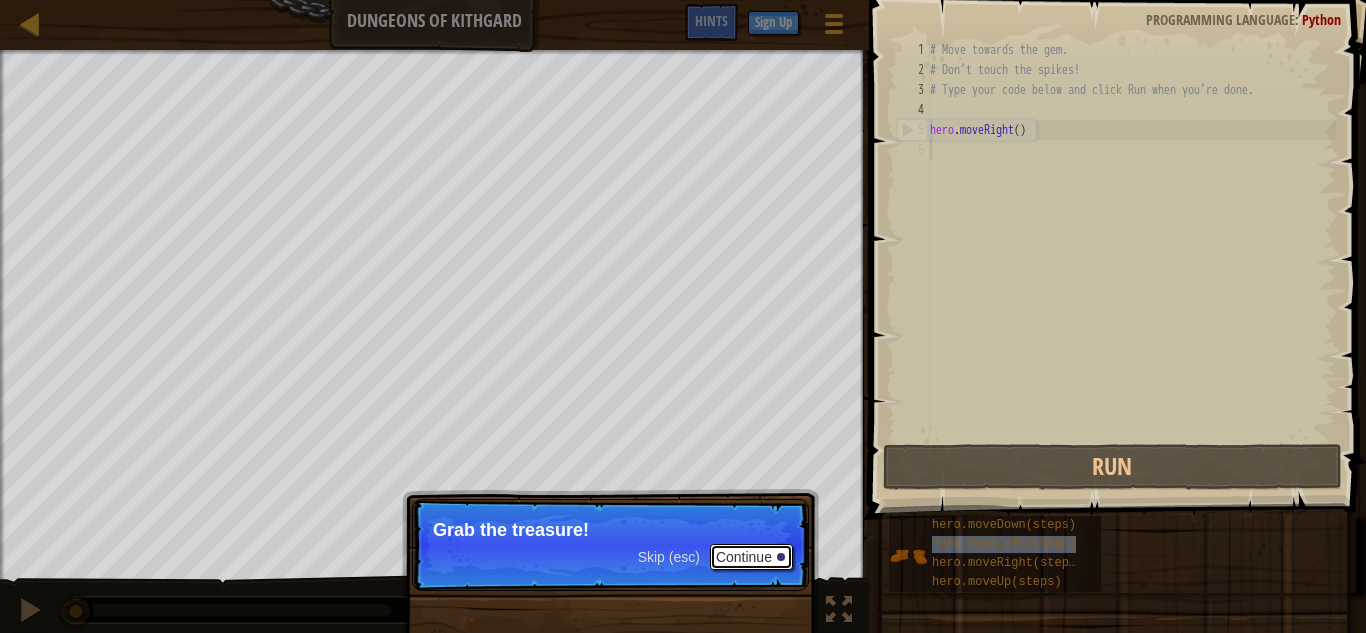 drag, startPoint x: 768, startPoint y: 545, endPoint x: 757, endPoint y: 553, distance: 13.601471 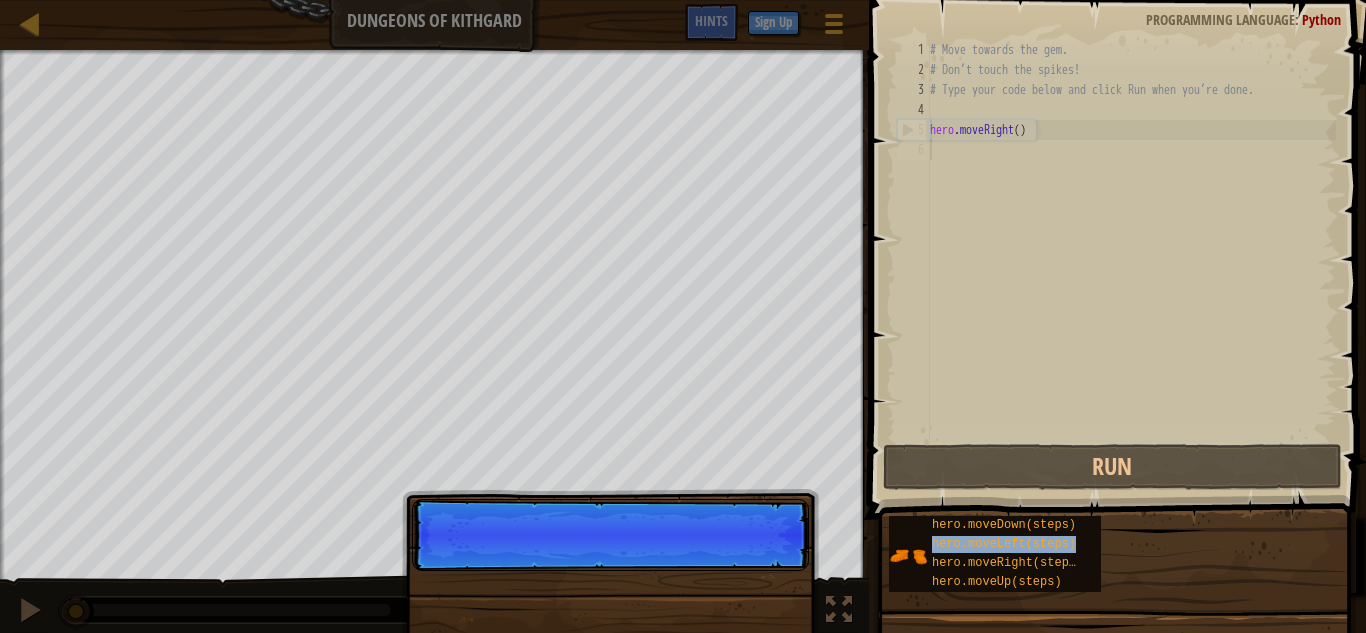 click on "Skip (esc) Continue" at bounding box center [610, 535] 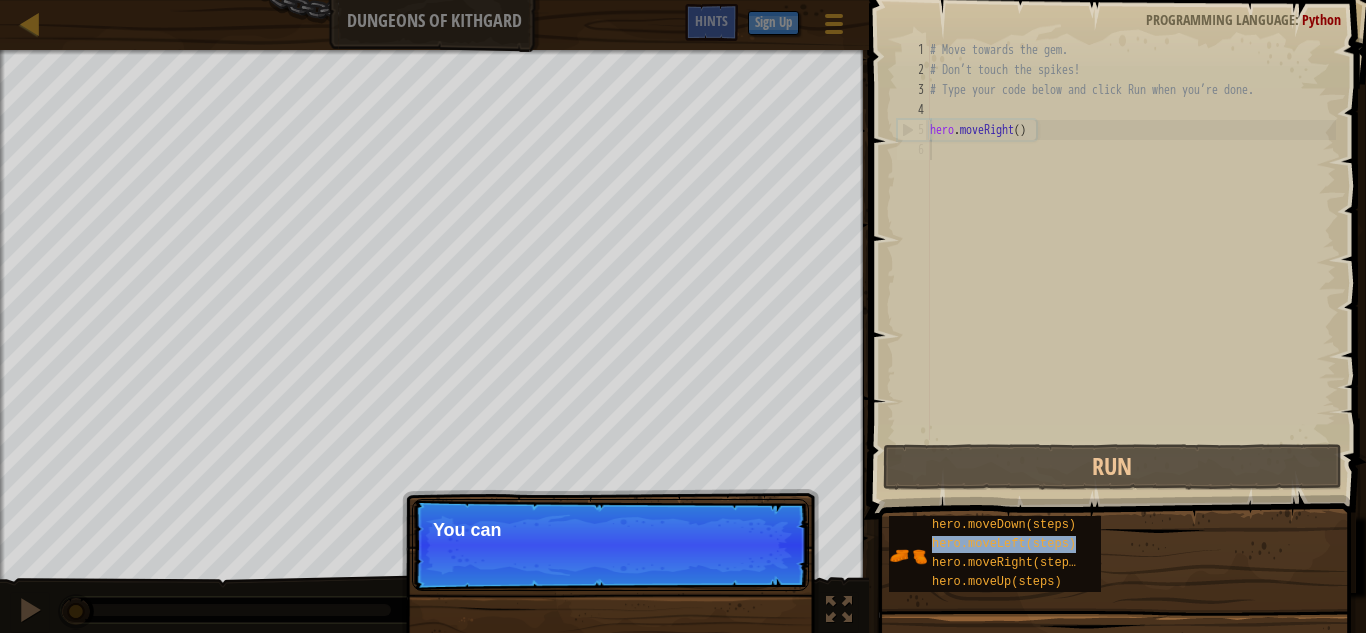 click on "Skip (esc) Continue  You can" at bounding box center [610, 545] 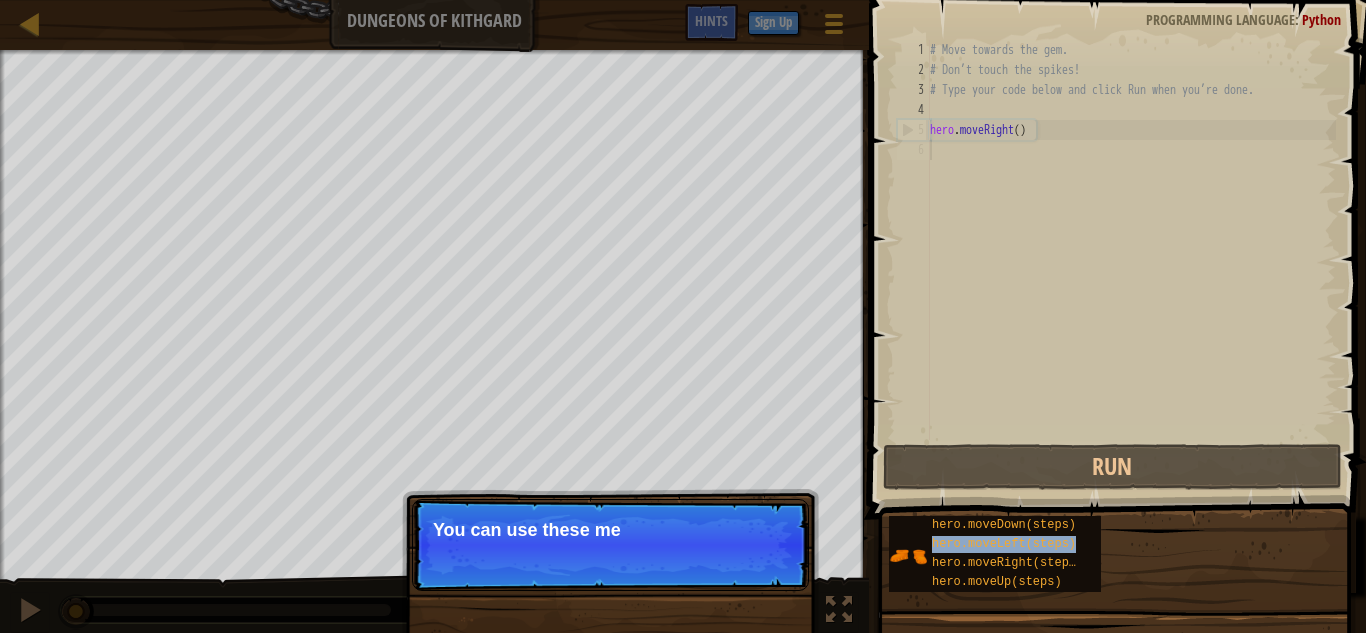 drag, startPoint x: 756, startPoint y: 555, endPoint x: 756, endPoint y: 575, distance: 20 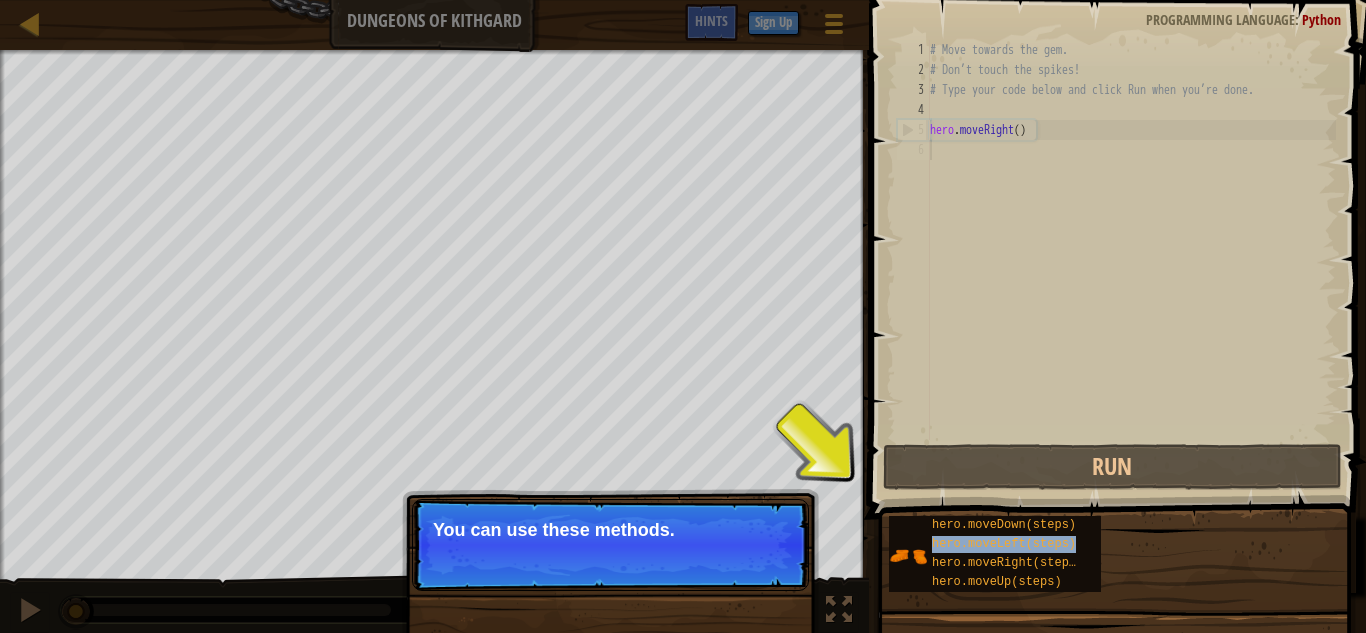 click on "Skip (esc) Continue  You can use these methods." at bounding box center (610, 545) 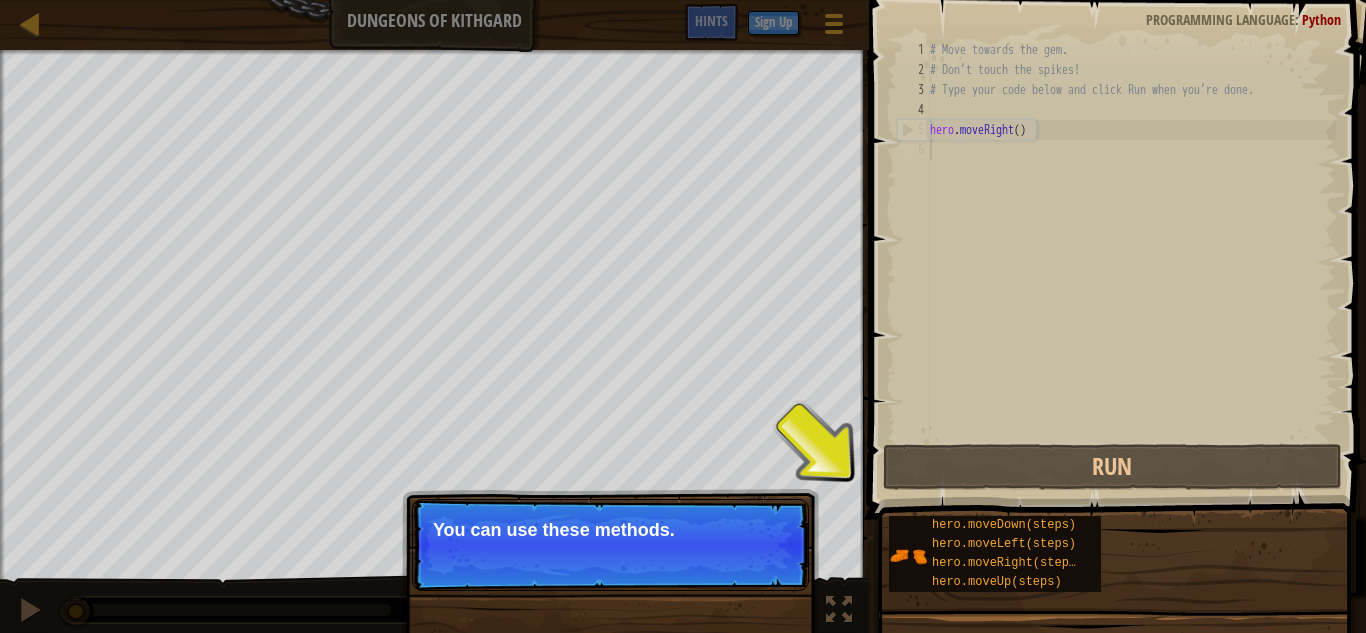 click on "Skip (esc) Continue  You can use these methods." at bounding box center (610, 545) 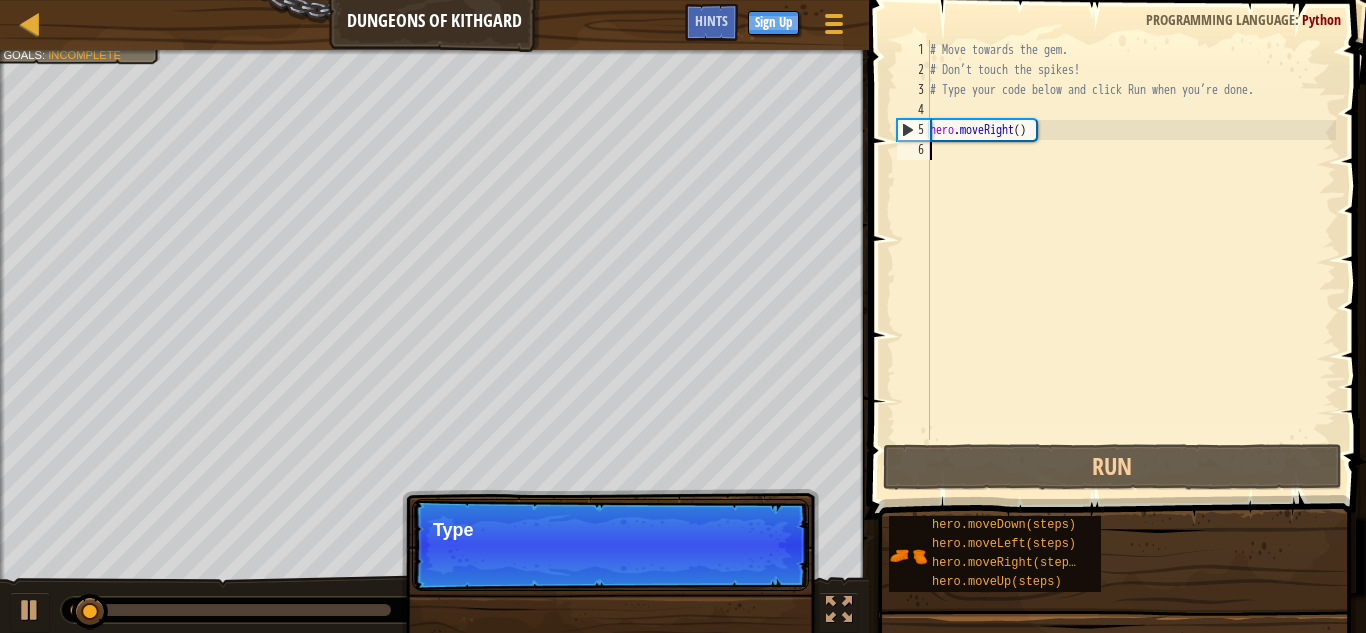 click on "Skip (esc) Continue  Type" at bounding box center (610, 545) 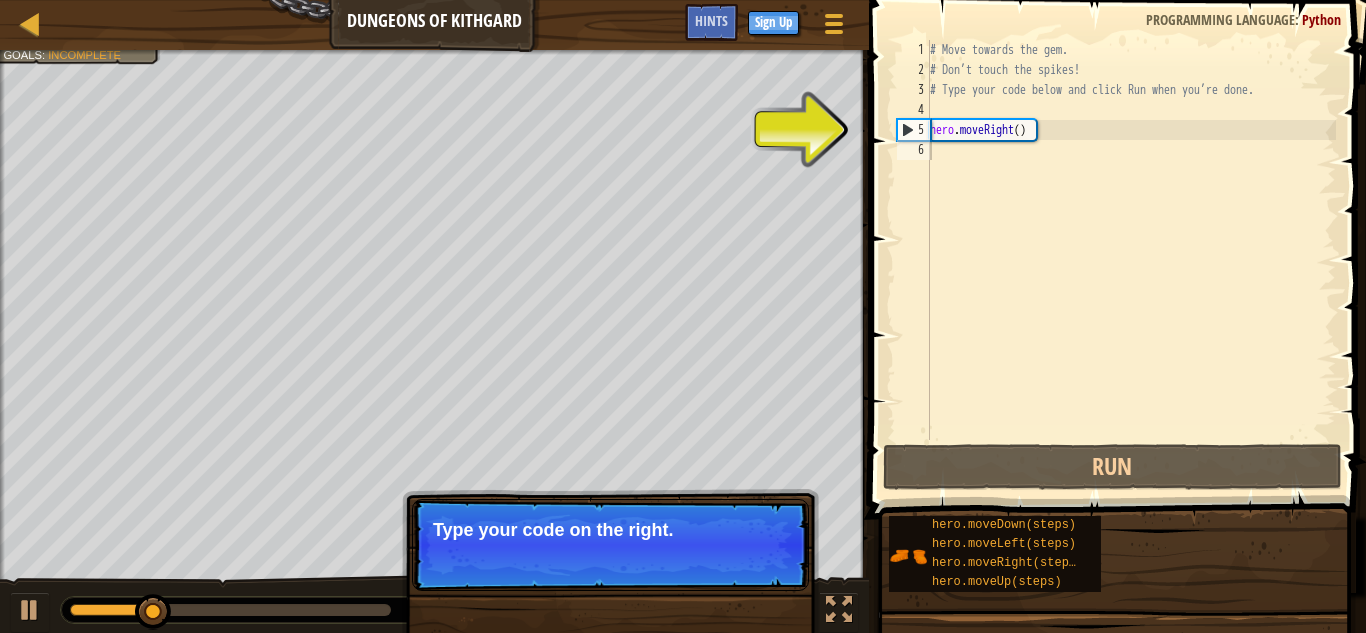 click on "Skip (esc) Continue  Type your code on the right." at bounding box center (610, 545) 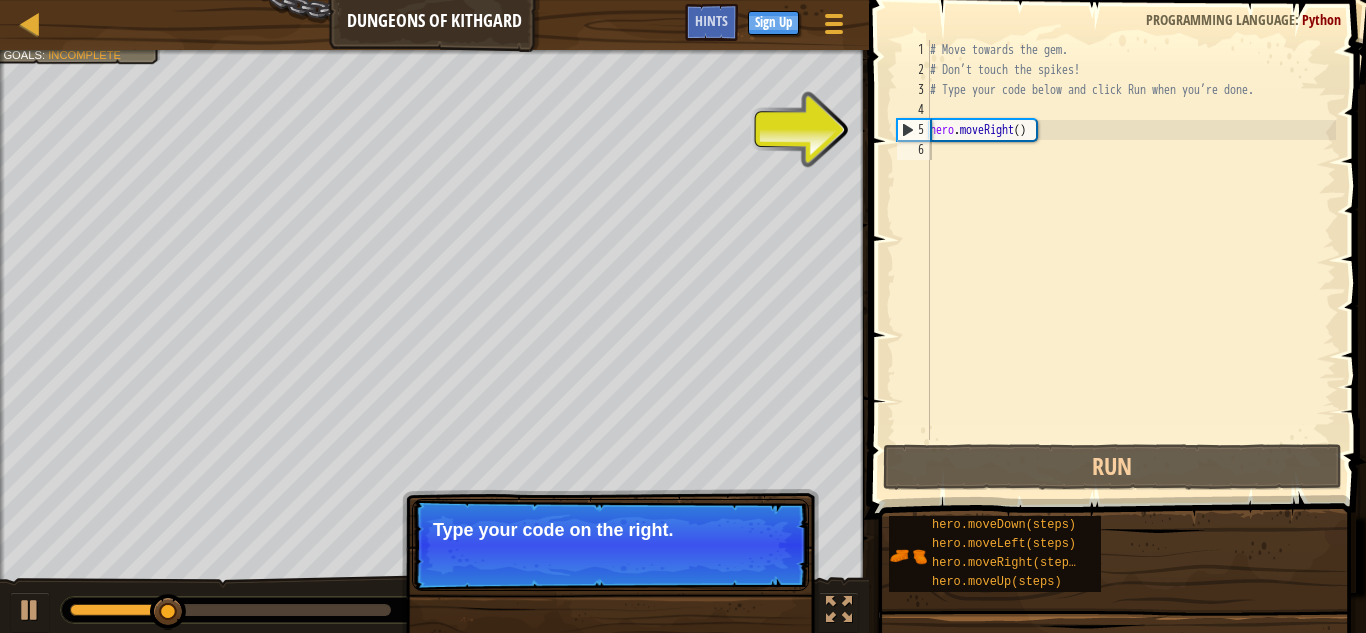 click on "Continue" at bounding box center (751, 557) 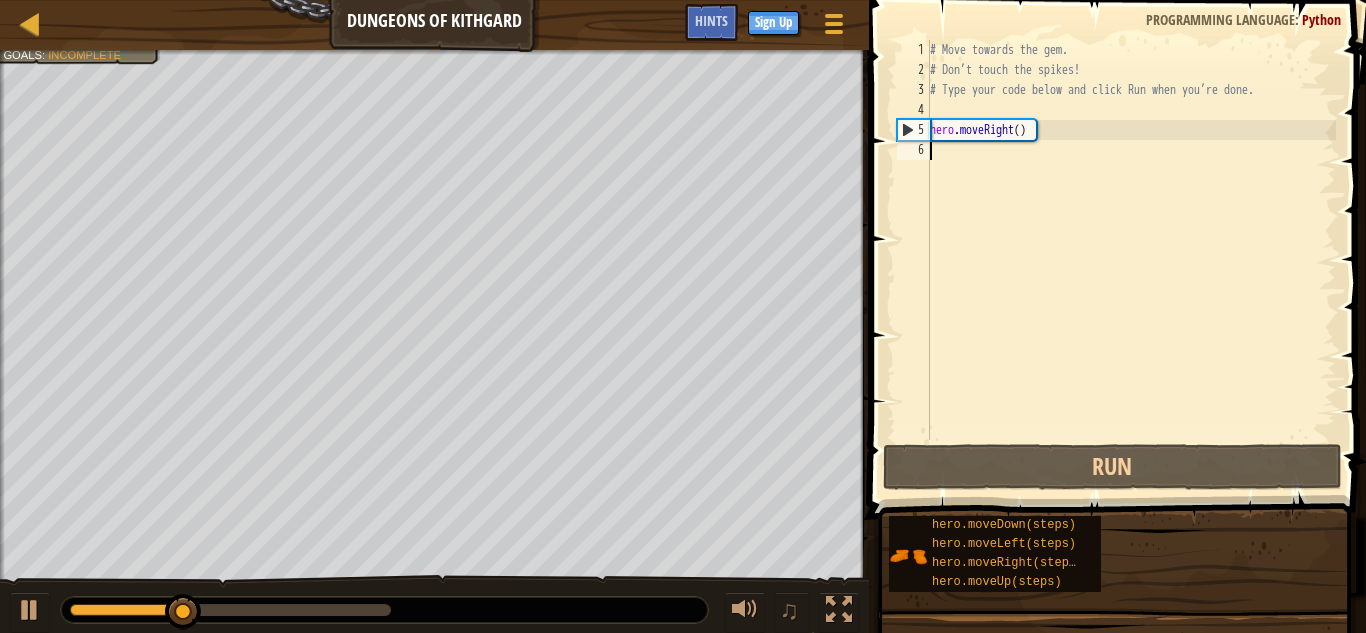 click on "Avoid the spikes. Collect the gem. Goals : Incomplete ♫ Anya 11 x: 17 y: 18 x: 18 y: 18 Skip (esc) Continue  Type your code on the right." at bounding box center [683, 342] 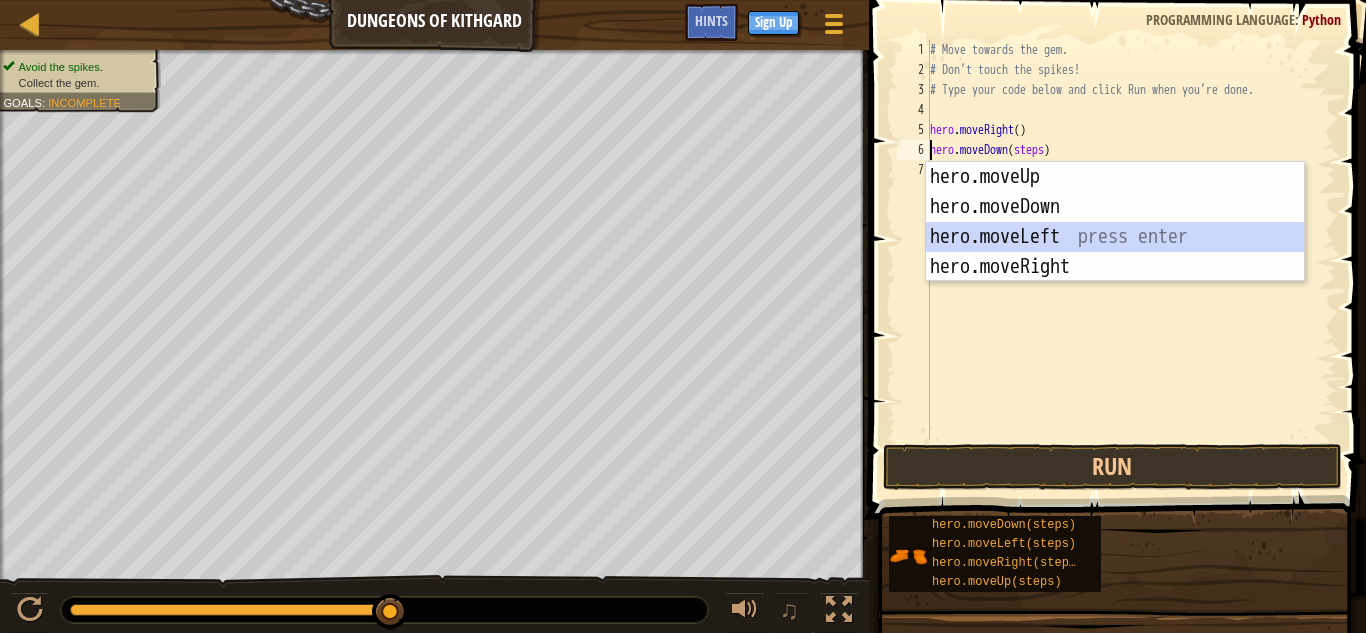 click on "hero.moveUp press enter hero.moveDown press enter hero.moveLeft press enter hero.moveRight press enter" at bounding box center [1115, 252] 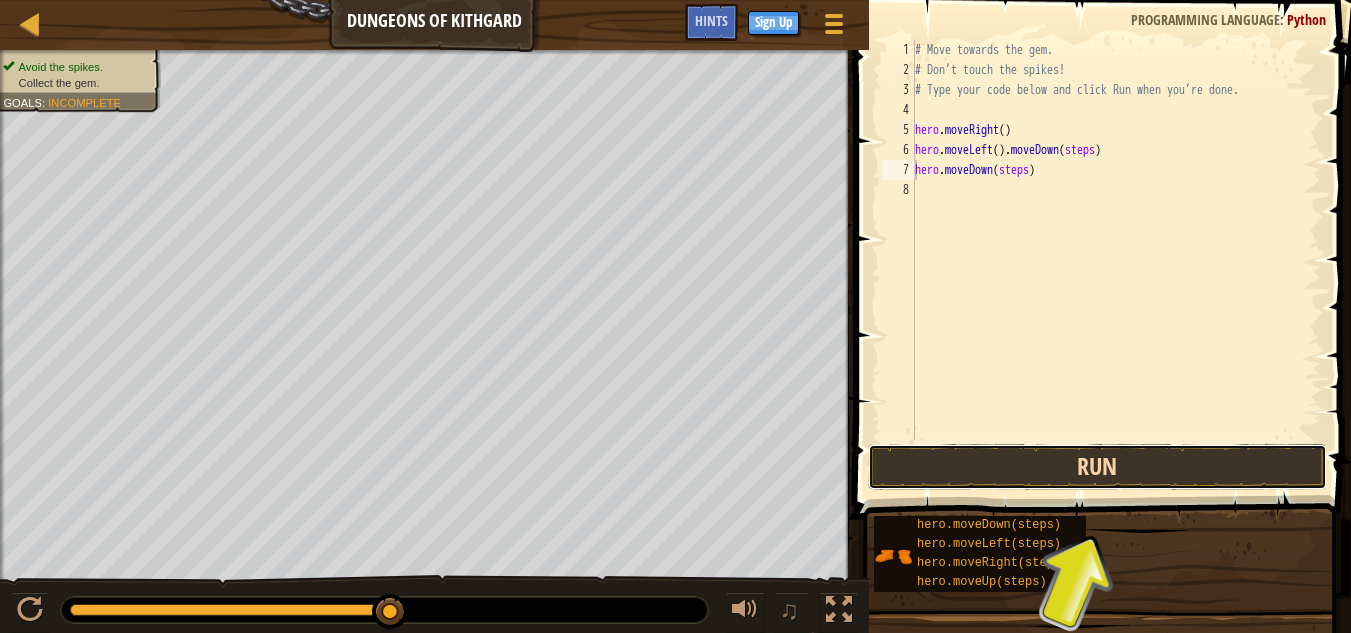 click on "Run" at bounding box center (1097, 467) 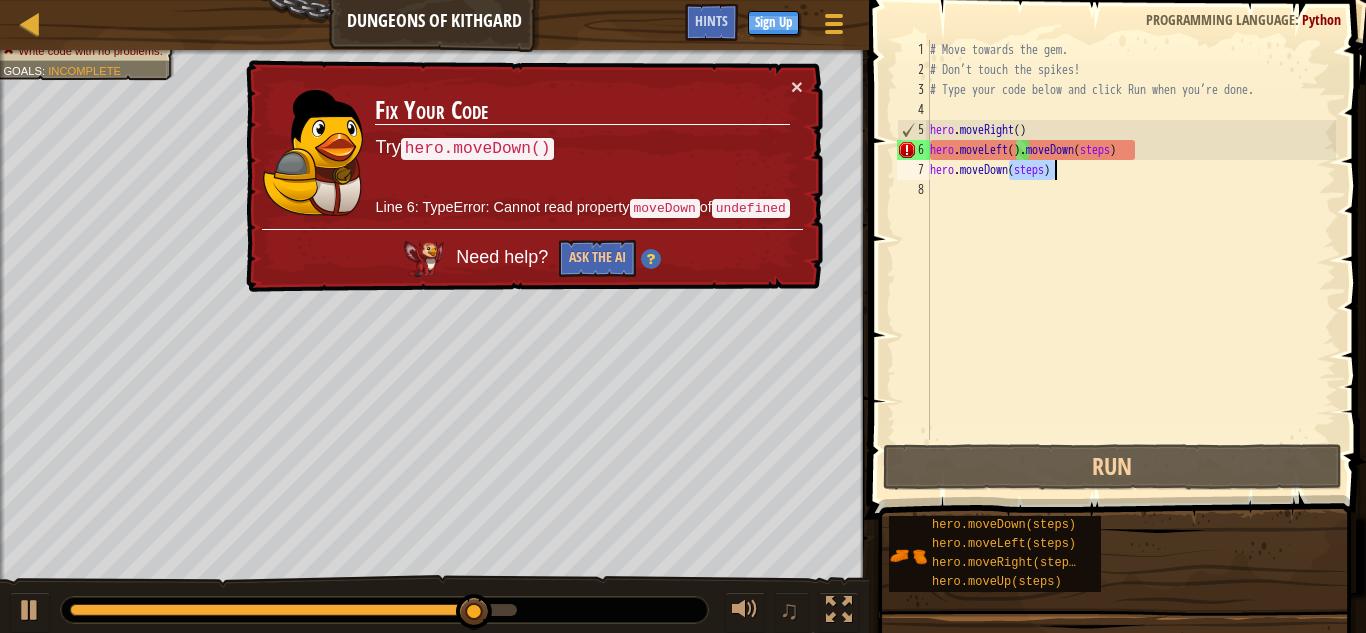 drag, startPoint x: 1006, startPoint y: 163, endPoint x: 1057, endPoint y: 162, distance: 51.009804 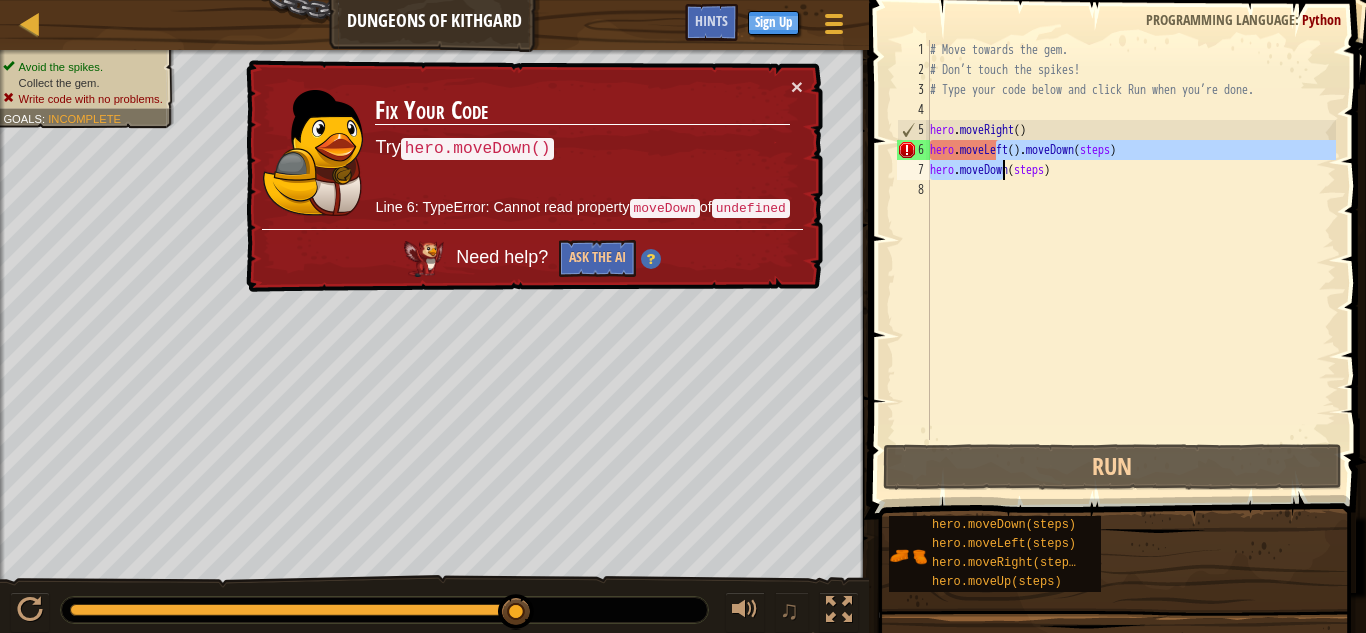 drag, startPoint x: 999, startPoint y: 148, endPoint x: 1000, endPoint y: 229, distance: 81.00617 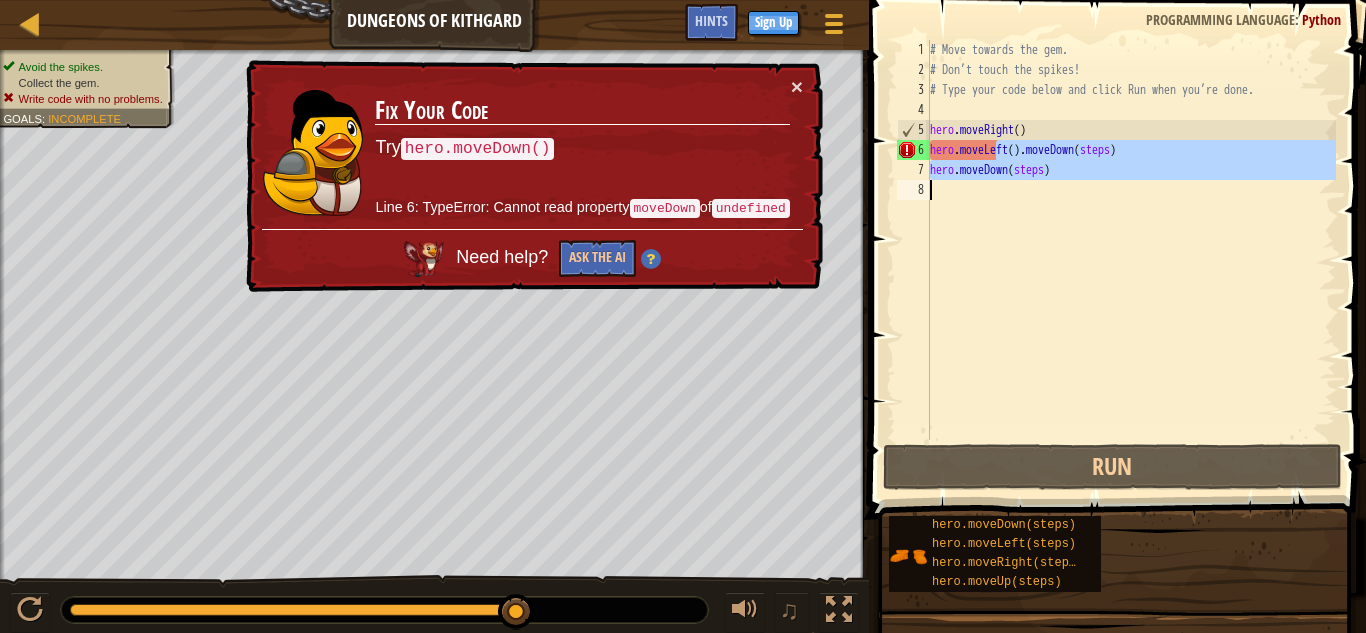 click on "# Move towards the gem. # Don’t touch the spikes! # Type your code below and click Run when you’re done. hero . moveRight ( ) hero . moveLeft ( ) . moveDown ( steps ) hero . moveDown ( steps )" at bounding box center (1131, 240) 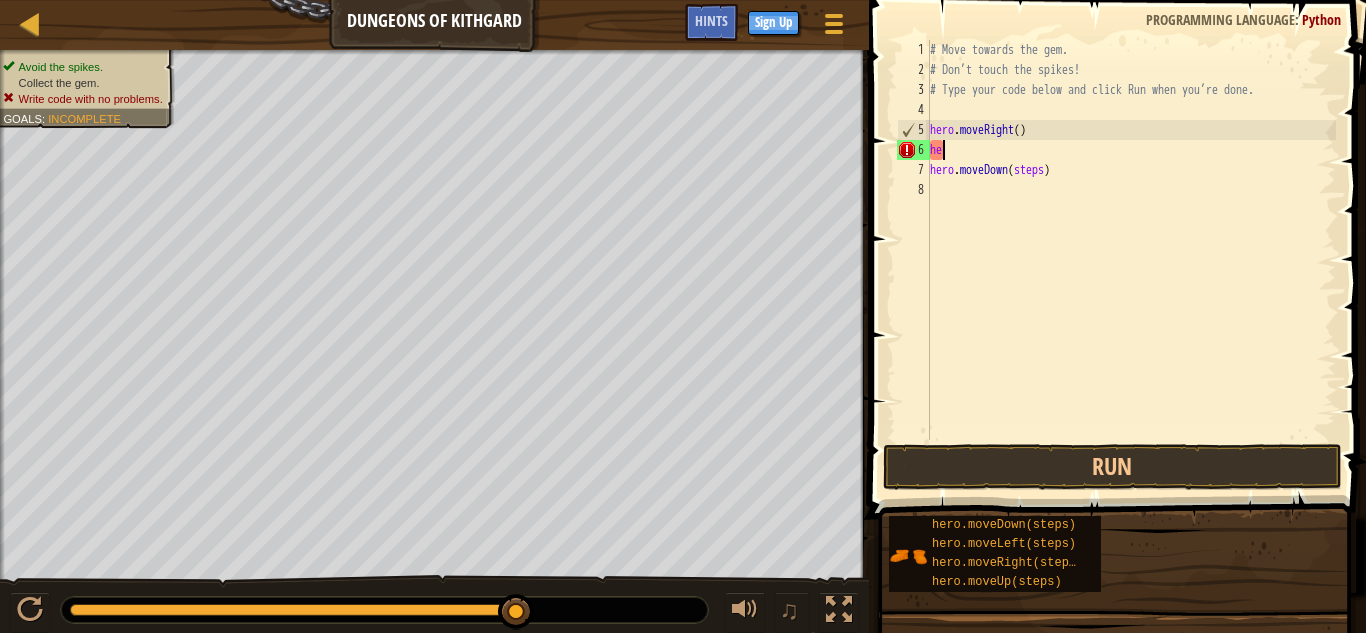 type on "h" 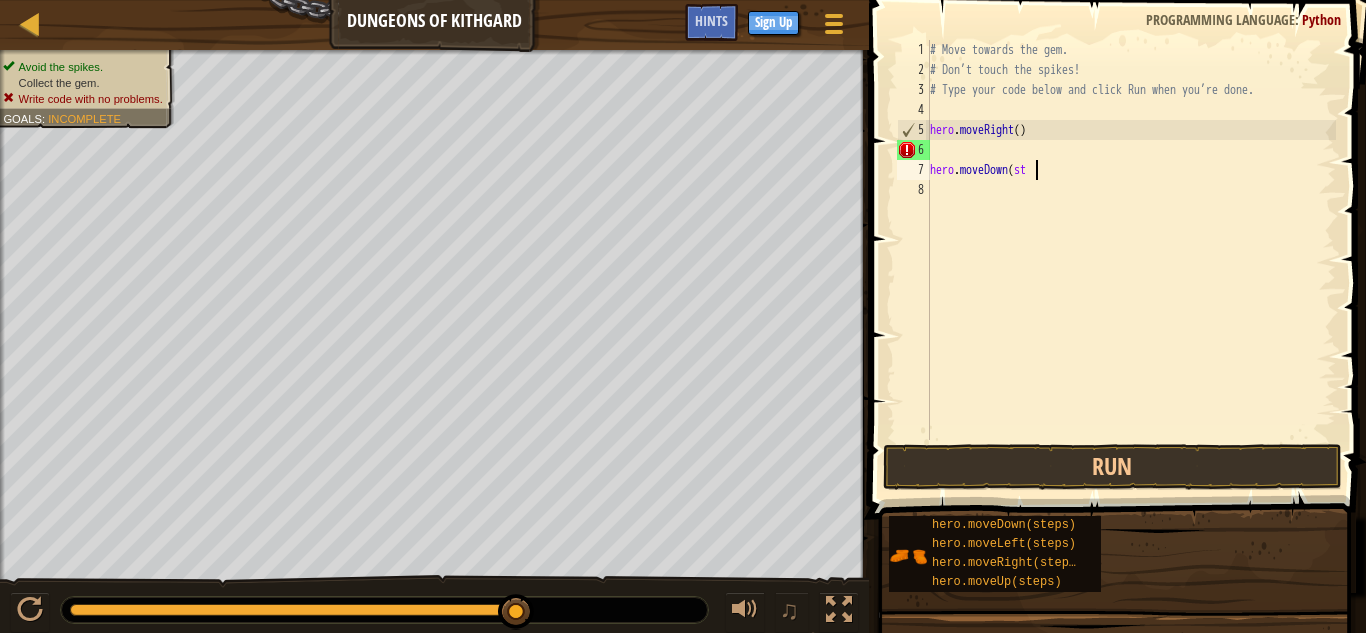 click on "# Move towards the gem. # Don’t touch the spikes! # Type your code below and click Run when you’re done. hero . moveRight ( ) hero . [GEOGRAPHIC_DATA] ( st" at bounding box center (1131, 260) 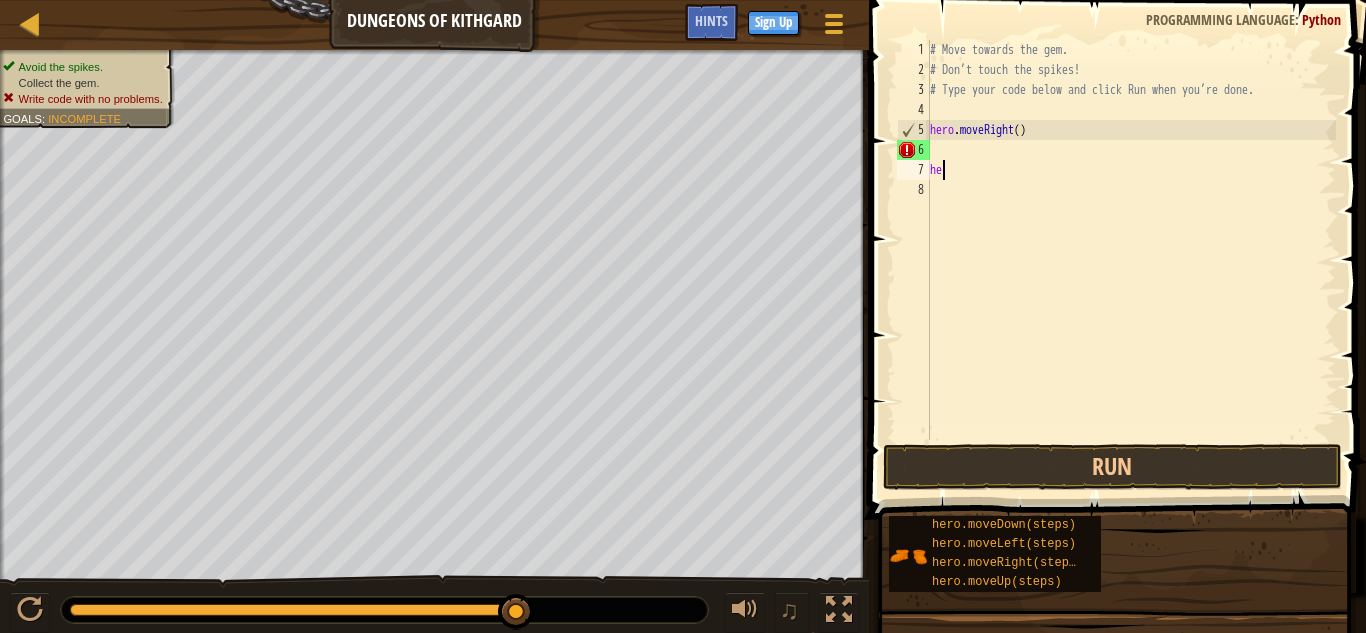 type on "h" 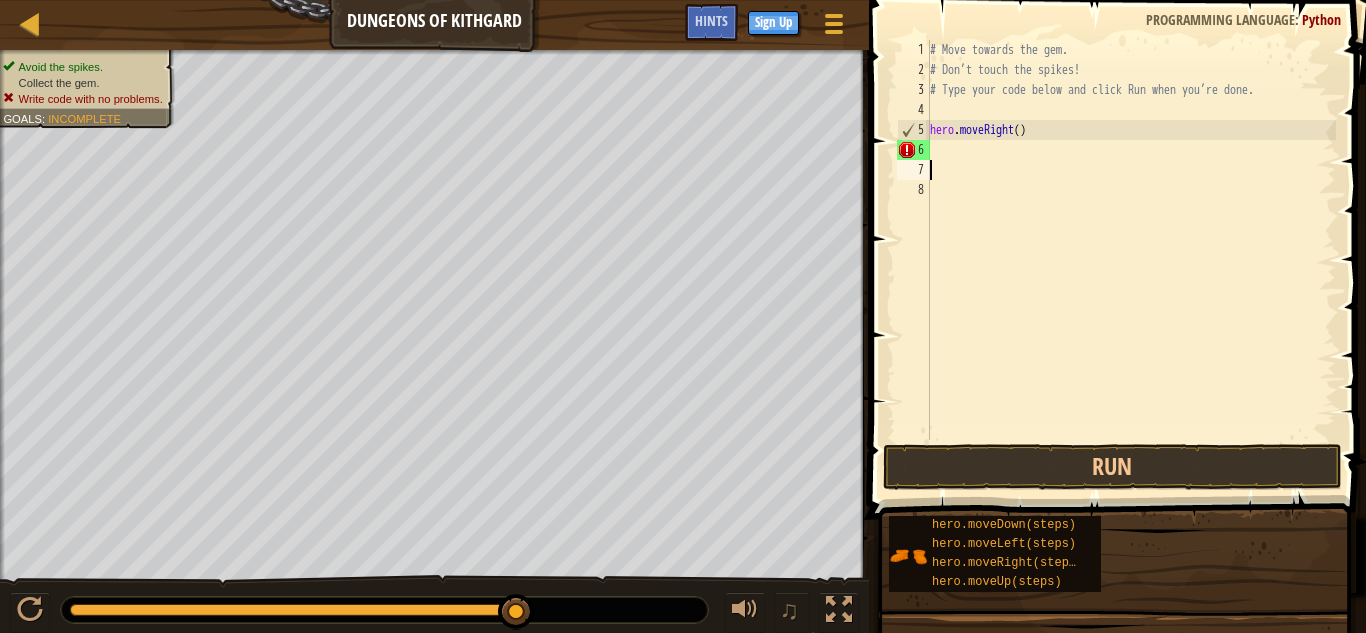 click on "# Move towards the gem. # Don’t touch the spikes! # Type your code below and click Run when you’re done. hero . moveRight ( )" at bounding box center [1131, 260] 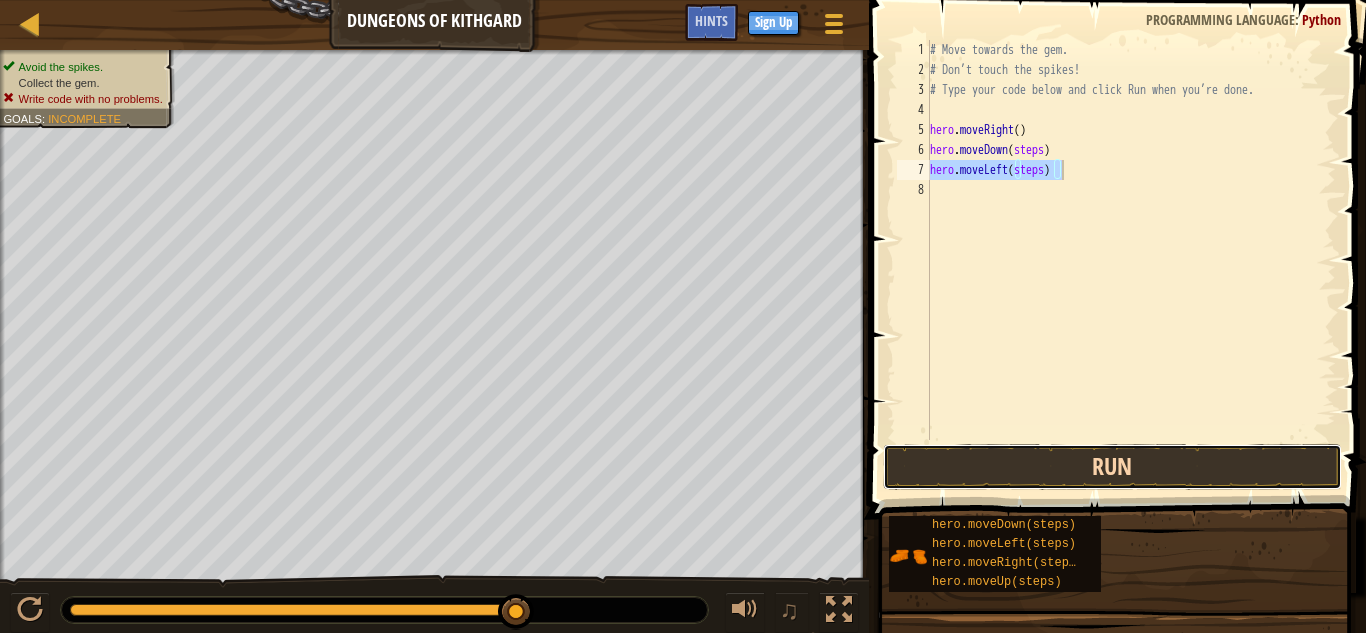 click on "Run" at bounding box center (1112, 467) 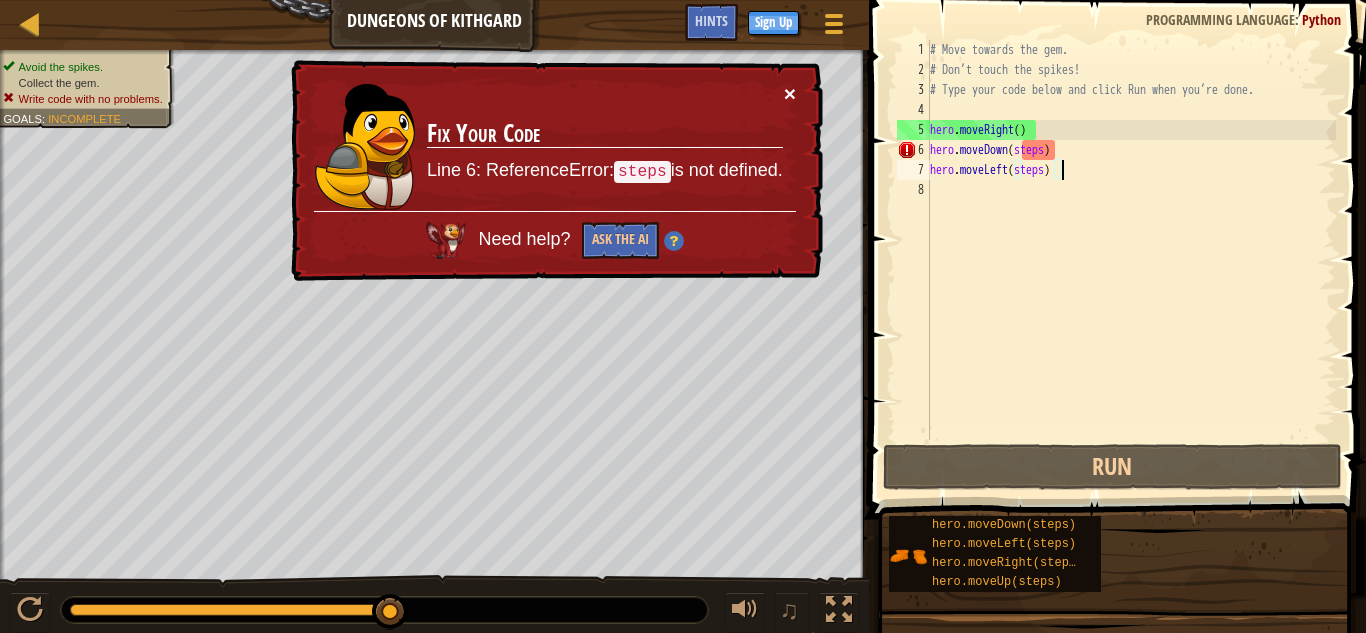 click on "× Fix Your Code Line 6: ReferenceError:  steps  is not defined.
Need help? Ask the AI" at bounding box center [555, 171] 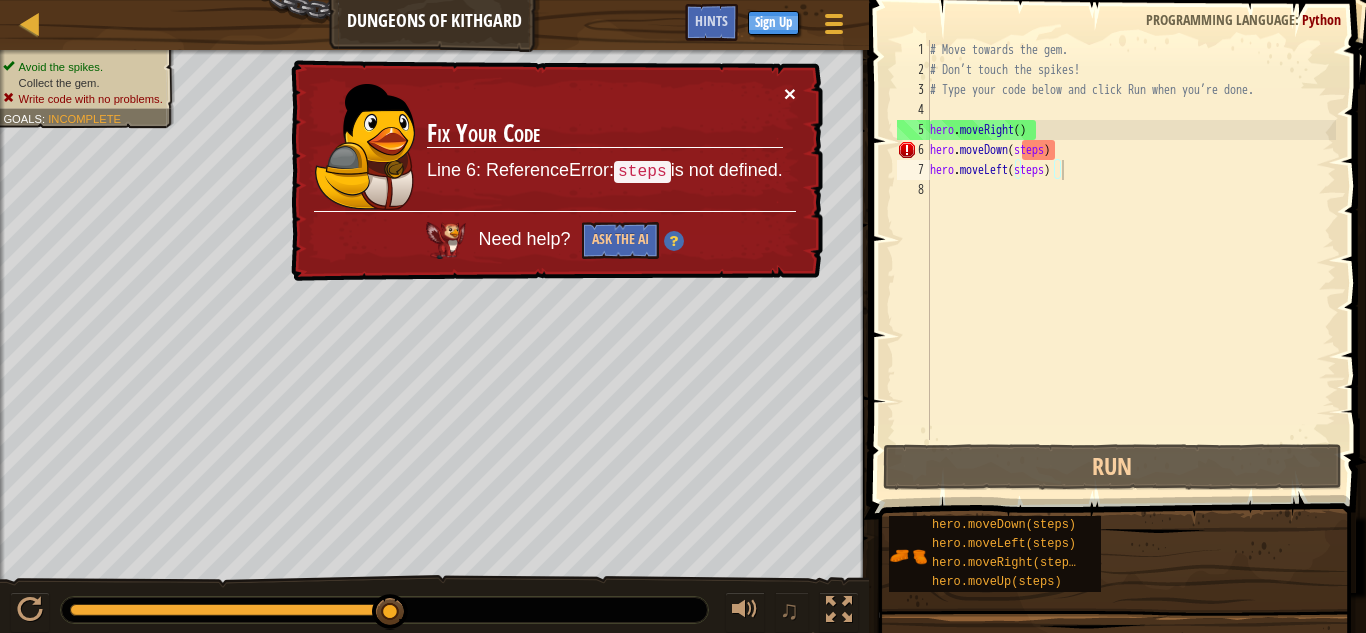 click on "×" at bounding box center (790, 93) 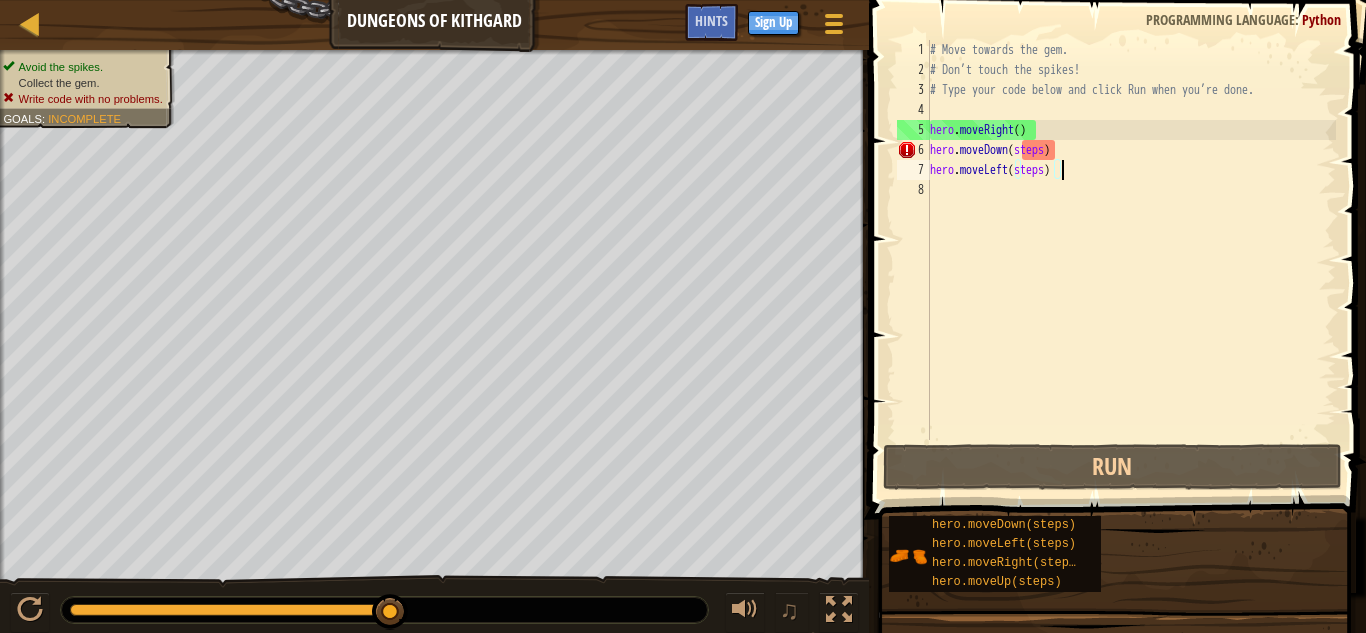 drag, startPoint x: 1075, startPoint y: 157, endPoint x: 1084, endPoint y: 149, distance: 12.0415945 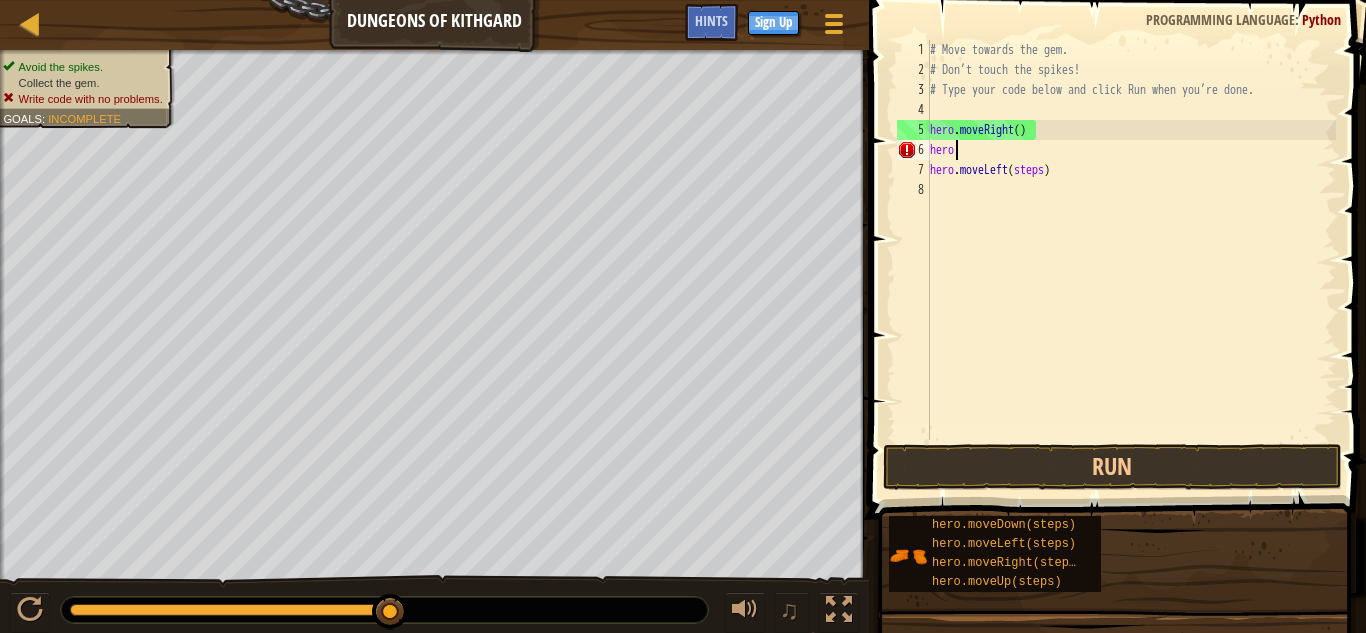 type on "h" 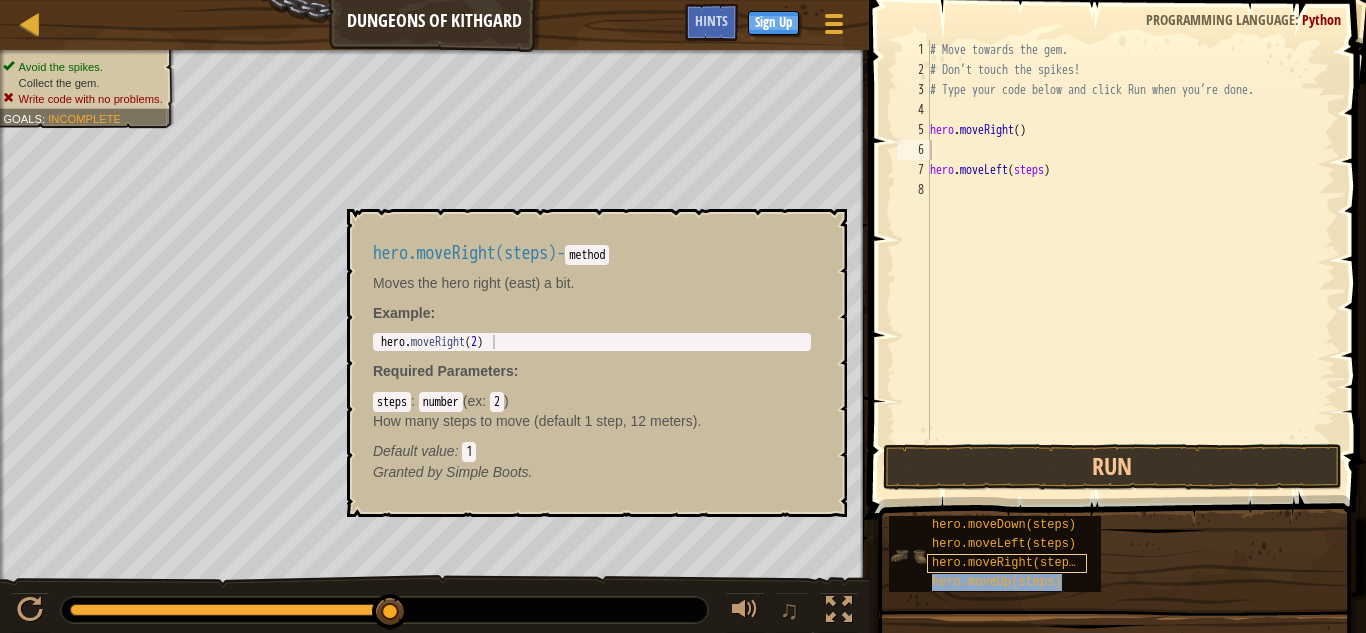 type on "hero.moveUp(steps)" 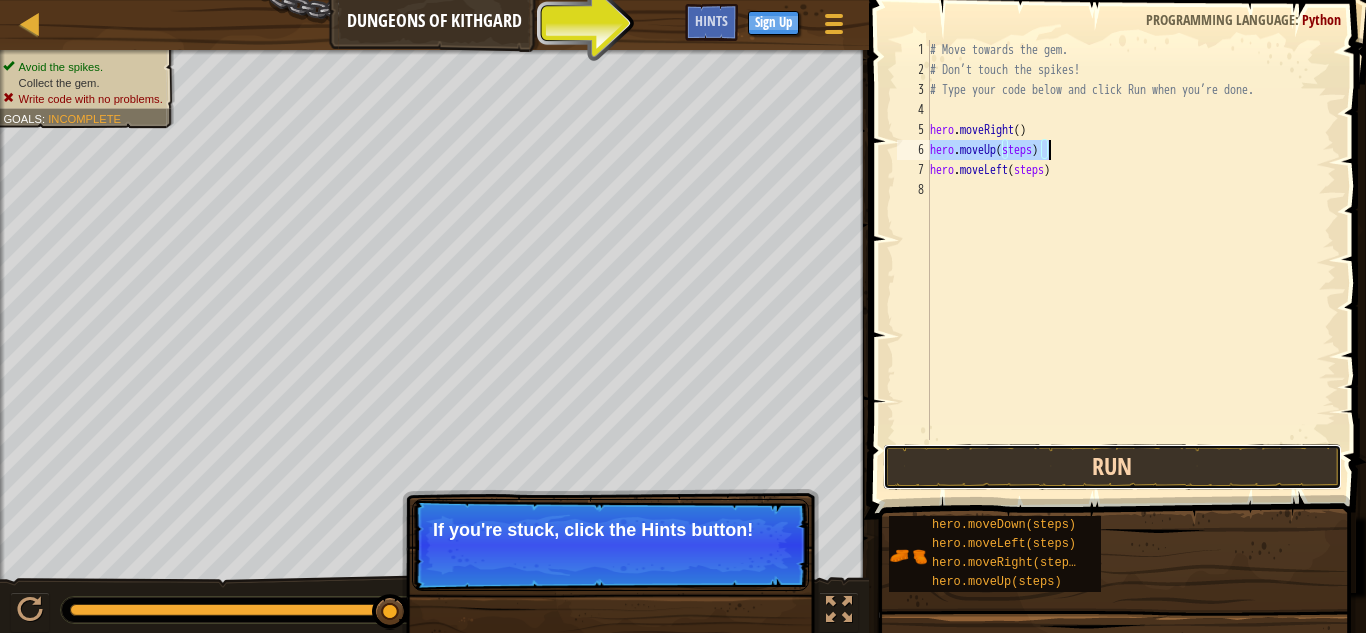 click on "Run" at bounding box center [1112, 467] 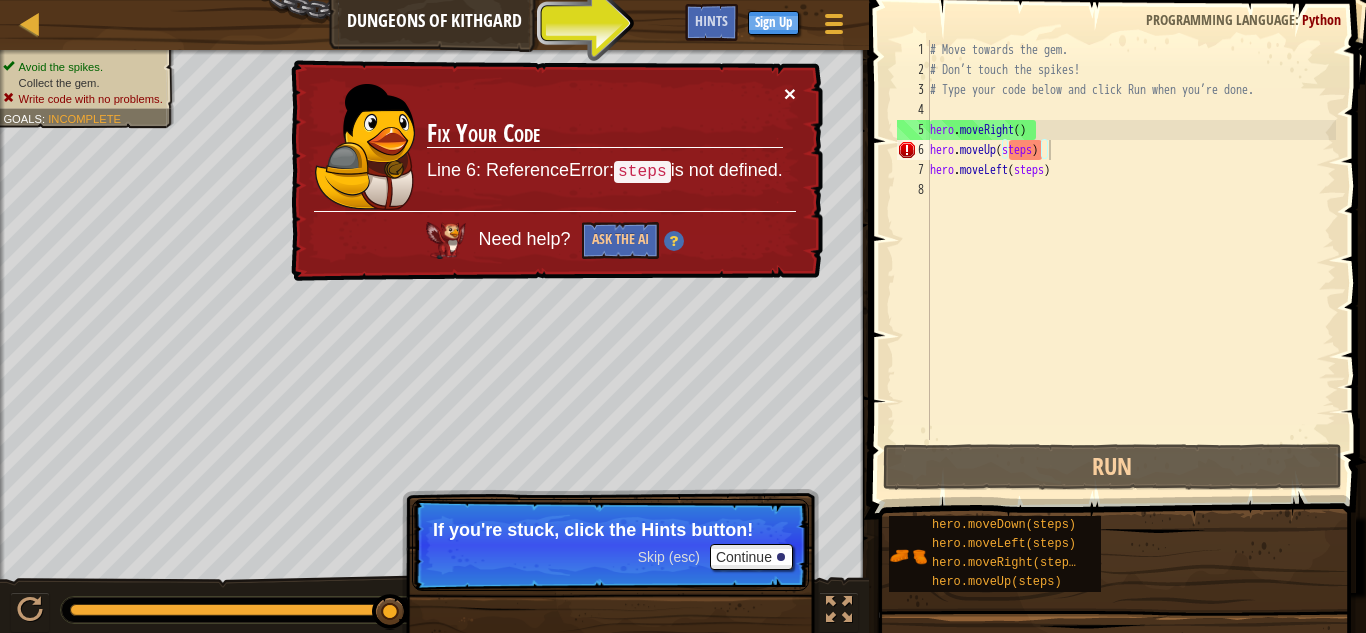 click on "×" at bounding box center [790, 93] 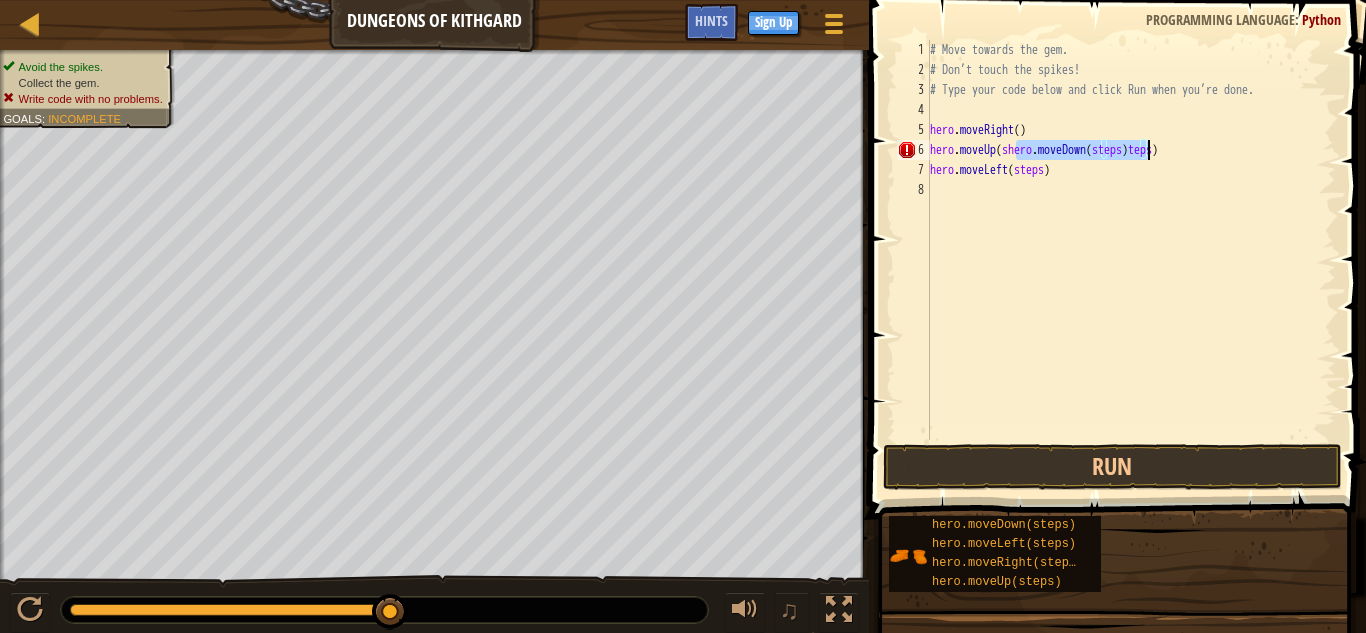 click on "# Move towards the gem. # Don’t touch the spikes! # Type your code below and click Run when you’re done. hero . moveRight ( ) hero . moveUp ( shero . moveDown ( steps ) teps ) hero . moveLeft ( steps )" at bounding box center (1131, 260) 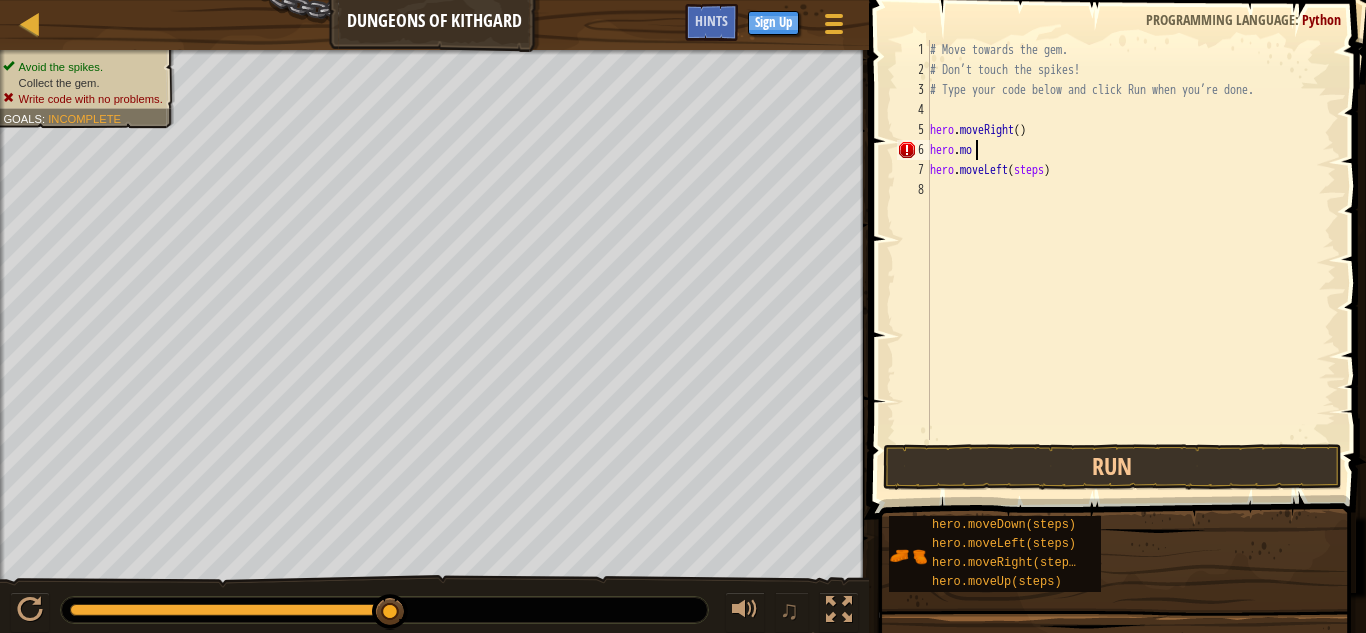 type on "h" 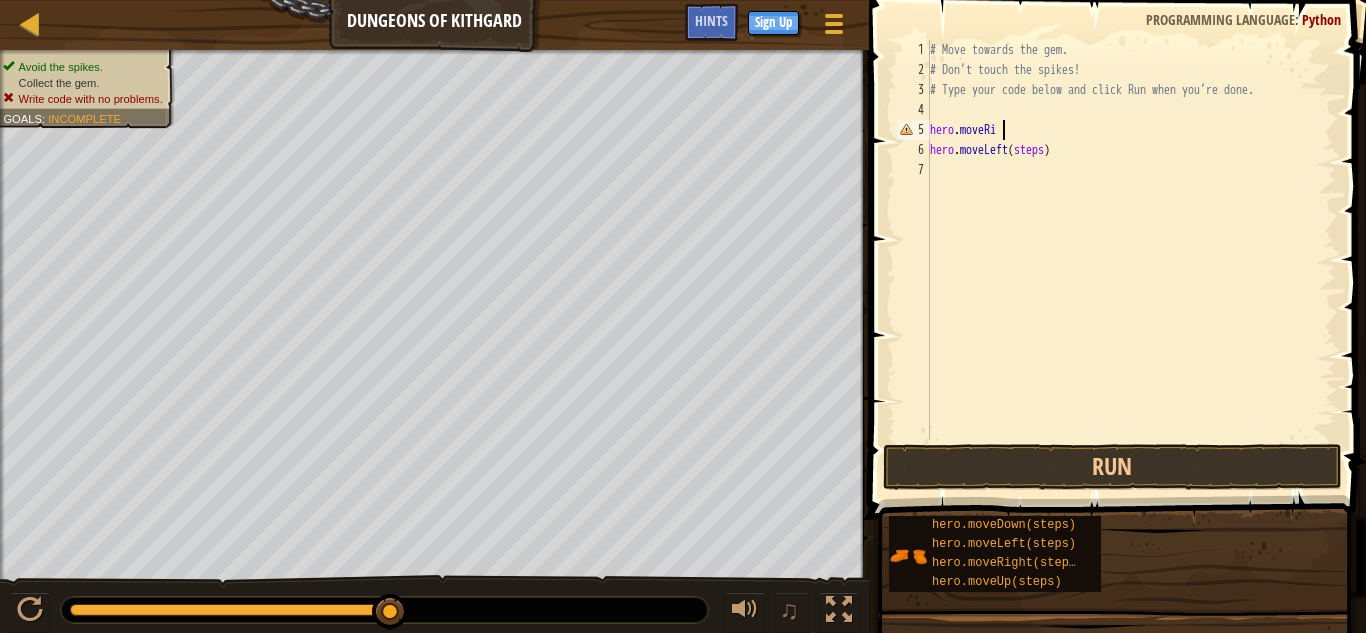 type on "hero.moveR" 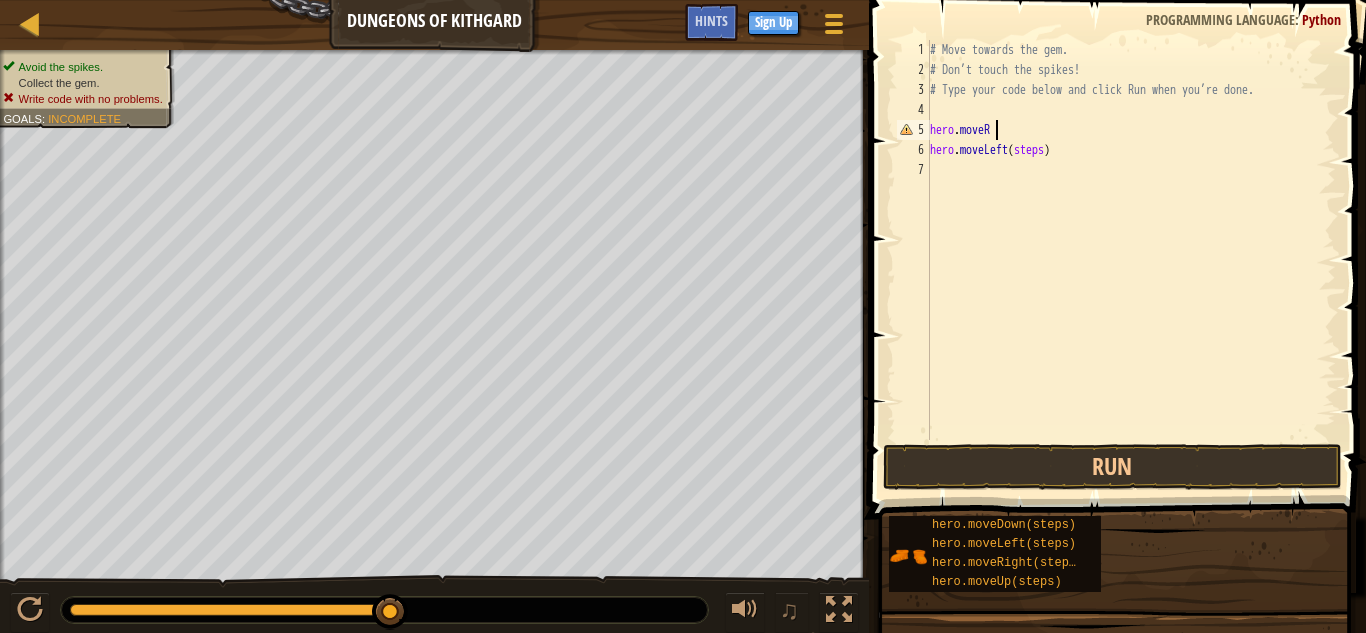 click on "# Move towards the gem. # Don’t touch the spikes! # Type your code below and click Run when you’re done. hero . moveR hero . moveLeft ( steps )" at bounding box center (1131, 260) 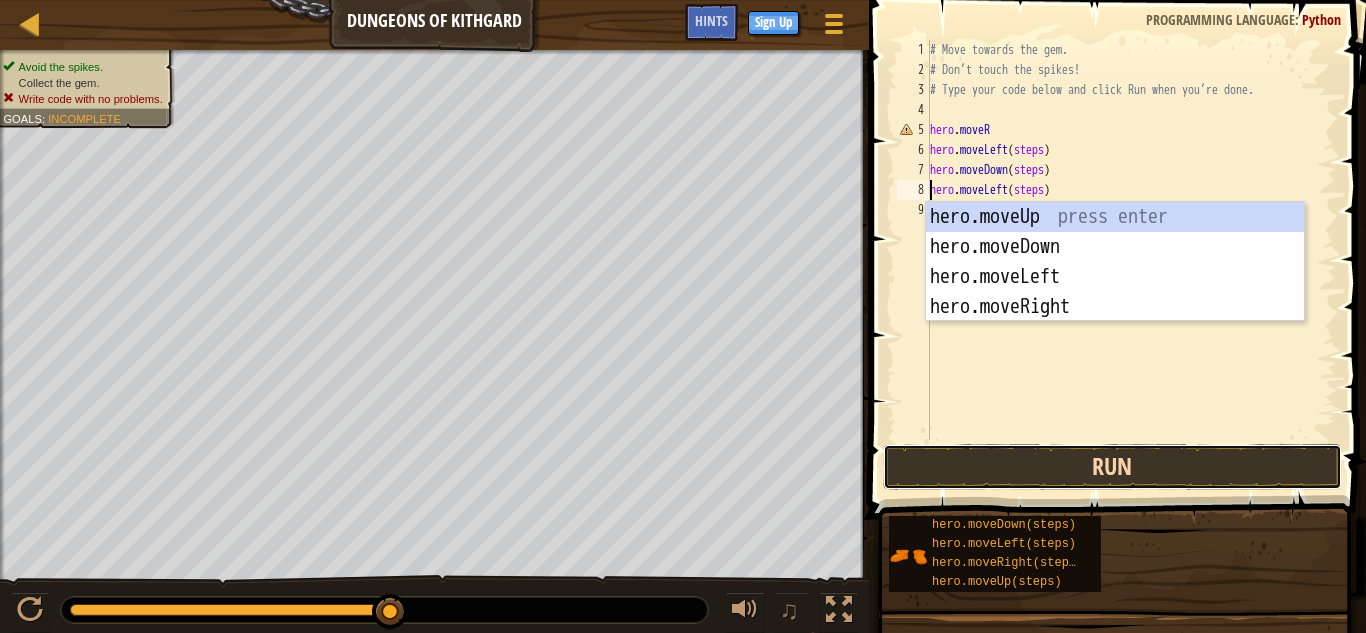 click on "Run" at bounding box center (1112, 467) 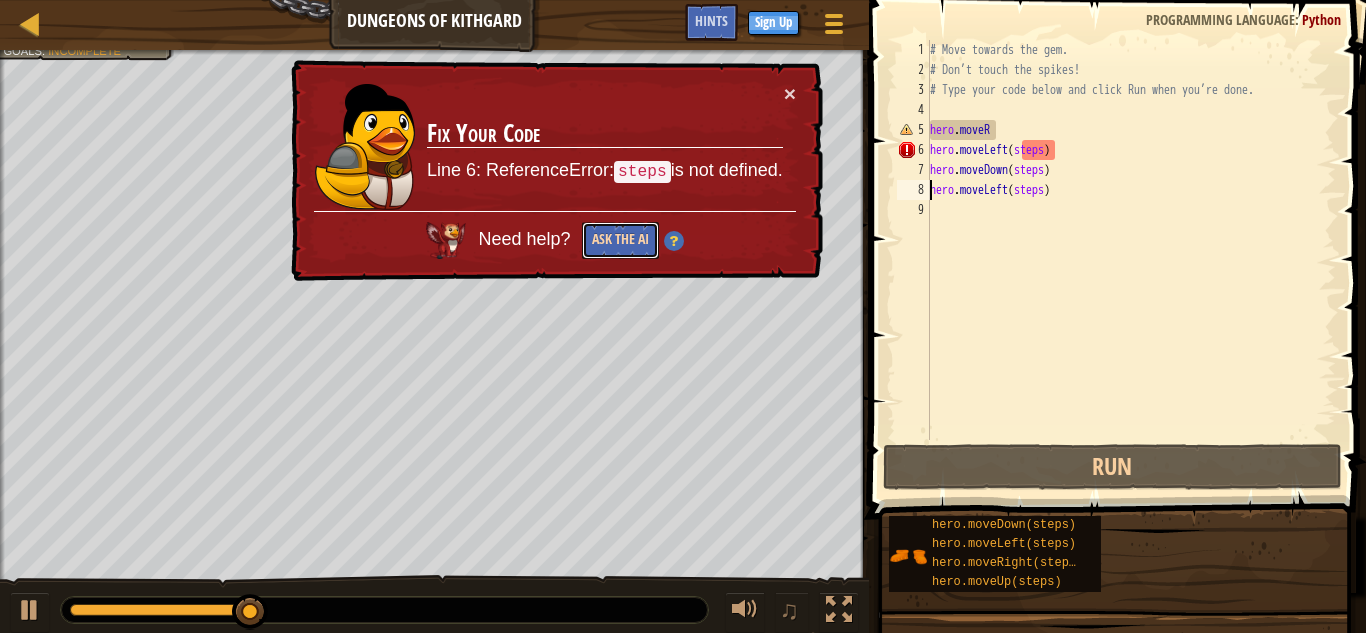 click on "Ask the AI" at bounding box center [620, 240] 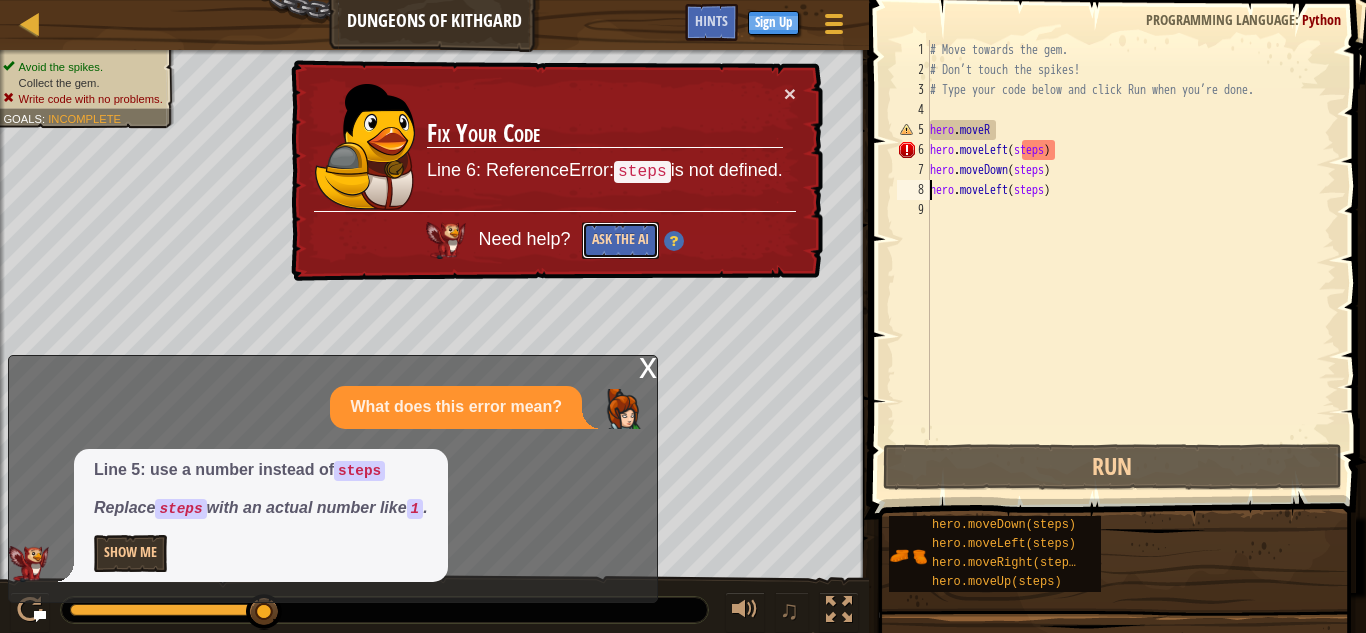 click on "Ask the AI" at bounding box center [620, 240] 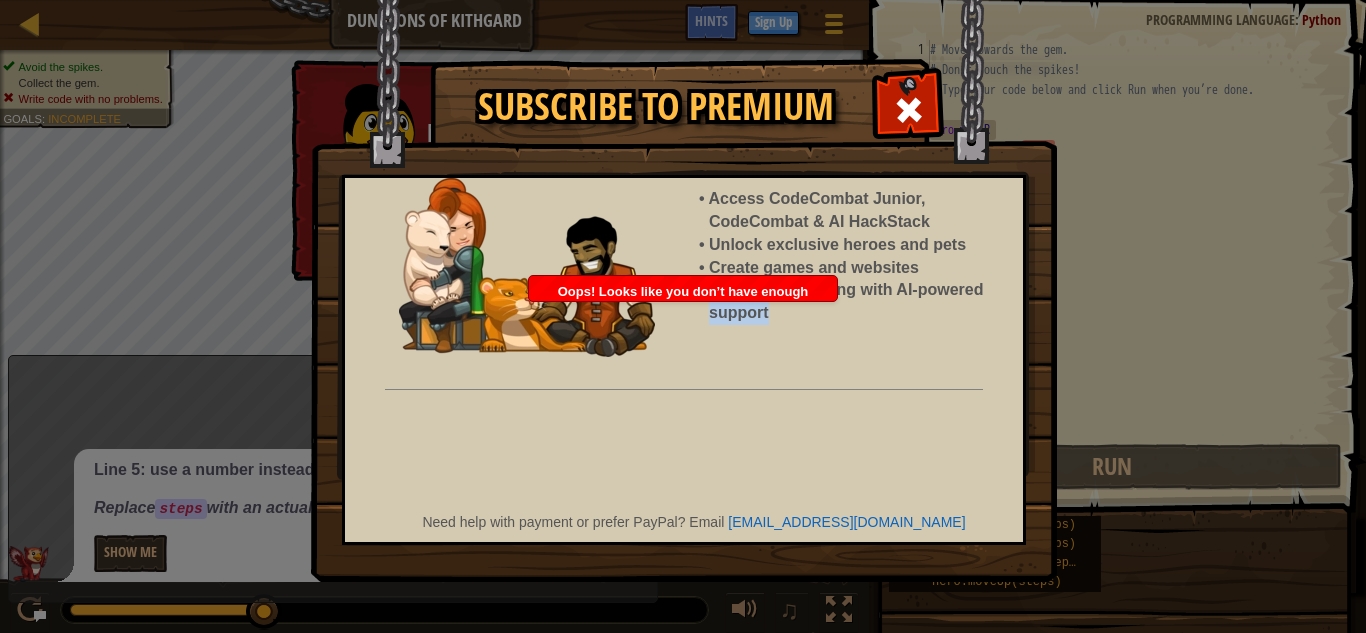 click on "Access CodeCombat Junior, CodeCombat & AI HackStack Unlock exclusive heroes and pets Create games and websites Accelerate learning with AI-powered support Need help with payment or prefer PayPal? Email   [EMAIL_ADDRESS][DOMAIN_NAME]" at bounding box center [684, 360] 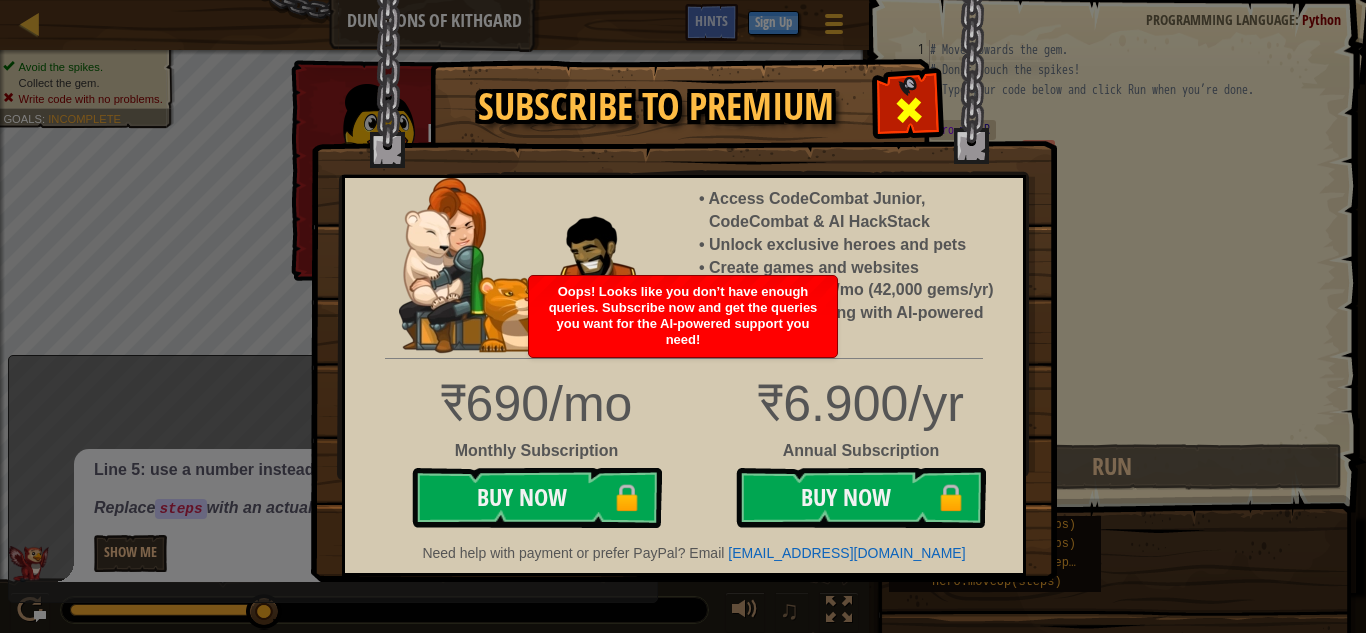 click at bounding box center (909, 110) 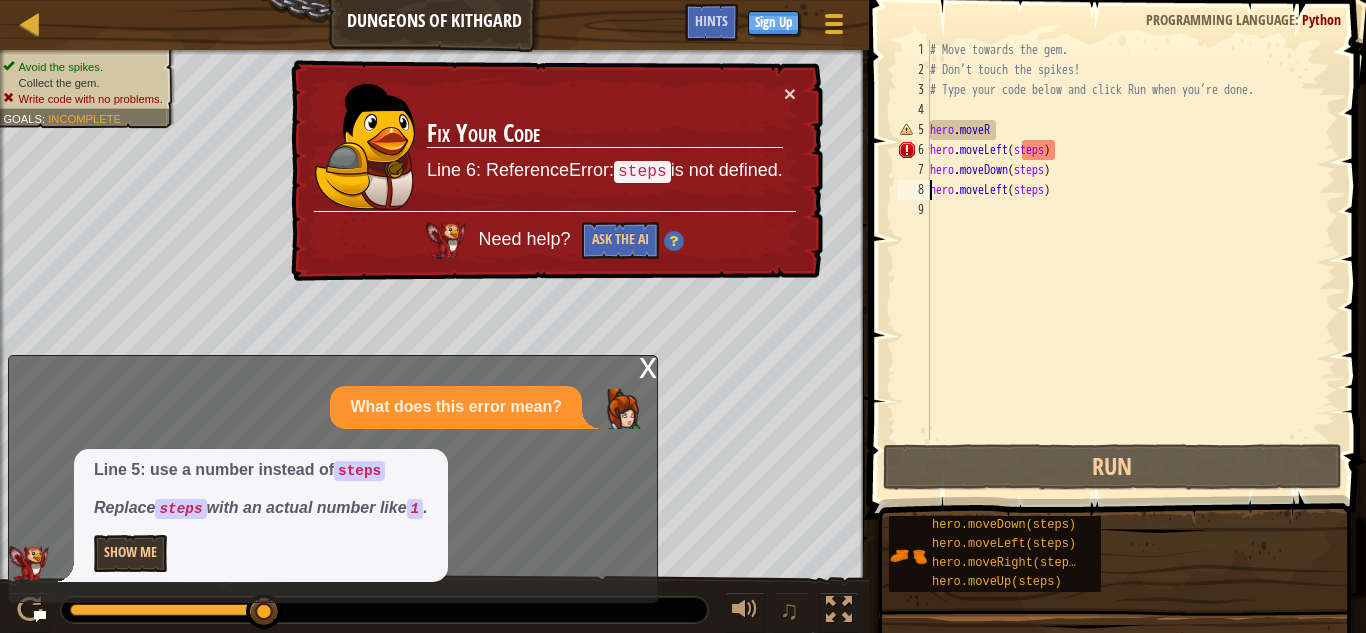 click on "× Fix Your Code Line 6: ReferenceError:  steps  is not defined.
Need help? Ask the AI" at bounding box center (555, 171) 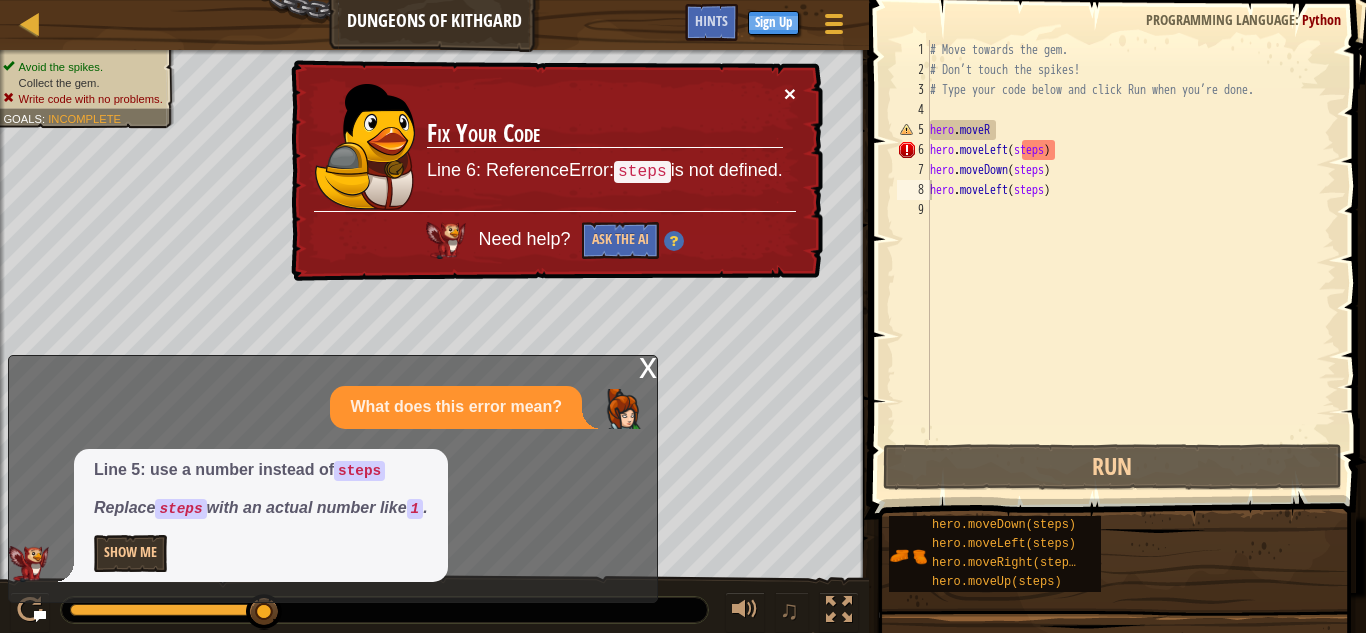 drag, startPoint x: 783, startPoint y: 80, endPoint x: 791, endPoint y: 104, distance: 25.298222 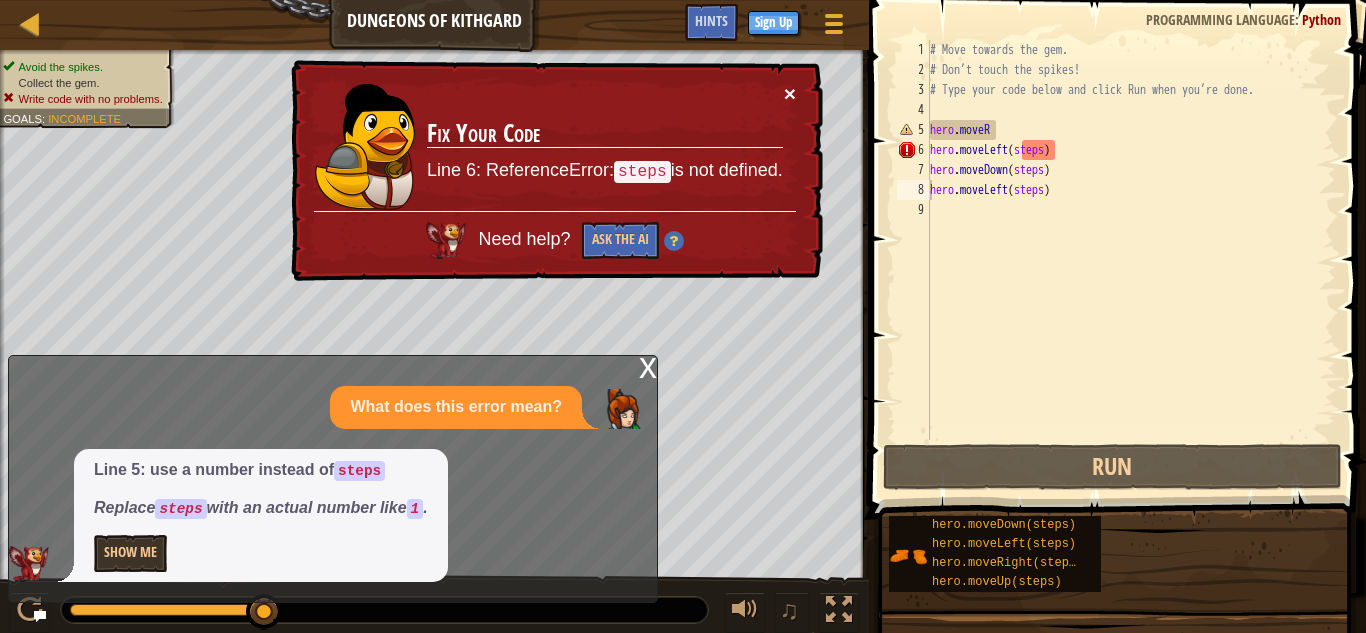 click on "× Fix Your Code Line 6: ReferenceError:  steps  is not defined.
Need help? Ask the AI" at bounding box center [555, 171] 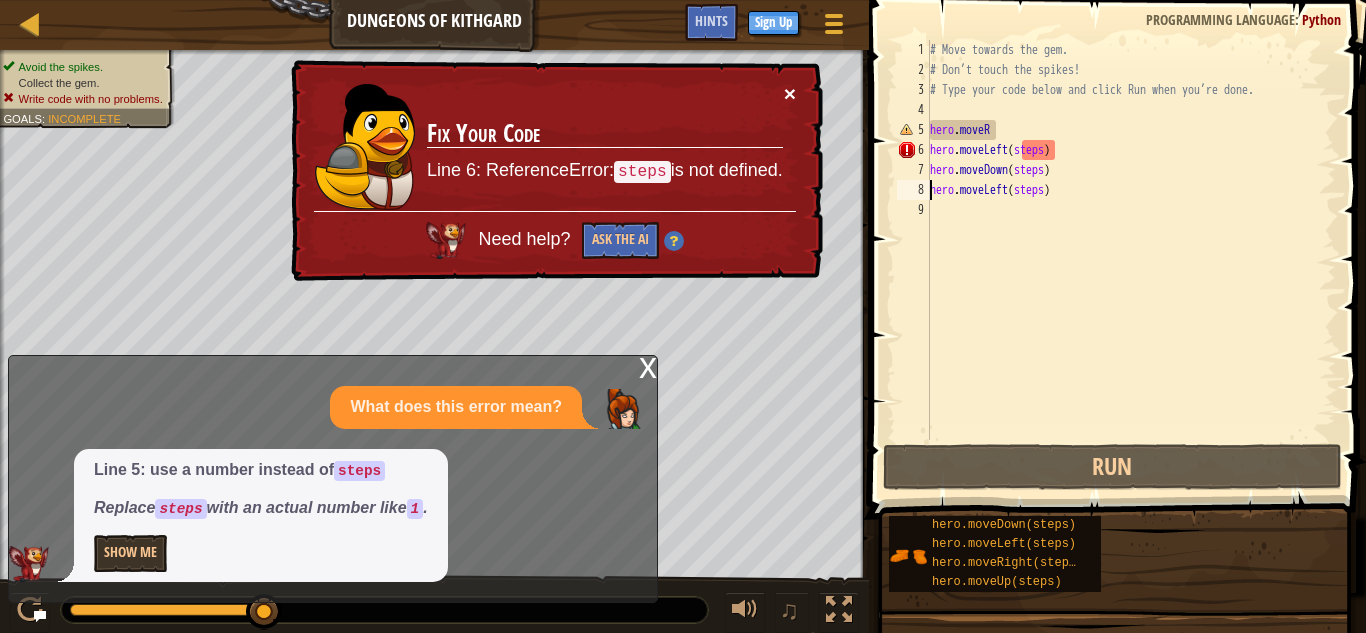 click on "×" at bounding box center (790, 93) 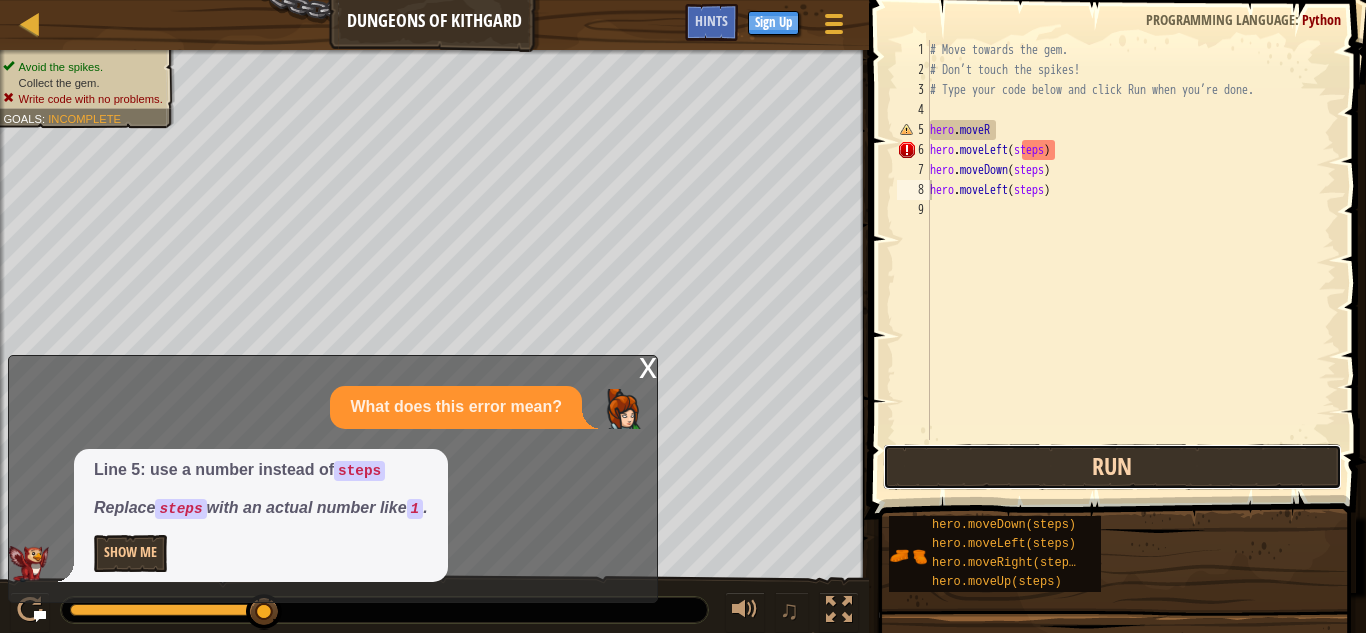 click on "Run" at bounding box center (1112, 467) 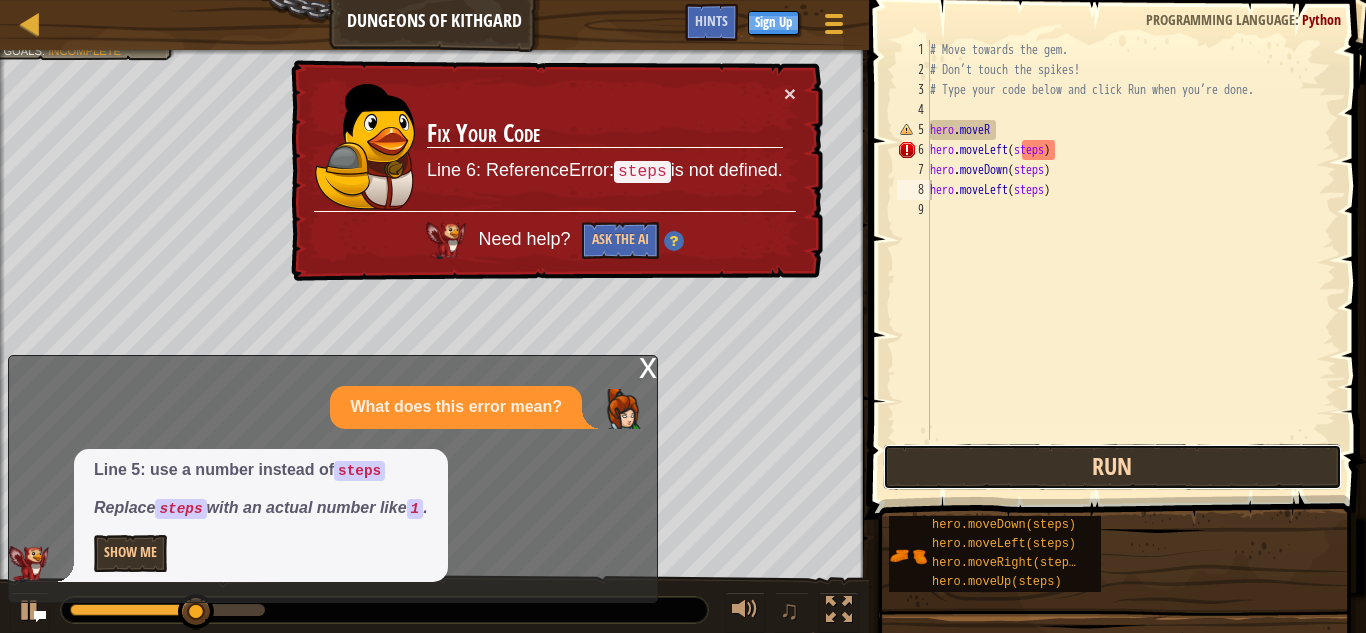 click on "Run" at bounding box center [1112, 467] 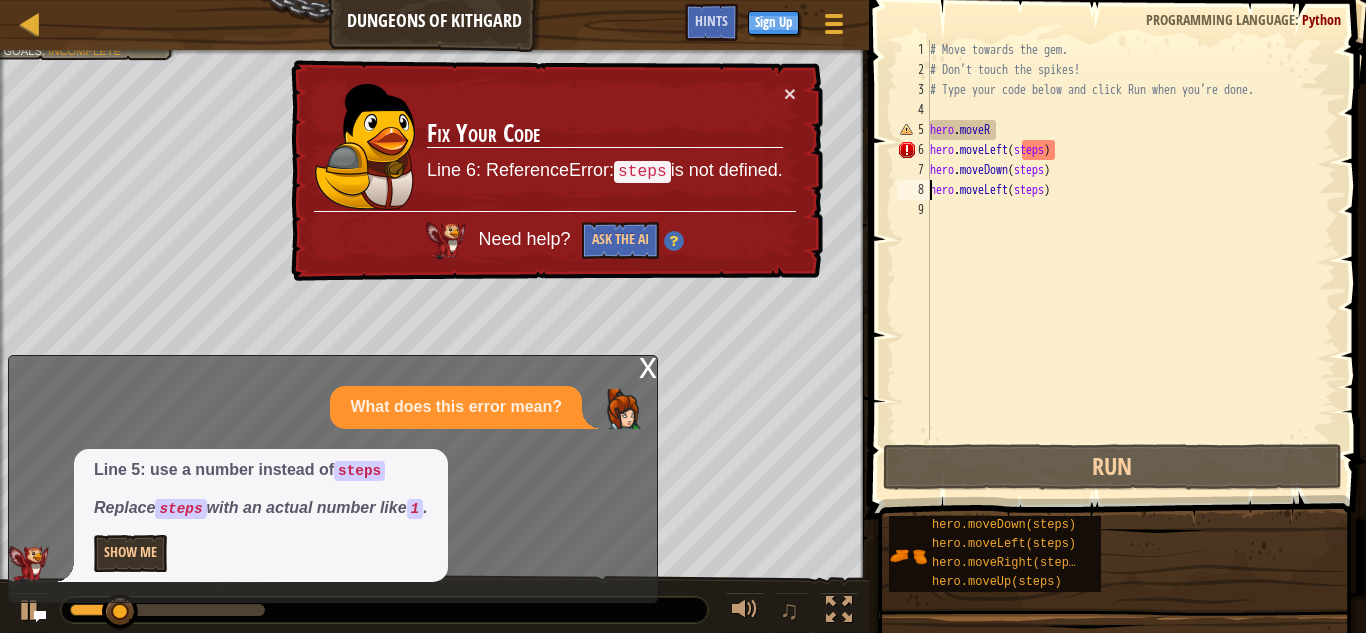 click on "# Move towards the gem. # Don’t touch the spikes! # Type your code below and click Run when you’re done. hero . moveR hero . moveLeft ( steps ) hero . moveDown ( steps ) hero . moveLeft ( steps )" at bounding box center [1131, 260] 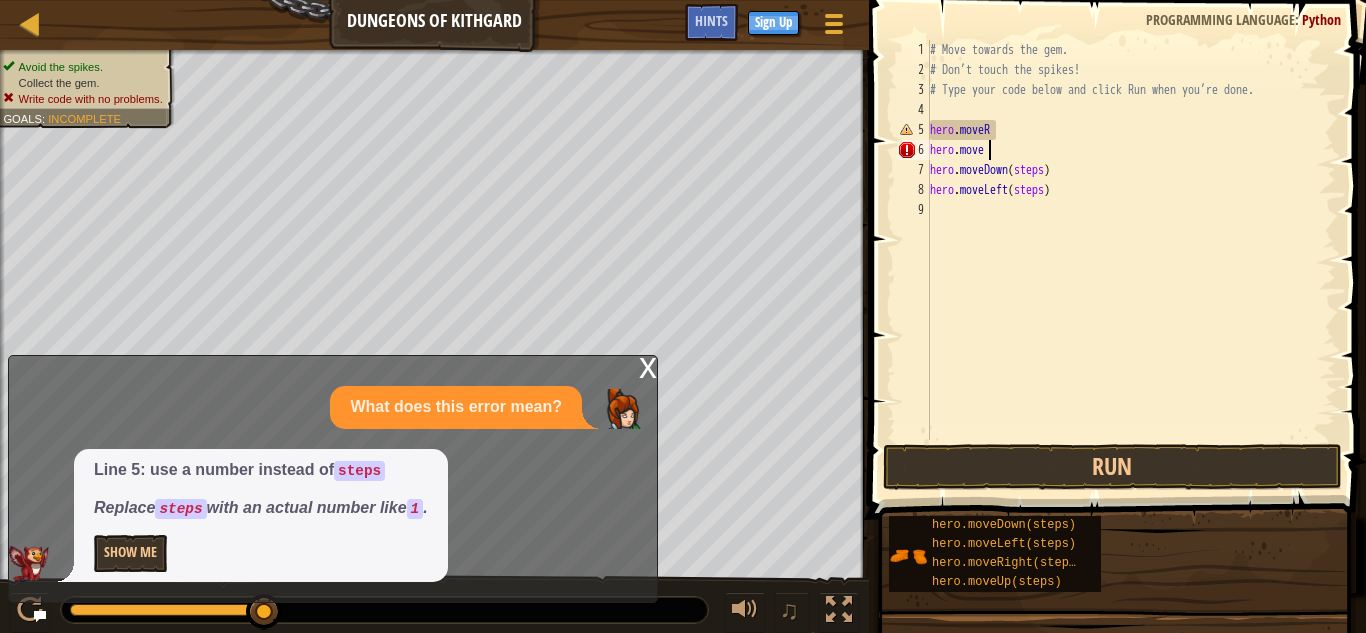 type on "h" 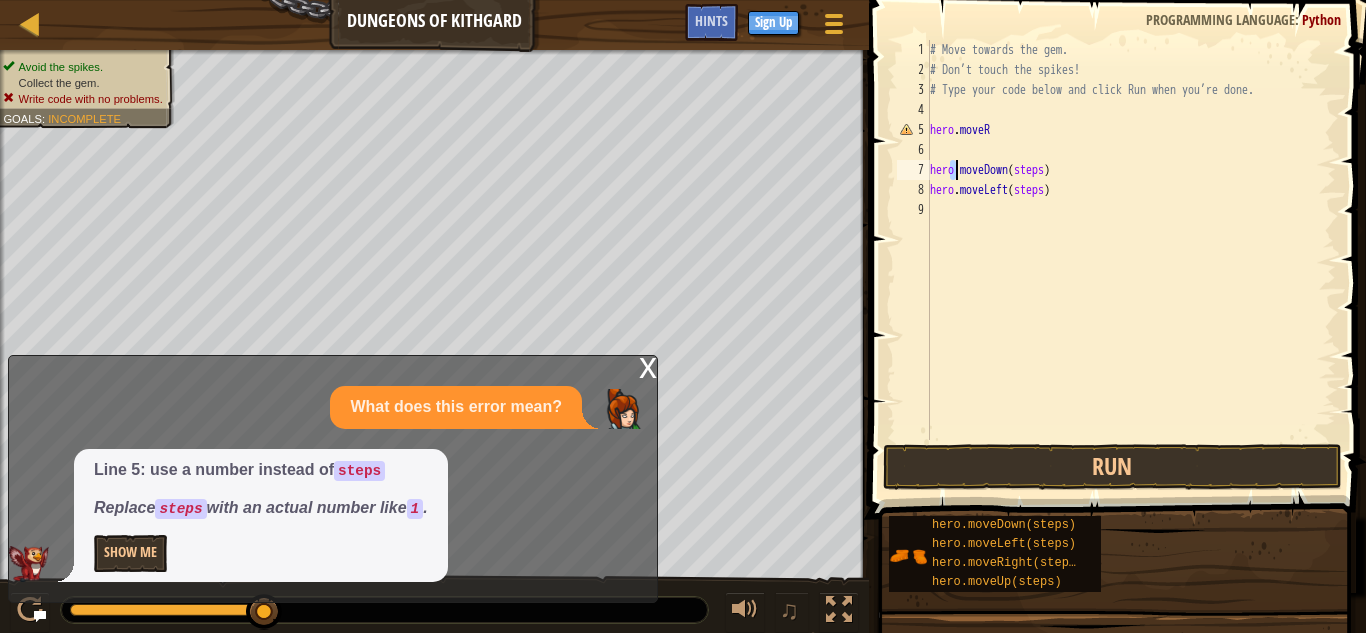 drag, startPoint x: 953, startPoint y: 169, endPoint x: 960, endPoint y: 178, distance: 11.401754 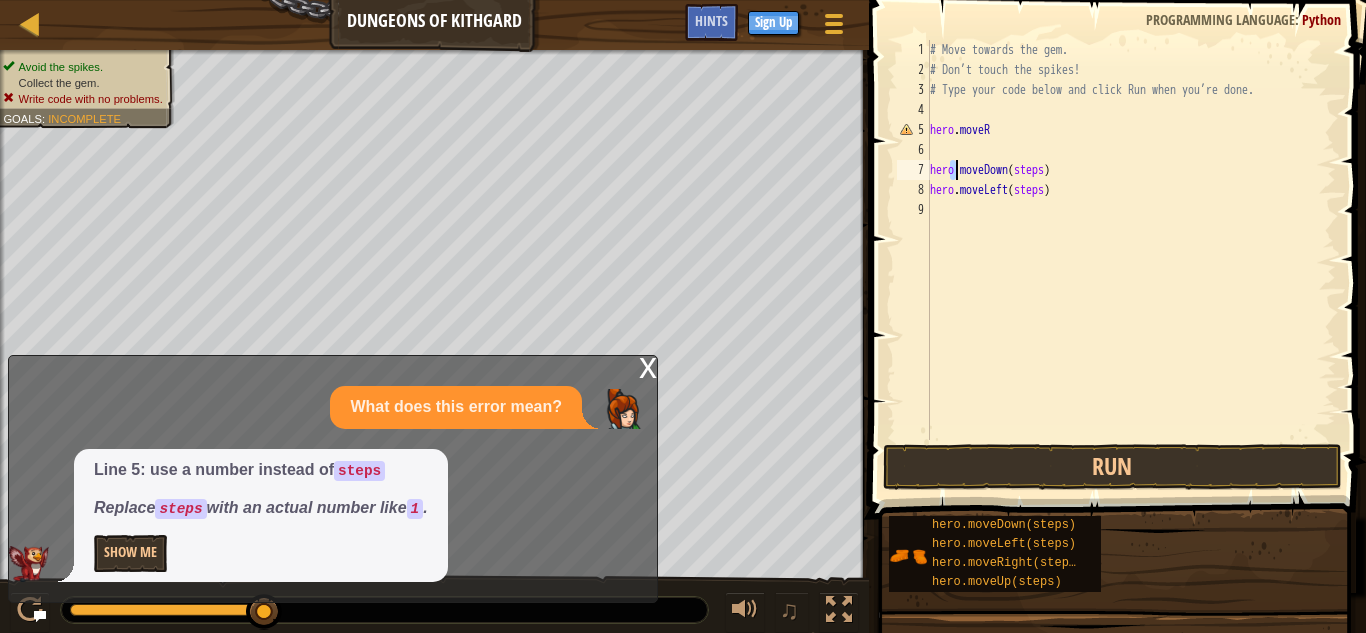 click on "# Move towards the gem. # Don’t touch the spikes! # Type your code below and click Run when you’re done. hero . moveR hero . moveDown ( steps ) hero . moveLeft ( steps )" at bounding box center [1131, 260] 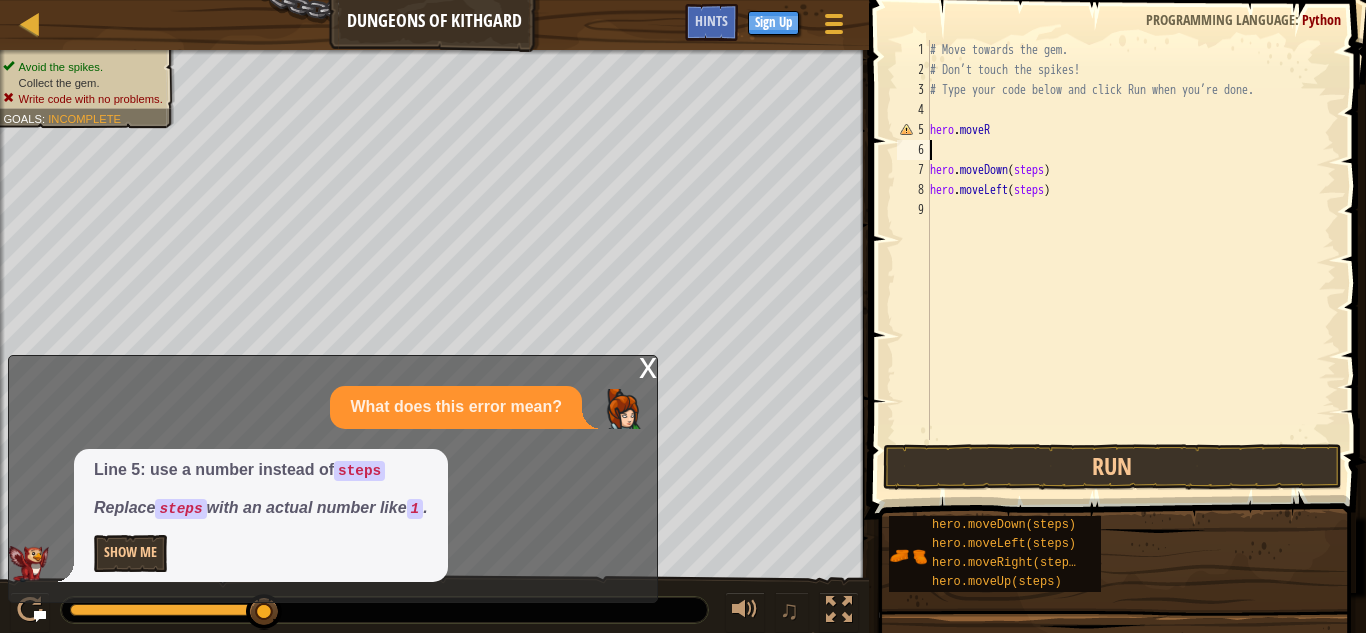 click on "# Move towards the gem. # Don’t touch the spikes! # Type your code below and click Run when you’re done. hero . moveR hero . moveDown ( steps ) hero . moveLeft ( steps )" at bounding box center (1131, 260) 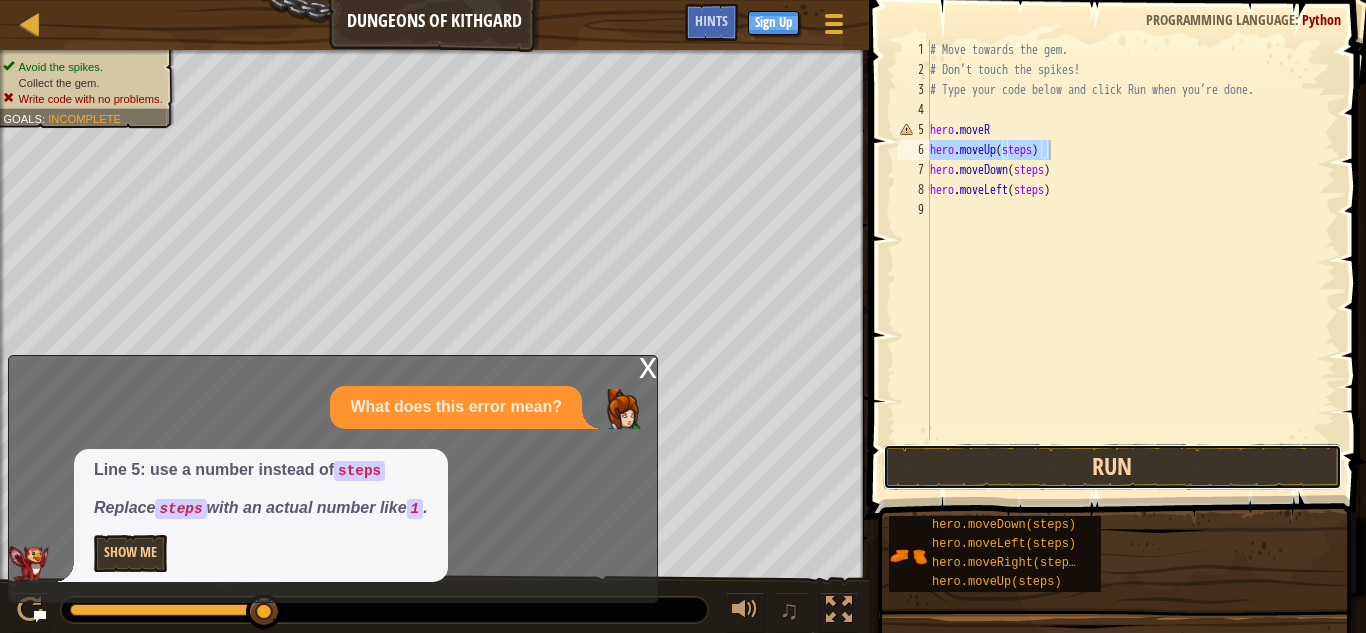 click on "Run" at bounding box center (1112, 467) 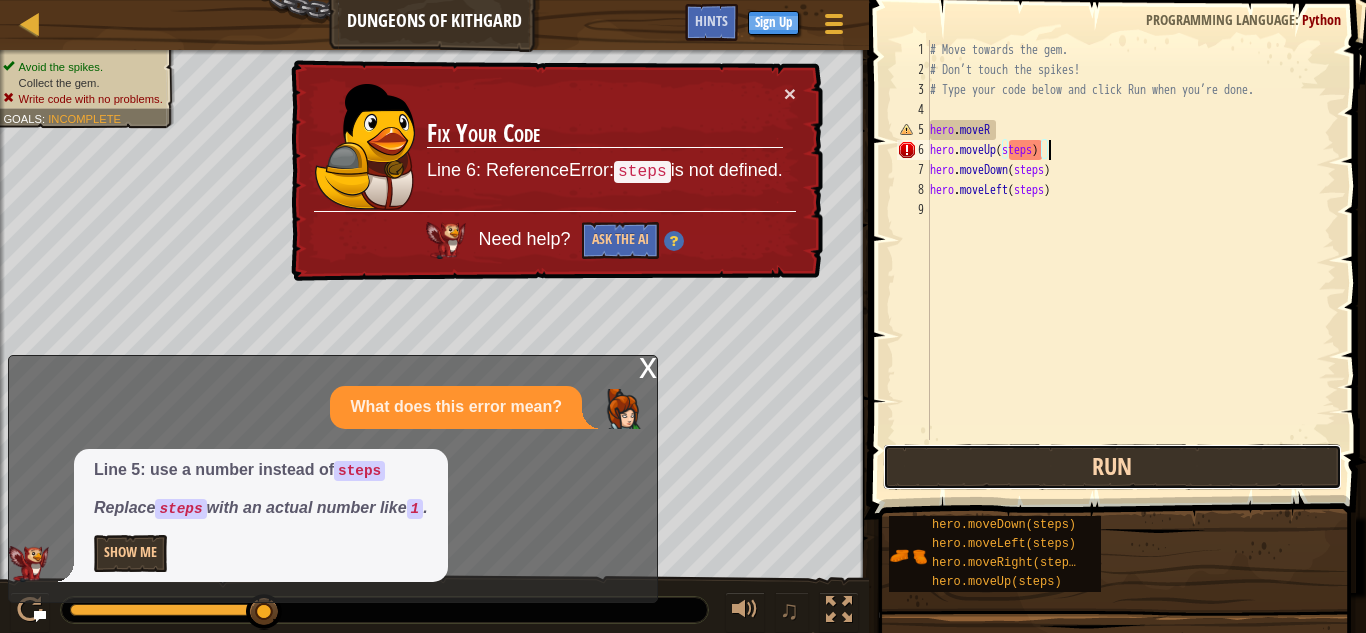 click on "Run" at bounding box center [1112, 467] 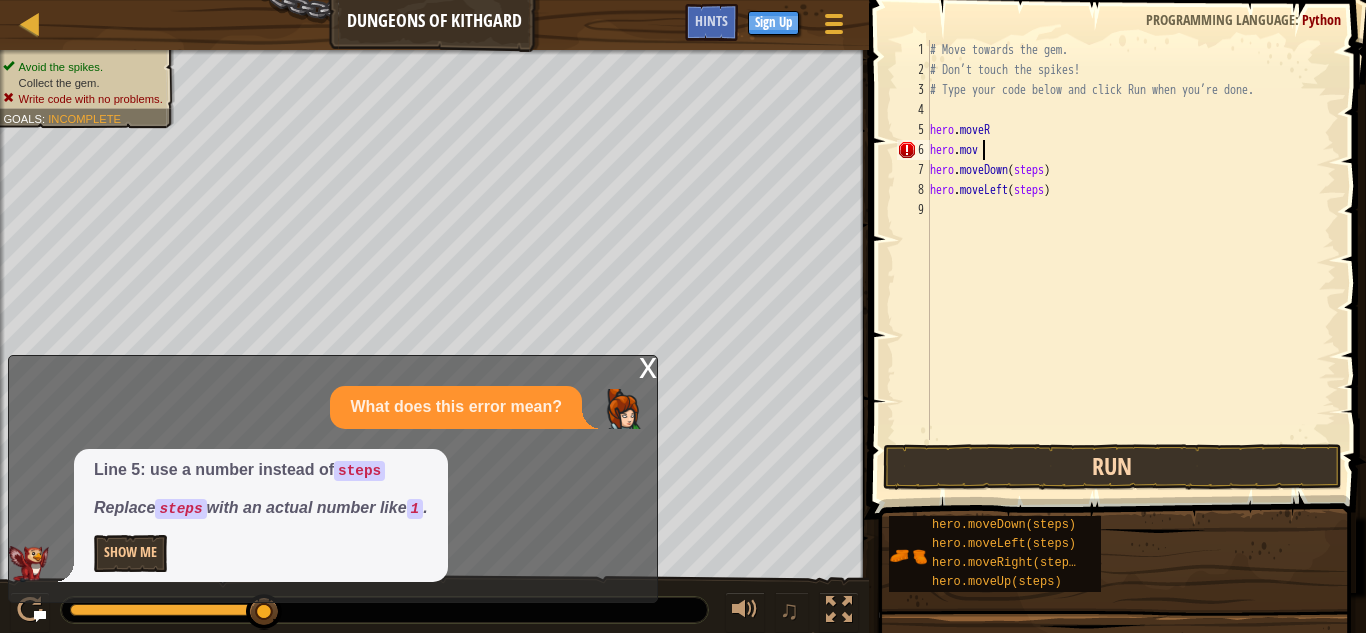 type on "h" 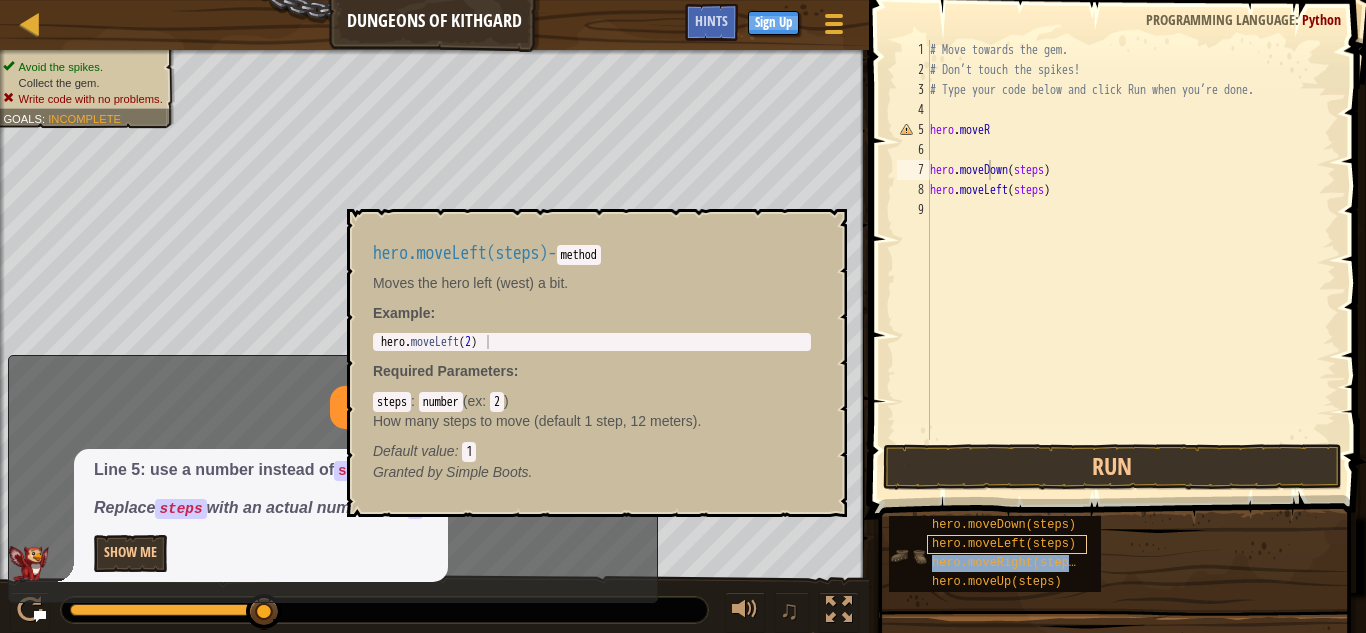 type on "hero.moveRight(steps)" 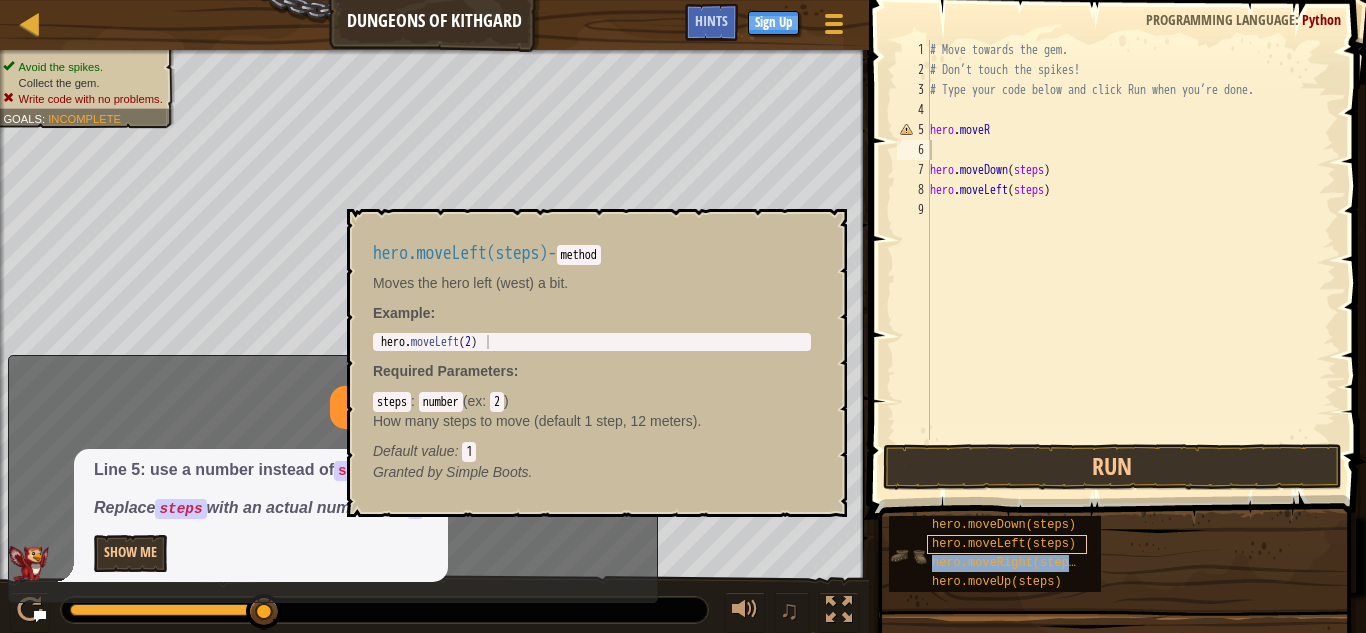 type on "hero.moveRight(steps)" 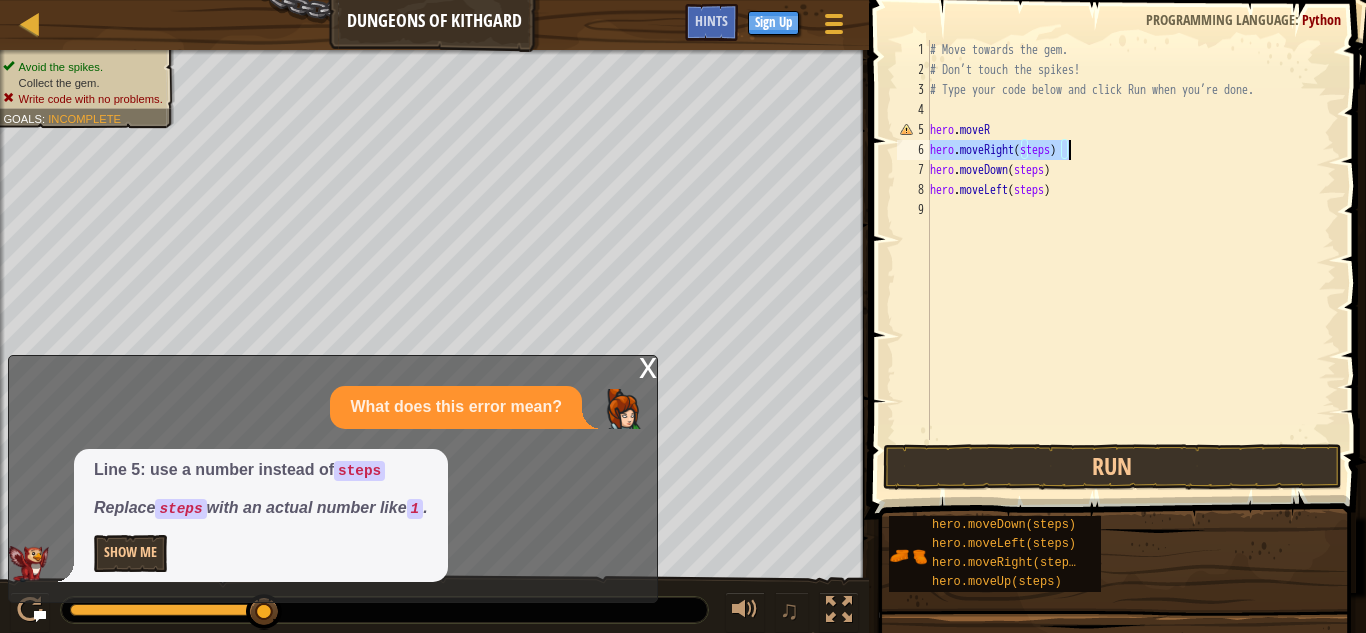 click on "# Move towards the gem. # Don’t touch the spikes! # Type your code below and click Run when you’re done. hero . moveR hero . moveRight ( steps ) hero . moveDown ( steps ) hero . moveLeft ( steps )" at bounding box center [1131, 260] 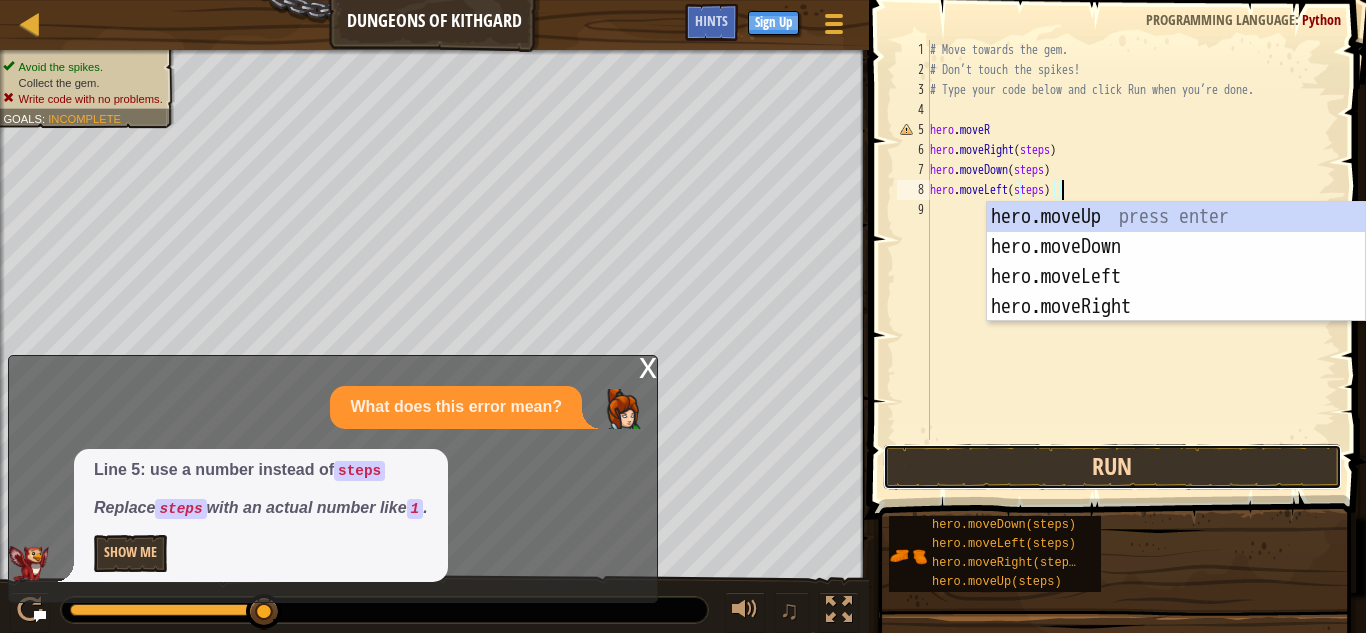 click on "Run" at bounding box center [1112, 467] 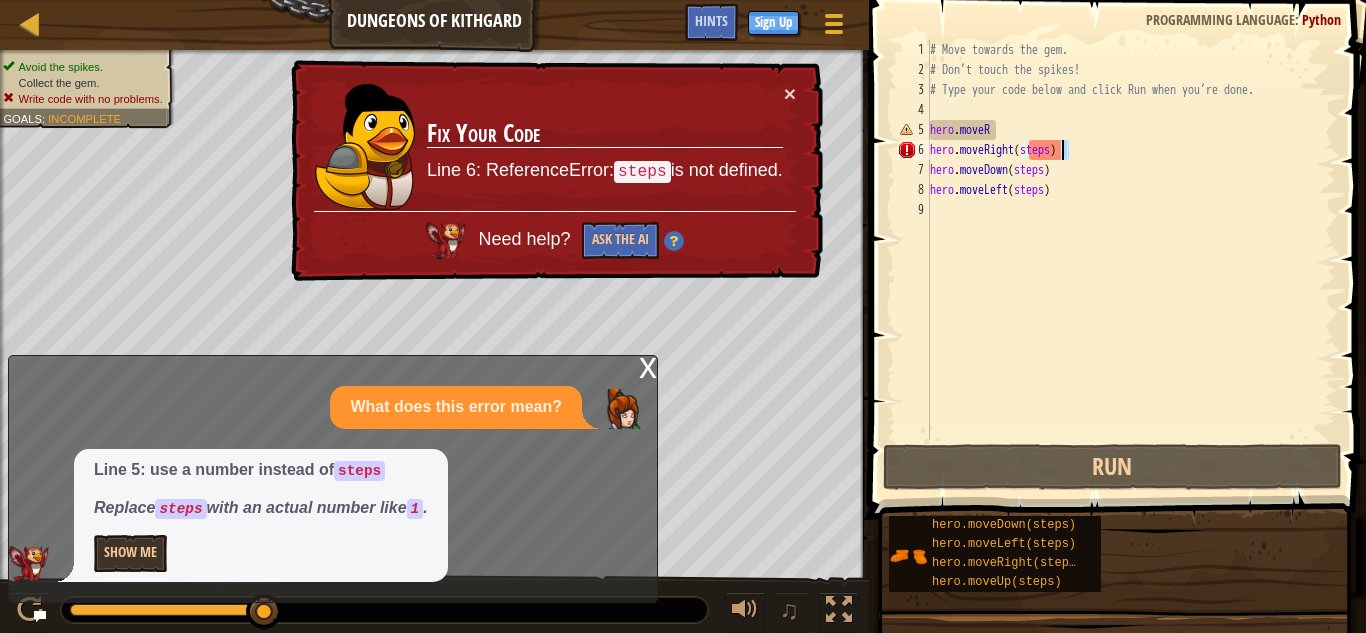 drag, startPoint x: 1080, startPoint y: 147, endPoint x: 1045, endPoint y: 205, distance: 67.74216 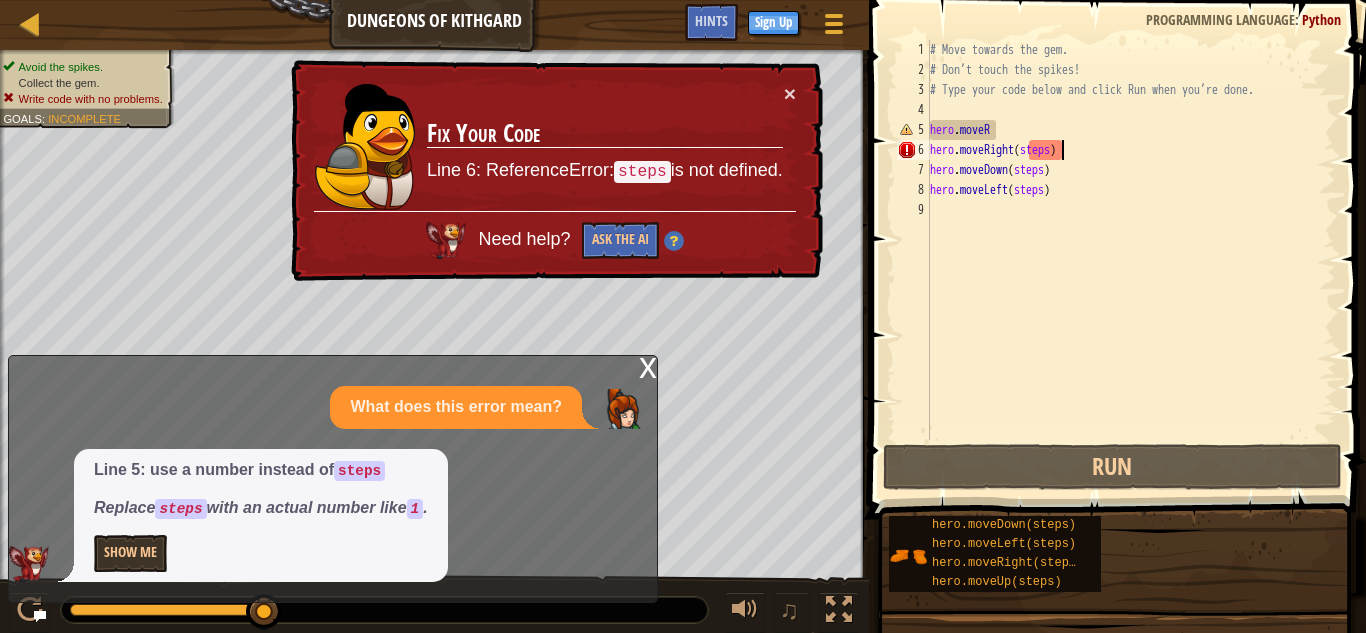 click on "# Move towards the gem. # Don’t touch the spikes! # Type your code below and click Run when you’re done. hero . moveR hero . moveRight ( steps ) hero . moveDown ( steps ) hero . moveLeft ( steps )" at bounding box center [1131, 260] 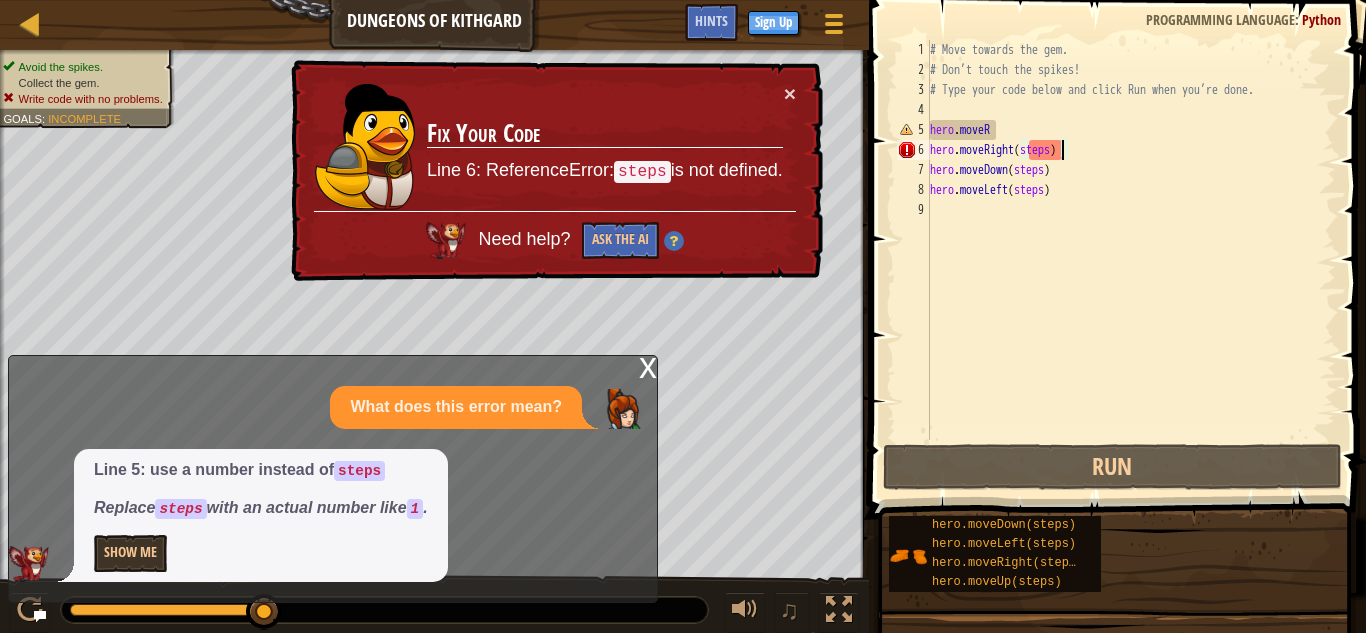 click on "# Move towards the gem. # Don’t touch the spikes! # Type your code below and click Run when you’re done. hero . moveR hero . moveRight ( steps ) hero . moveDown ( steps ) hero . moveLeft ( steps )" at bounding box center [1131, 260] 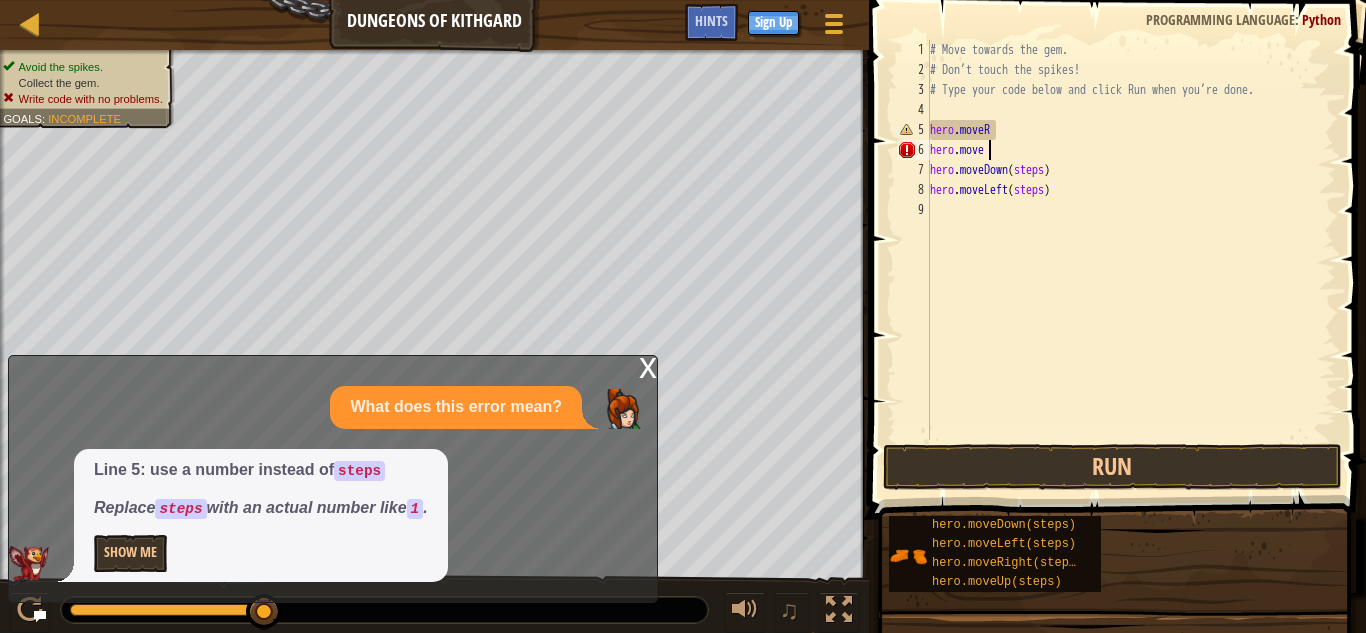 type on "h" 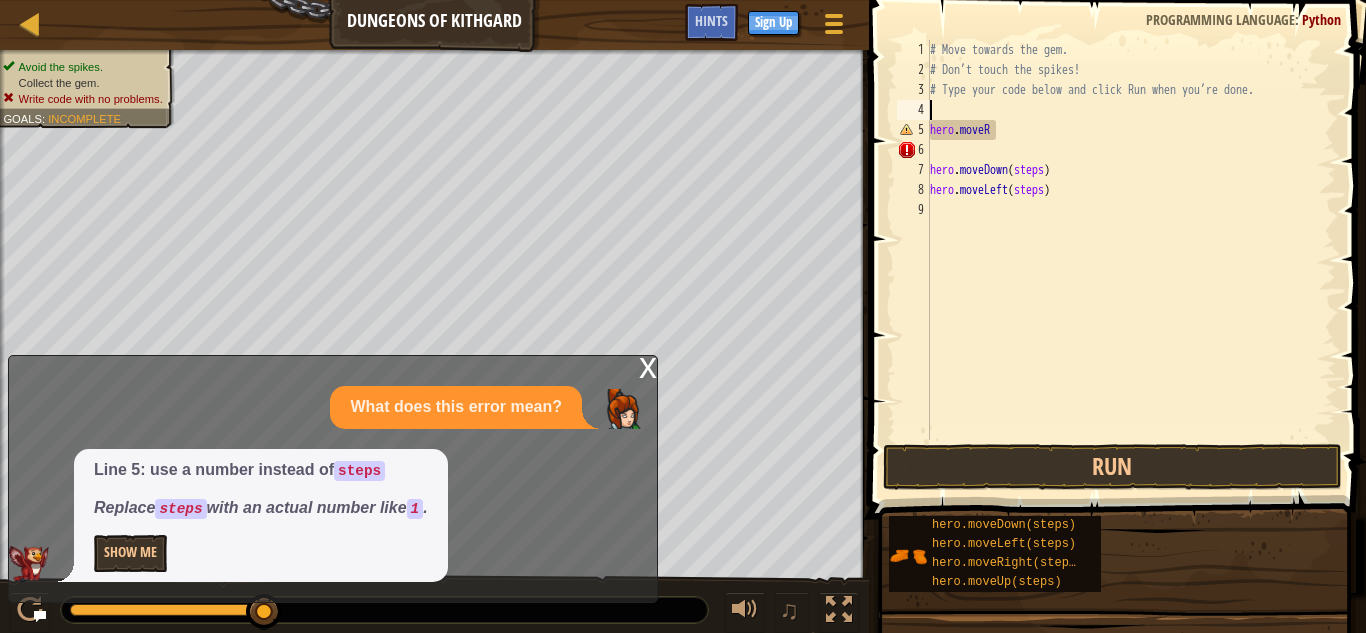 click on "# Move towards the gem. # Don’t touch the spikes! # Type your code below and click Run when you’re done. hero . moveR hero . moveDown ( steps ) hero . moveLeft ( steps )" at bounding box center (1131, 260) 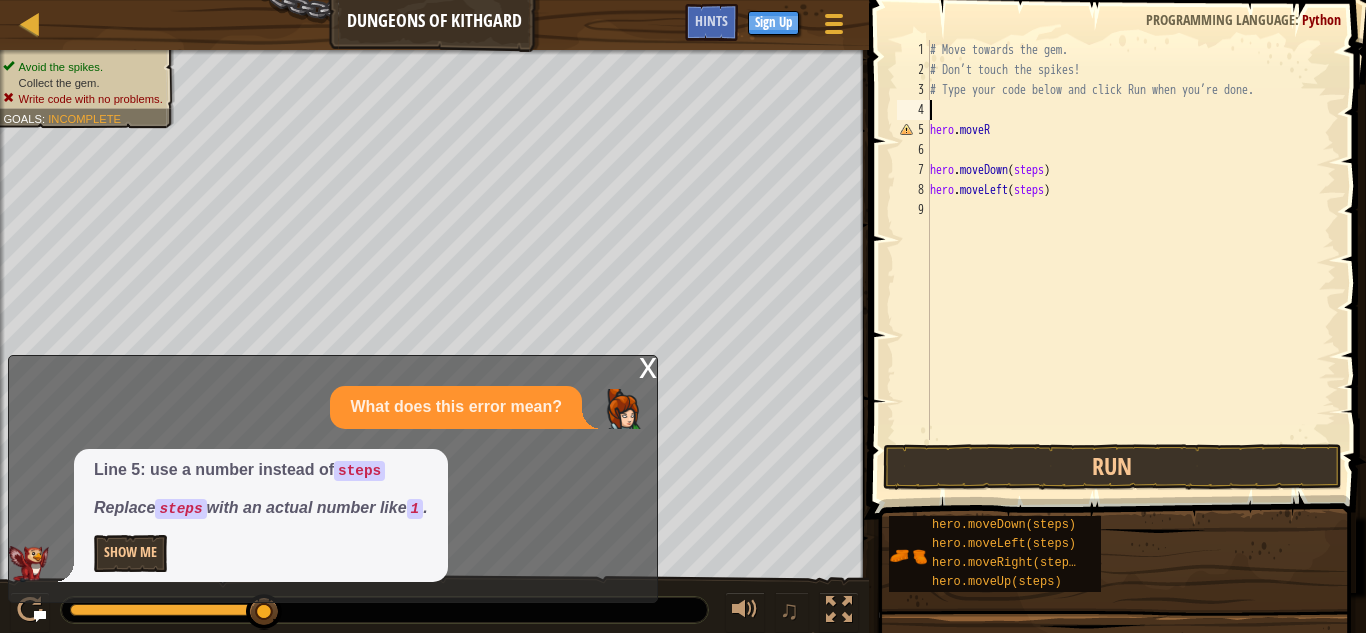 type on "# Type your code below and click Run when you’re done." 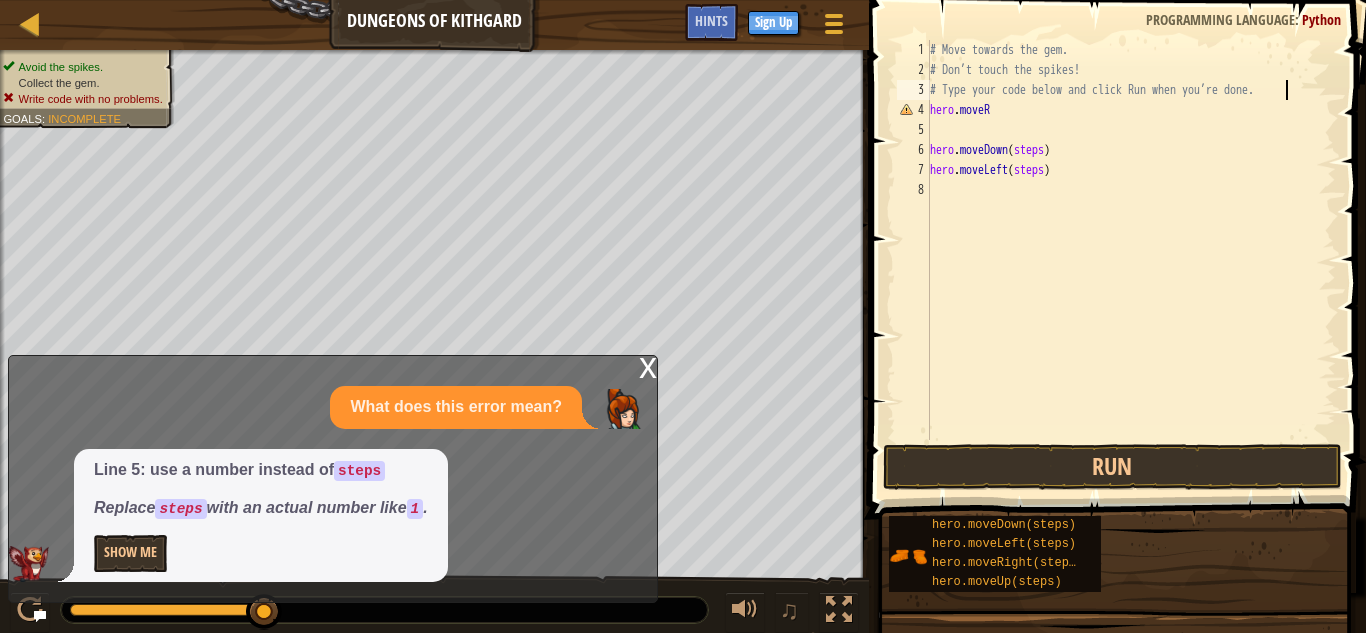 click on "# Move towards the gem. # Don’t touch the spikes! # Type your code below and click Run when you’re done. hero . moveR hero . moveDown ( steps ) hero . moveLeft ( steps )" at bounding box center [1131, 260] 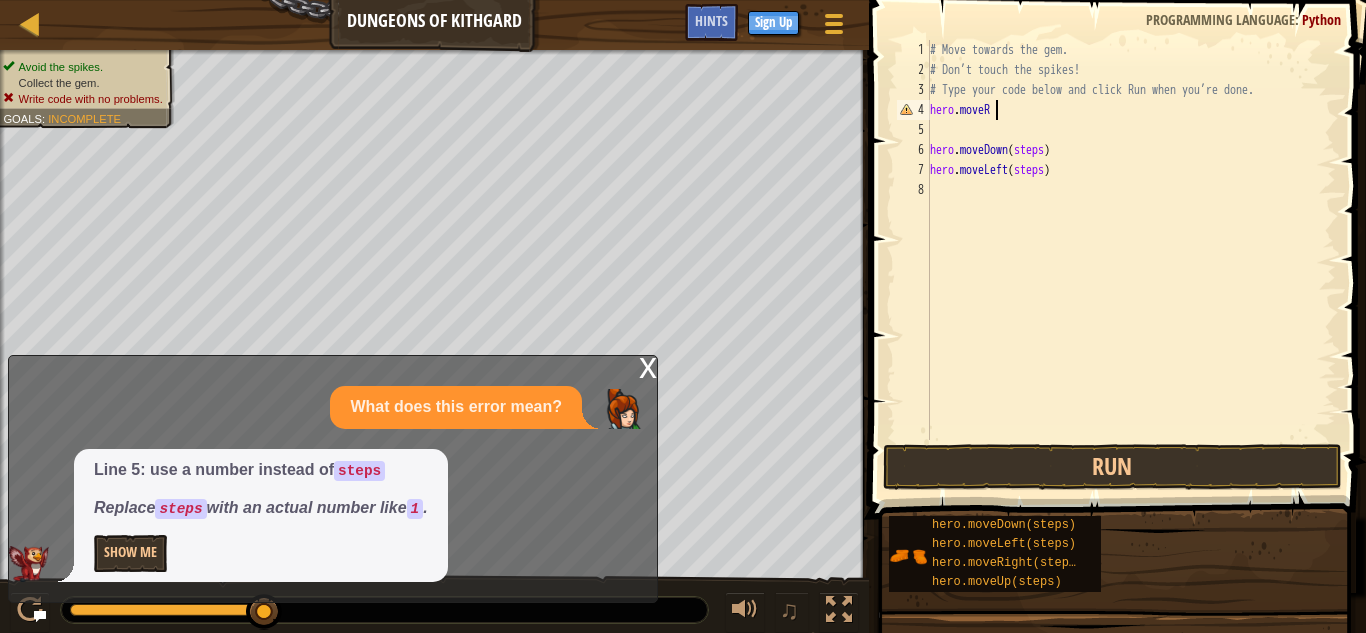 click on "# Move towards the gem. # Don’t touch the spikes! # Type your code below and click Run when you’re done. hero . moveR hero . moveDown ( steps ) hero . moveLeft ( steps )" at bounding box center [1131, 260] 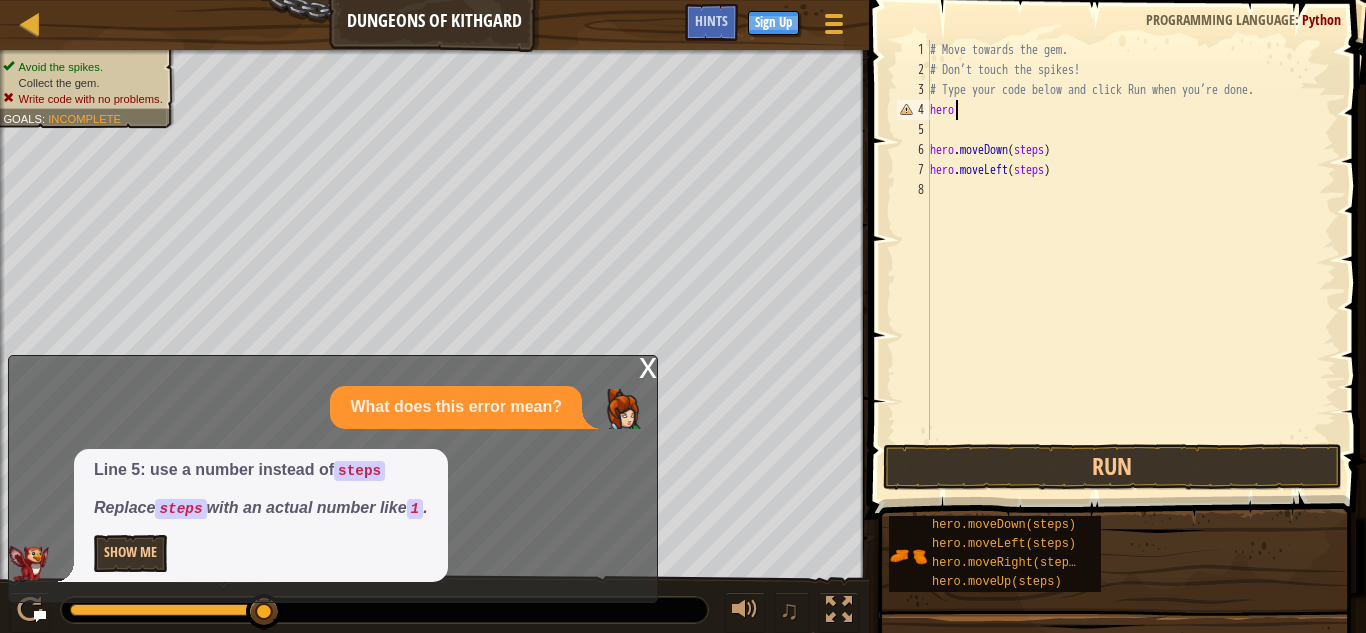 type on "h" 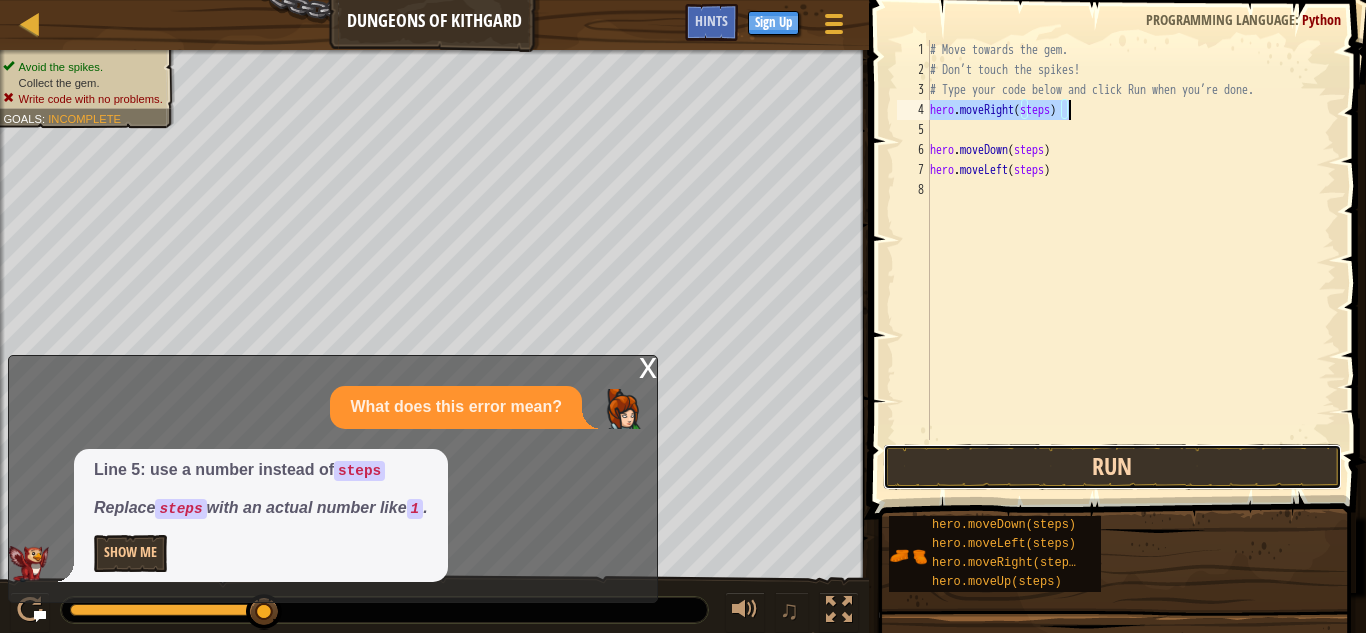 click on "Run" at bounding box center [1112, 467] 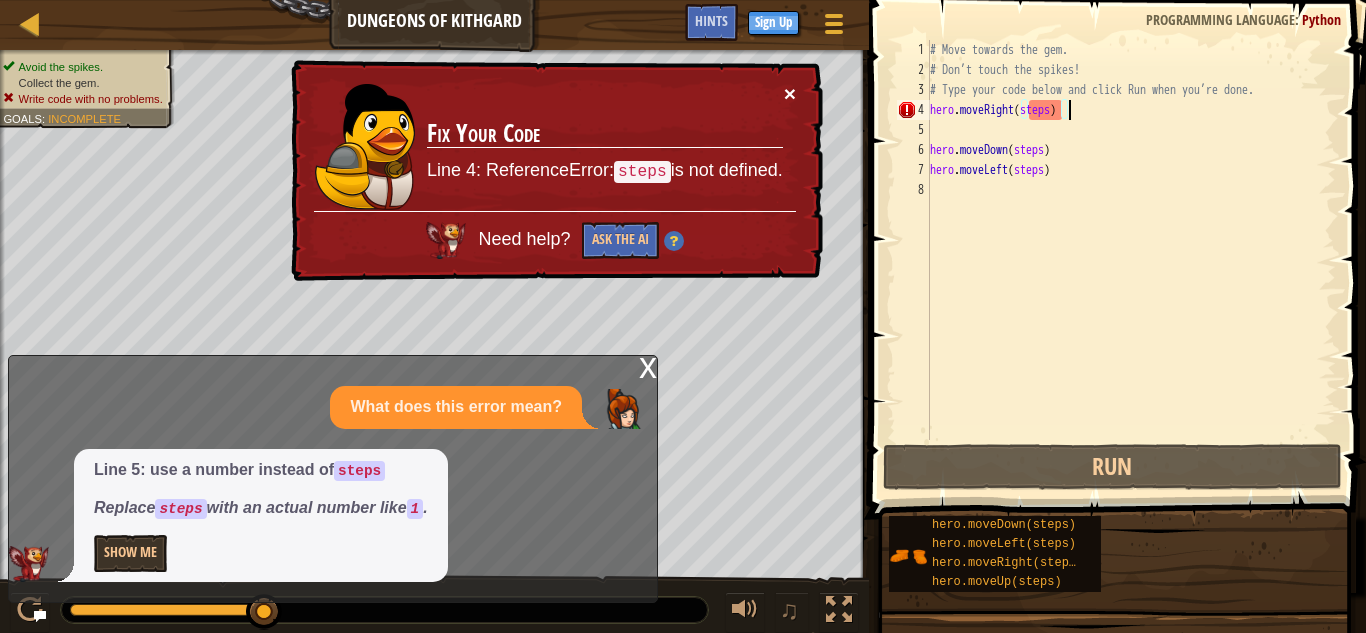 click on "×" at bounding box center [791, 96] 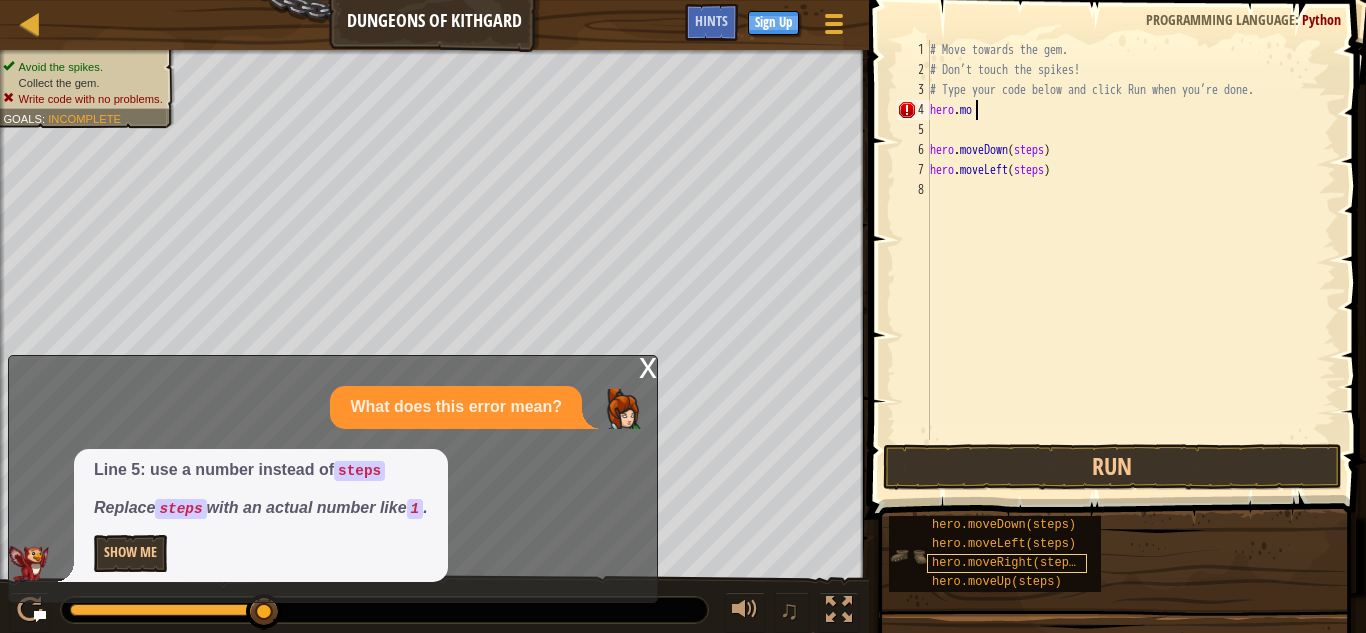 type on "h" 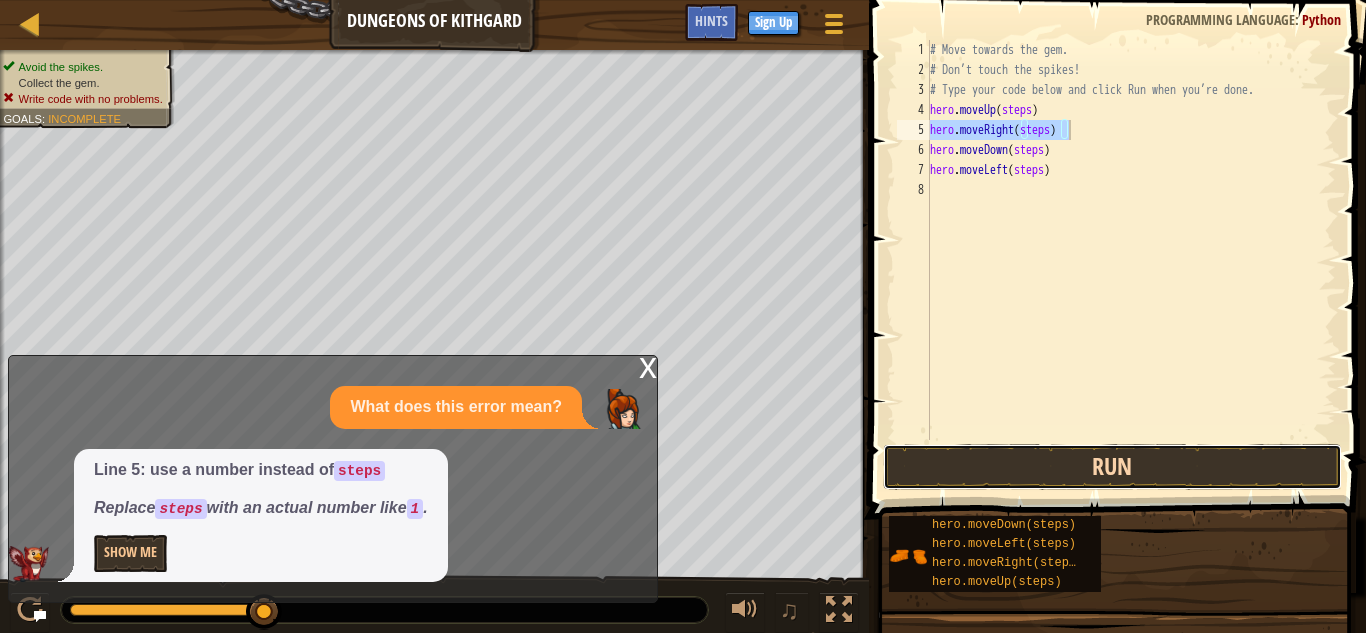click on "Run" at bounding box center [1112, 467] 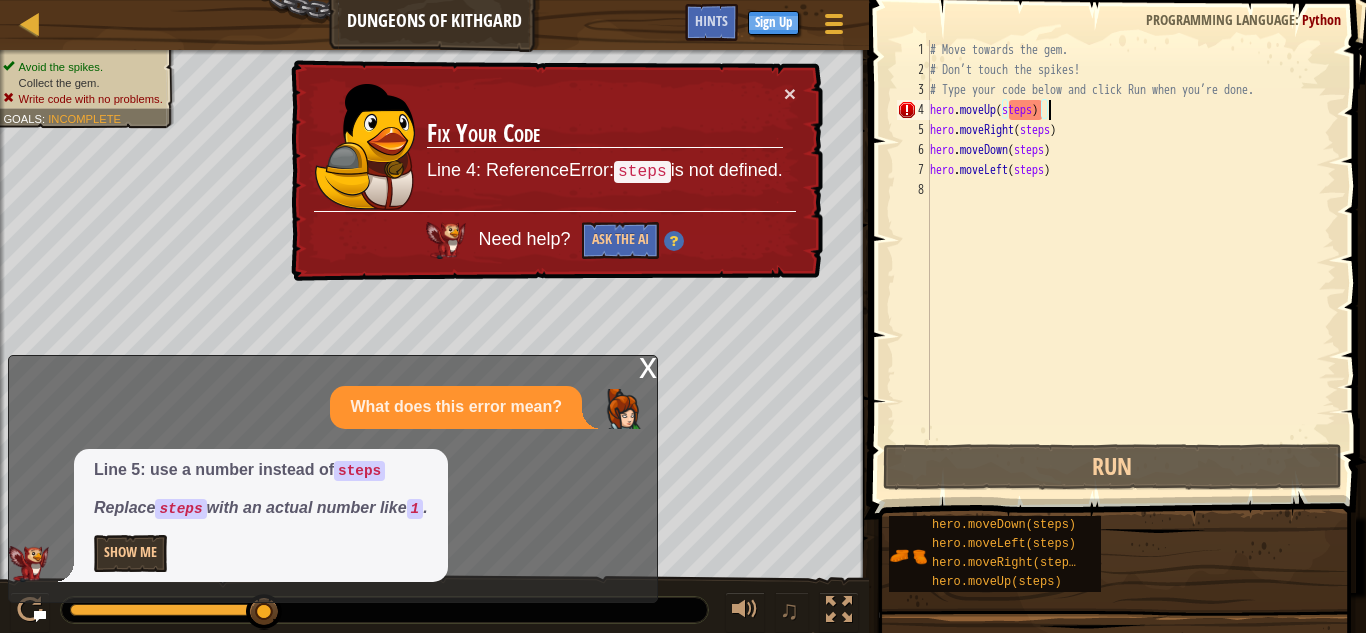 click on "# Move towards the gem. # Don’t touch the spikes! # Type your code below and click Run when you’re done. hero . moveUp ( steps ) hero . moveRight ( steps ) hero . moveDown ( steps ) hero . moveLeft ( steps )" at bounding box center [1131, 260] 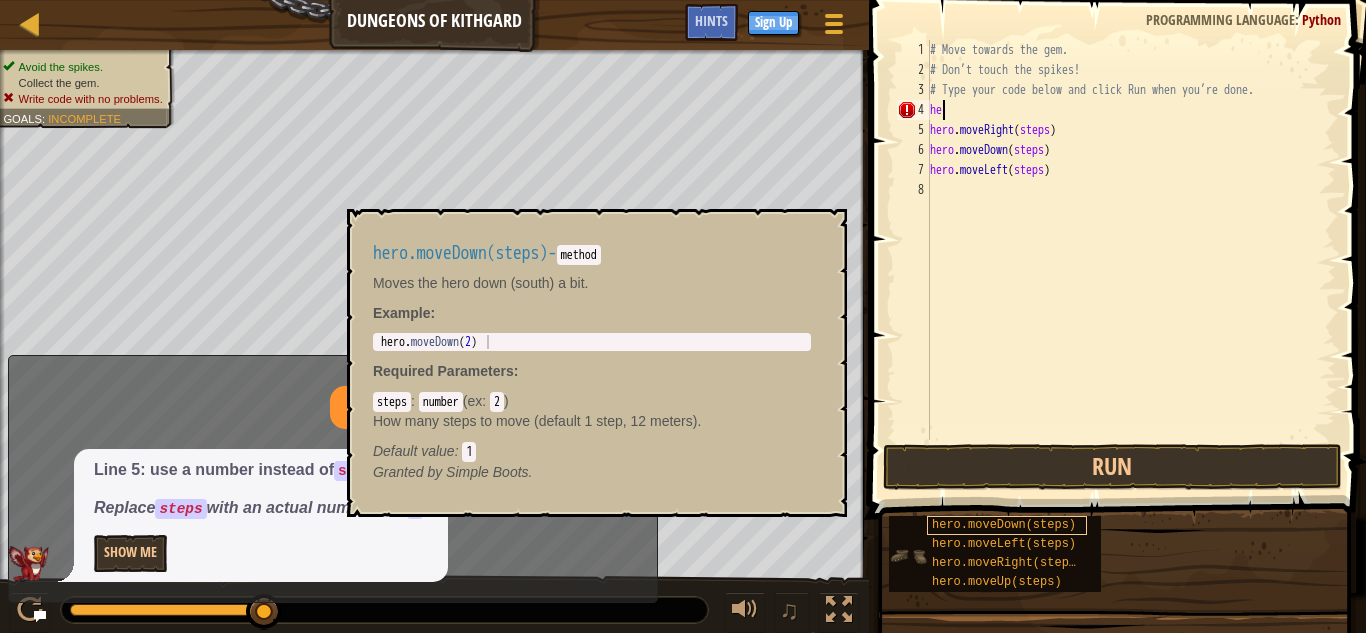 type on "h" 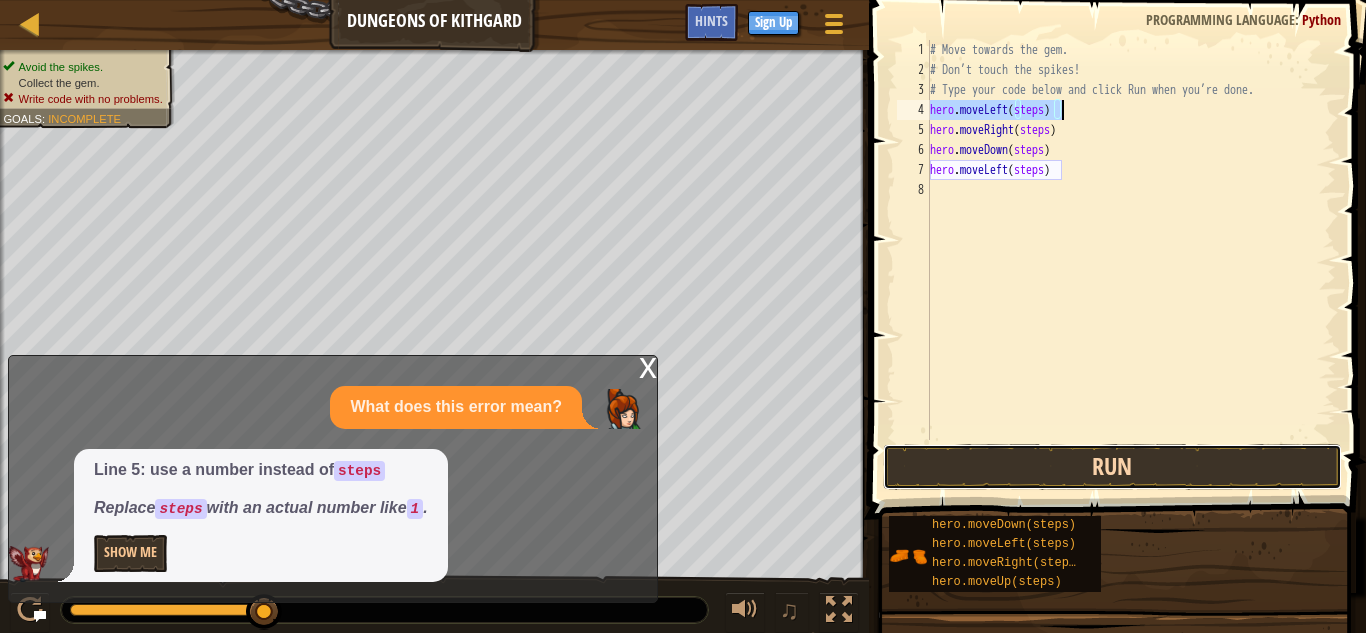 click on "Run" at bounding box center (1112, 467) 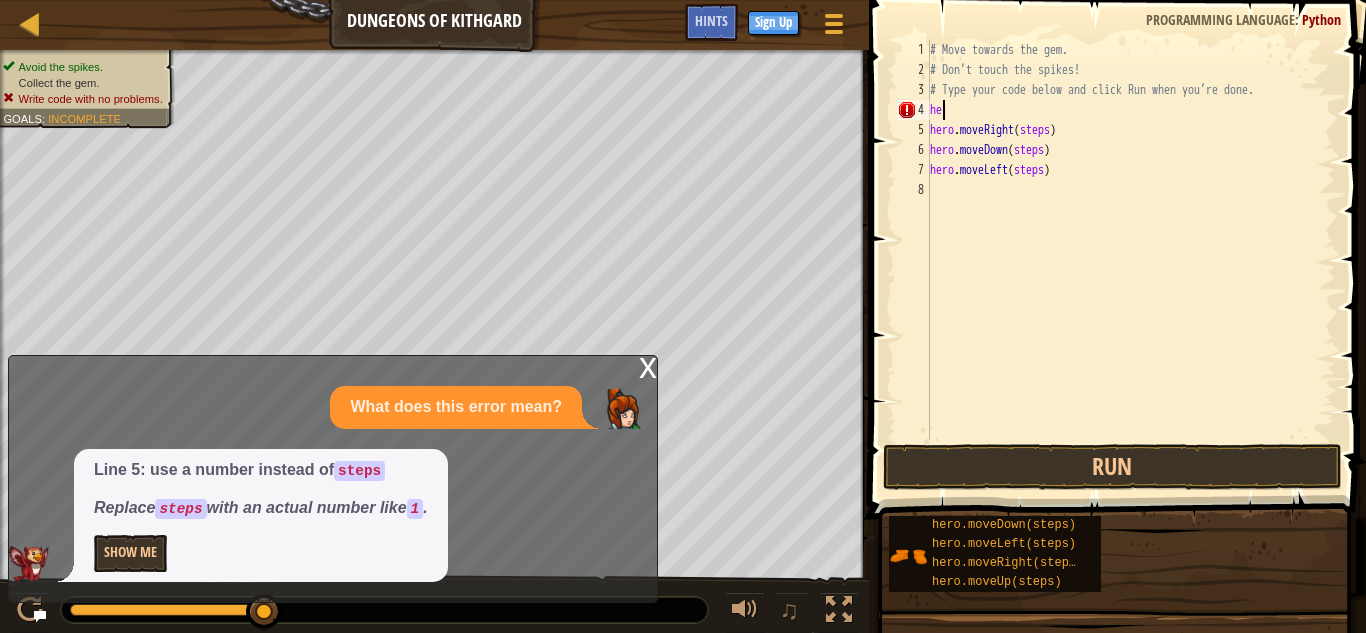 type on "h" 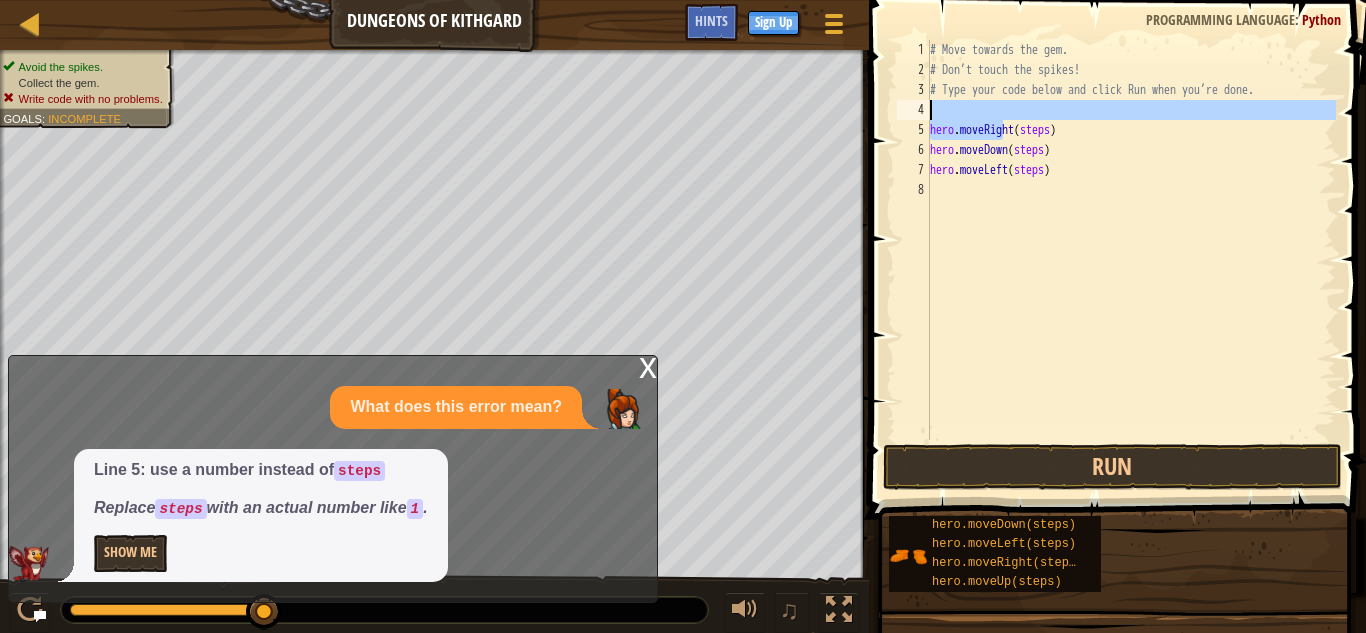 drag, startPoint x: 1003, startPoint y: 131, endPoint x: 1000, endPoint y: 107, distance: 24.186773 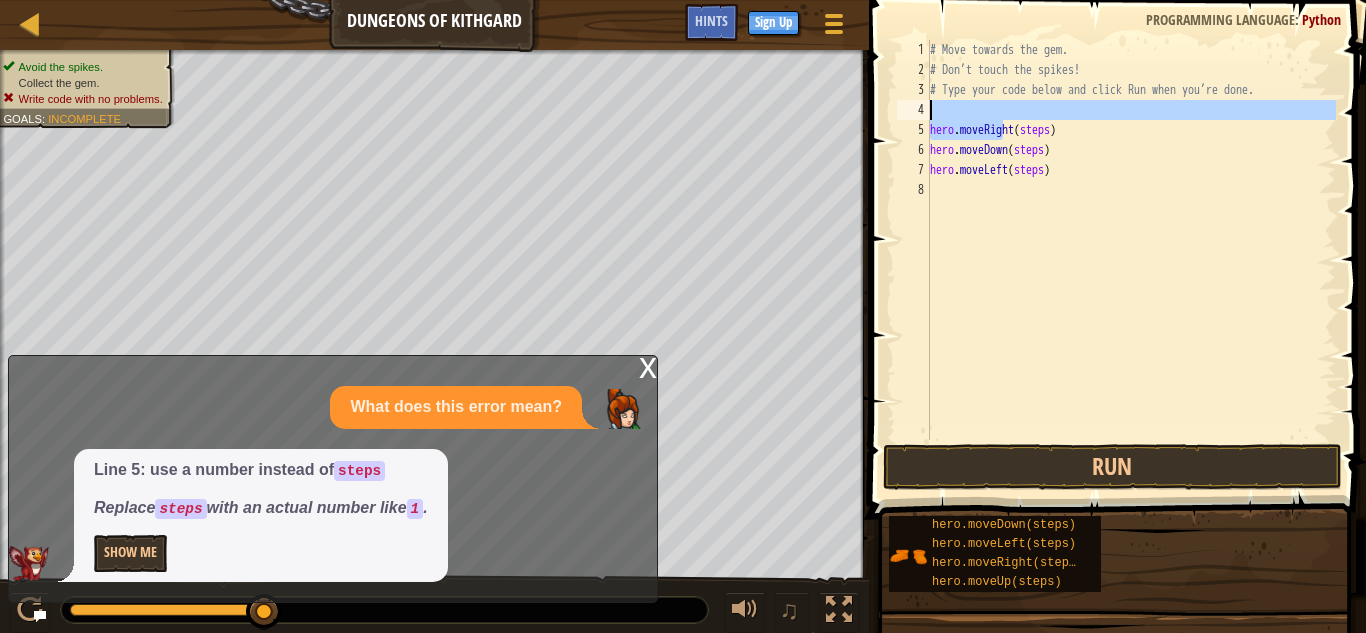 click on "# Move towards the gem. # Don’t touch the spikes! # Type your code below and click Run when you’re done. hero . moveRight ( steps ) hero . moveDown ( steps ) hero . moveLeft ( steps )" at bounding box center [1131, 260] 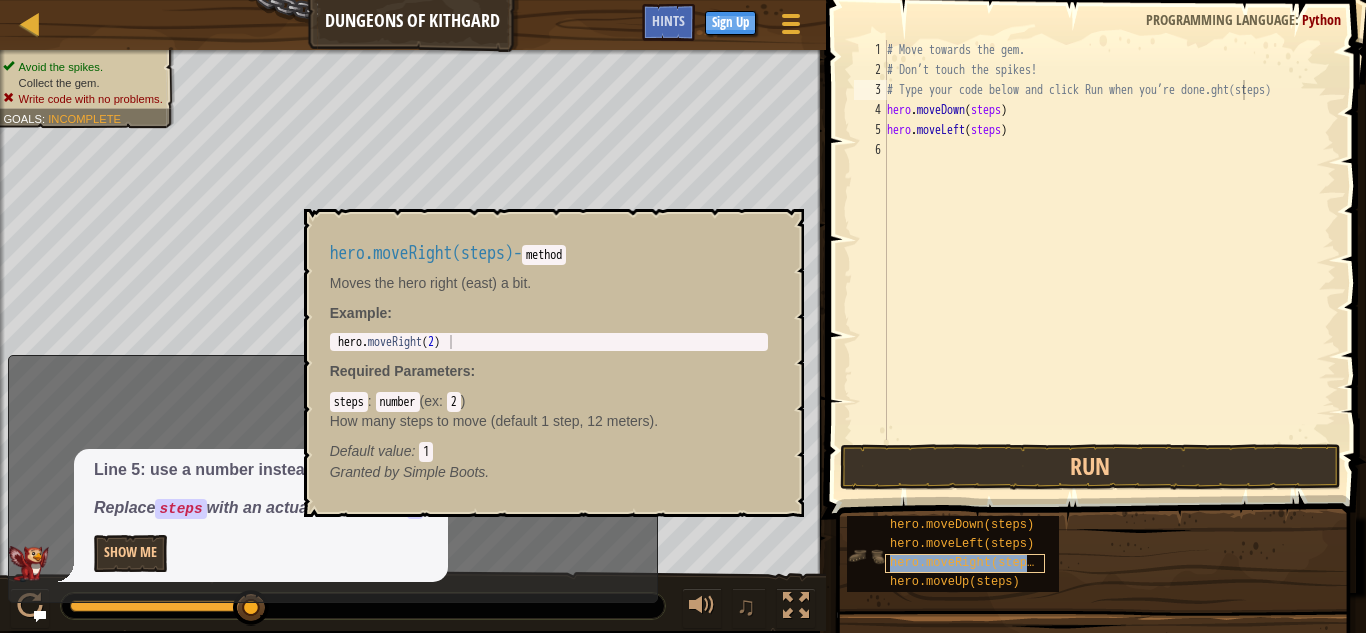 click on "hero.moveRight(steps)" at bounding box center [965, 563] 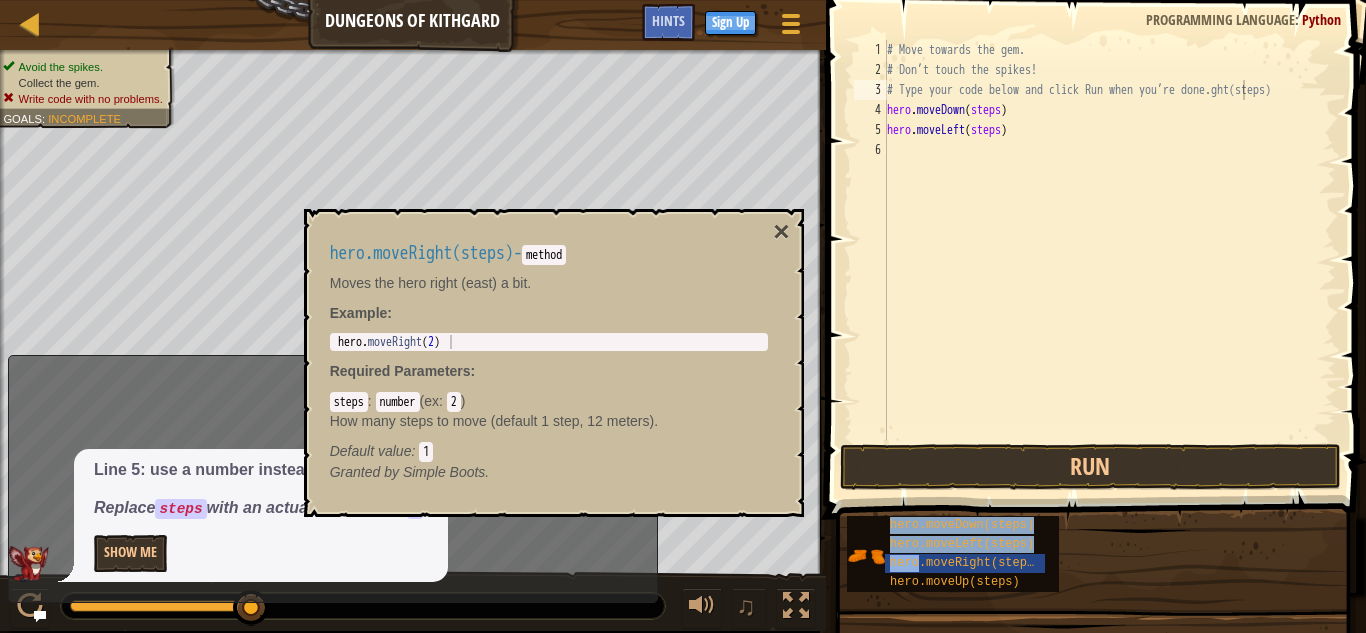 drag, startPoint x: 970, startPoint y: 558, endPoint x: 991, endPoint y: 85, distance: 473.46594 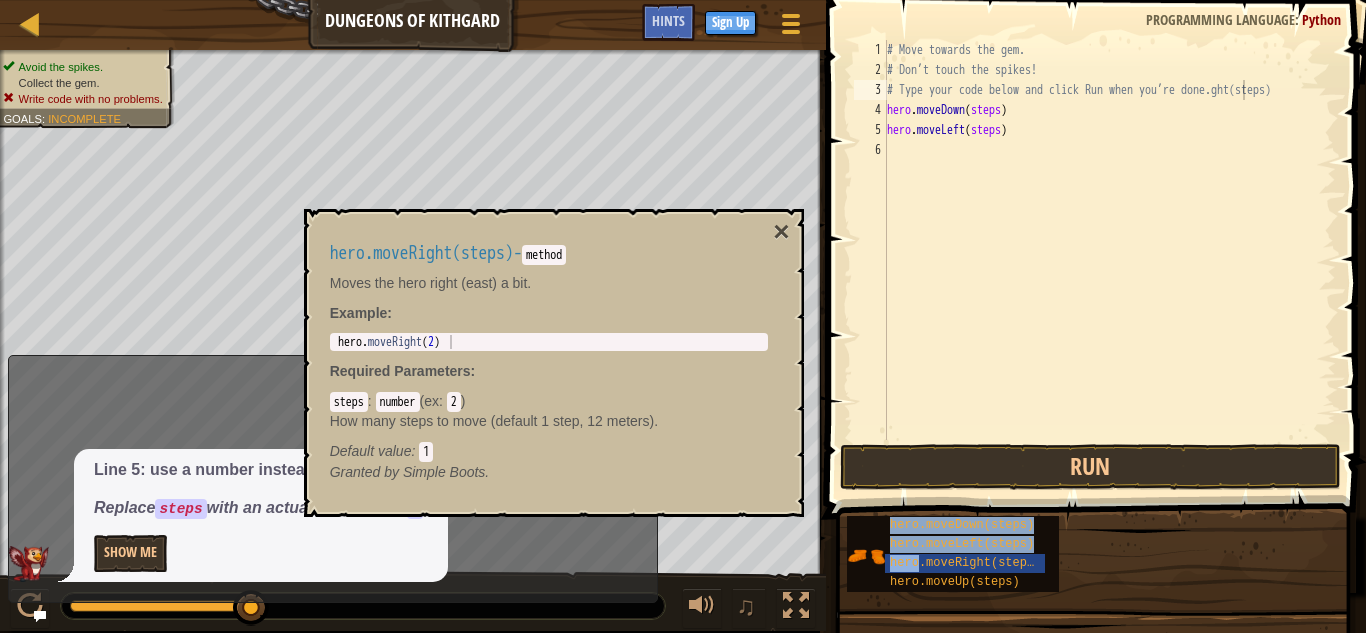 click on "Hints # Type your code below and click Run when you’re done.ght(steps) 1 2 3 4 5 6 # Move towards the gem. # Don’t touch the spikes! # Type your code below and click Run when you’re done.ght(steps) hero . moveDown ( steps ) hero . moveLeft ( steps )     הההההההההההההההההההההההההההההההההההההההההההההההההההההההההההההההההההההההההההההההההההההההההההההההההההההההההההההההההההההההההההההההההההההההההההההההההההההההההההההההההההההההההההההההההההההההההההההההההההההההההההההההההההההההההההההההההההההההההההההההההההההההההההההההה Code Saved Programming language : Python Run Submit Done Statement   /  Call   /  hero.moveDown(steps) hero.moveLeft(steps) hero.moveRight(steps) hero.moveUp(steps)" at bounding box center [1093, 311] 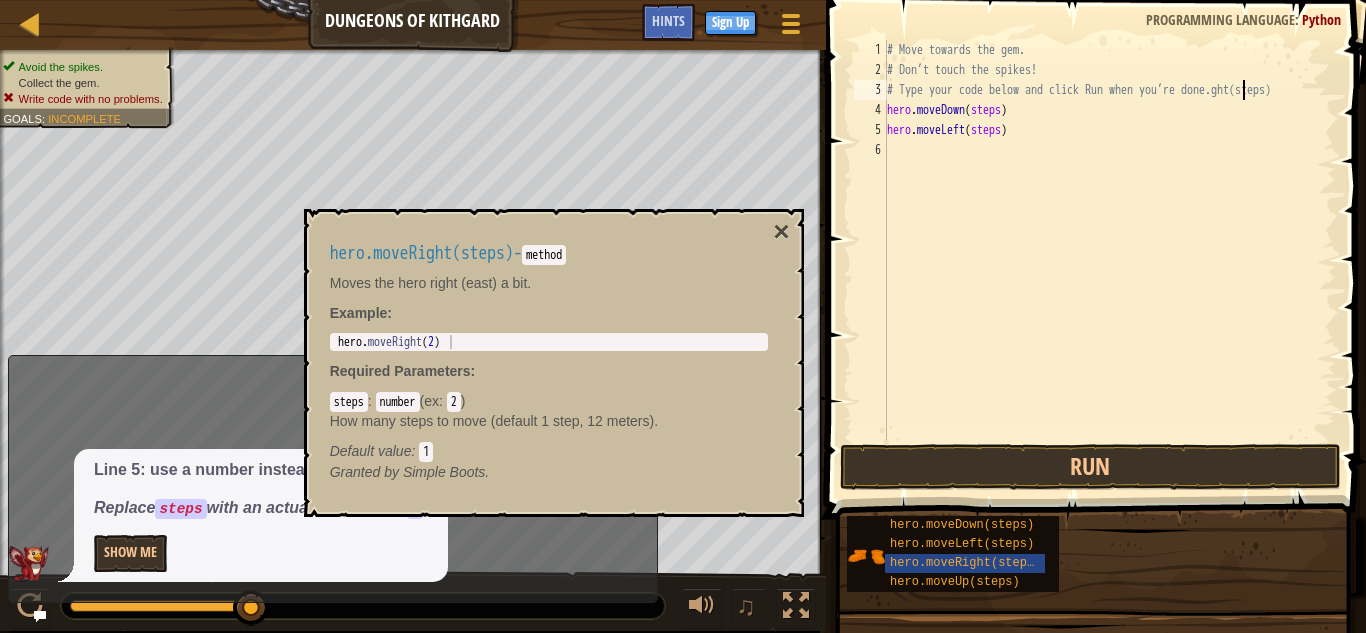 type on "# Type your code below and click Run when you’re doneght(steps)" 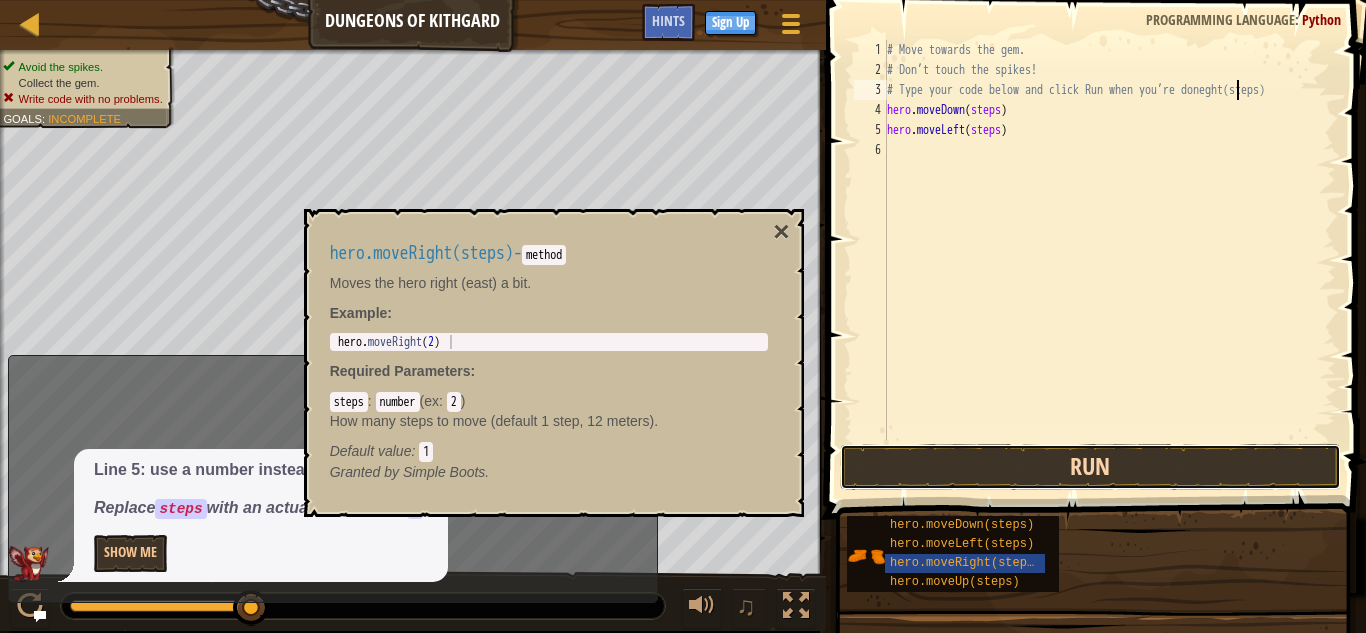 click on "Run" at bounding box center [1090, 467] 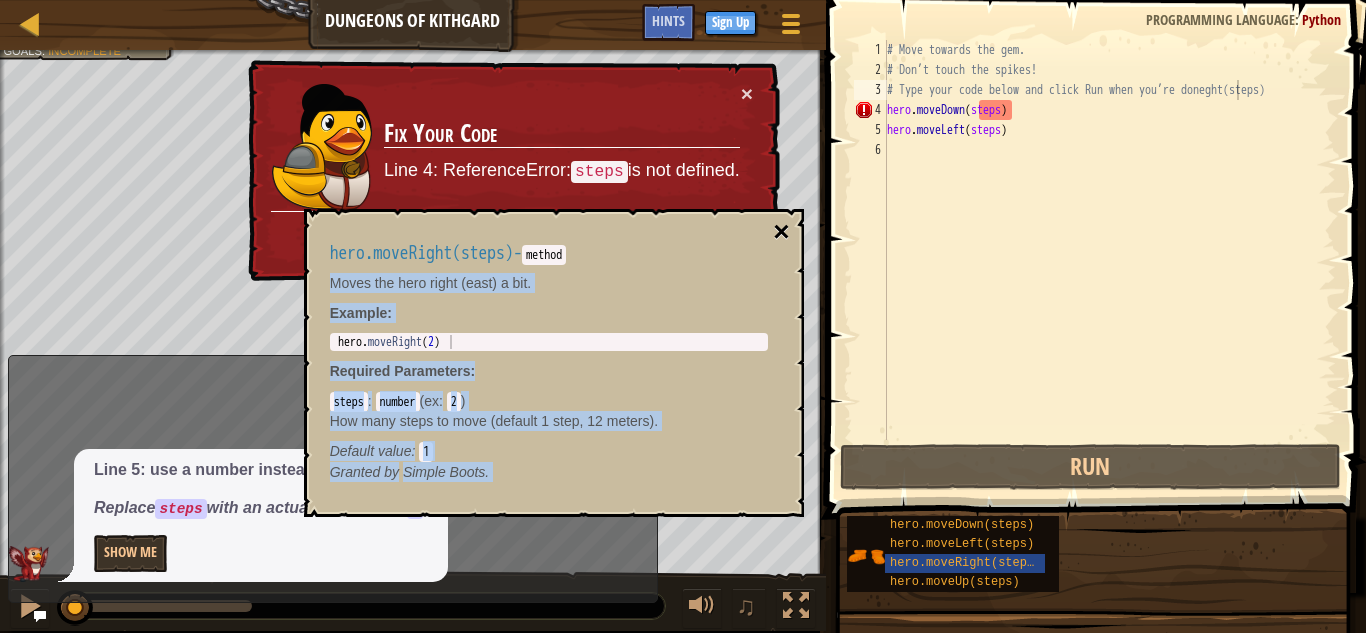 click on "hero.moveRight(steps)  -  method Moves the hero right (east) a bit.
Example : 1 hero . moveRight ( 2 )     הההההההההההההההההההההההההההההההההההההההההההההההההההההההההההההההההההההההההההההההההההההההההההההההההההההההההההההההההההההההההההההההההההההההההההההההההההההההההההההההההההההההההההההההההההההההההההההההההההההההההההההההההההההההההההההההההההההההההההההההההההההההההההההההה XXXXXXXXXXXXXXXXXXXXXXXXXXXXXXXXXXXXXXXXXXXXXXXXXXXXXXXXXXXXXXXXXXXXXXXXXXXXXXXXXXXXXXXXXXXXXXXXXXXXXXXXXXXXXXXXXXXXXXXXXXXXXXXXXXXXXXXXXXXXXXXXXXXXXXXXXXXXXXXXXXXXXXXXXXXXXXXXXXXXXXXXXXXXXXXXXXXXXXXXXXXXXXXXXXXXXXXXXXXXXXXXXXXXXXXXXXXXXXXXXXXXXXXXXXXXXXXX Required Parameters : steps : number  ( ex : 2 ) How many steps to move (default 1 step, 12 meters).
Default value : 1 Granted by ×" at bounding box center (554, 363) 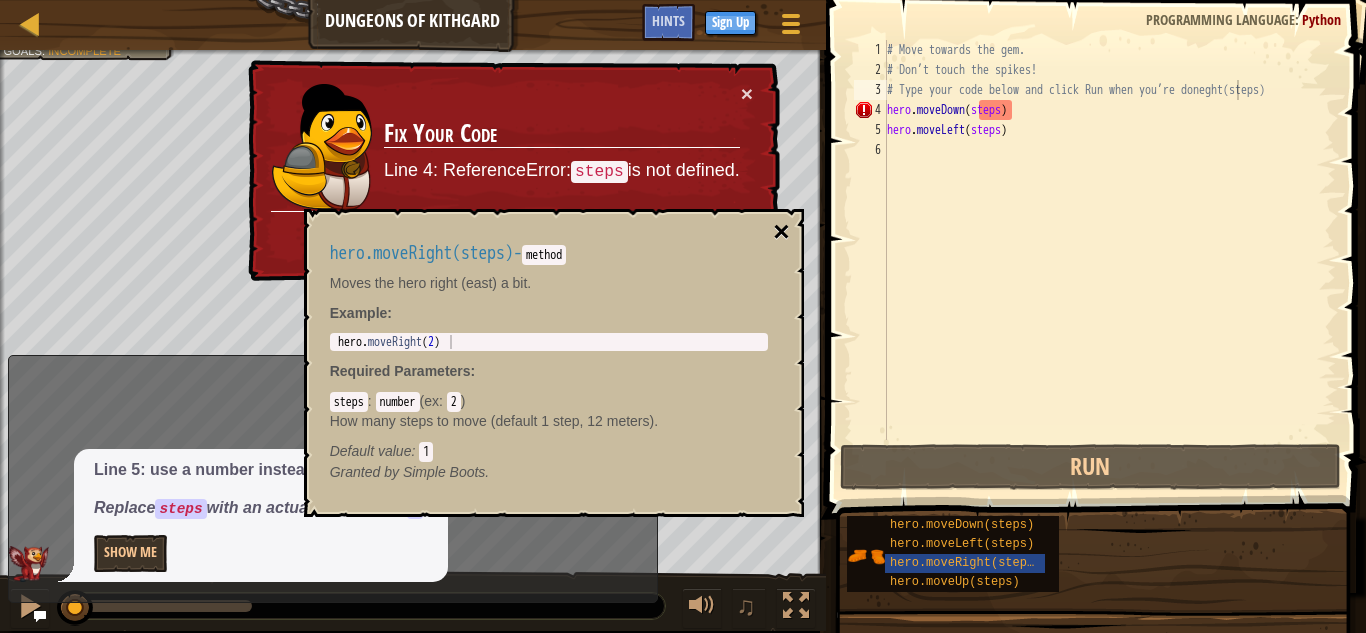 click on "×" at bounding box center [781, 232] 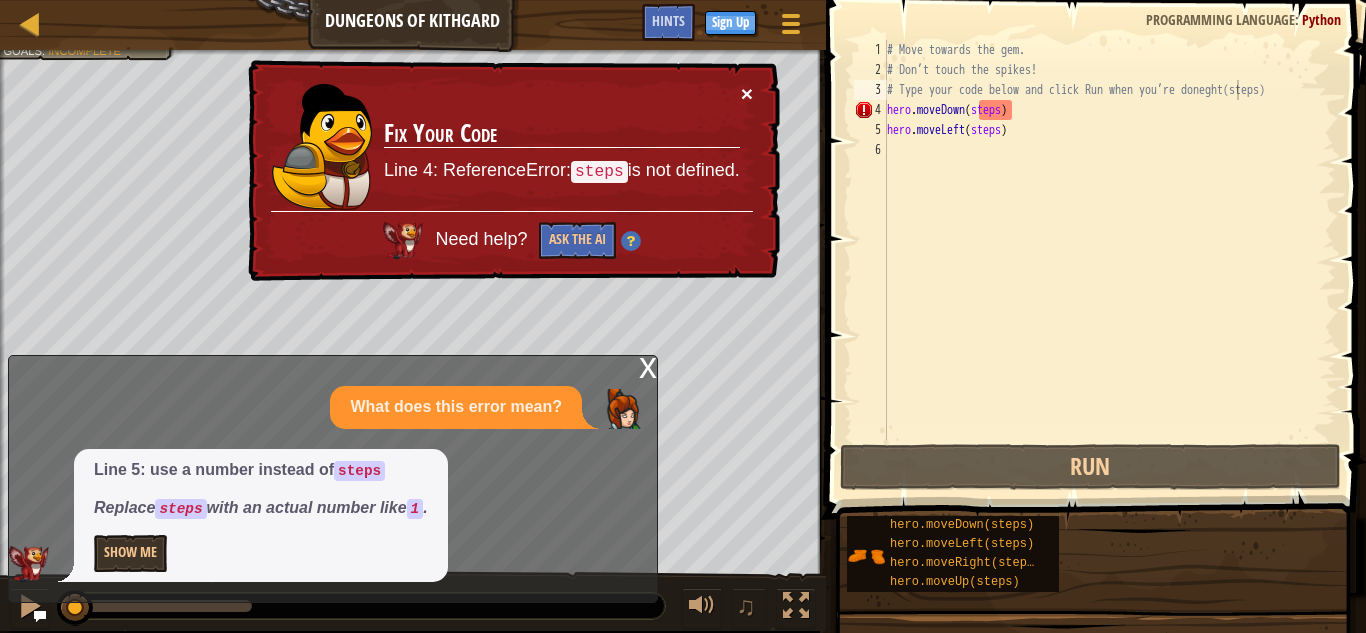 click on "×" at bounding box center (748, 97) 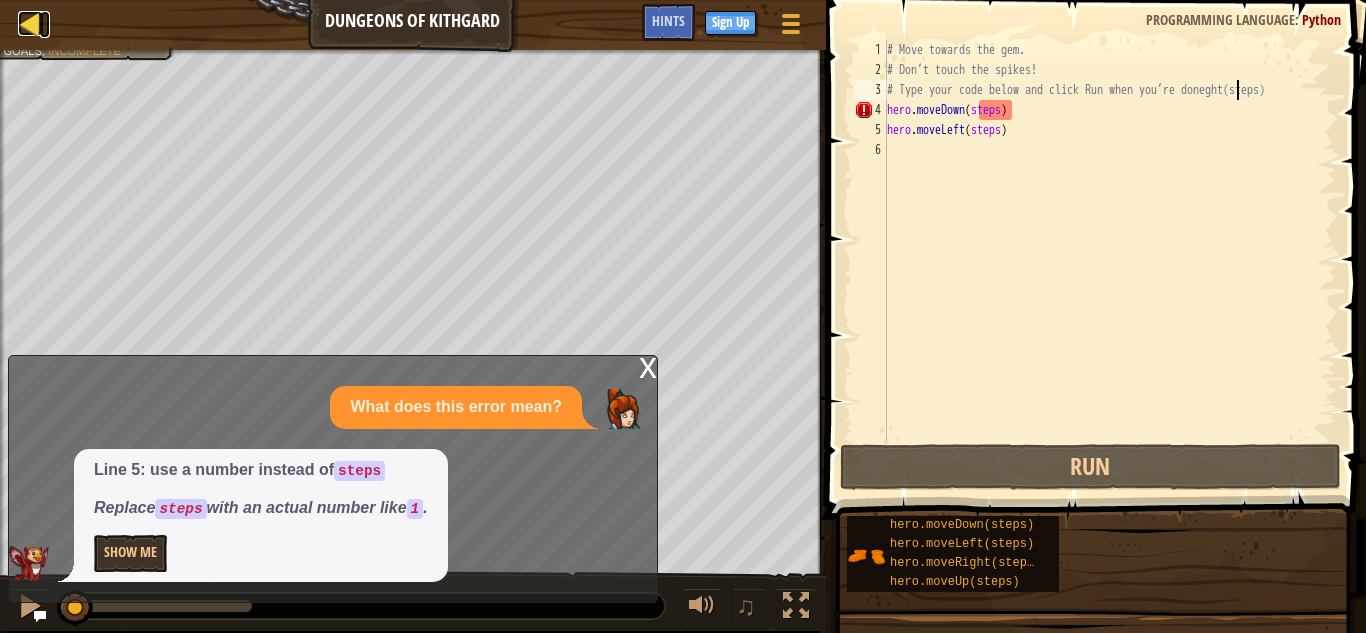 click at bounding box center (30, 23) 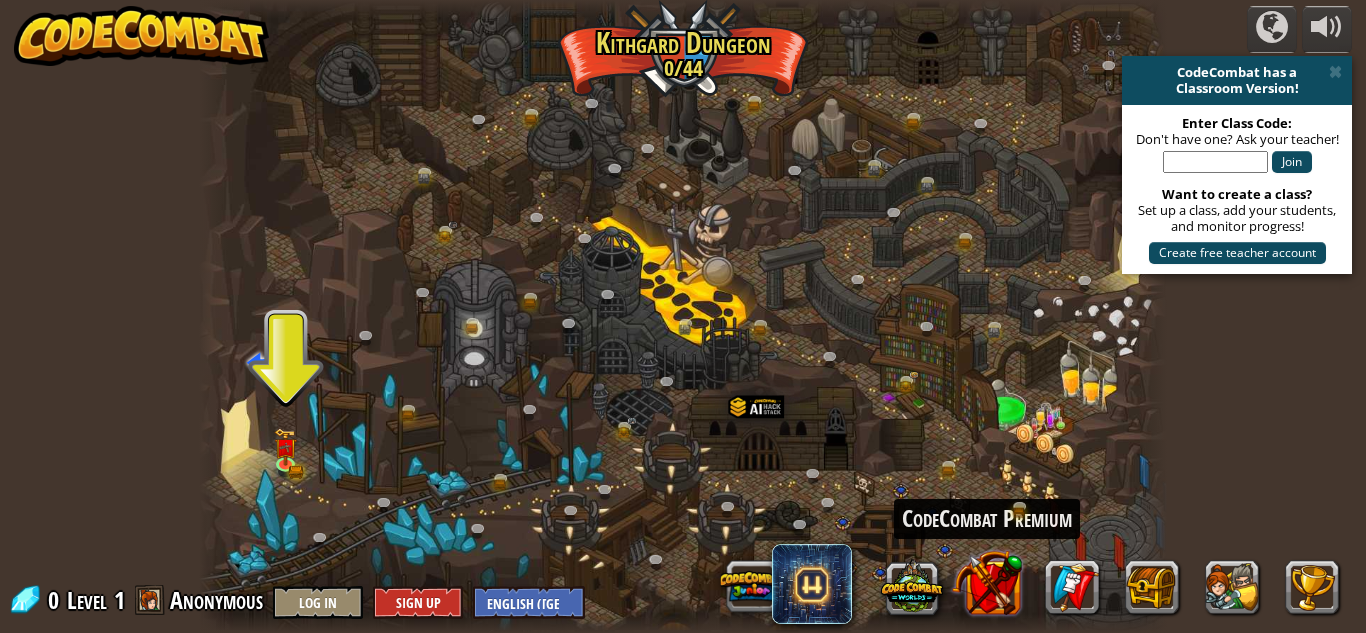 click at bounding box center (987, 582) 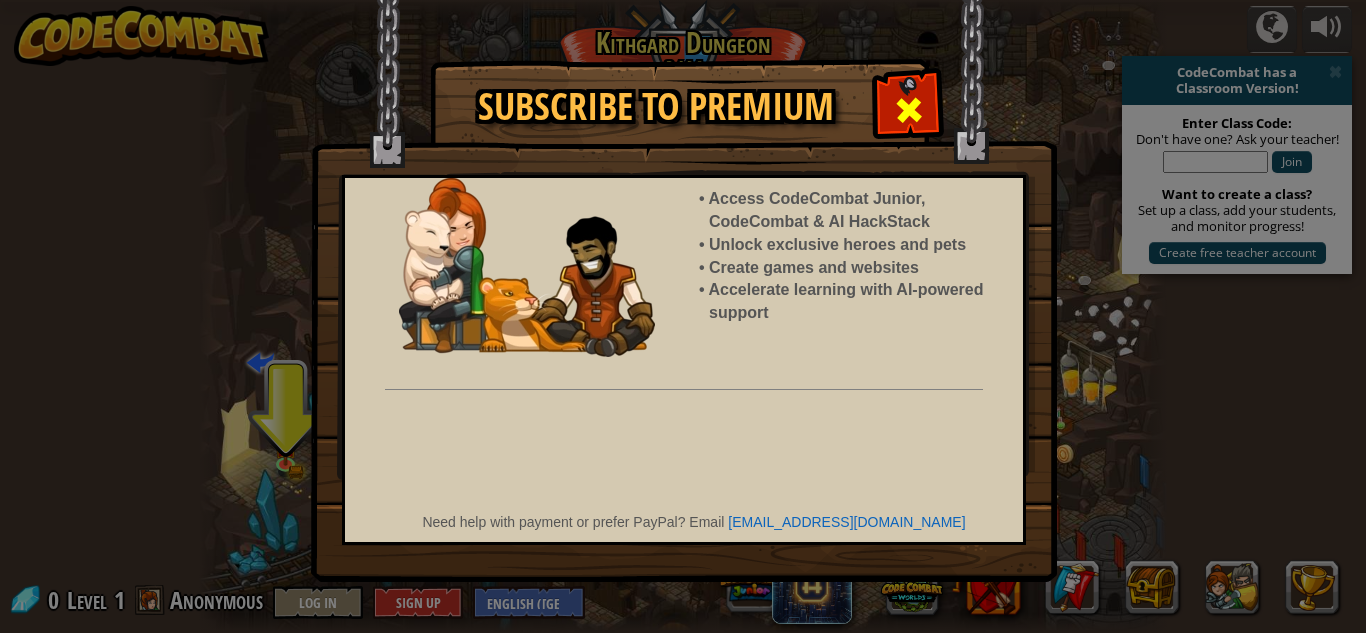click at bounding box center [908, 107] 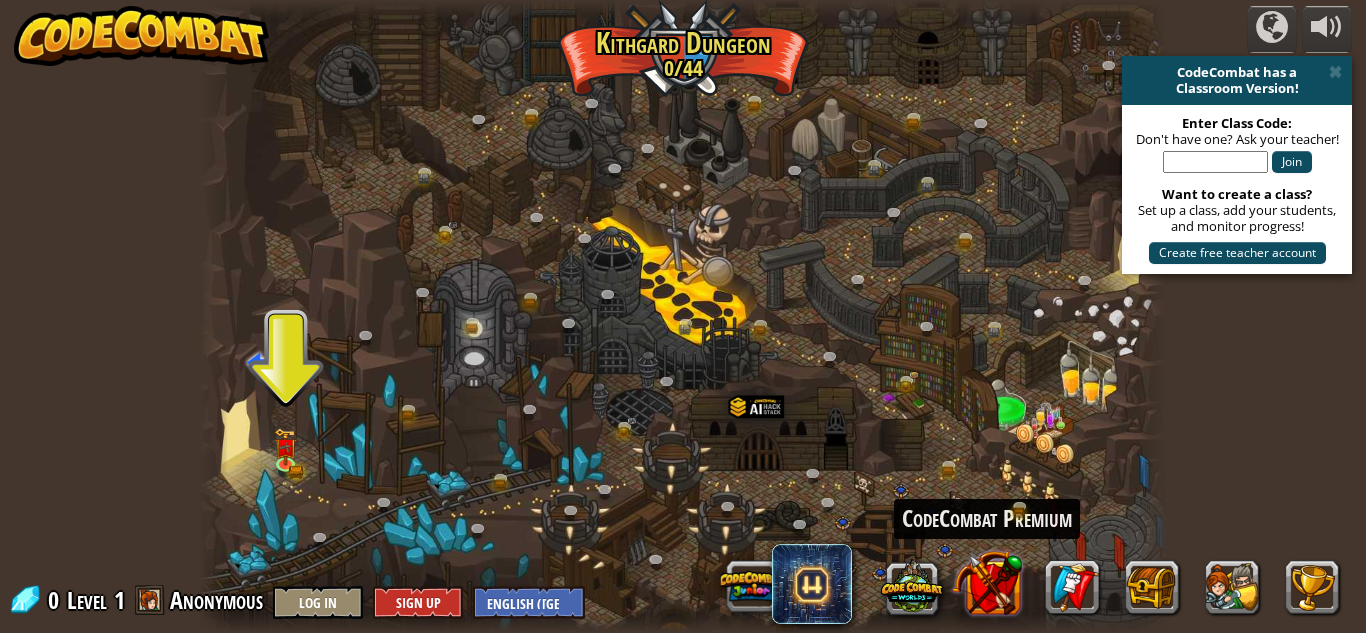 click at bounding box center (987, 582) 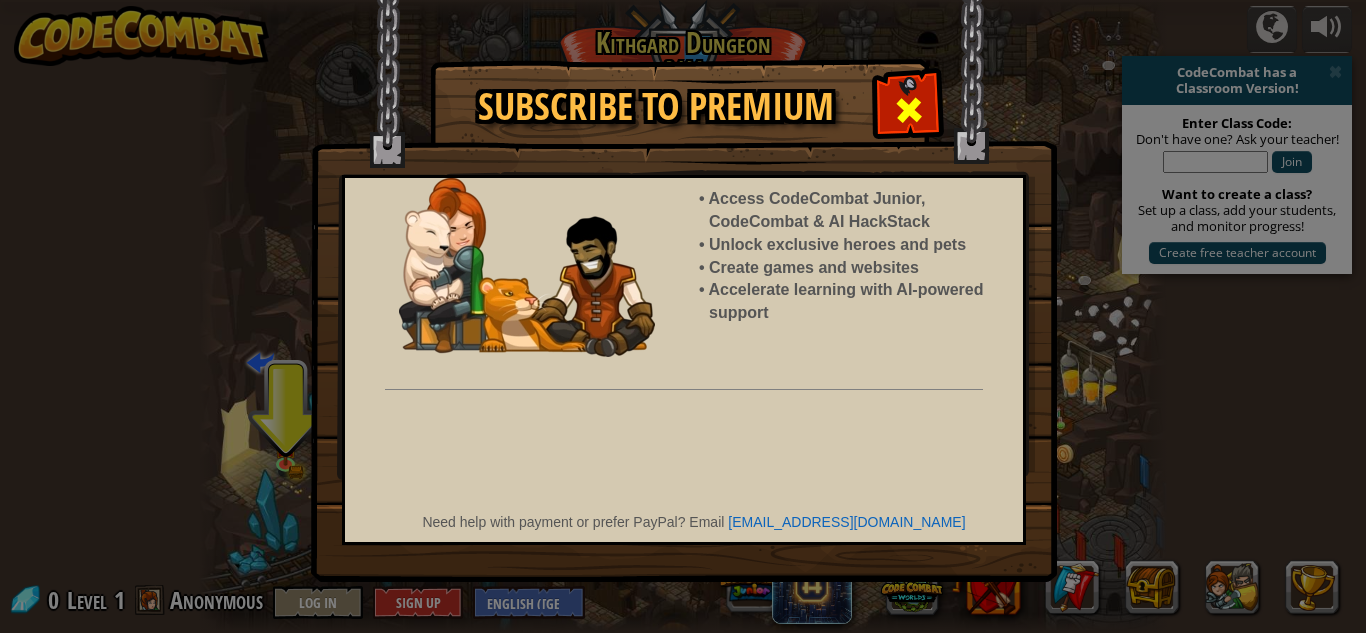 click at bounding box center (909, 110) 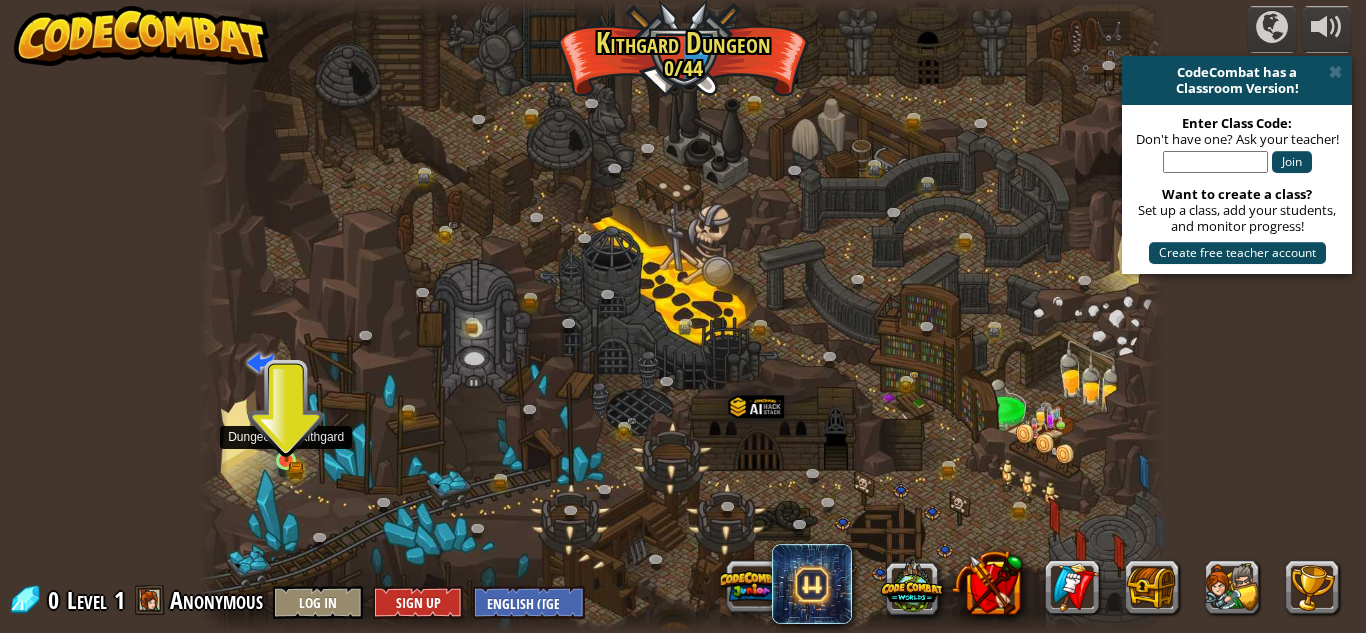 click at bounding box center (286, 438) 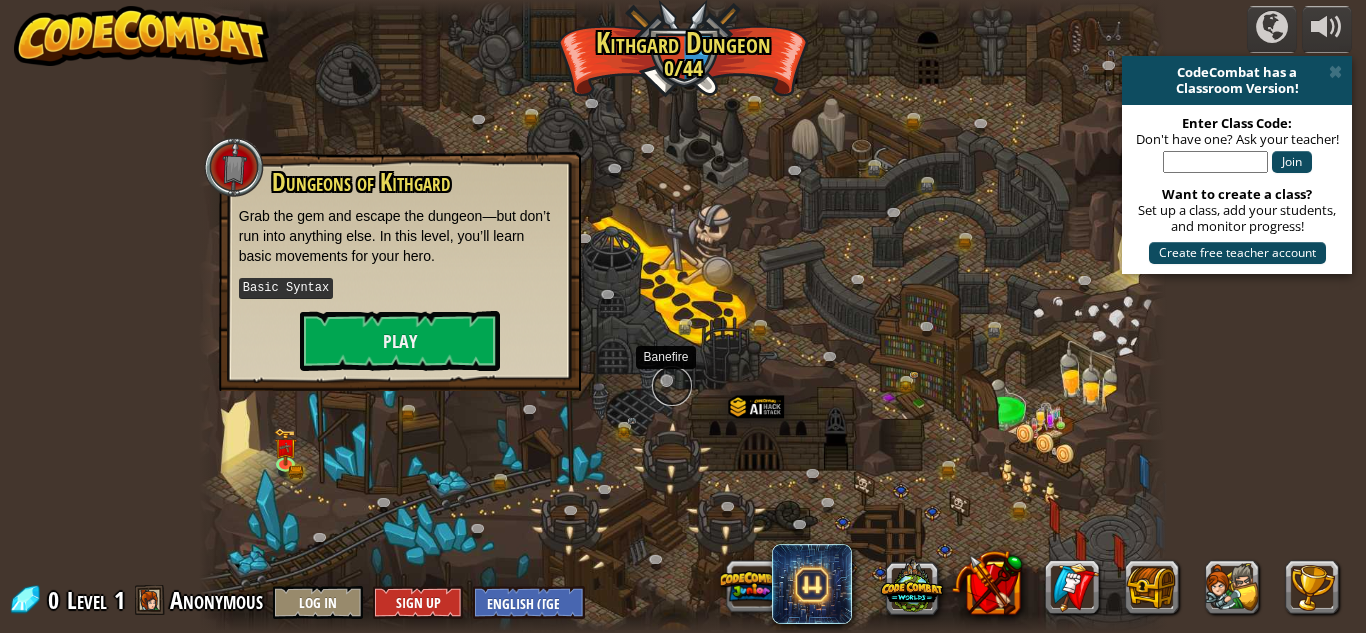 click at bounding box center (672, 386) 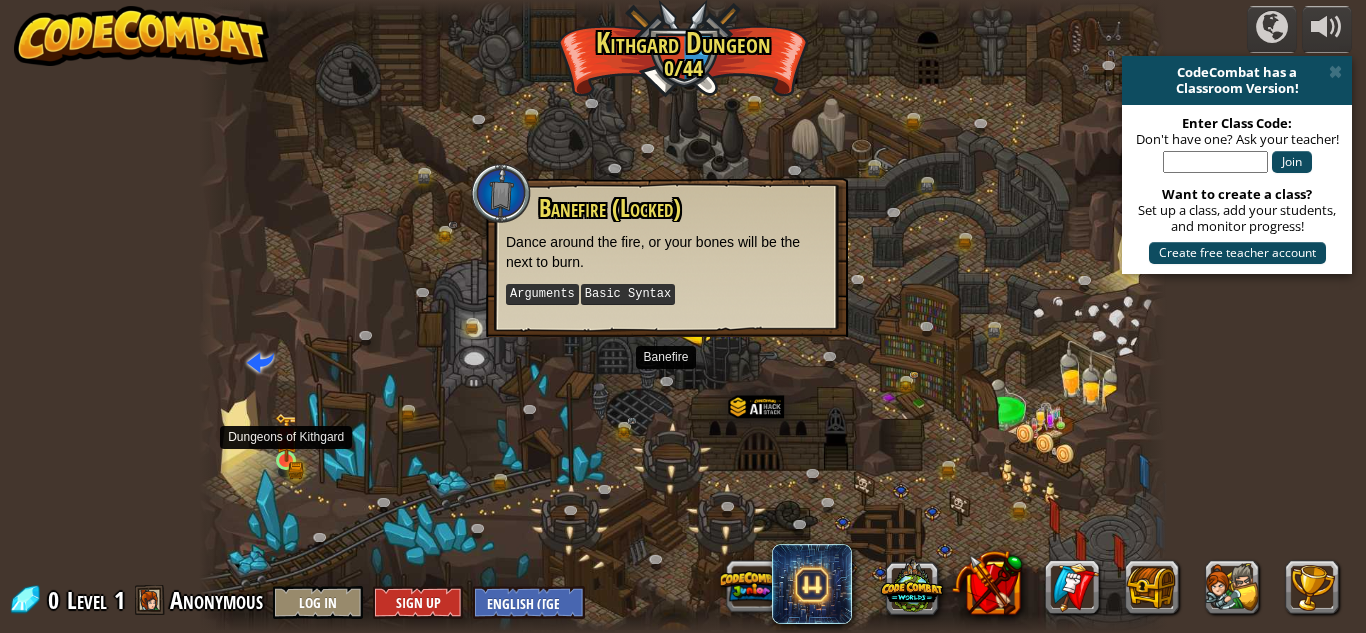 click at bounding box center (286, 438) 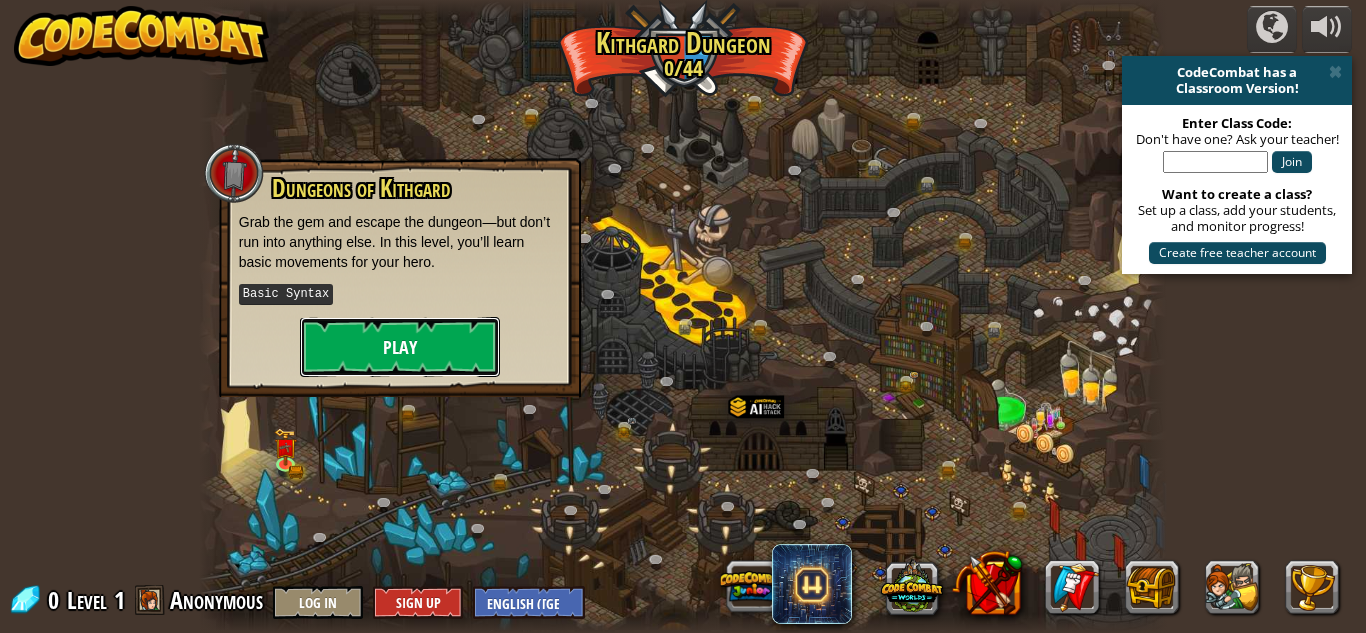 click on "Play" at bounding box center (400, 347) 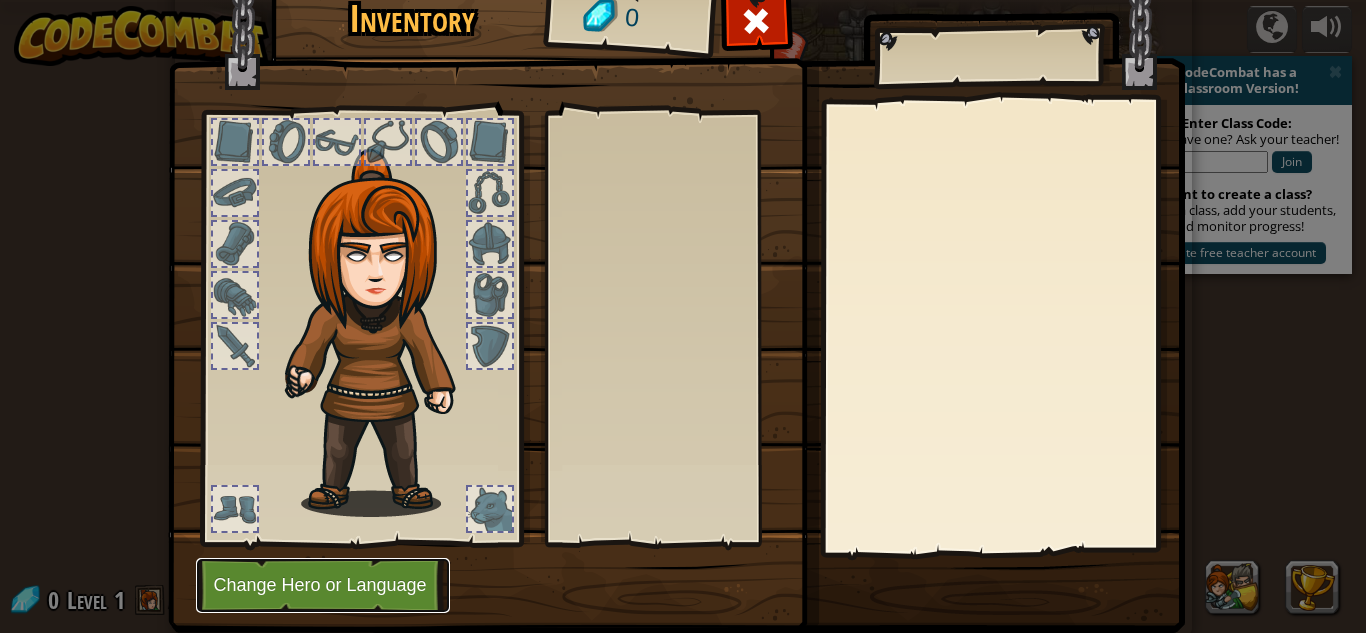 click on "Change Hero or Language" at bounding box center [323, 585] 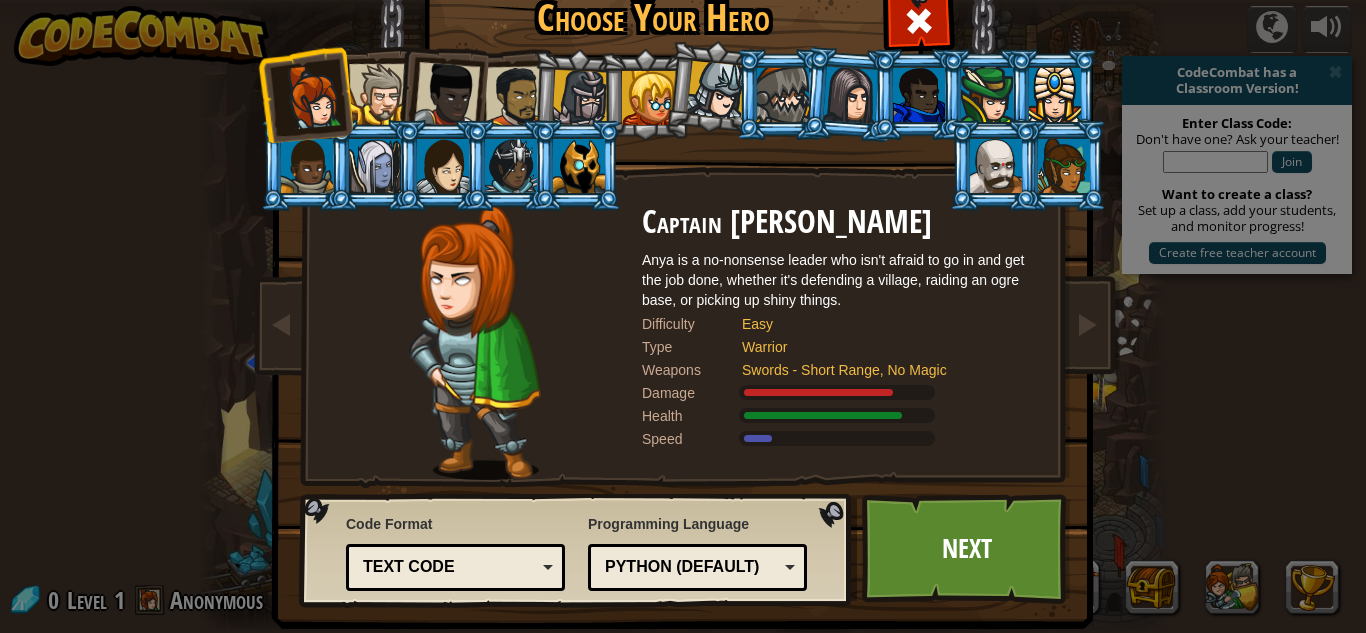 click at bounding box center [687, 271] 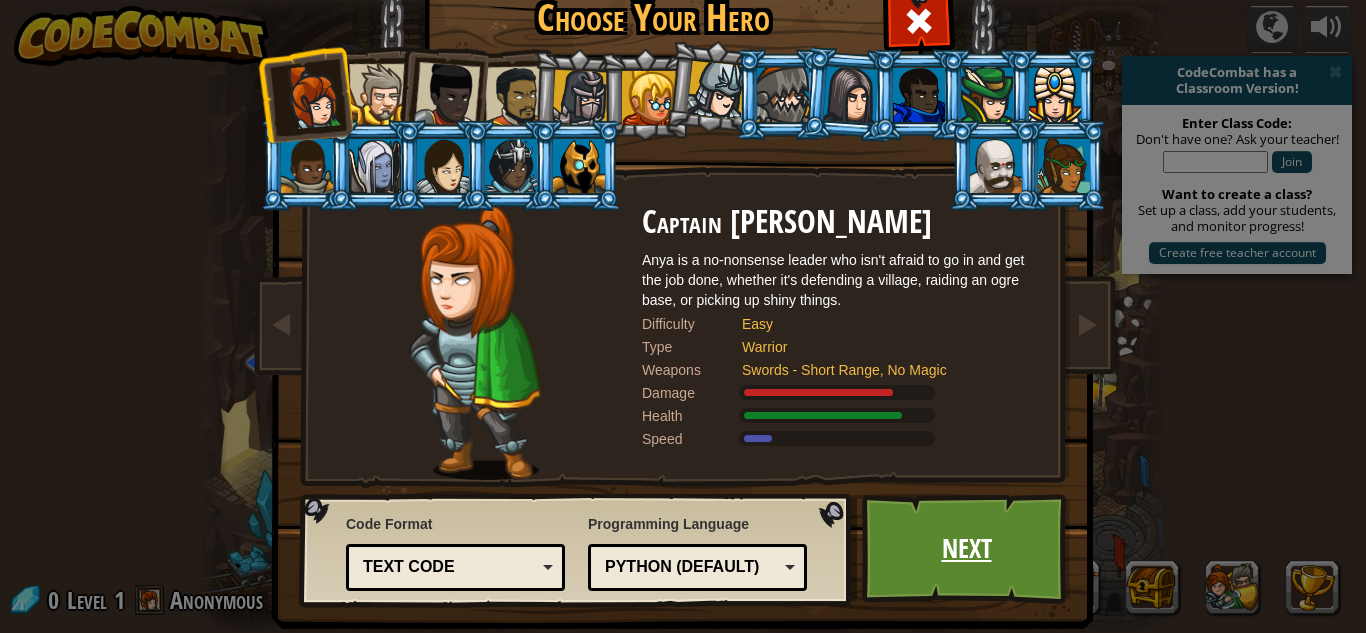 click on "Next" at bounding box center (966, 549) 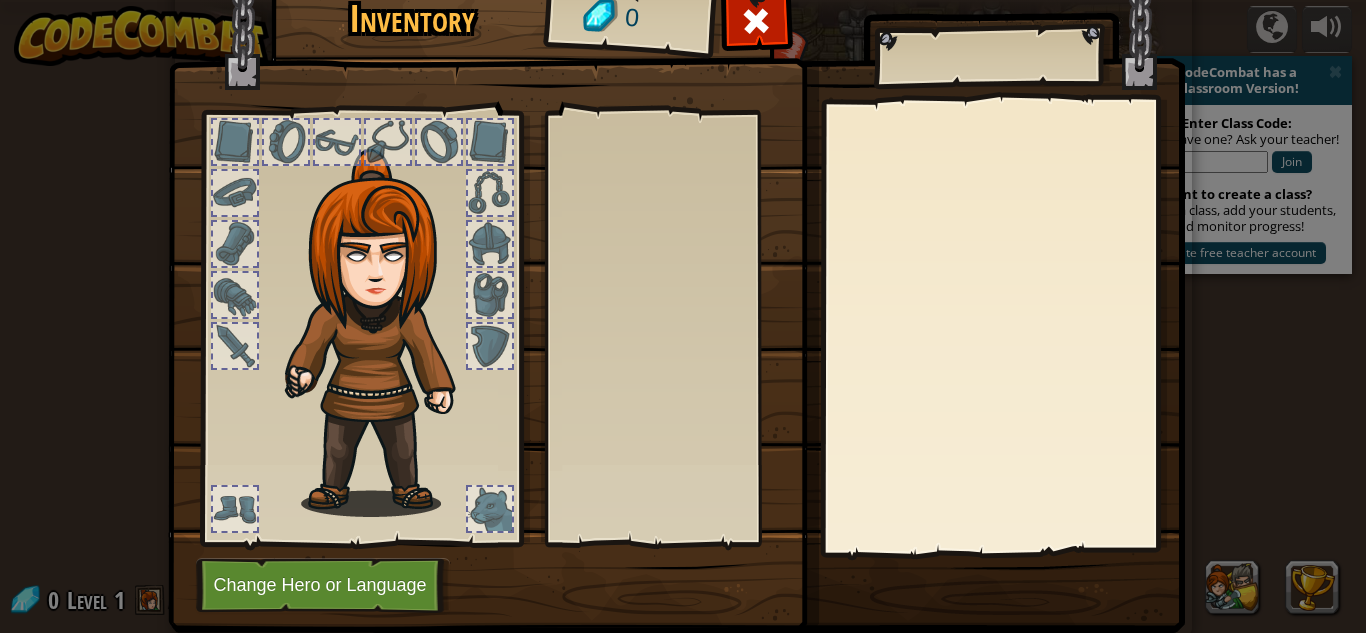 click at bounding box center (490, 244) 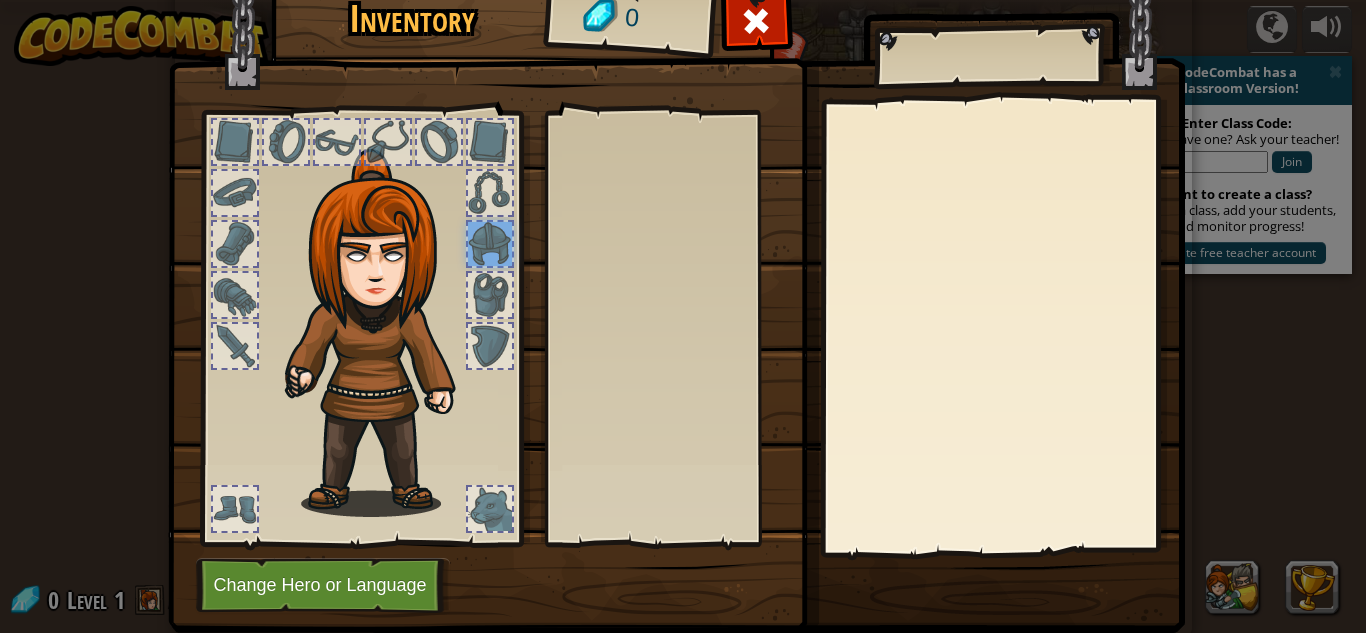 drag, startPoint x: 425, startPoint y: 244, endPoint x: 402, endPoint y: 247, distance: 23.194826 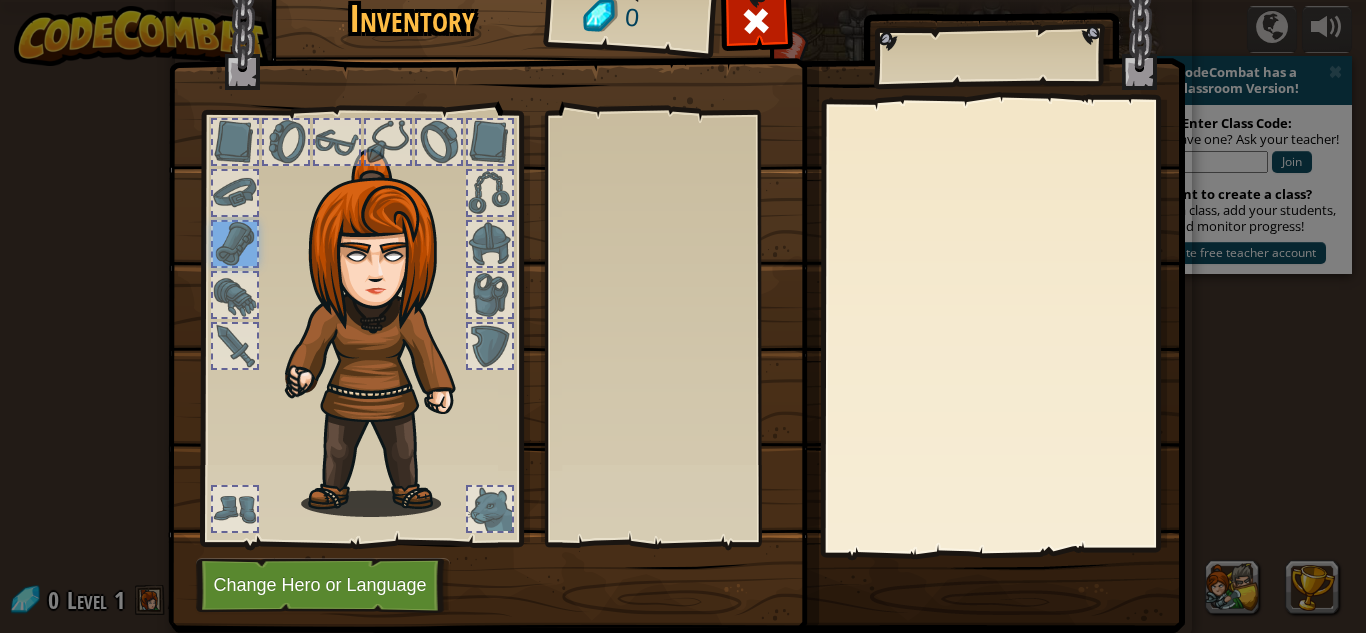 drag, startPoint x: 212, startPoint y: 254, endPoint x: 219, endPoint y: 312, distance: 58.420887 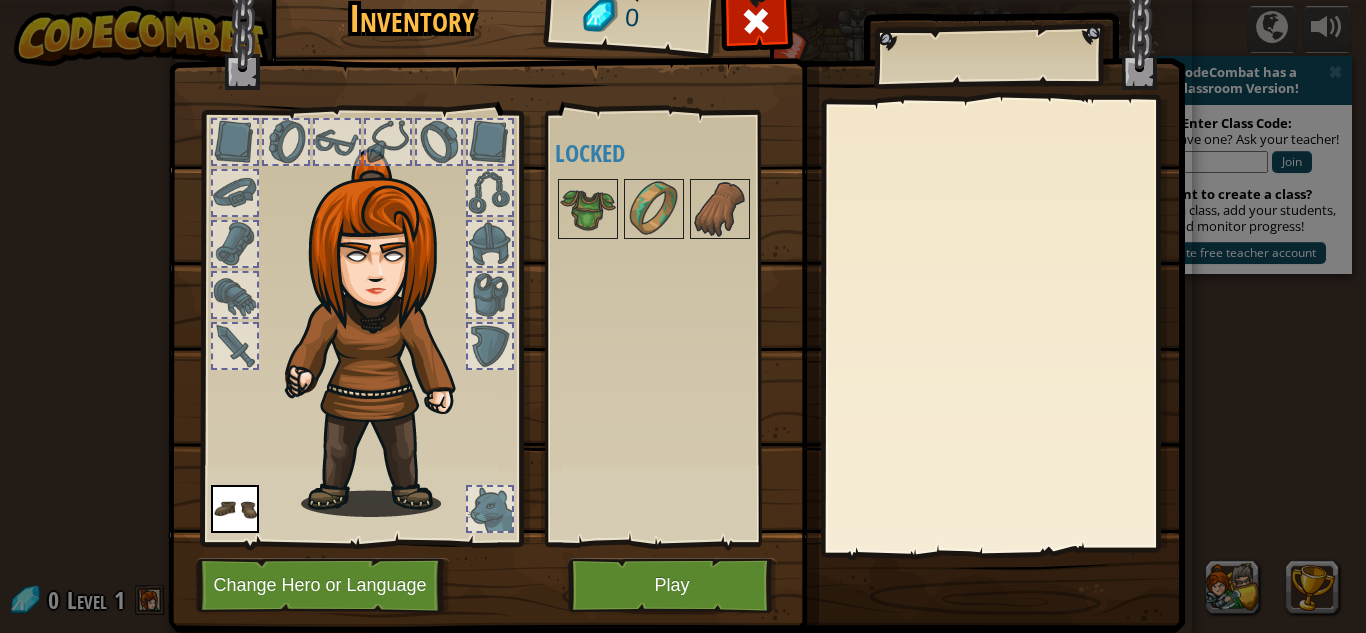 drag, startPoint x: 225, startPoint y: 292, endPoint x: 375, endPoint y: 314, distance: 151.60475 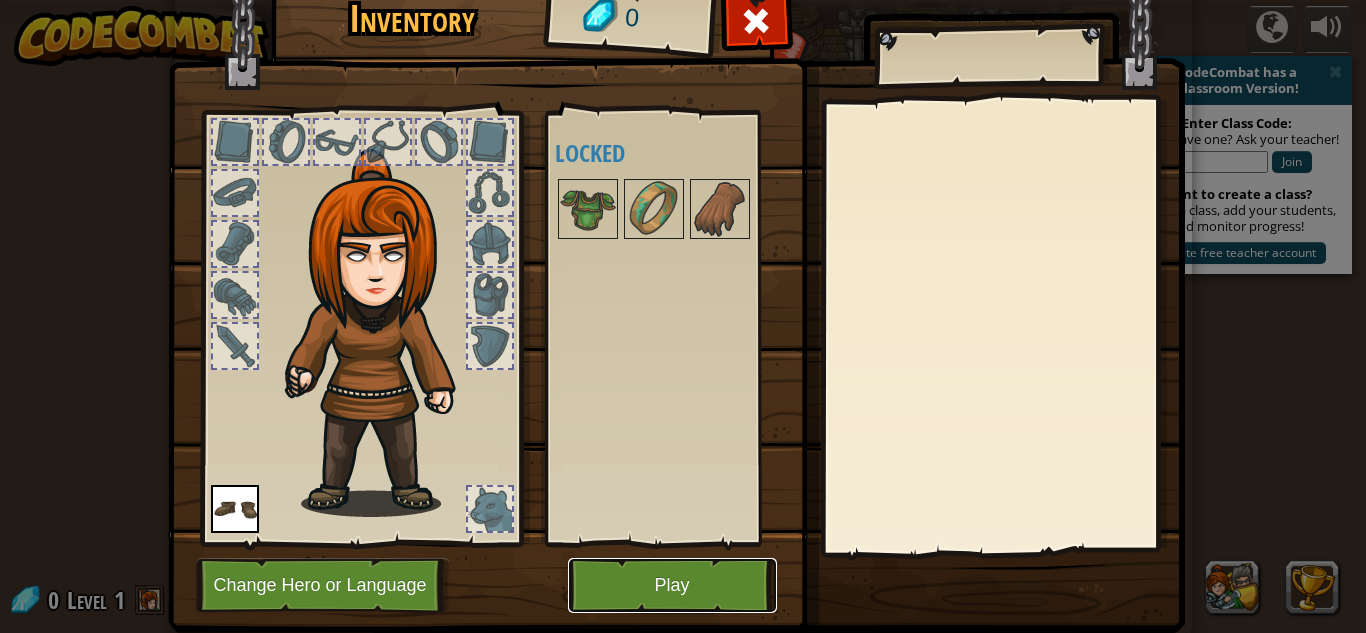 click on "Play" at bounding box center [672, 585] 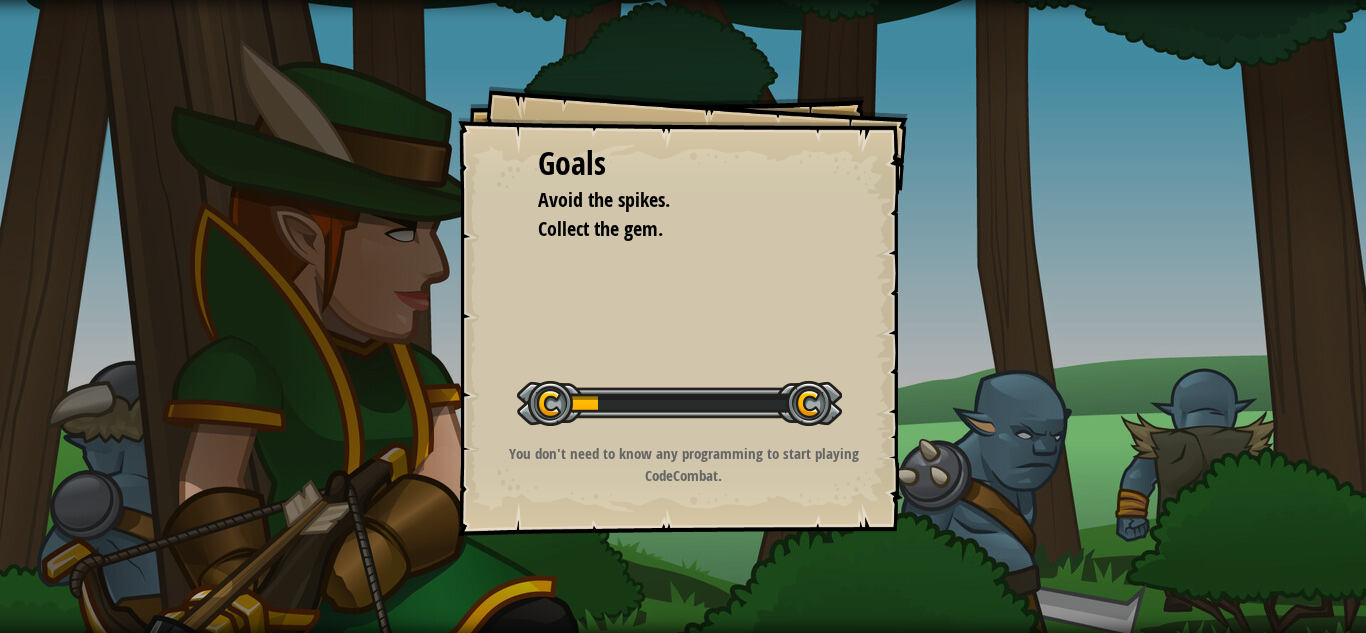 drag, startPoint x: 429, startPoint y: 103, endPoint x: 639, endPoint y: 241, distance: 251.2847 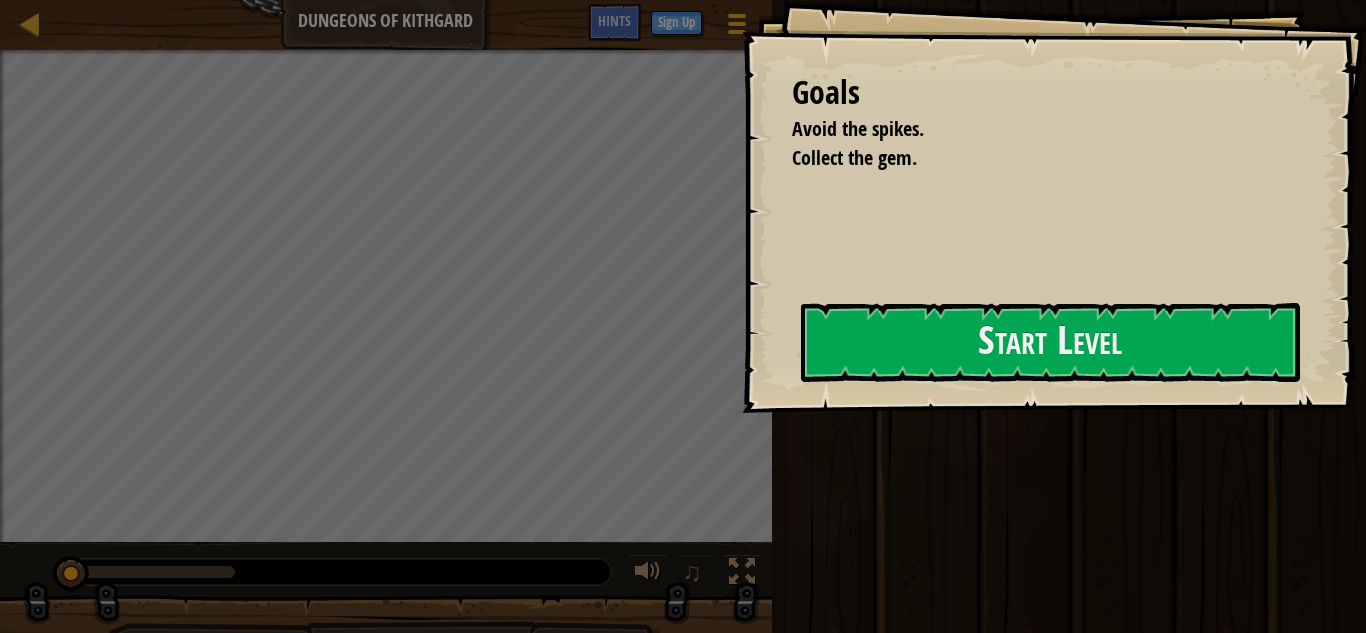click on "Goals Avoid the spikes. Collect the gem. Start Level Error loading from server. Try refreshing the page. You'll need a subscription to play this level. Subscribe You'll need to join a course to play this level. Back to my courses Ask your teacher to assign a license to you so you can continue to play CodeCombat! Back to my courses This level is locked. Back to my courses Map Dungeons of Kithgard Game Menu Done Sign Up Hints 1     הההההההההההההההההההההההההההההההההההההההההההההההההההההההההההההההההההההההההההההההההההההההההההההההההההההההההההההההההההההההההההההההההההההההההההההההההההההההההההההההההההההההההההההההההההההההההההההההההההההההההההההההההההההההההההההההההההההההההההההההההההההההההההההההה Solution × Run Submit Done × Fix Your Code Need help? Ask the AI Goals :" at bounding box center (683, 316) 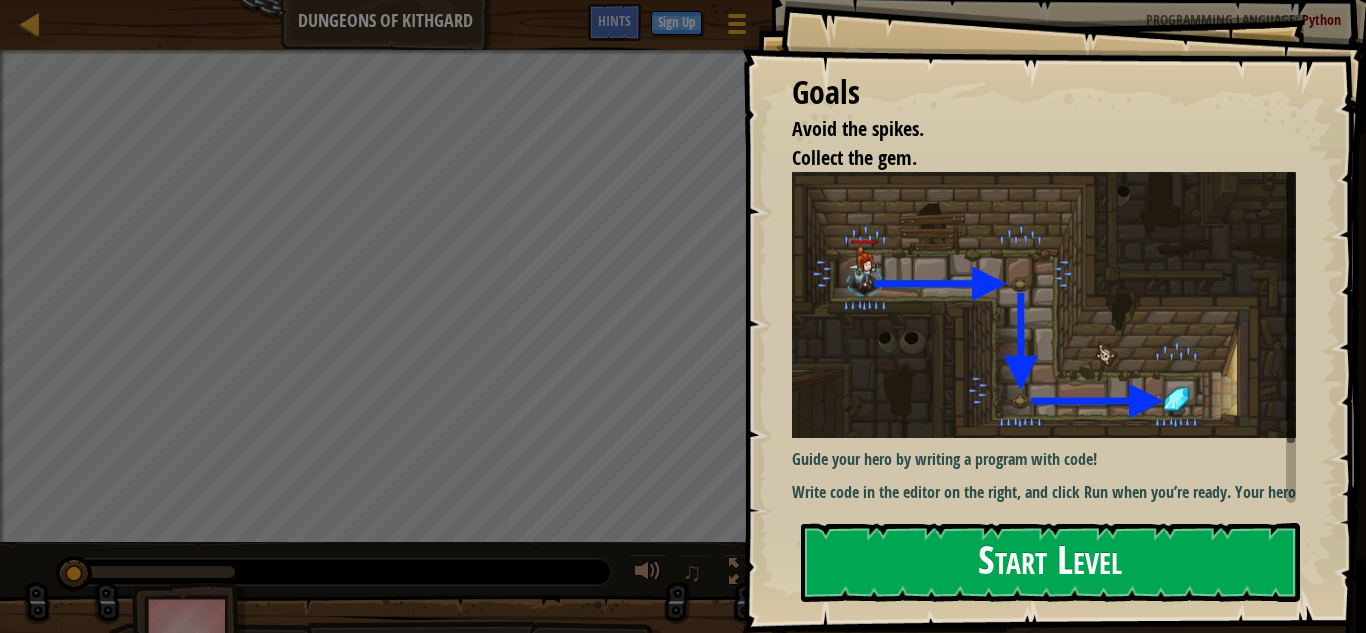 click on "Start Level" at bounding box center (1050, 562) 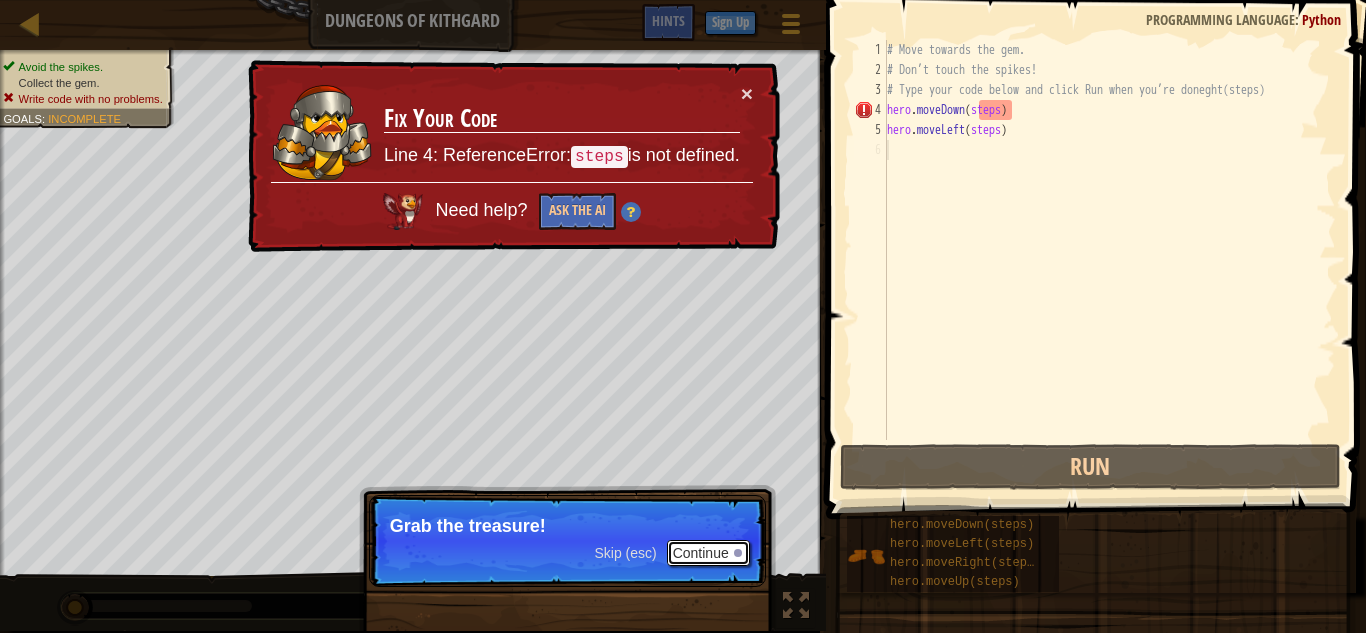 click on "Continue" at bounding box center [708, 553] 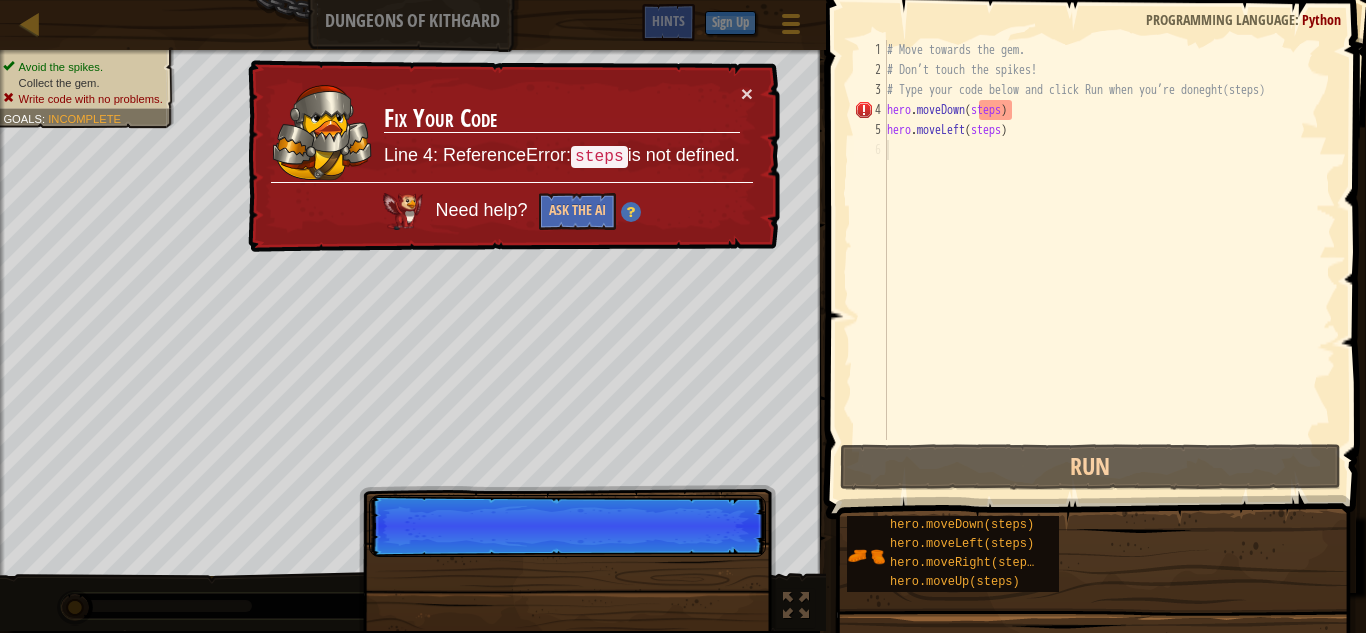 scroll, scrollTop: 9, scrollLeft: 0, axis: vertical 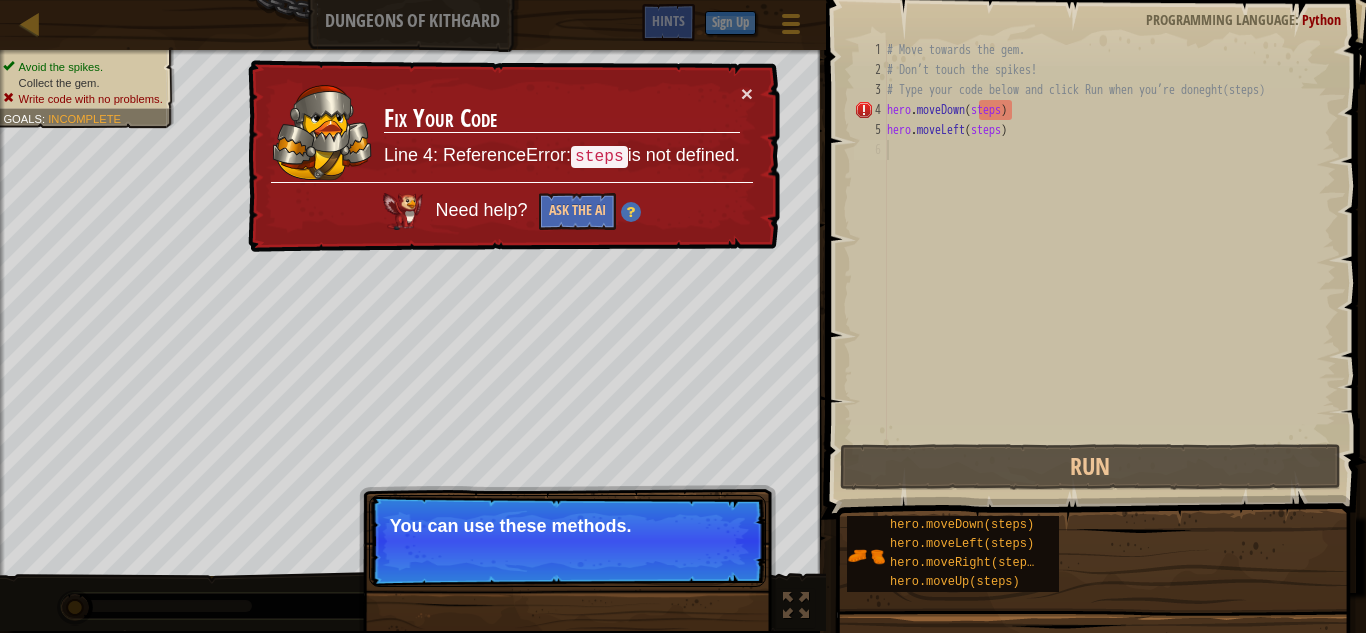 click on "Skip (esc) Continue  You can use these methods." at bounding box center (567, 541) 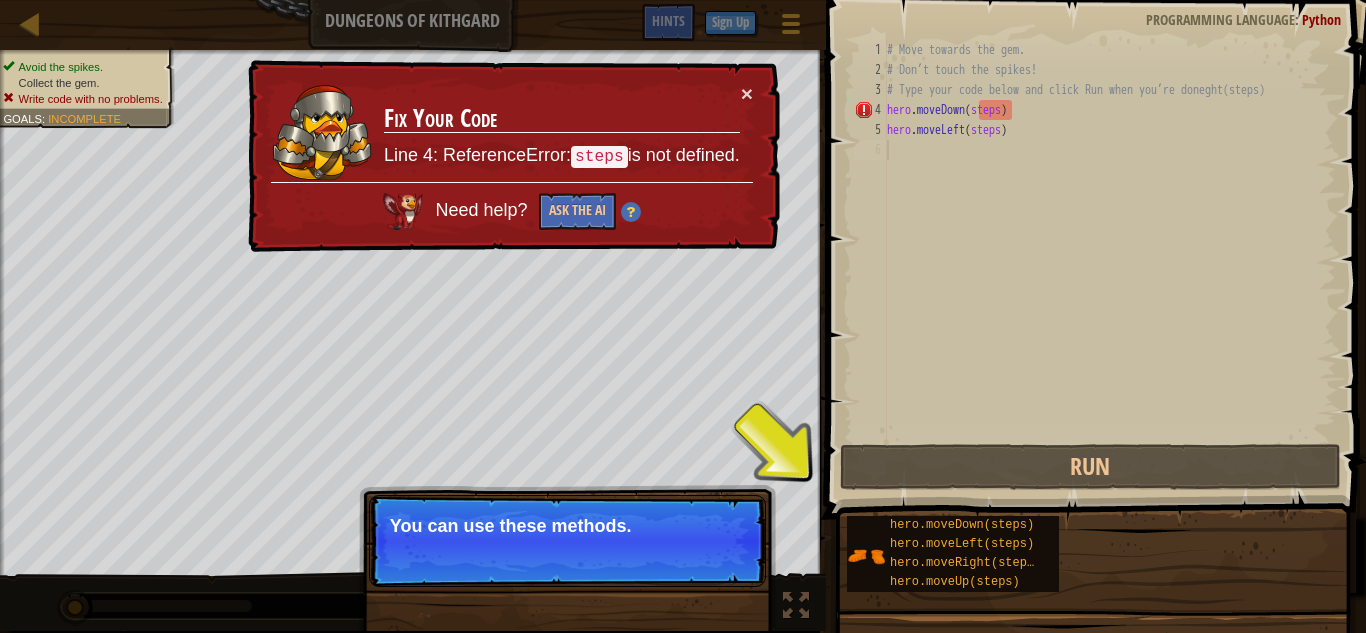 click on "Continue" at bounding box center (708, 553) 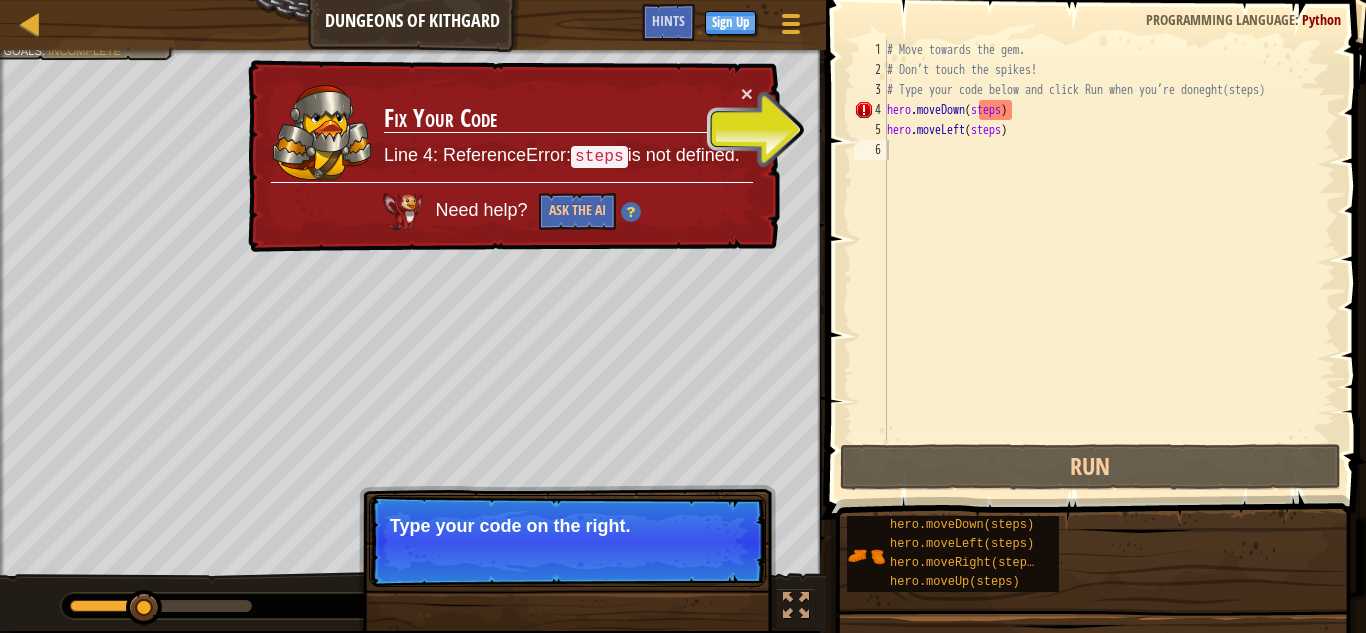 click on "Skip (esc) Continue  Type your code on the right." at bounding box center [567, 541] 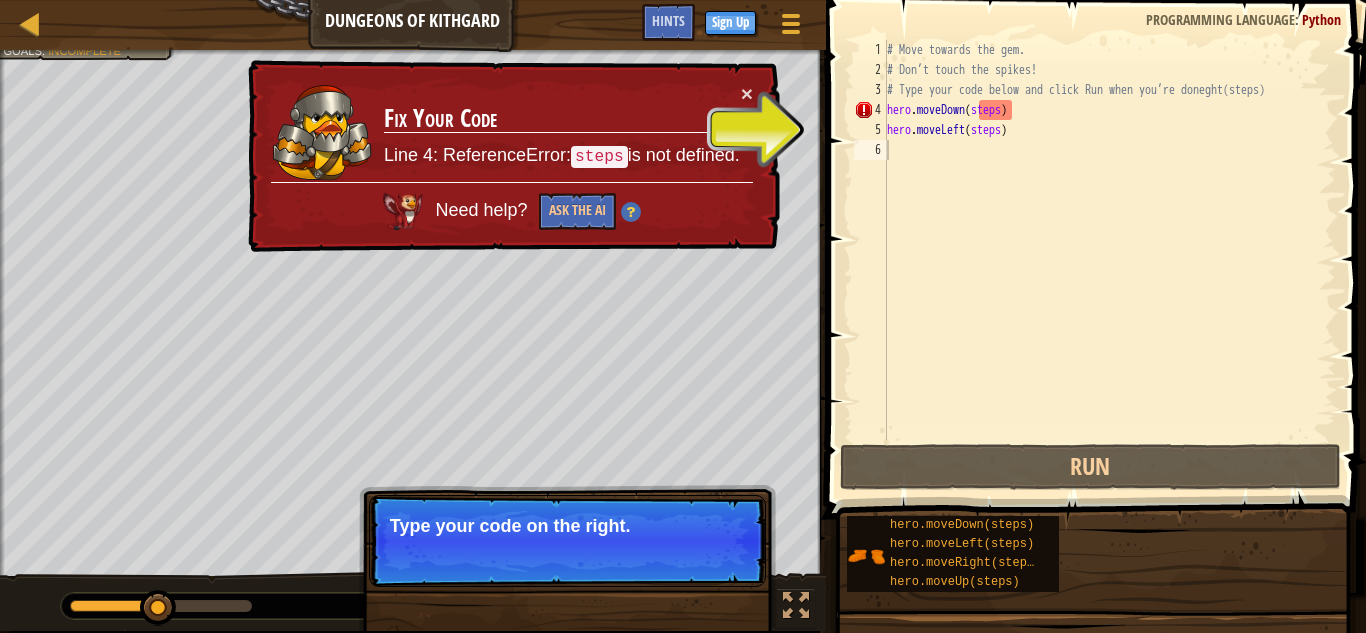 click on "Continue" at bounding box center [708, 553] 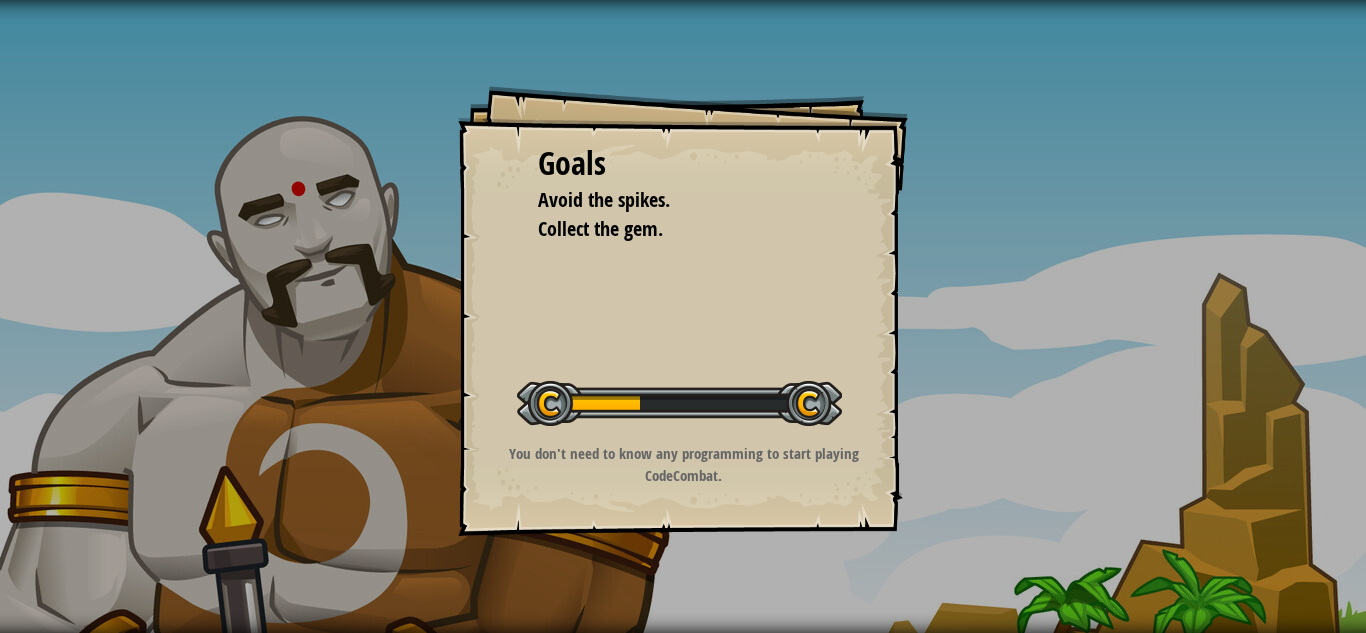 click on "Goals Avoid the spikes. Collect the gem. Start Level Error loading from server. Try refreshing the page. You'll need a subscription to play this level. Subscribe You'll need to join a course to play this level. Back to my courses Ask your teacher to assign a license to you so you can continue to play CodeCombat! Back to my courses This level is locked. Back to my courses You don't need to know any programming to start playing CodeCombat." at bounding box center [683, 311] 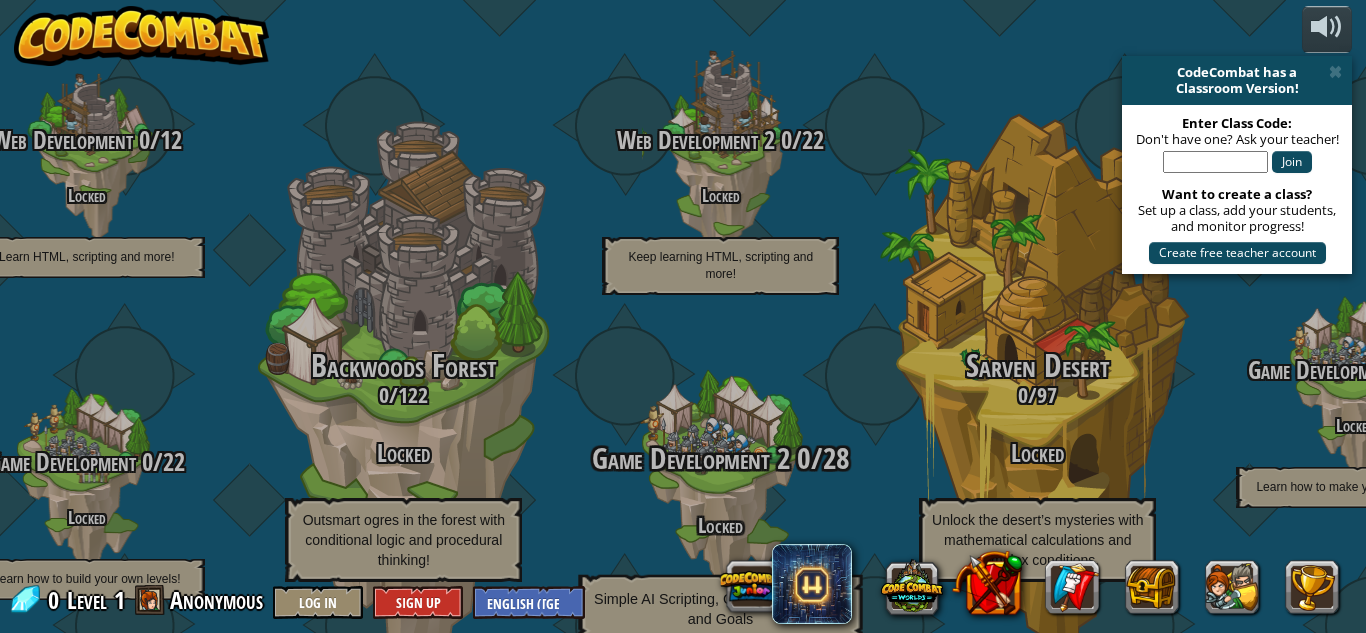 click on "Game Development 2" at bounding box center [691, 458] 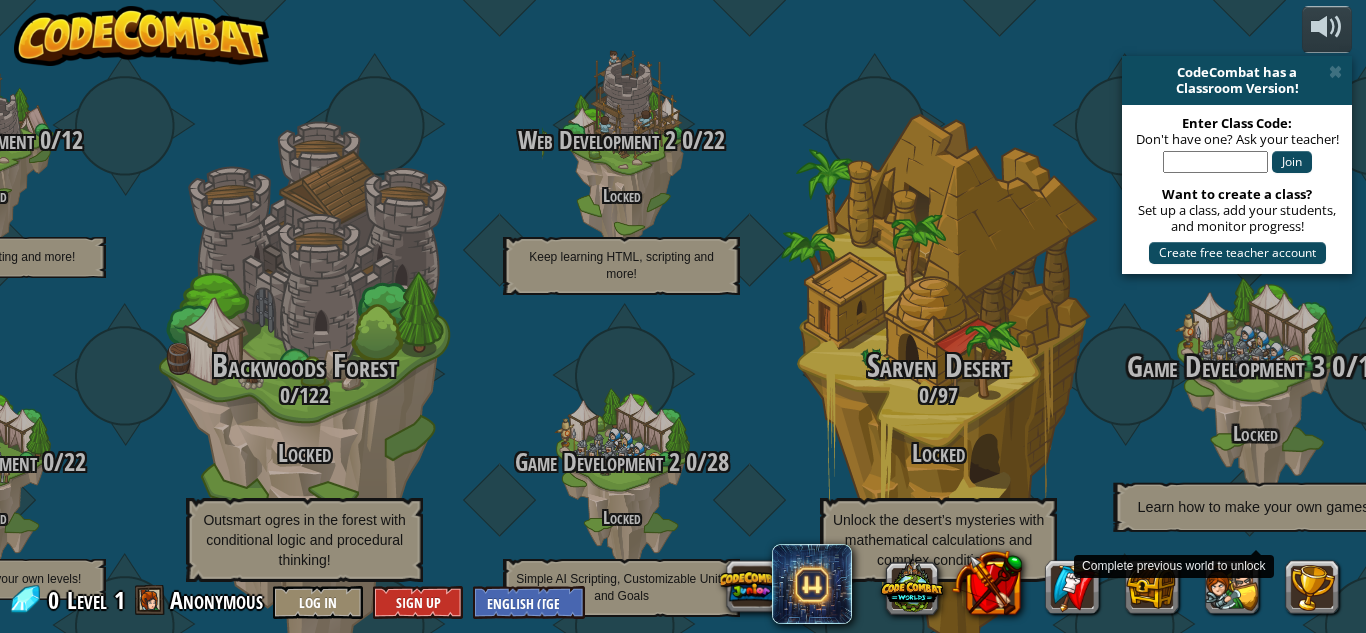 click on "Game Development 3 0 / 11 Locked Learn how to make your own games!" at bounding box center [1255, 388] 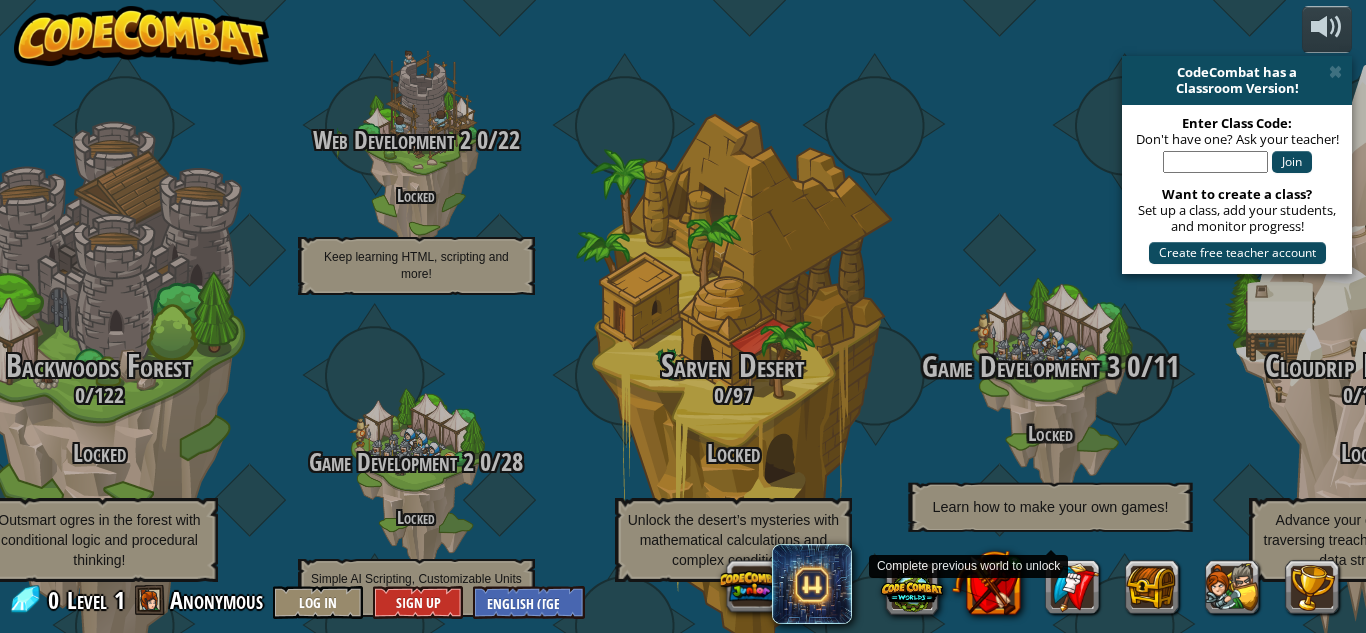 click on "Game Development 3 0 / 11 Locked Learn how to make your own games!" at bounding box center (1050, 441) 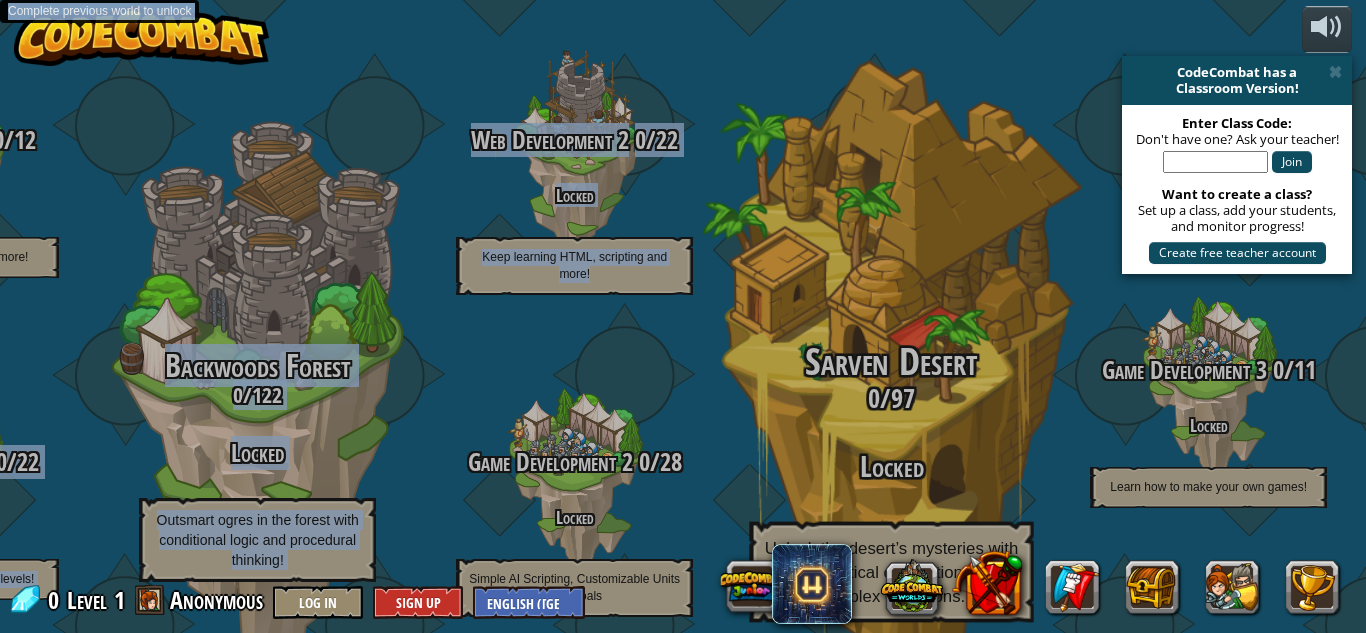 drag, startPoint x: 639, startPoint y: 380, endPoint x: 991, endPoint y: 373, distance: 352.0696 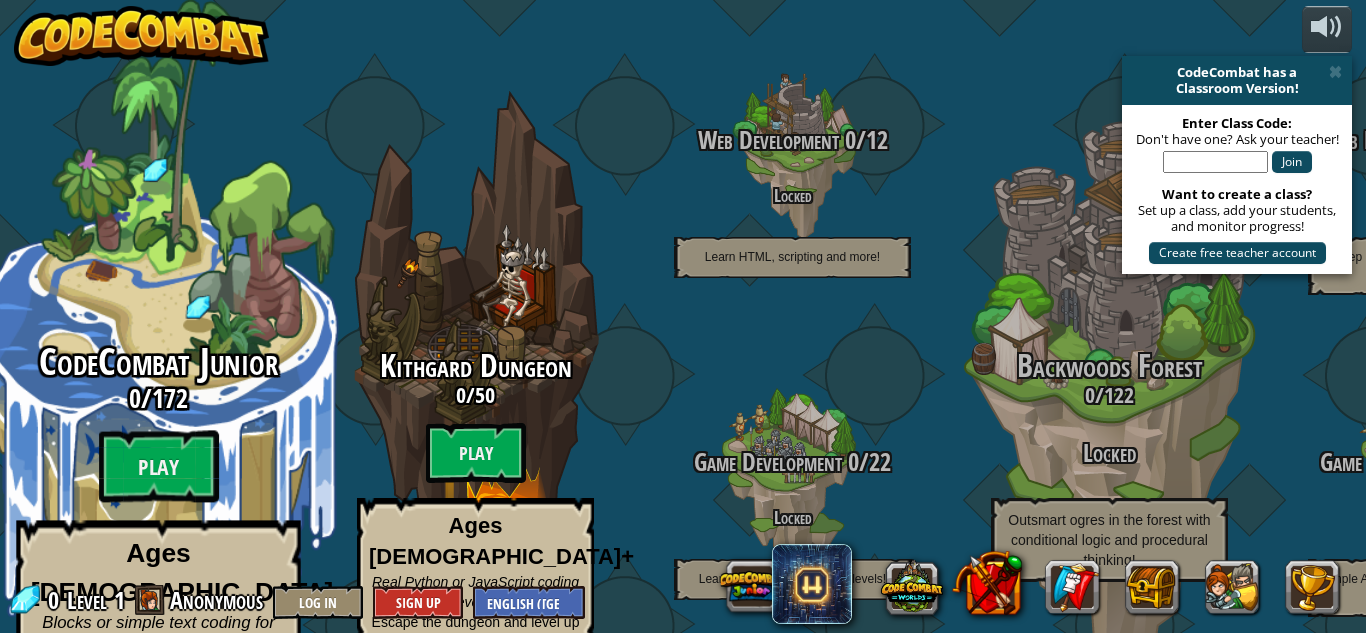click on "CodeCombat Junior" at bounding box center (158, 362) 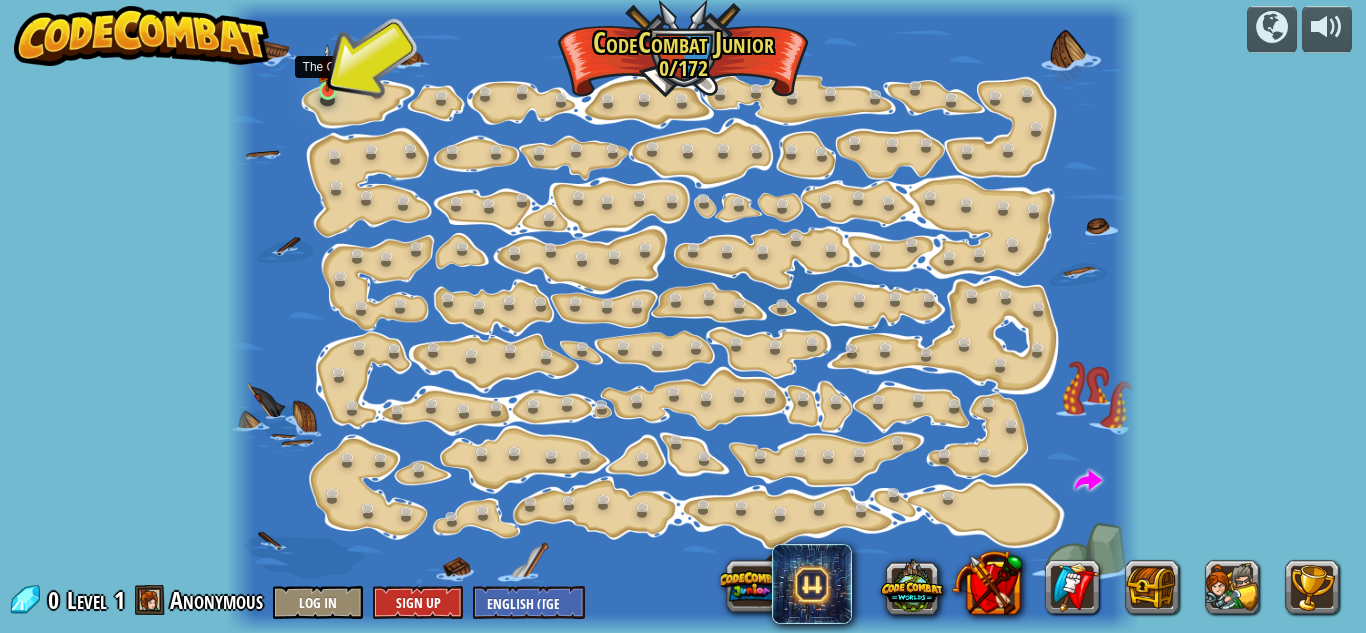 click at bounding box center (327, 68) 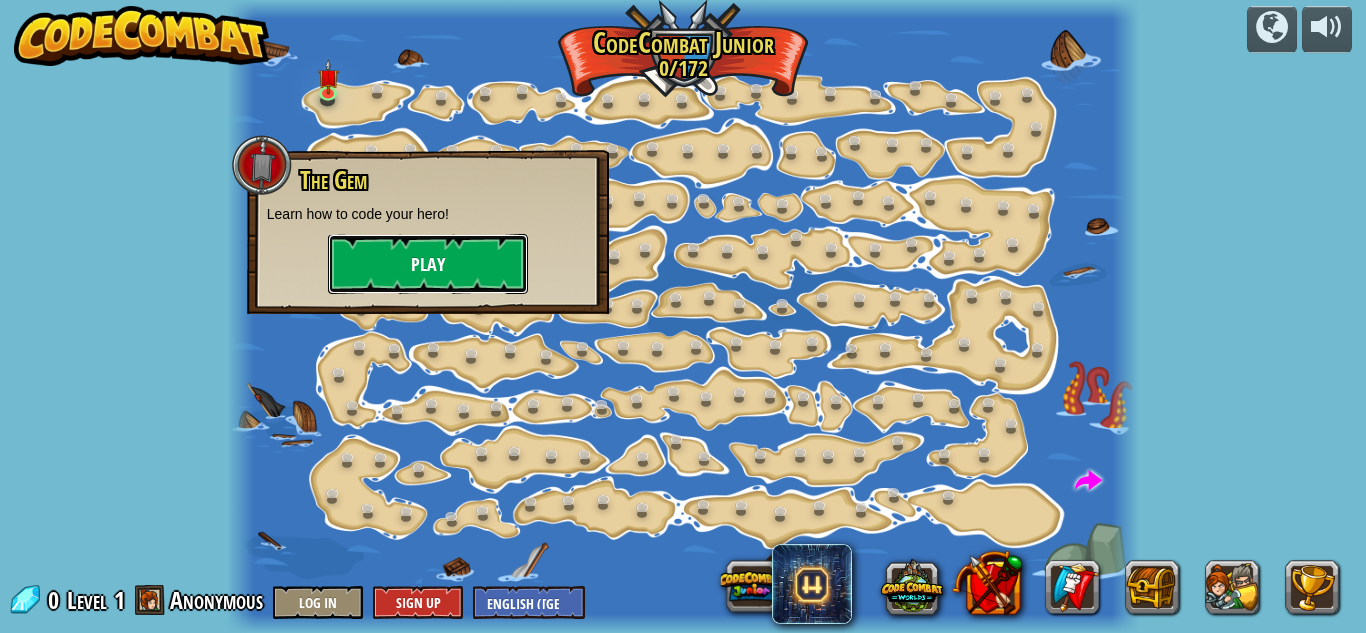 click on "Play" at bounding box center [428, 264] 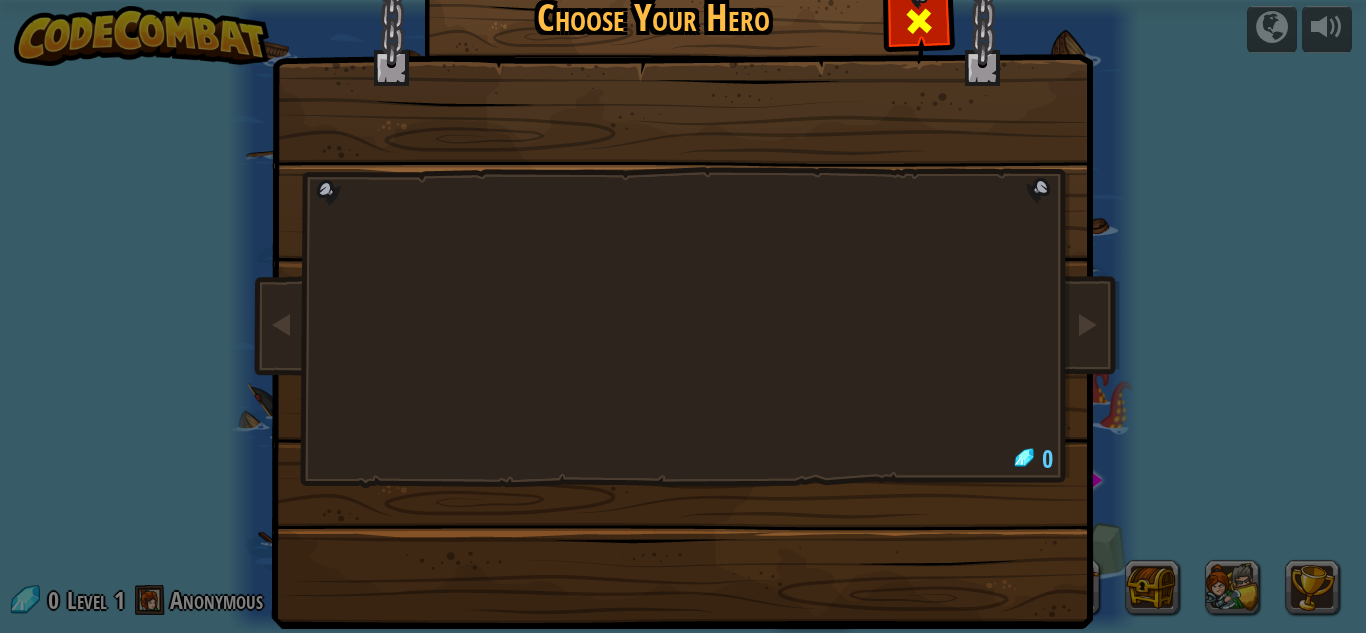 click at bounding box center [919, 21] 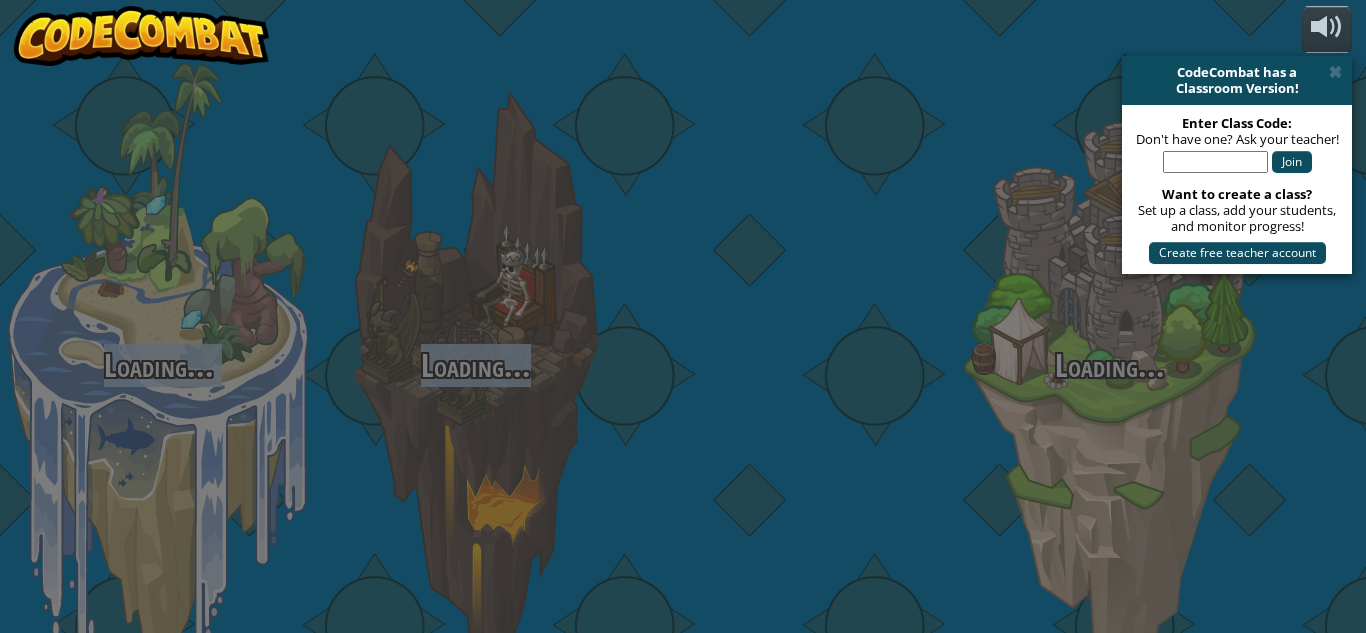 drag, startPoint x: 301, startPoint y: 497, endPoint x: 705, endPoint y: 441, distance: 407.86273 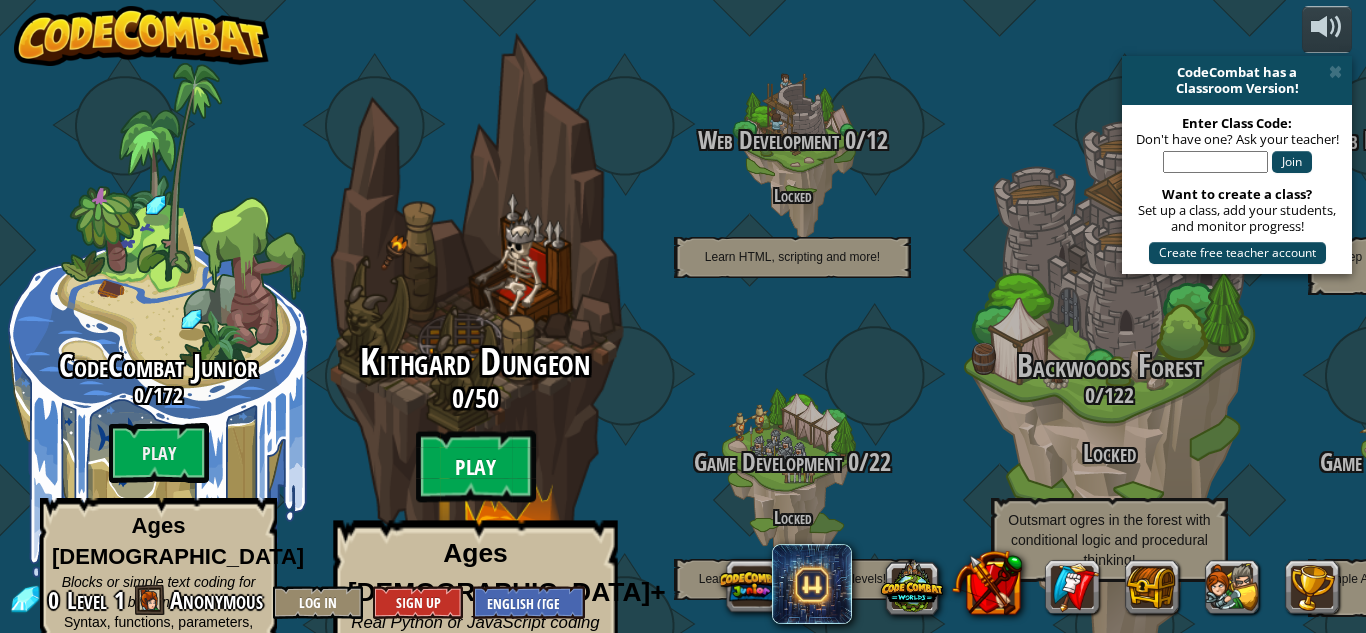 click on "Play" at bounding box center [476, 467] 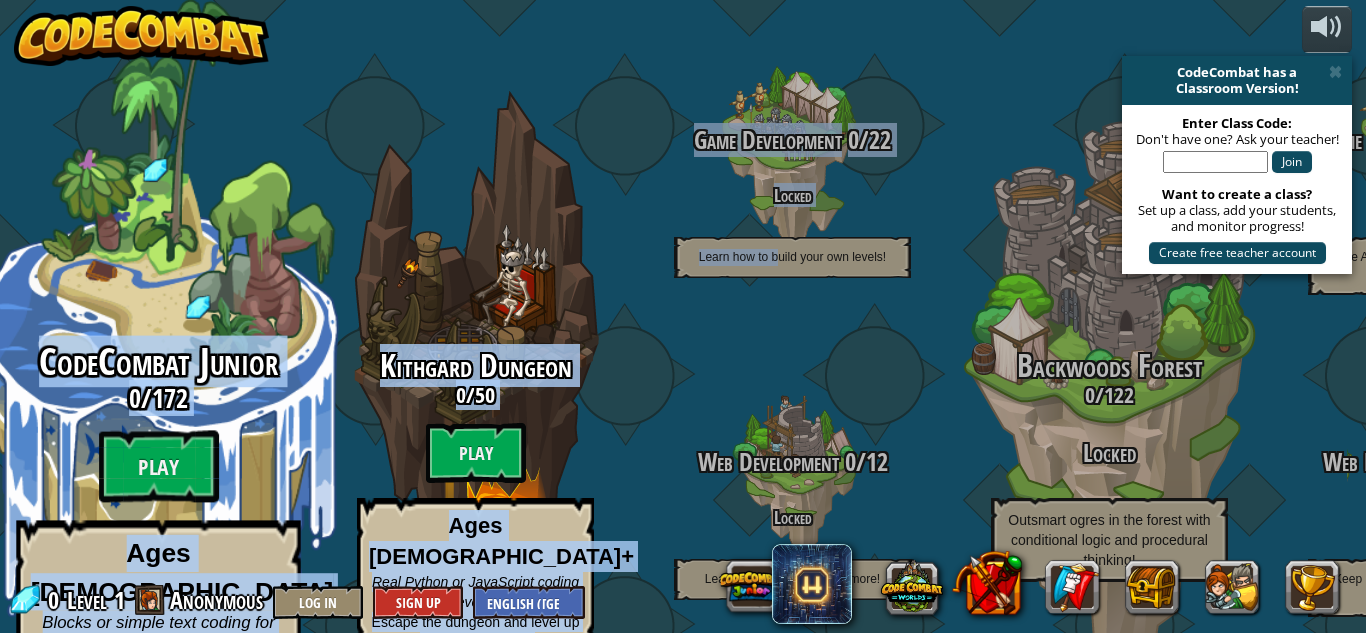 drag, startPoint x: 725, startPoint y: 256, endPoint x: 187, endPoint y: 151, distance: 548.1505 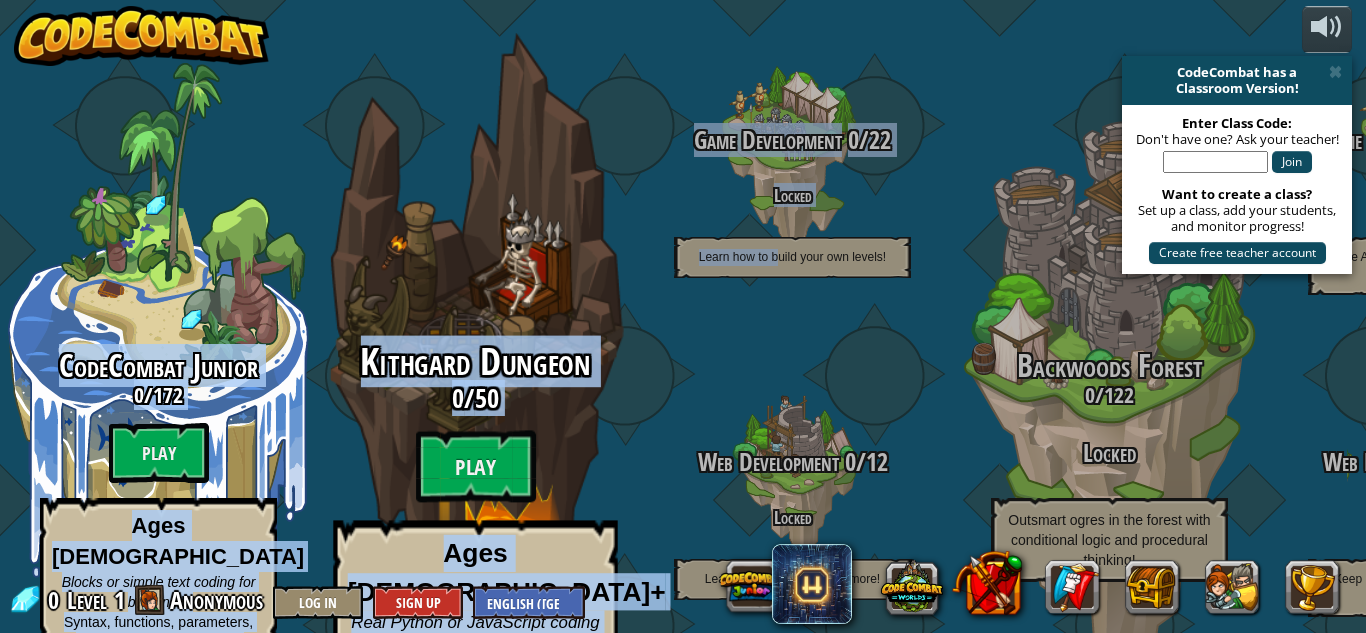 click on "Kithgard Dungeon" at bounding box center [475, 362] 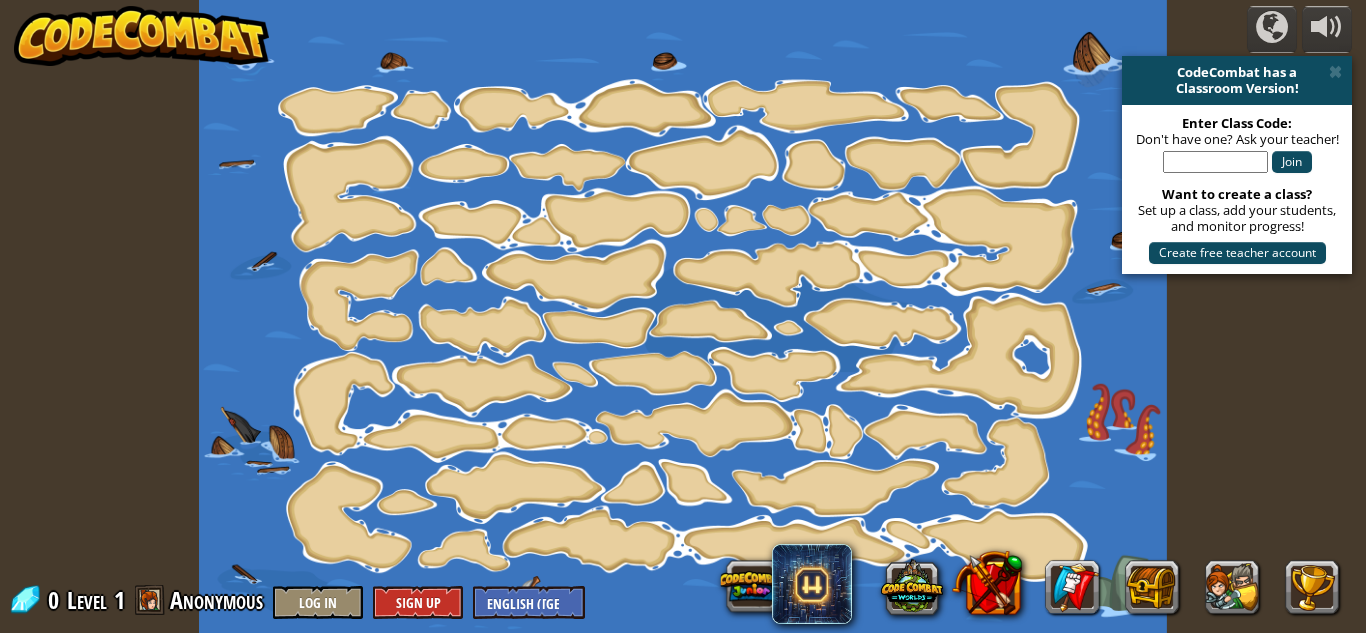 drag, startPoint x: 353, startPoint y: 73, endPoint x: 339, endPoint y: 100, distance: 30.413813 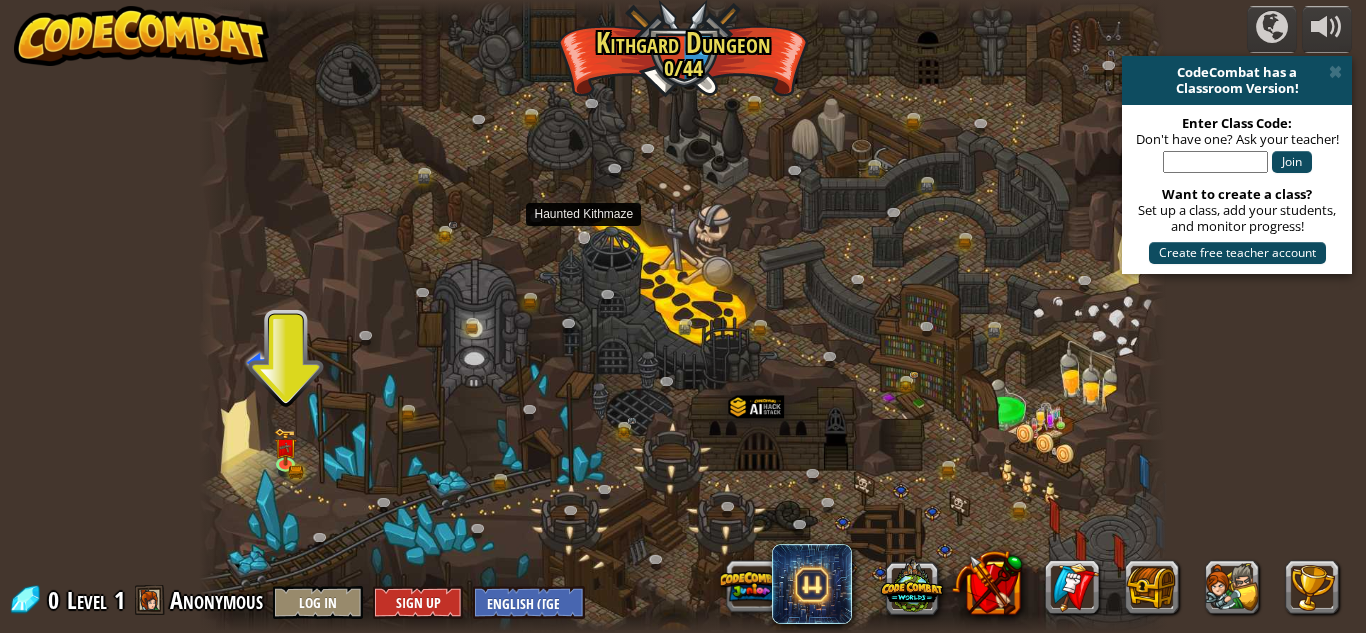 drag, startPoint x: 559, startPoint y: 242, endPoint x: 596, endPoint y: 234, distance: 37.85499 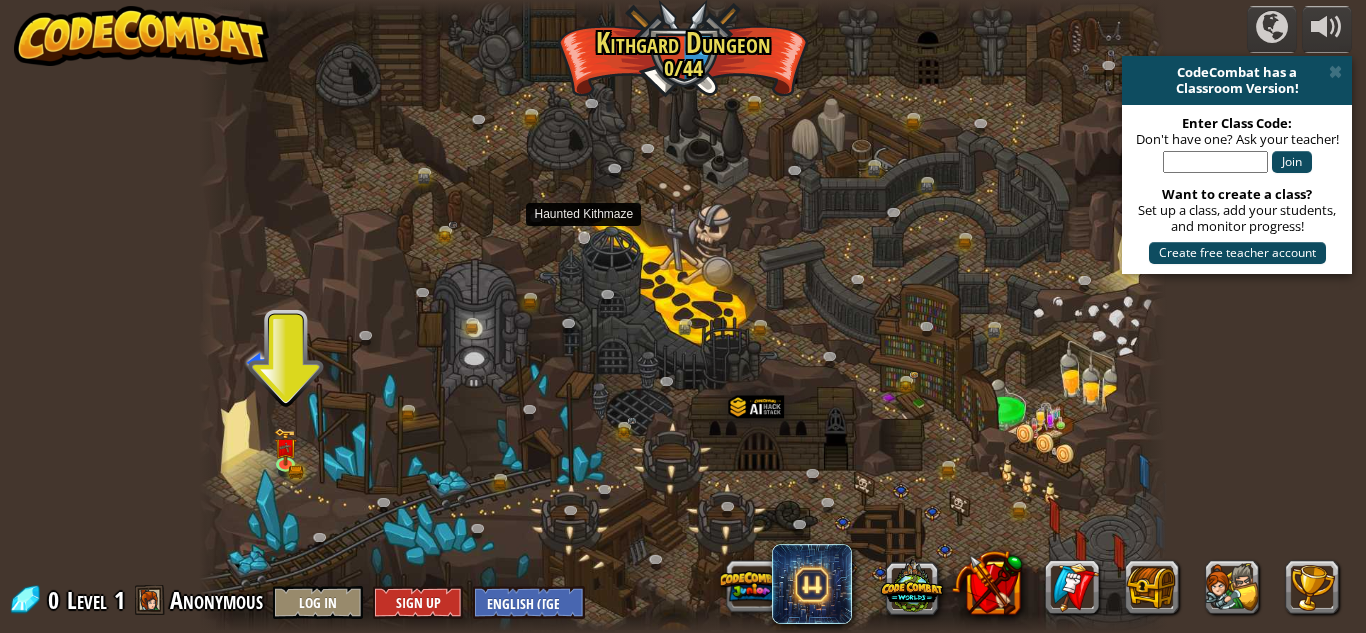 click on "Twisted Canyon (Locked) Challenge: collect the most gold using all the programming skills you've learned so far!
Basic Syntax While Loops Strings Variables Reading the Docs Known Enemy (Locked) Using your first variable to achieve victory.
Arguments Basic Syntax Strings Variables Hack and Dash (Locked) Escape the Dungeon Sprite with the help of a speed potion.
Arguments Basic Syntax Strings While Loops Dread Door (Locked) Behind a dread door lies a chest full of riches.
Arguments Basic Syntax Strings While Loops Master of Names (Locked) Use your new coding powers to target nameless enemies.
Arguments Basic Syntax Variables Pong Pong (Locked) Challenge: write the shortest solution using all the programming skills you've learned so far!
Basic Syntax Reading the Docs Ingredient Identification (Locked) Variables are like labeled bottles that hold data.
Basic Syntax Variables Cupboards of Kithgard (Locked) Who knows what horrors lurk in the Cupboards of Kithgard?
Arguments Basic Syntax Strings" at bounding box center [683, 316] 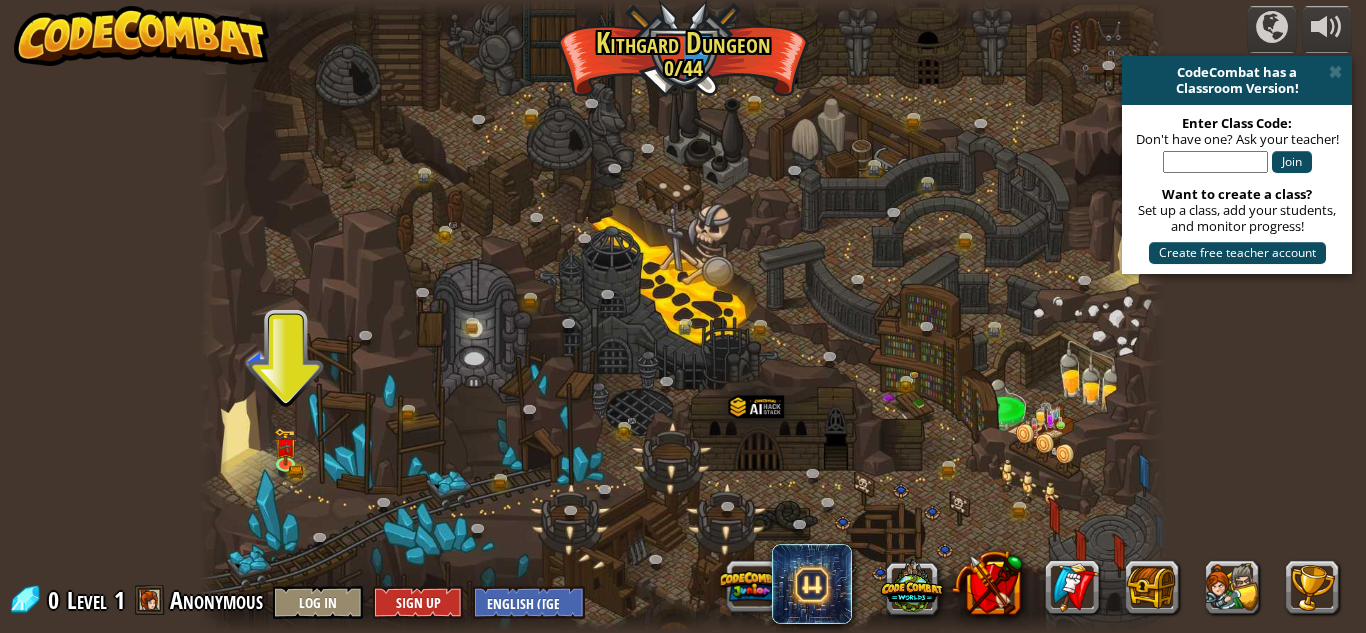 drag, startPoint x: 687, startPoint y: 401, endPoint x: 666, endPoint y: 230, distance: 172.28465 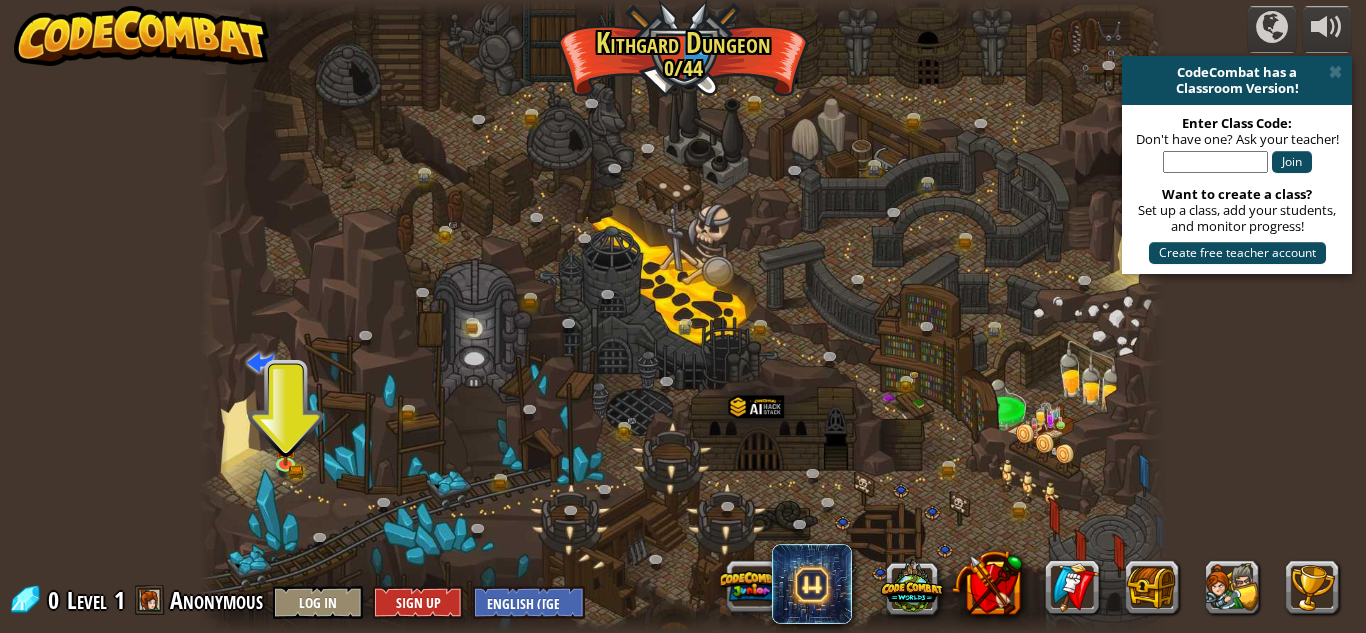 click at bounding box center [683, 316] 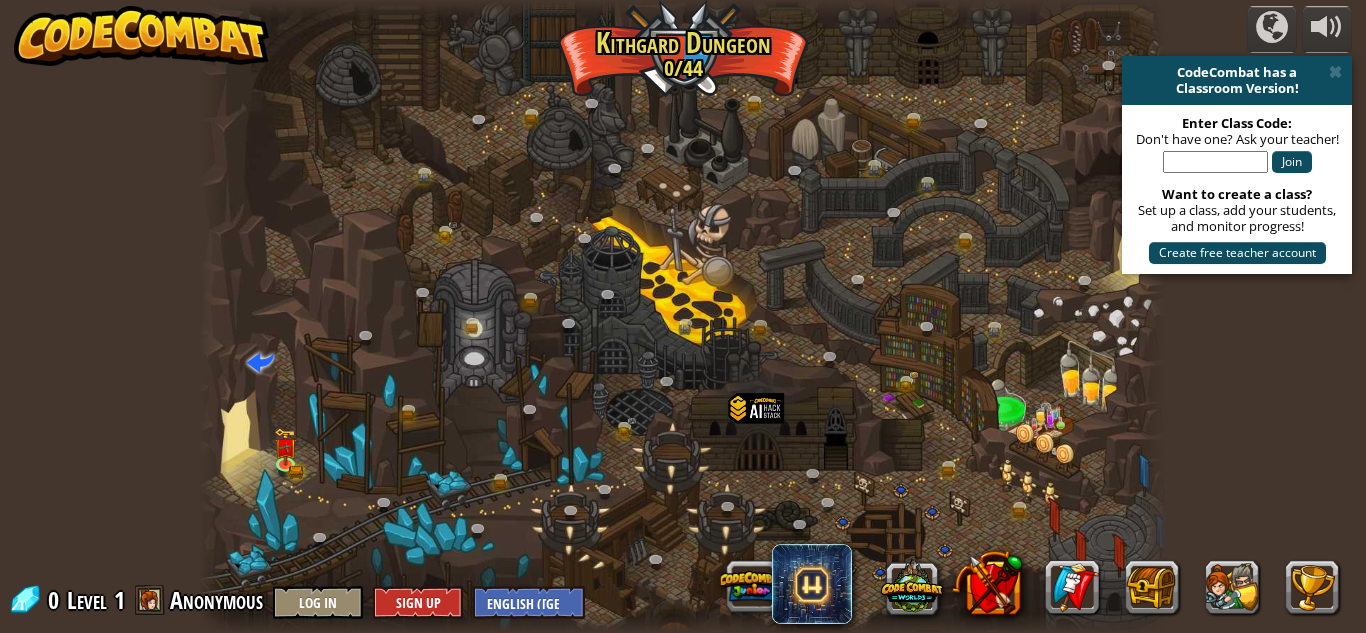 drag, startPoint x: 1049, startPoint y: 428, endPoint x: 737, endPoint y: 421, distance: 312.07852 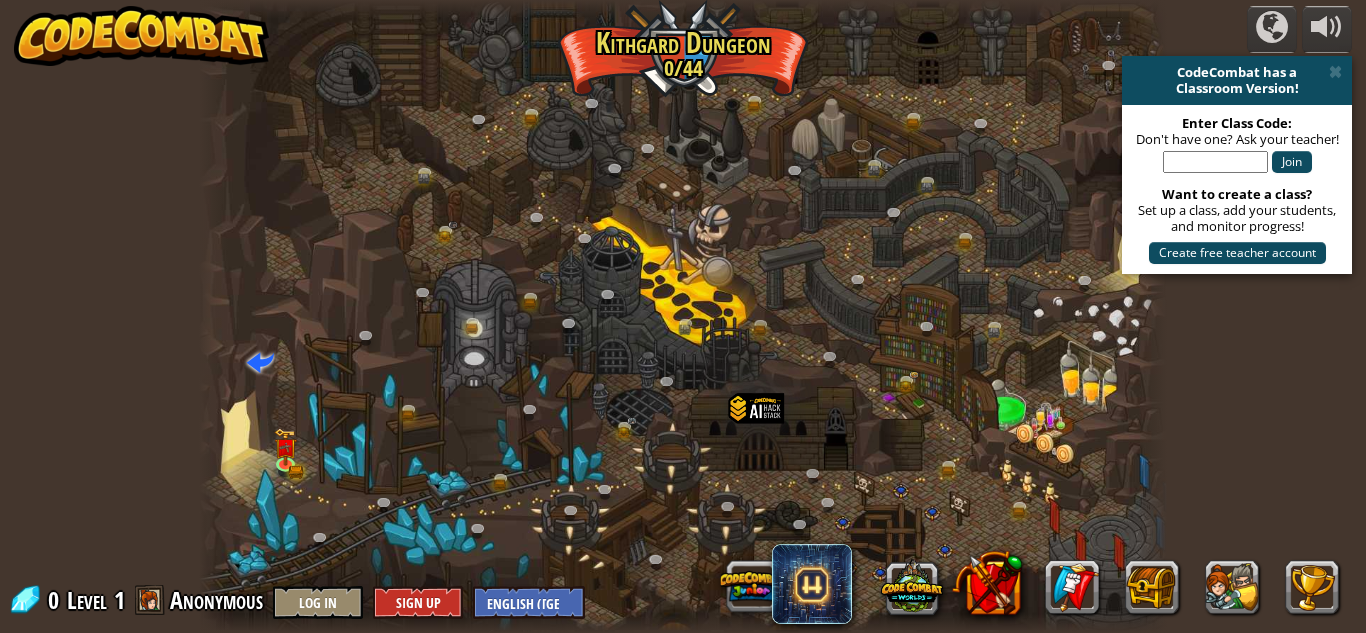 click at bounding box center (683, 316) 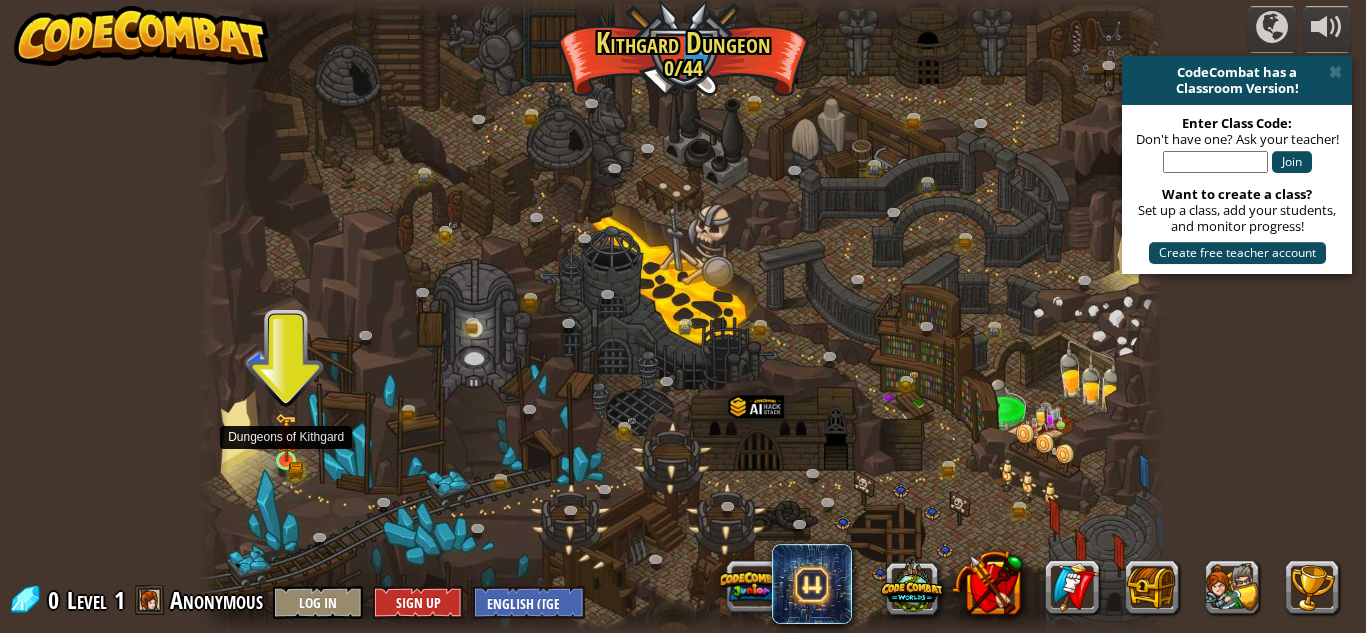 click at bounding box center (286, 438) 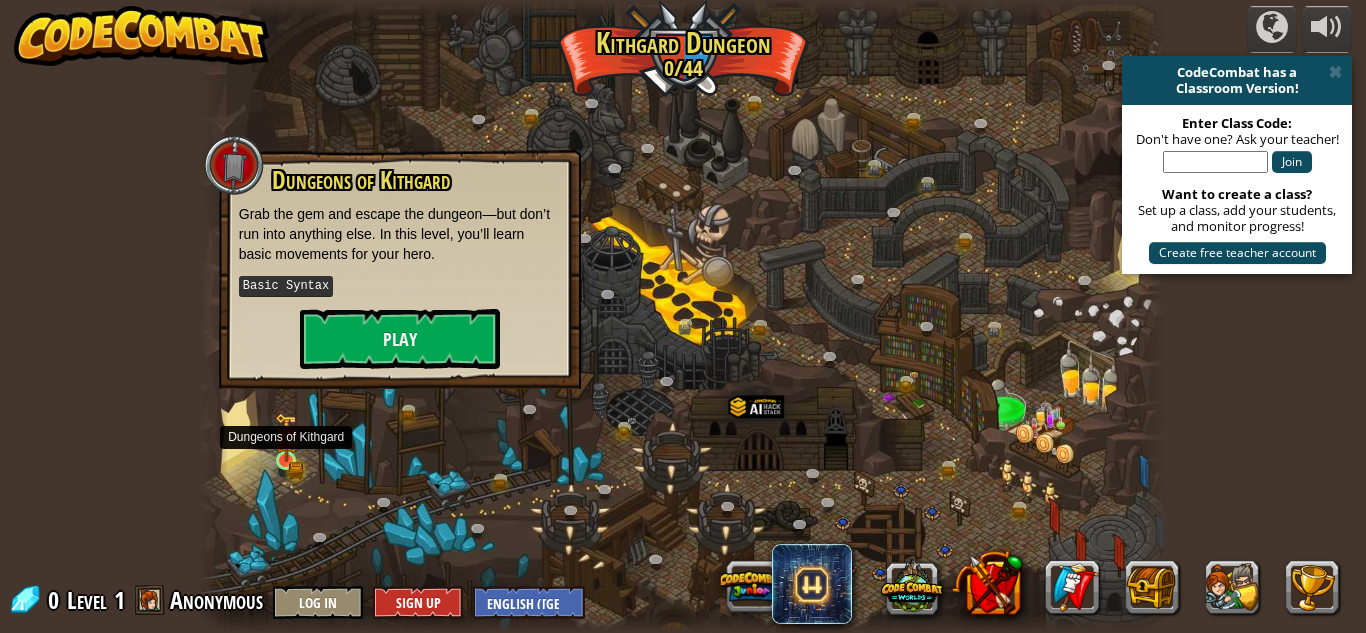 click at bounding box center [286, 438] 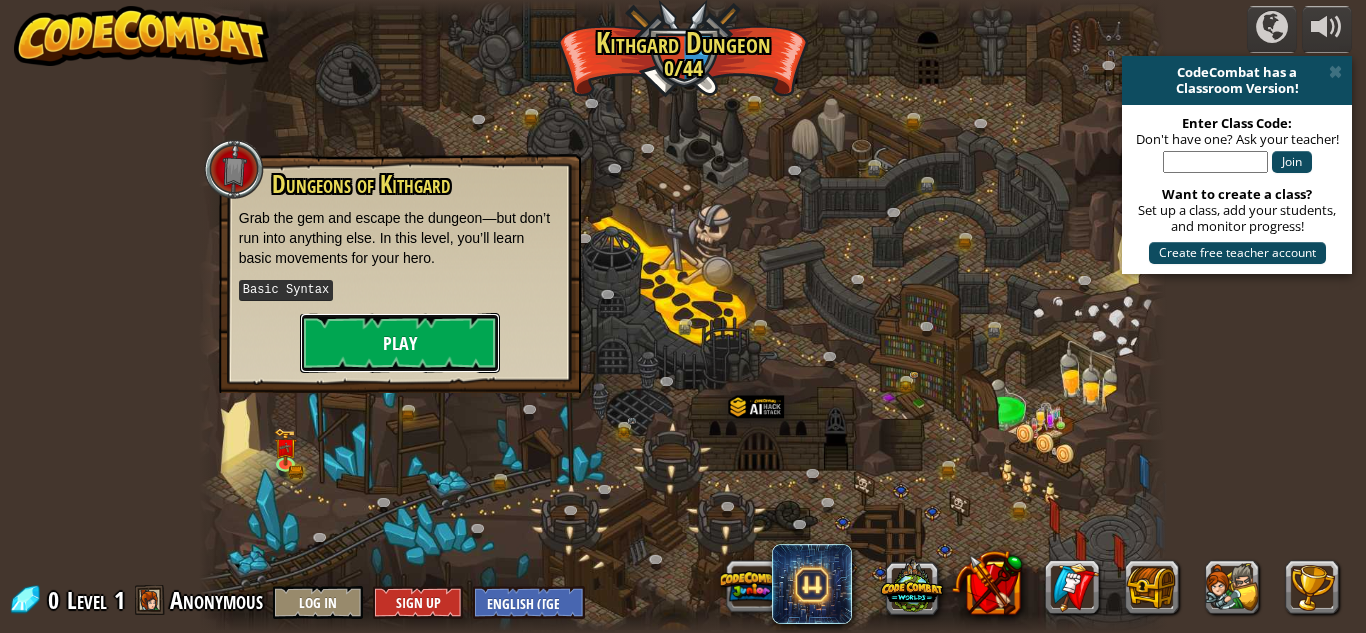 click on "Play" at bounding box center (400, 343) 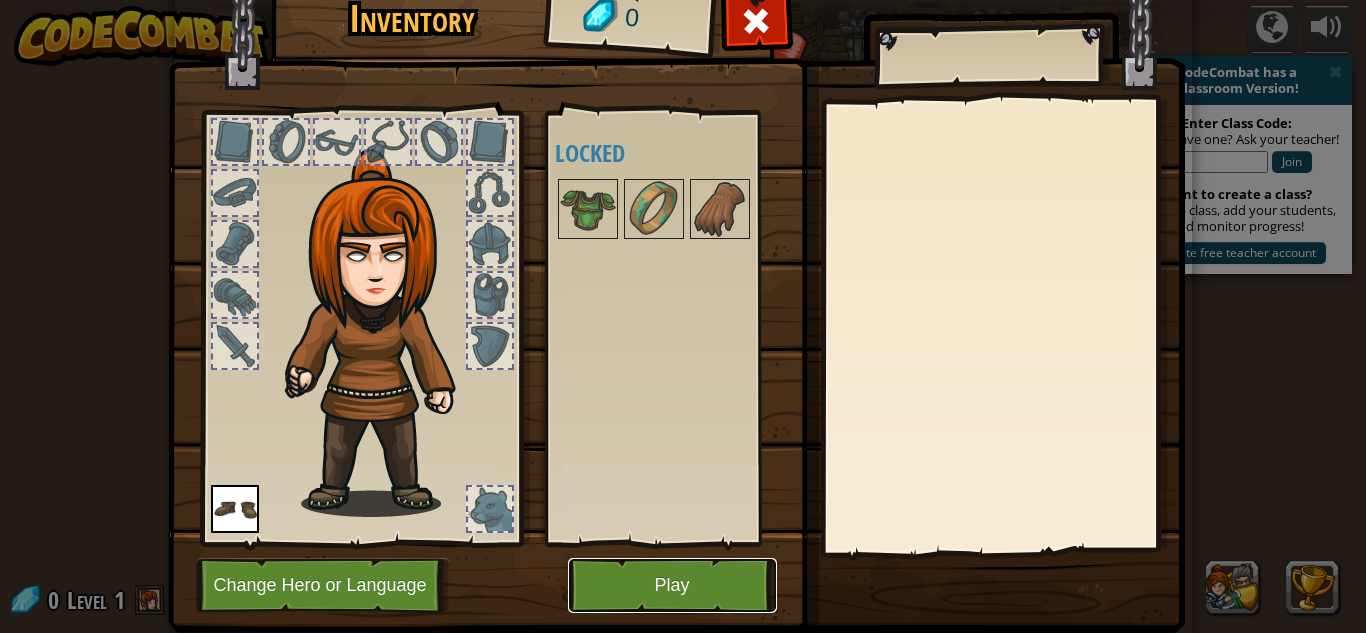 click on "Play" at bounding box center [672, 585] 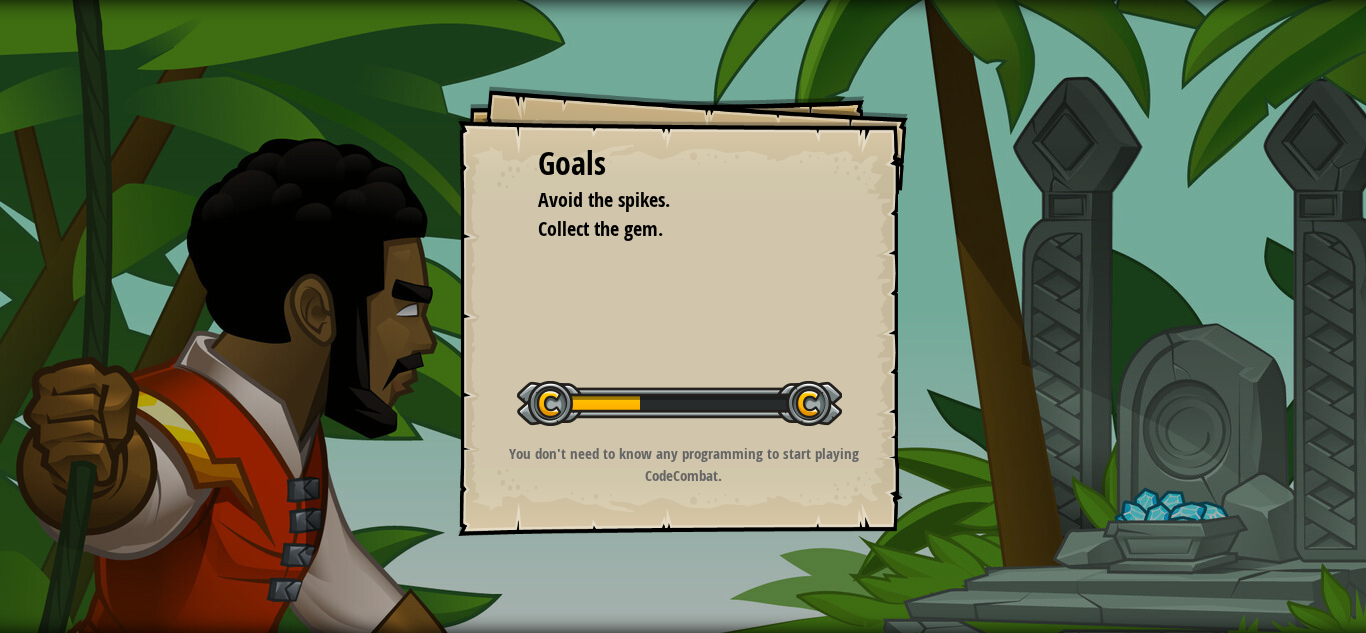 click on "Goals Avoid the spikes. Collect the gem. Start Level Error loading from server. Try refreshing the page. You'll need a subscription to play this level. Subscribe You'll need to join a course to play this level. Back to my courses Ask your teacher to assign a license to you so you can continue to play CodeCombat! Back to my courses This level is locked. Back to my courses You don't need to know any programming to start playing CodeCombat.
Map Dungeons of Kithgard Game Menu Done Sign Up Hints Loading... 1     XXXXXXXXXXXXXXXXXXXXXXXXXXXXXXXXXXXXXXXXXXXXXXXXXXXXXXXXXXXXXXXXXXXXXXXXXXXXXXXXXXXXXXXXXXXXXXXXXXXXXXXXXXXXXXXXXXXXXXXXXXXXXXXXXXXXXXXXXXXXXXXXXXXXXXXXXXXXXXXXXXXXXXXXXXXXXXXXXXXXXXXXXXXXXXXXXXXXXXXXXXXXXXXXXXXXXXXXXXXXXXXXXXXXXXXXXXXXXXXXXXXXXXXXXXXXXXXX Solution × Running Submit Done × Fix Your Code Need help? Ask the AI Loading... Goals : Running... ♫ Skip Directions : Hint 1 1 / 4 Next
Guide your hero by writing a program with code!
Want more hints? Ask the AI x Inventory 0 Available" at bounding box center [683, 0] 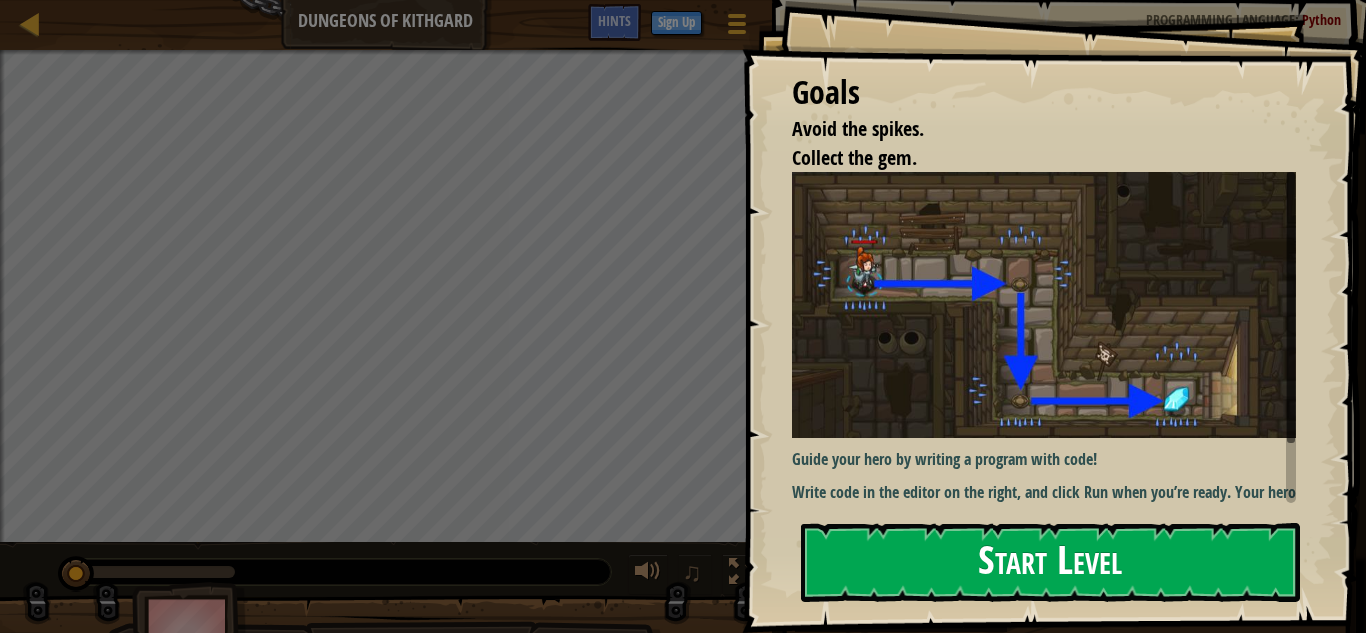 click on "Start Level" at bounding box center (1050, 562) 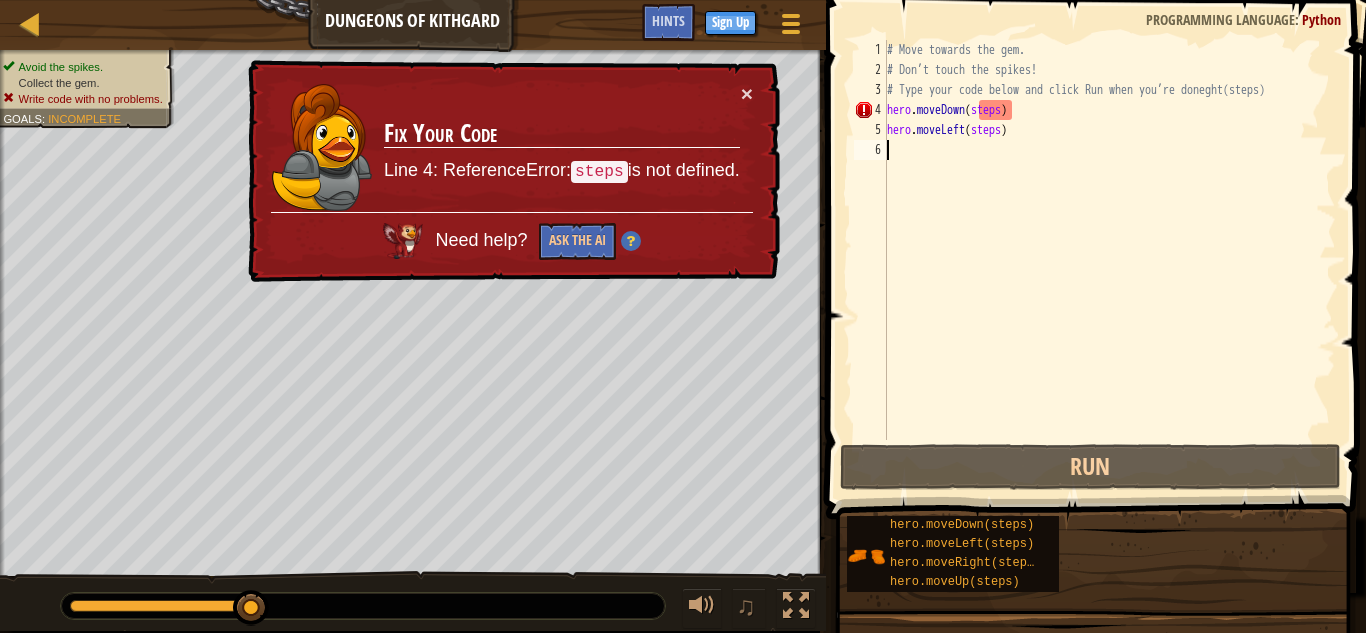 drag, startPoint x: 251, startPoint y: 595, endPoint x: 384, endPoint y: 616, distance: 134.64769 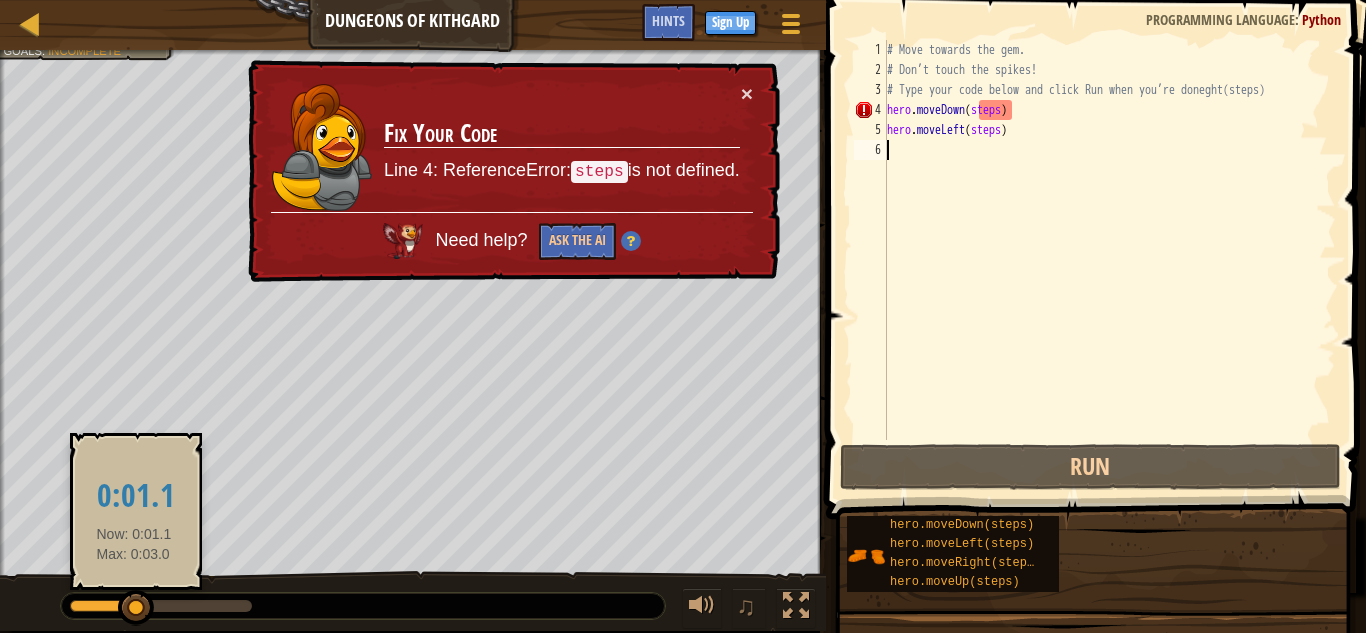 drag, startPoint x: 245, startPoint y: 602, endPoint x: 134, endPoint y: 603, distance: 111.0045 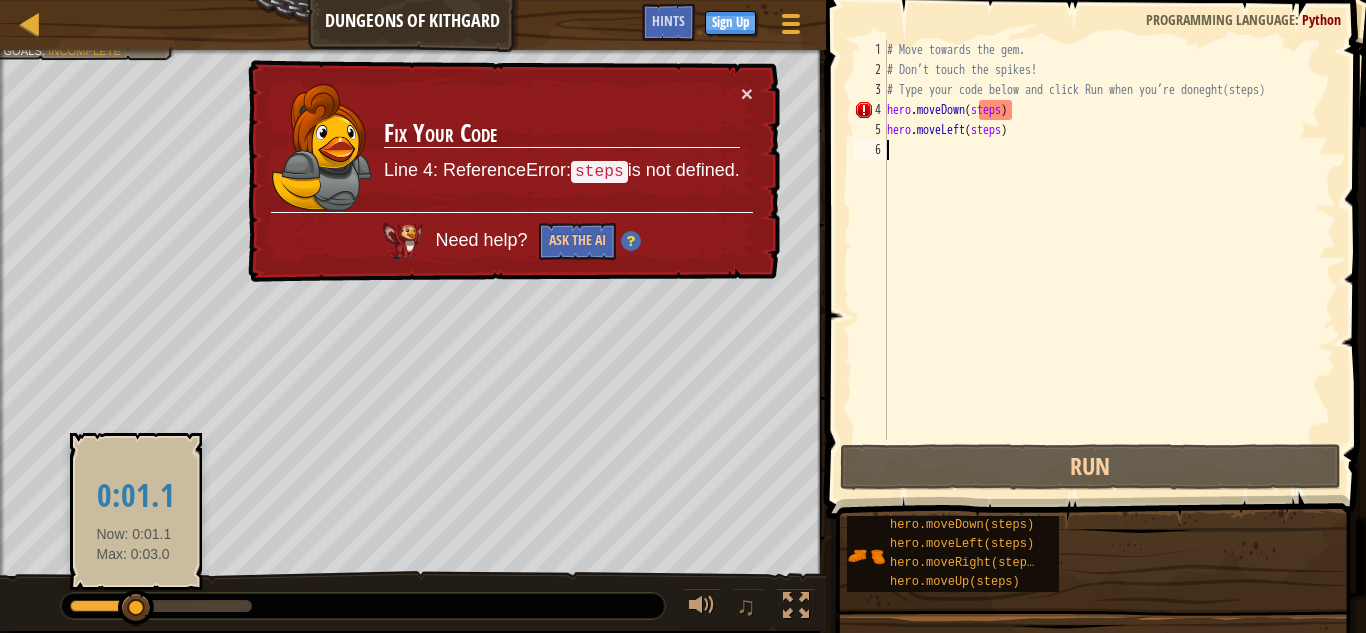 click at bounding box center [136, 608] 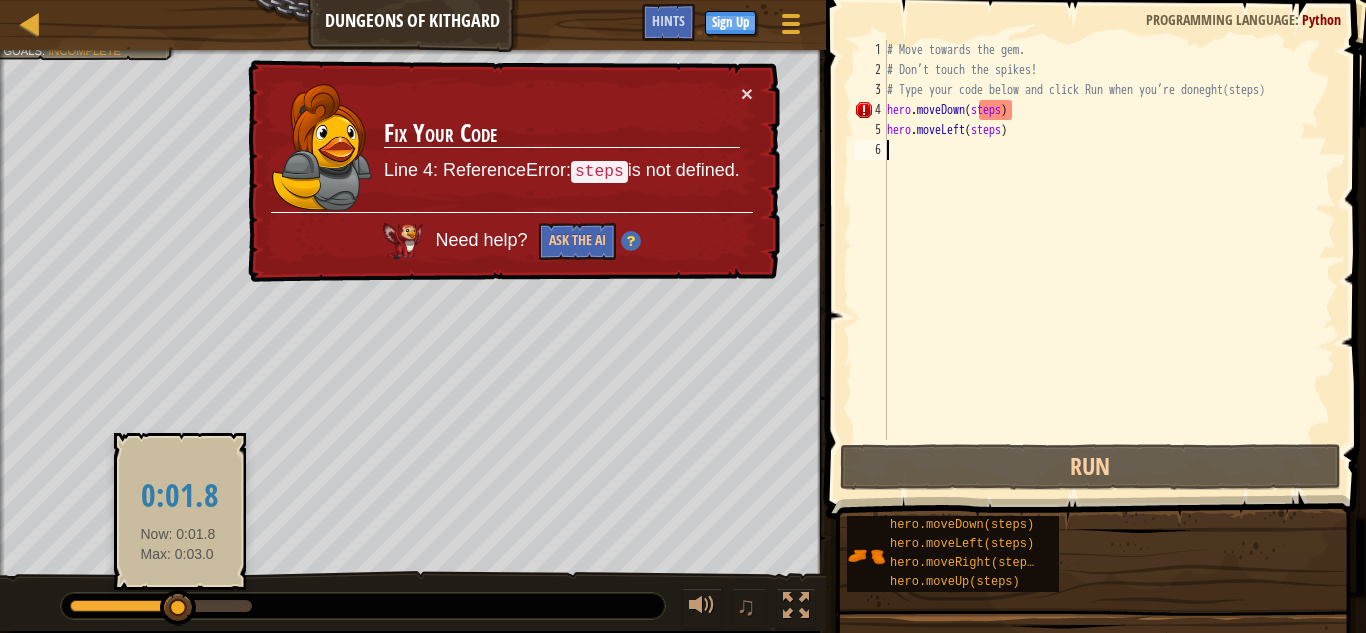 drag, startPoint x: 178, startPoint y: 601, endPoint x: 266, endPoint y: 607, distance: 88.20431 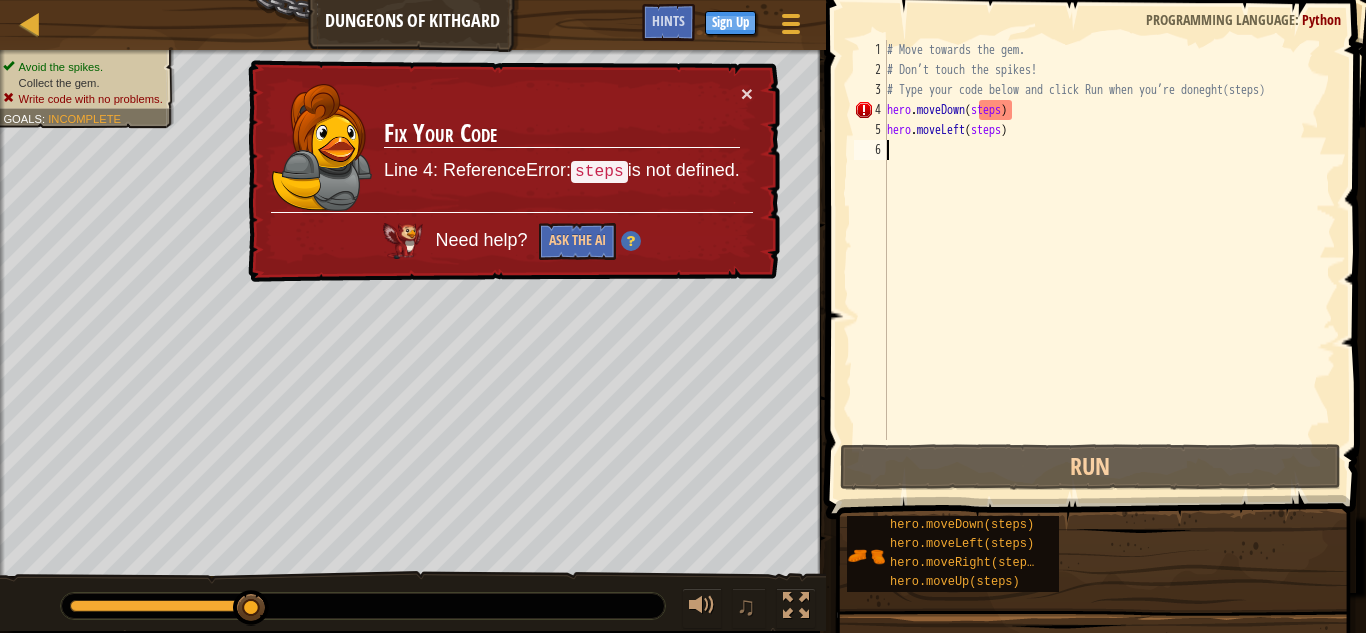 drag, startPoint x: 308, startPoint y: 610, endPoint x: 331, endPoint y: 613, distance: 23.194826 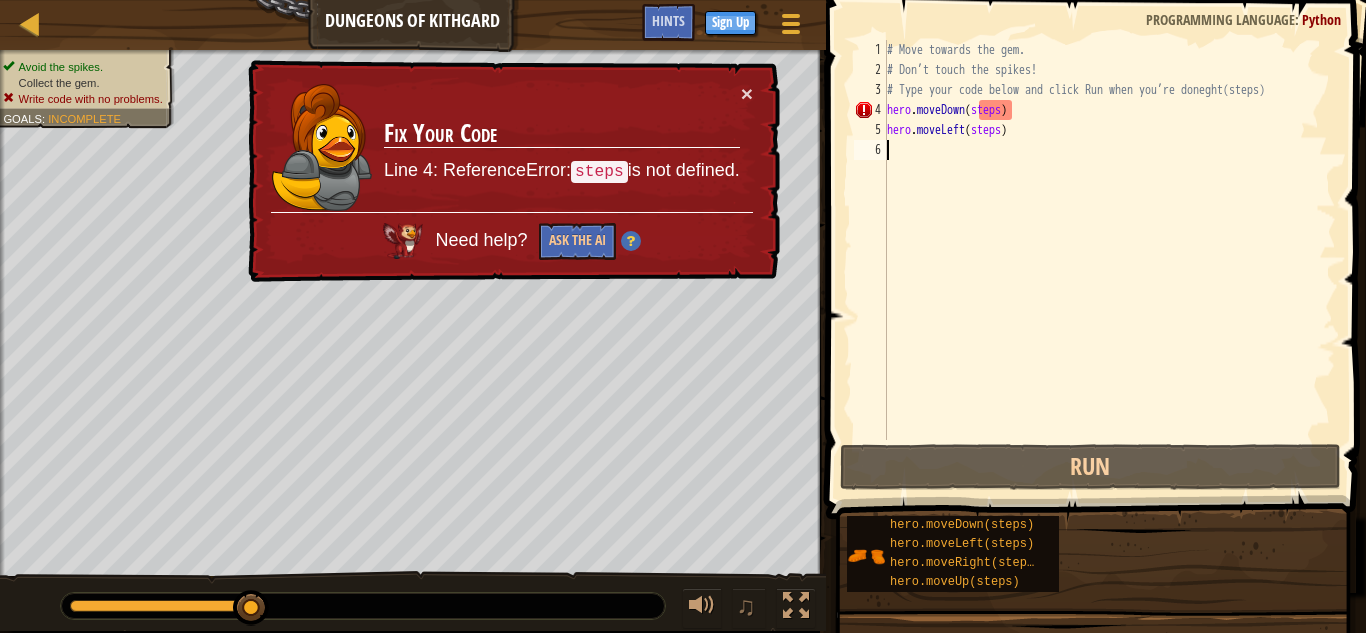 click at bounding box center (363, 606) 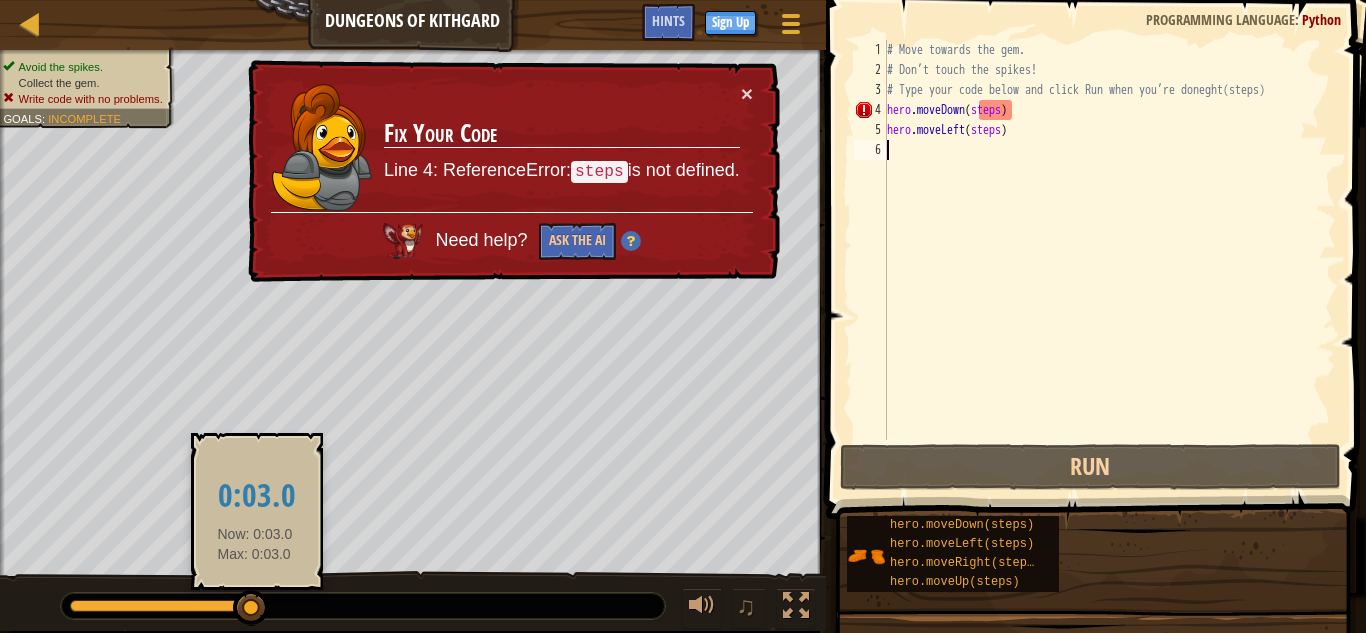 click on "♫" at bounding box center (413, 601) 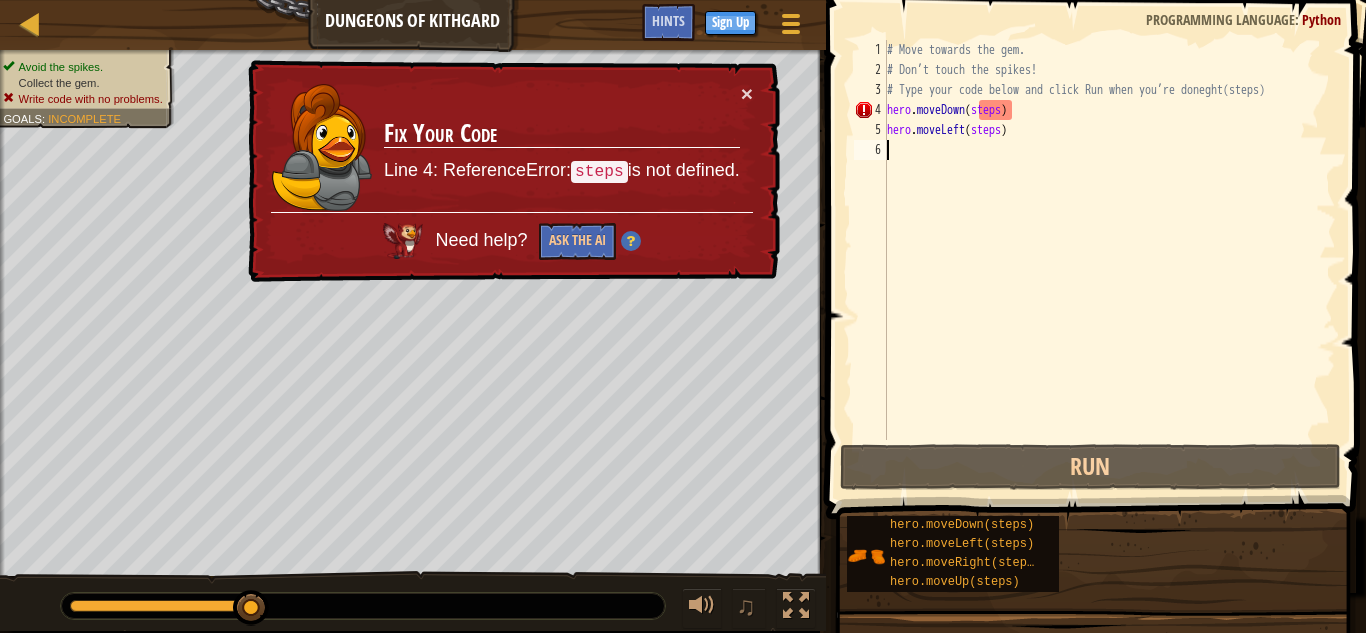 click on "Avoid the spikes. Collect the gem. Write code with no problems. Goals : Incomplete ♫ Anya 11 x: 6 y: 18 No target" at bounding box center (683, 340) 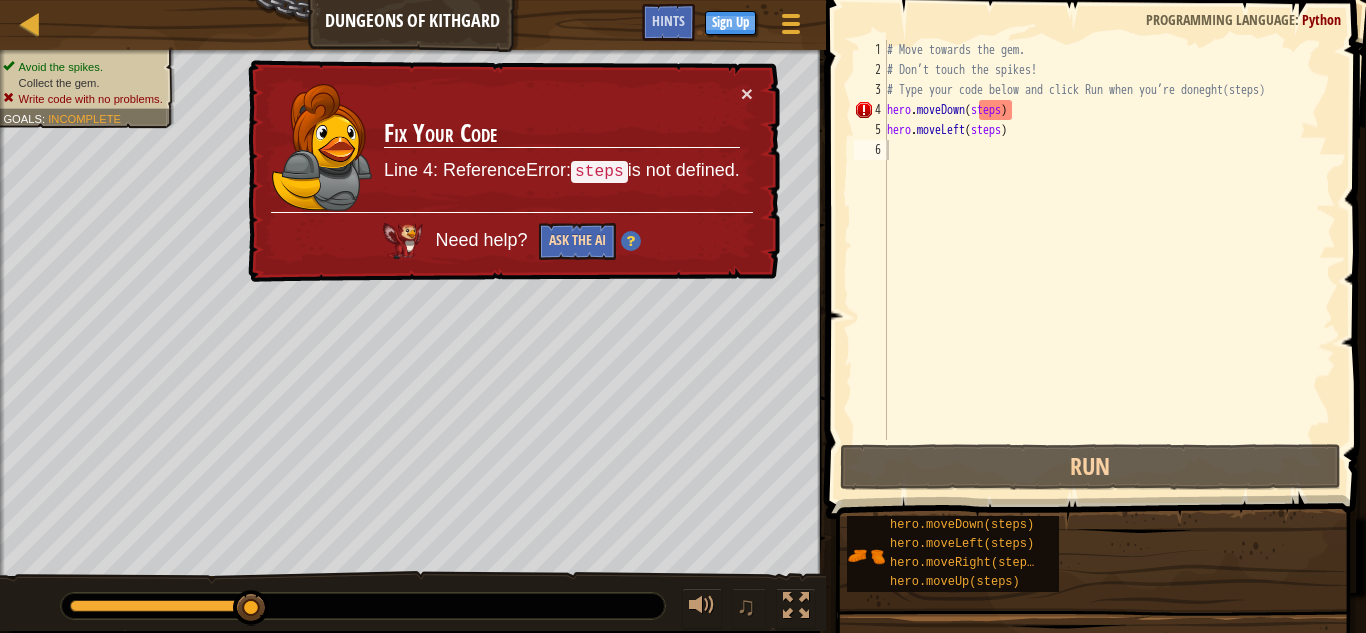 drag, startPoint x: 590, startPoint y: 211, endPoint x: 581, endPoint y: 236, distance: 26.57066 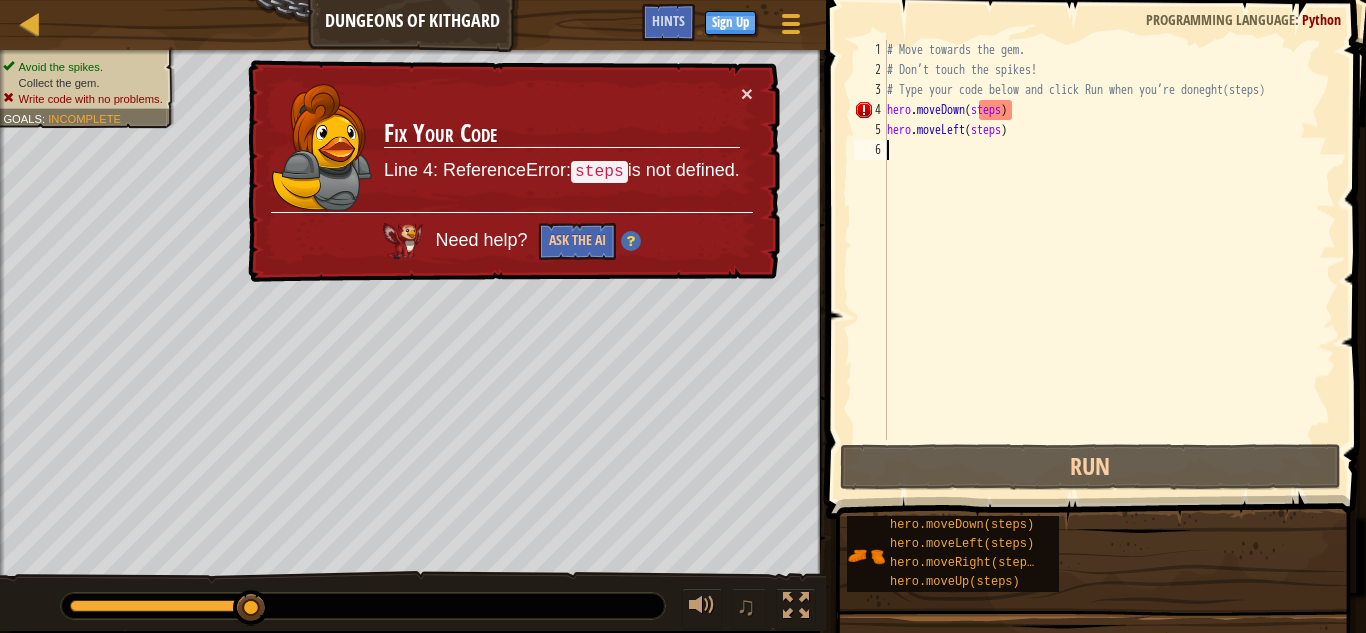 click on "Need help?" at bounding box center [483, 239] 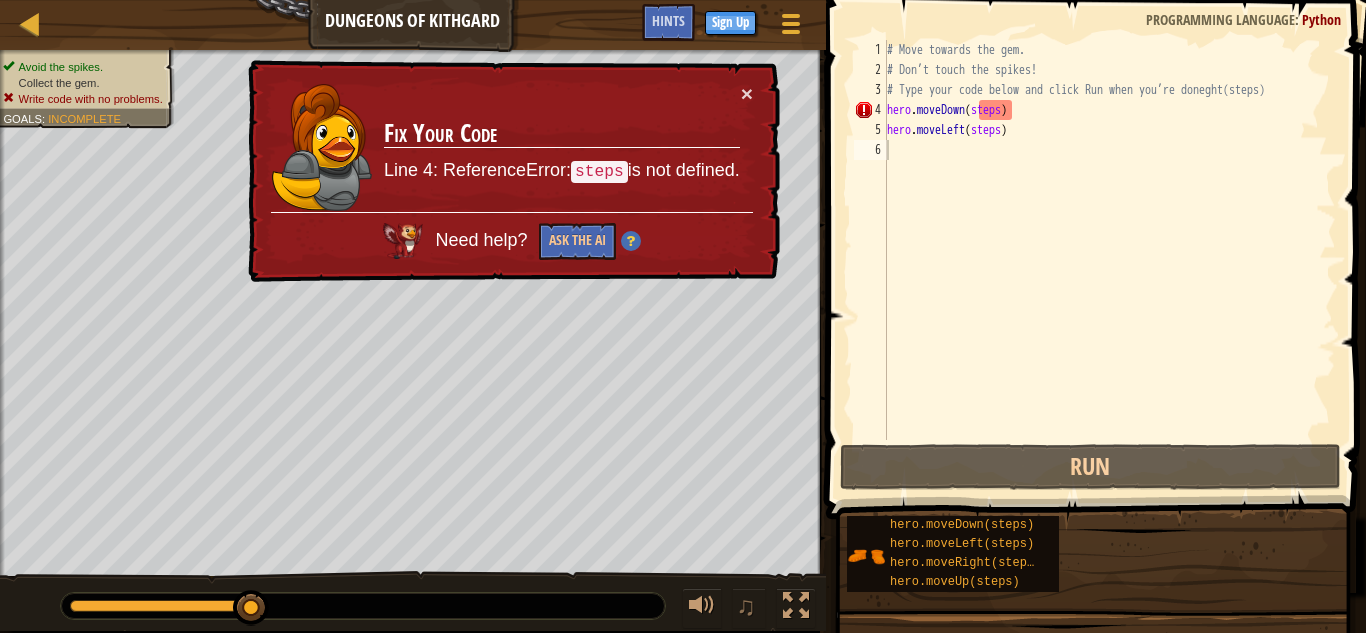 click on "Need help?" at bounding box center [482, 239] 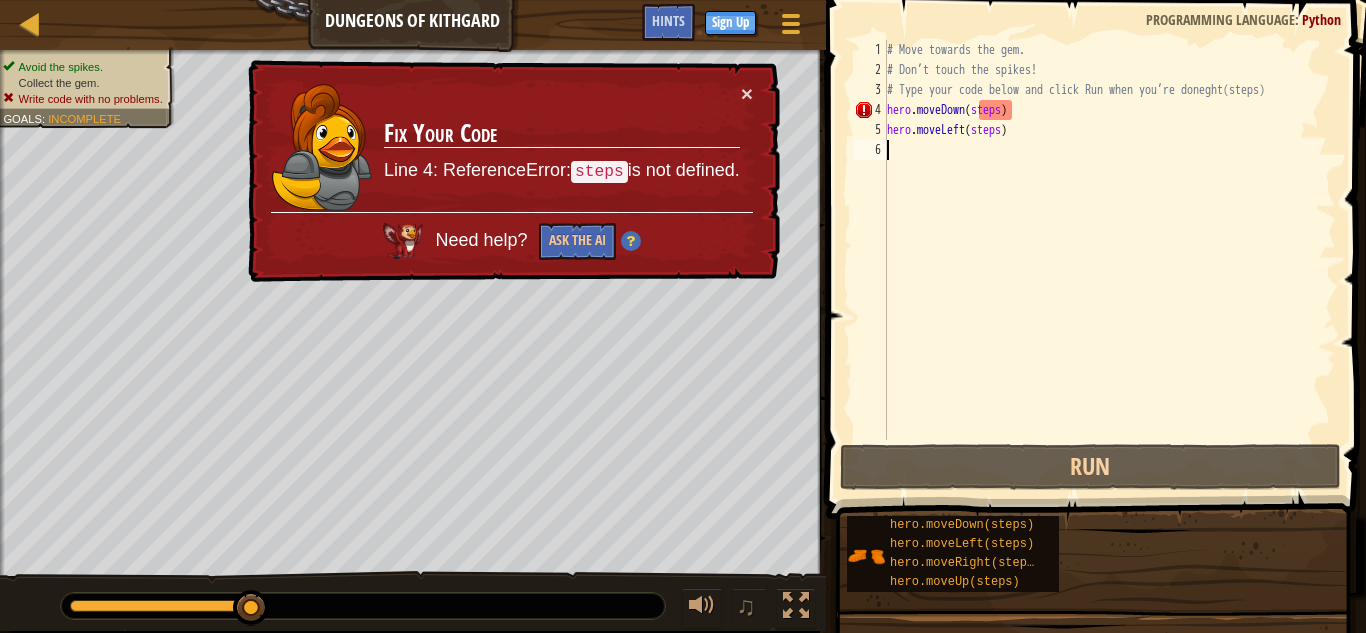 click on "× Fix Your Code Line 4: ReferenceError:  steps  is not defined.
Need help? Ask the AI" at bounding box center (512, 171) 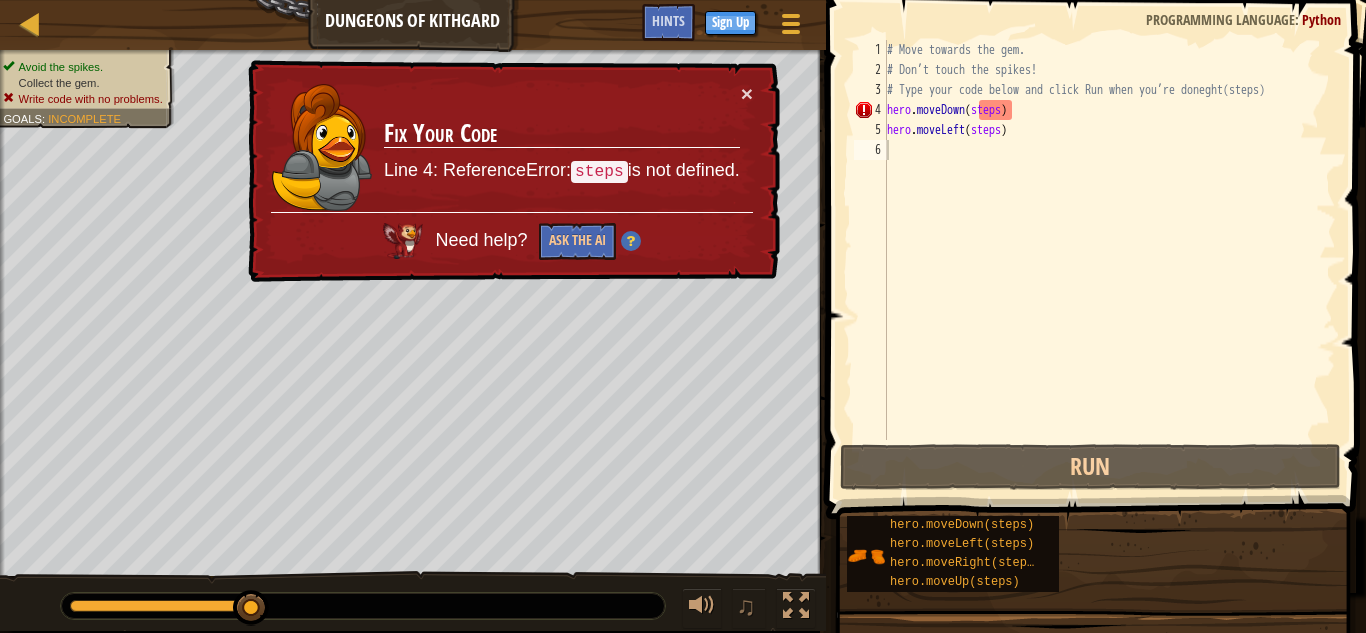 drag, startPoint x: 573, startPoint y: 159, endPoint x: 595, endPoint y: 158, distance: 22.022715 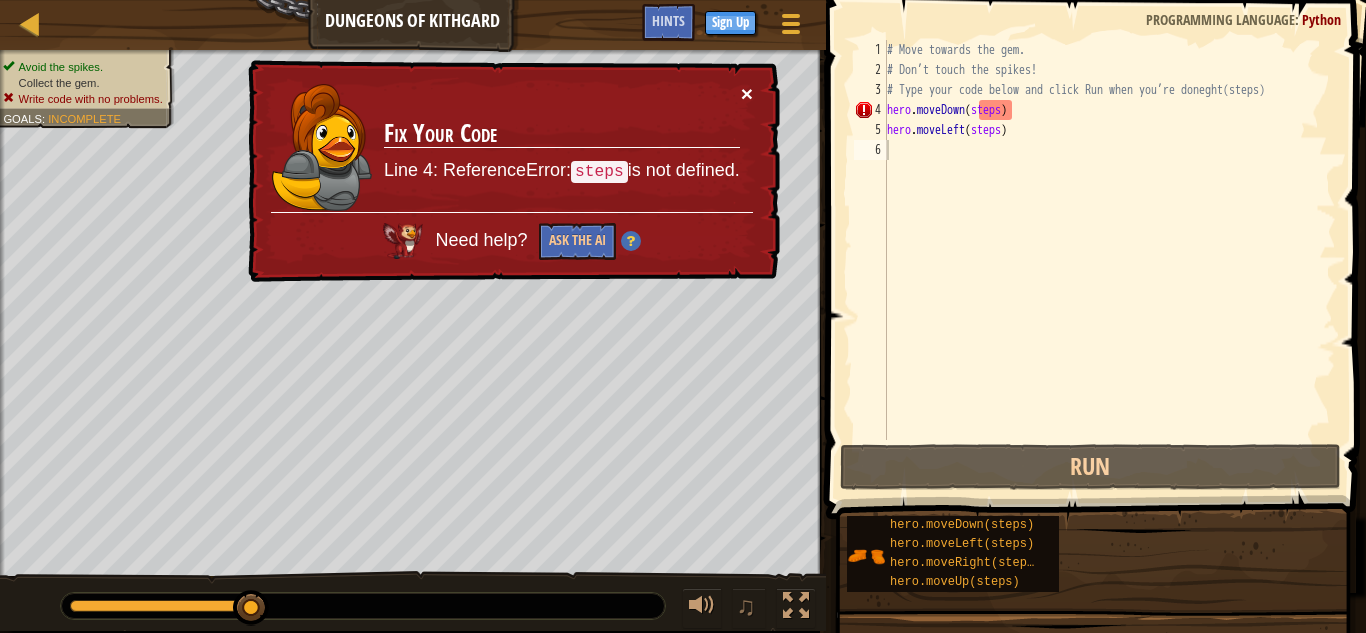 click on "×" at bounding box center (748, 97) 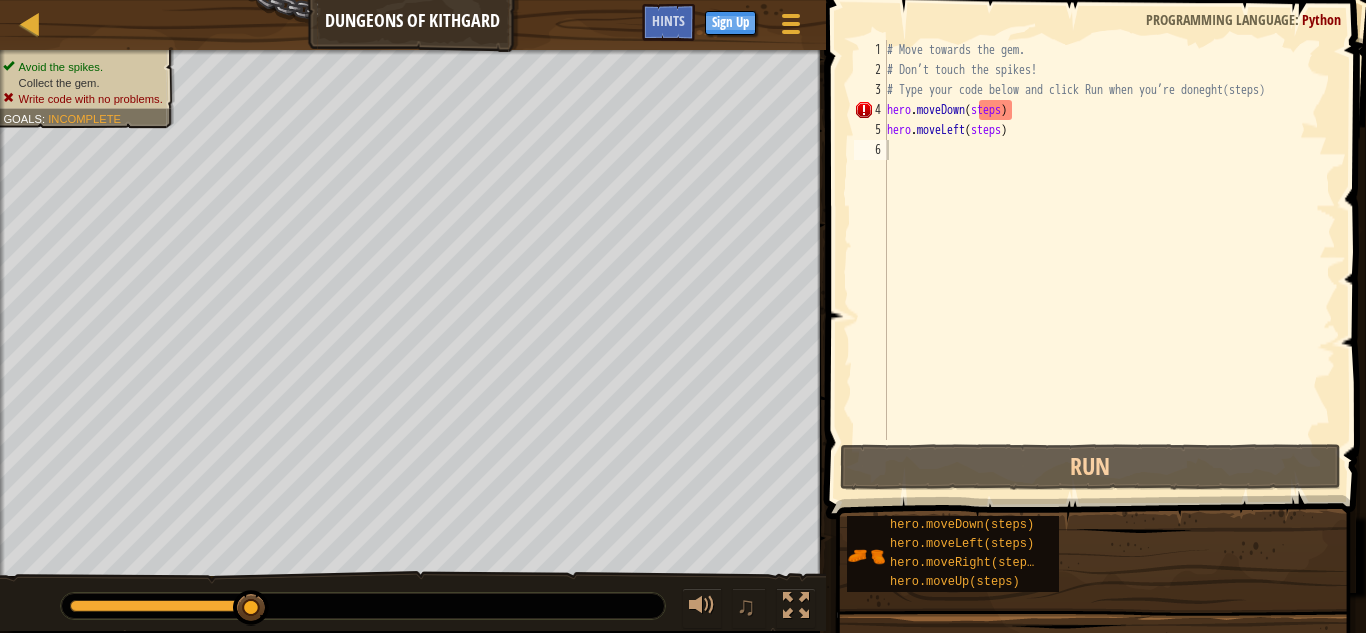 click on "Avoid the spikes. Collect the gem. Write code with no problems. Goals : Incomplete" at bounding box center (84, 83) 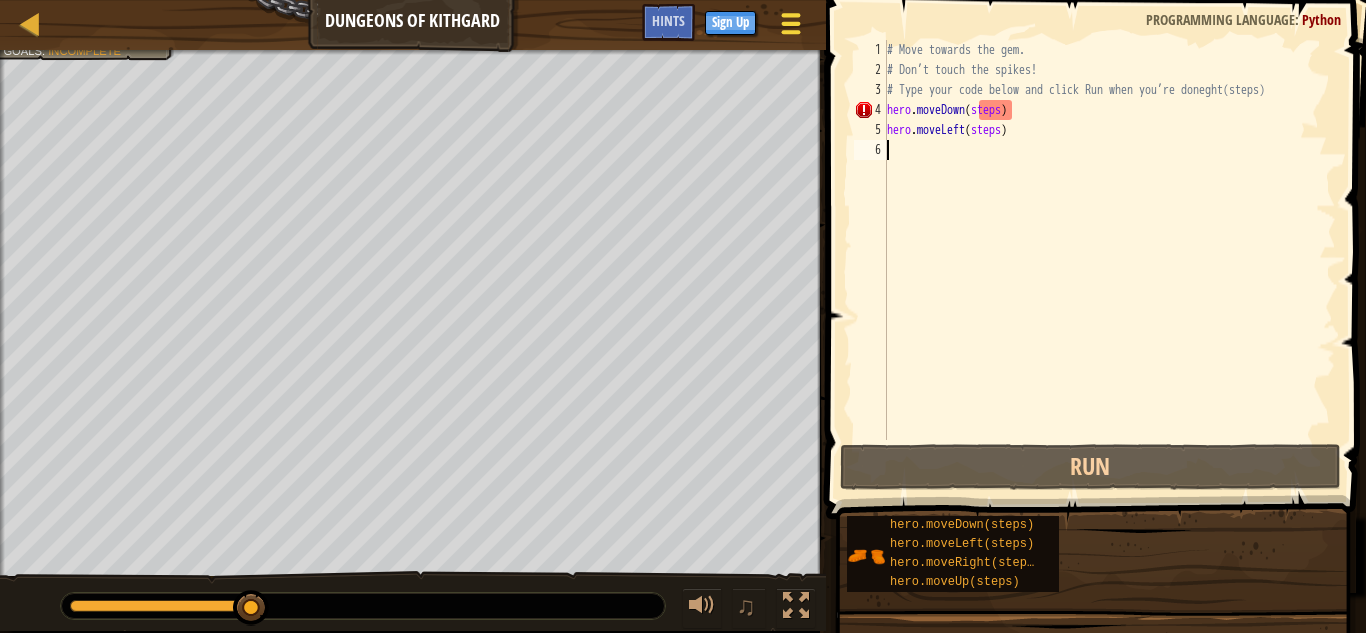 click on "Game Menu" at bounding box center [790, 27] 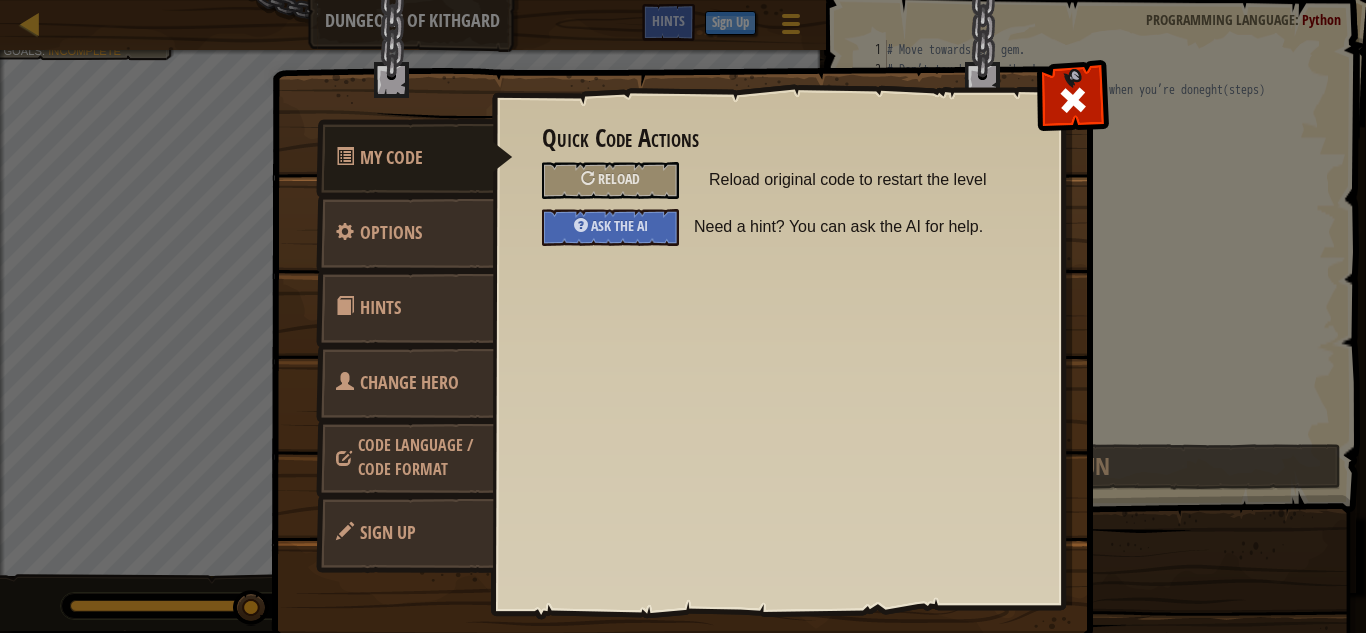 click on "Quick Code Actions   Reload Reload original code to restart the level   Ask the AI Need a hint? You can ask the AI for help. General Options Music Turn background music on/off. Editor Configuration Enable Autocomplete Displays autocomplete suggestions while typing. Enable Smart Behaviors Autocompletes brackets, braces, and quotes. Enable Wide Editor Increase the width of editor like old style" at bounding box center [777, 317] 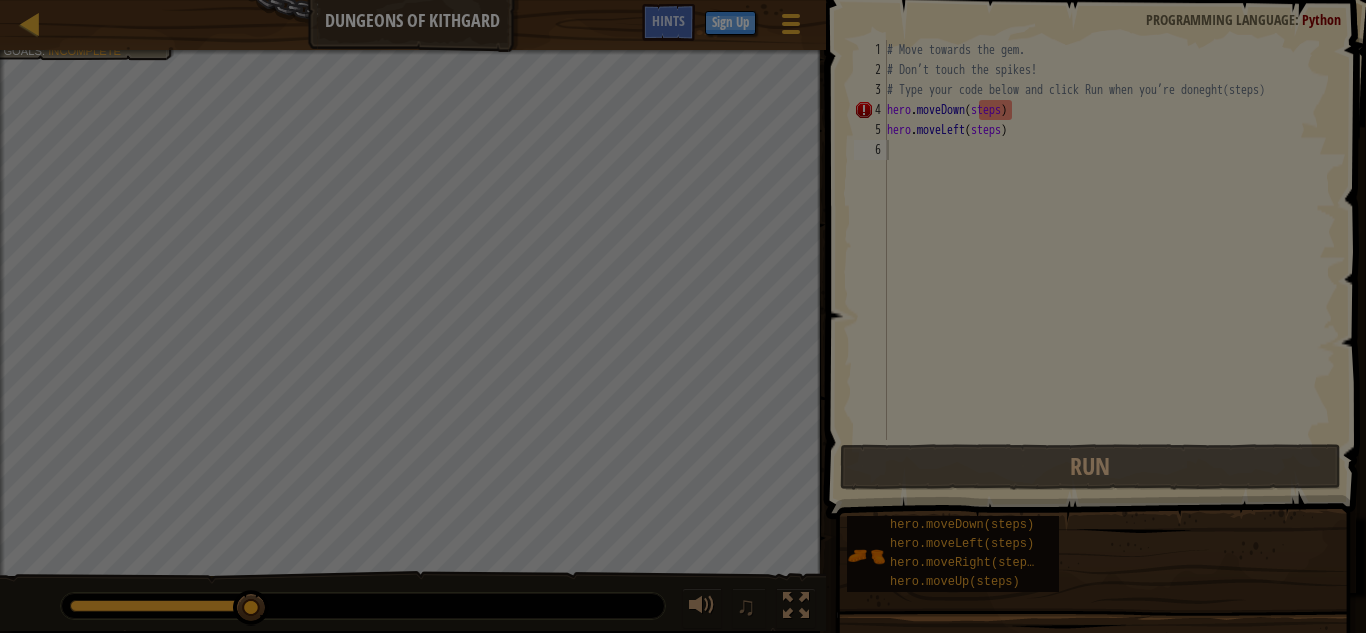 click on "Map Dungeons of Kithgard Game Menu Done Sign Up Hints 1     הההההההההההההההההההההההההההההההההההההההההההההההההההההההההההההההההההההההההההההההההההההההההההההההההההההההההההההההההההההההההההההההההההההההההההההההההההההההההההההההההההההההההההההההההההההההההההההההההההההההההההההההההההההההההההההההההההההההההההההההההההההההההההההההה XXXXXXXXXXXXXXXXXXXXXXXXXXXXXXXXXXXXXXXXXXXXXXXXXXXXXXXXXXXXXXXXXXXXXXXXXXXXXXXXXXXXXXXXXXXXXXXXXXXXXXXXXXXXXXXXXXXXXXXXXXXXXXXXXXXXXXXXXXXXXXXXXXXXXXXXXXXXXXXXXXXXXXXXXXXXXXXXXXXXXXXXXXXXXXXXXXXXXXXXXXXXXXXXXXXXXXXXXXXXXXXXXXXXXXXXXXXXXXXXXXXXXXXXXXXXXXXX Solution × Hints 1 2 3 4 5 6 # Move towards the gem. # Don’t touch the spikes! # Type your code below and click Run when you’re doneght(steps) hero . moveDown ( steps ) hero . moveLeft (" at bounding box center [683, 1] 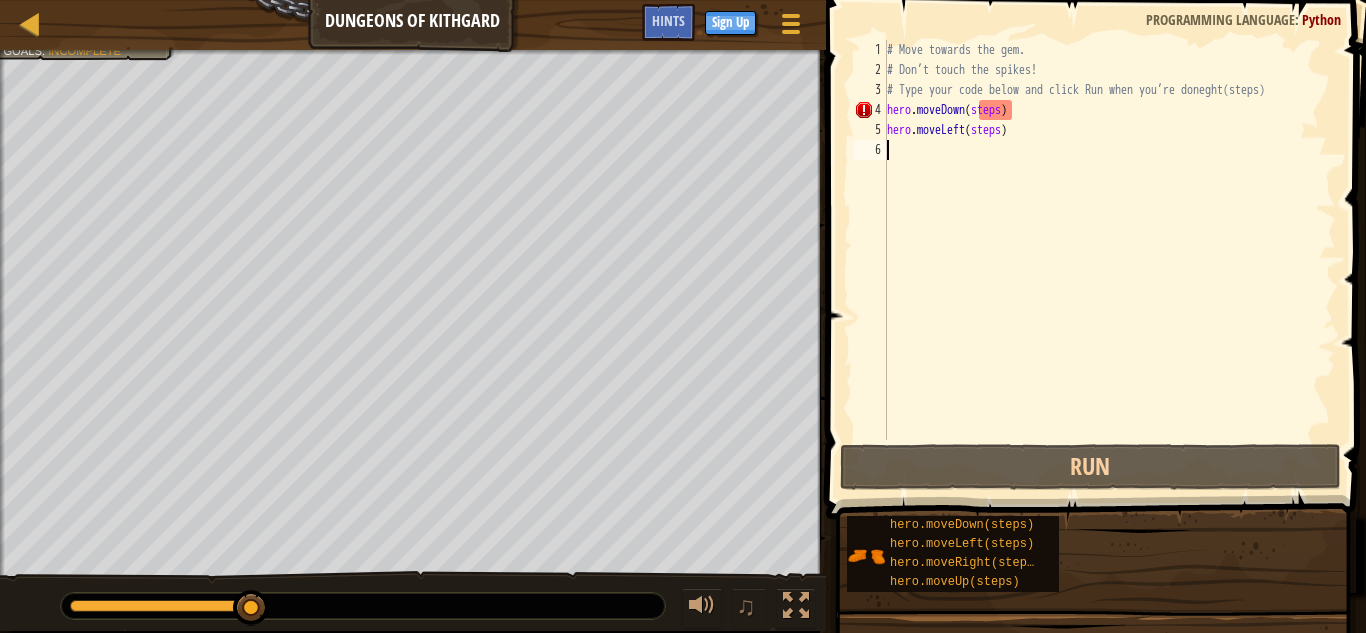 click on "Hints" at bounding box center (668, 20) 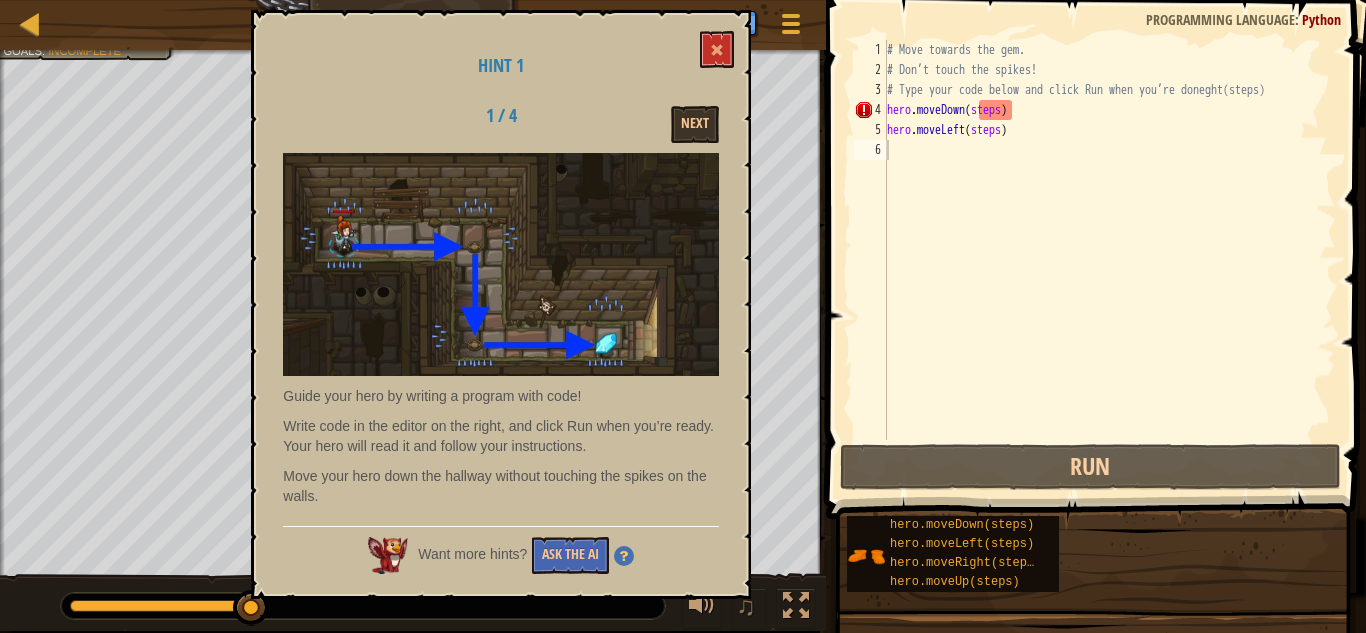 click on "Hint 1 1 / 4 Next
Guide your hero by writing a program with code!
Write code in the editor on the right, and click Run when you’re ready. Your hero will read it and follow your instructions.
Move your hero down the hallway without touching the spikes on the walls.
Want more hints? Ask the AI" at bounding box center (501, 304) 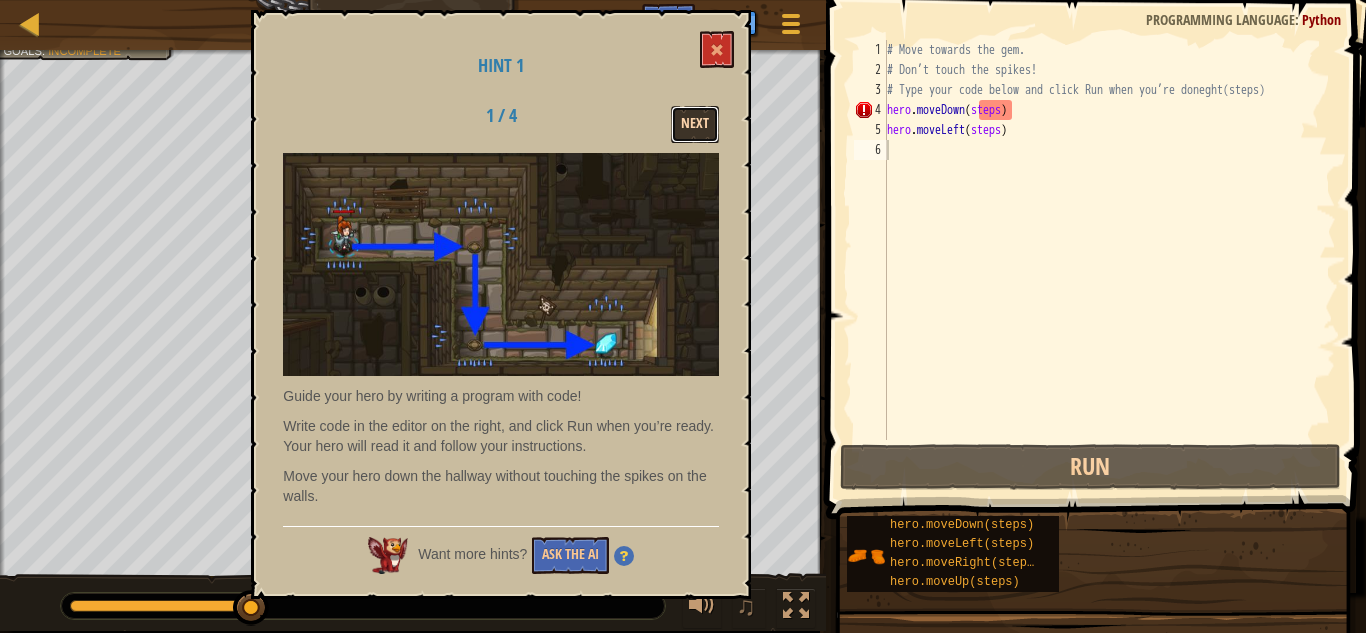 click on "Next" at bounding box center (695, 124) 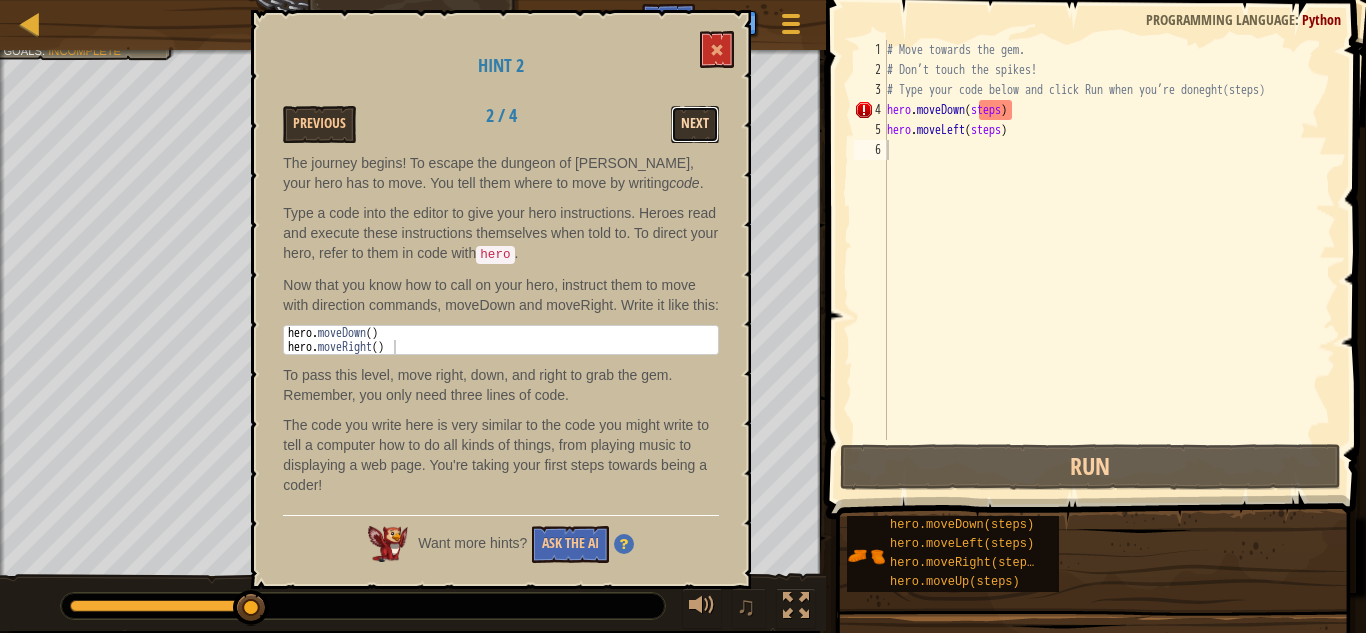 click on "Next" at bounding box center (695, 124) 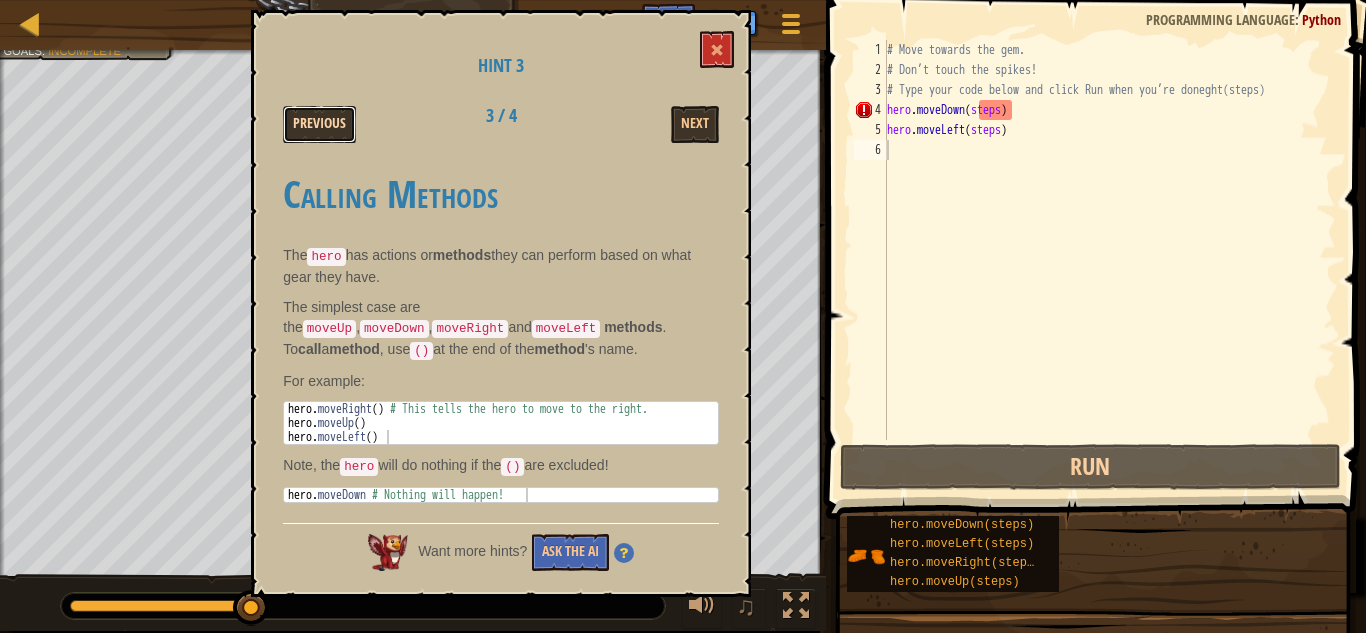 click on "Previous" at bounding box center [319, 124] 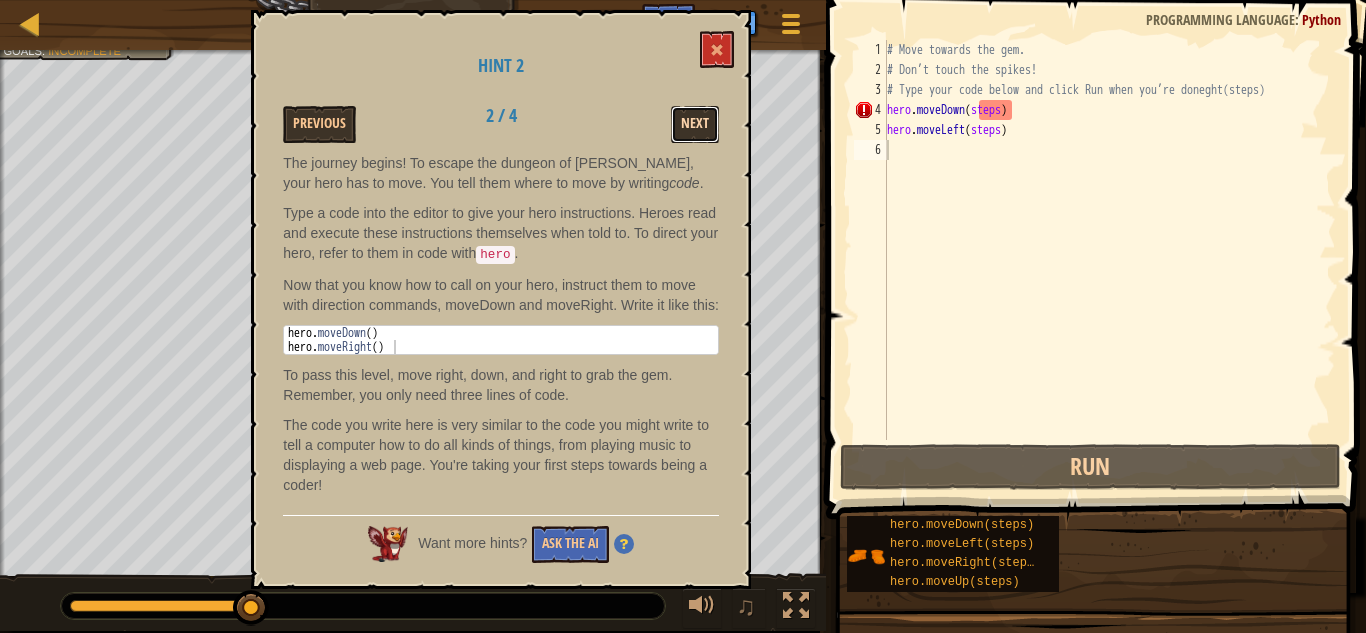 click on "Next" at bounding box center [695, 124] 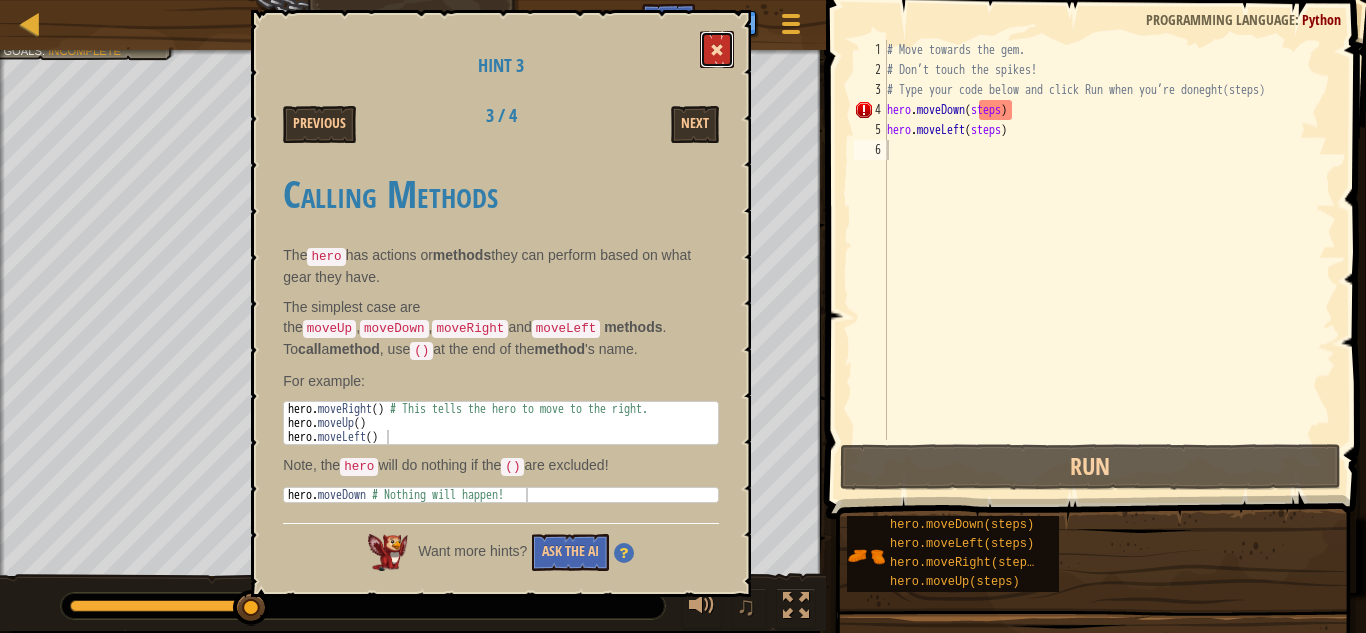click at bounding box center (717, 50) 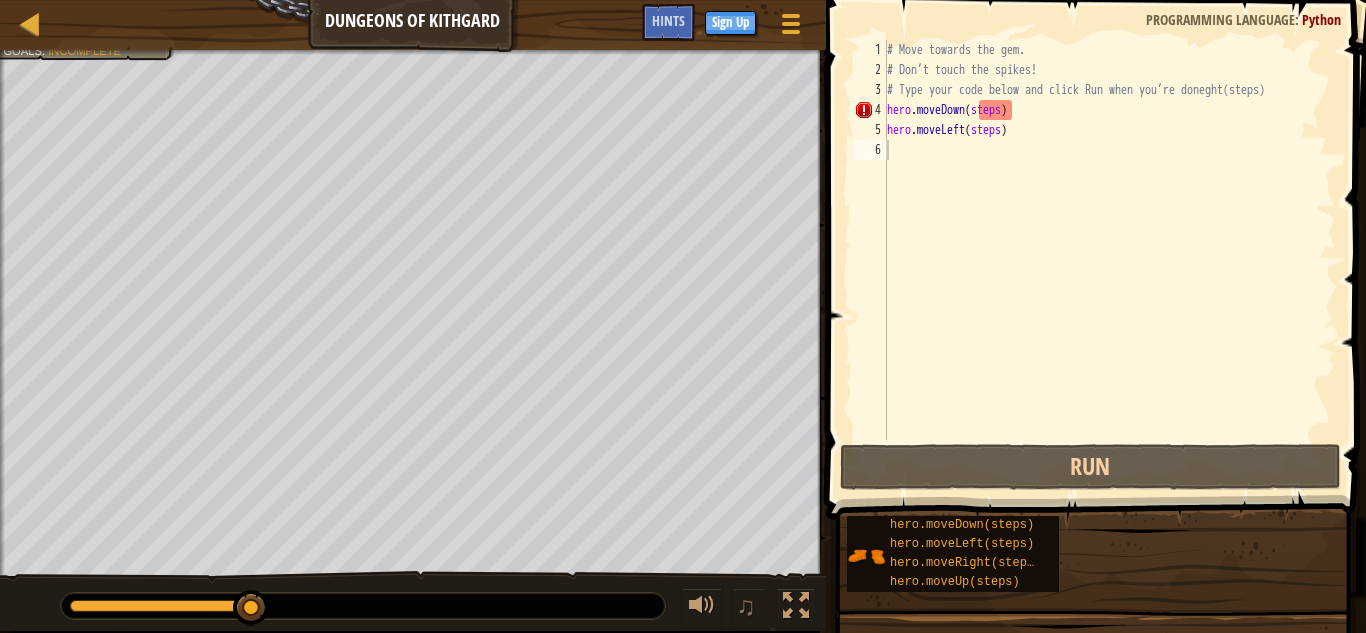 click on "Game Menu Done Sign Up Hints" at bounding box center (729, 27) 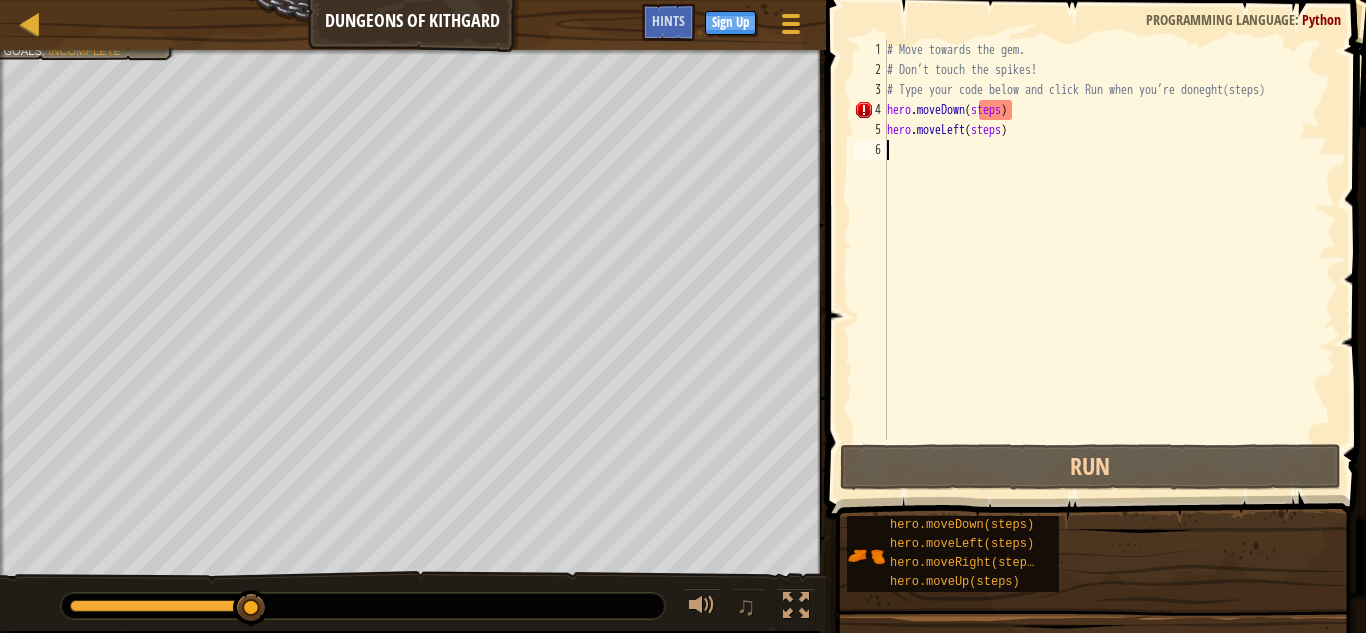 click on "# Move towards the gem. # Don’t touch the spikes! # Type your code below and click Run when you’re doneght(steps) hero . moveDown ( steps ) hero . moveLeft ( steps )" at bounding box center (1109, 260) 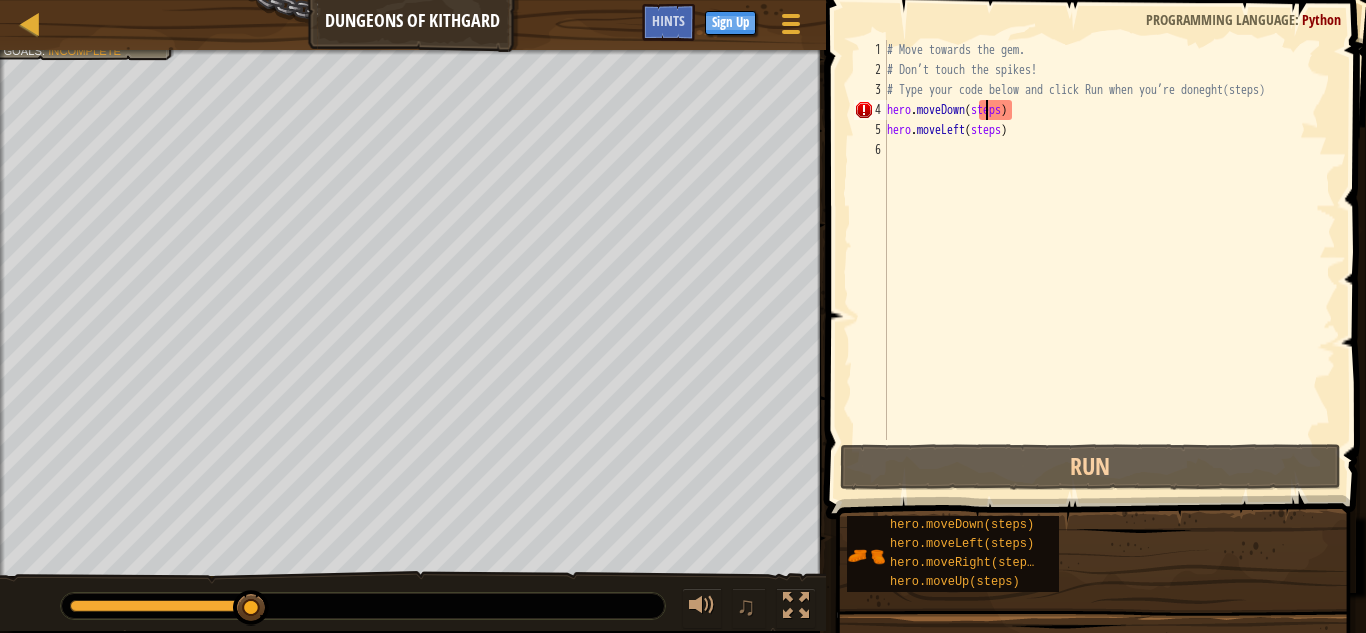 click on "# Move towards the gem. # Don’t touch the spikes! # Type your code below and click Run when you’re doneght(steps) hero . moveDown ( steps ) hero . moveLeft ( steps )" at bounding box center [1109, 260] 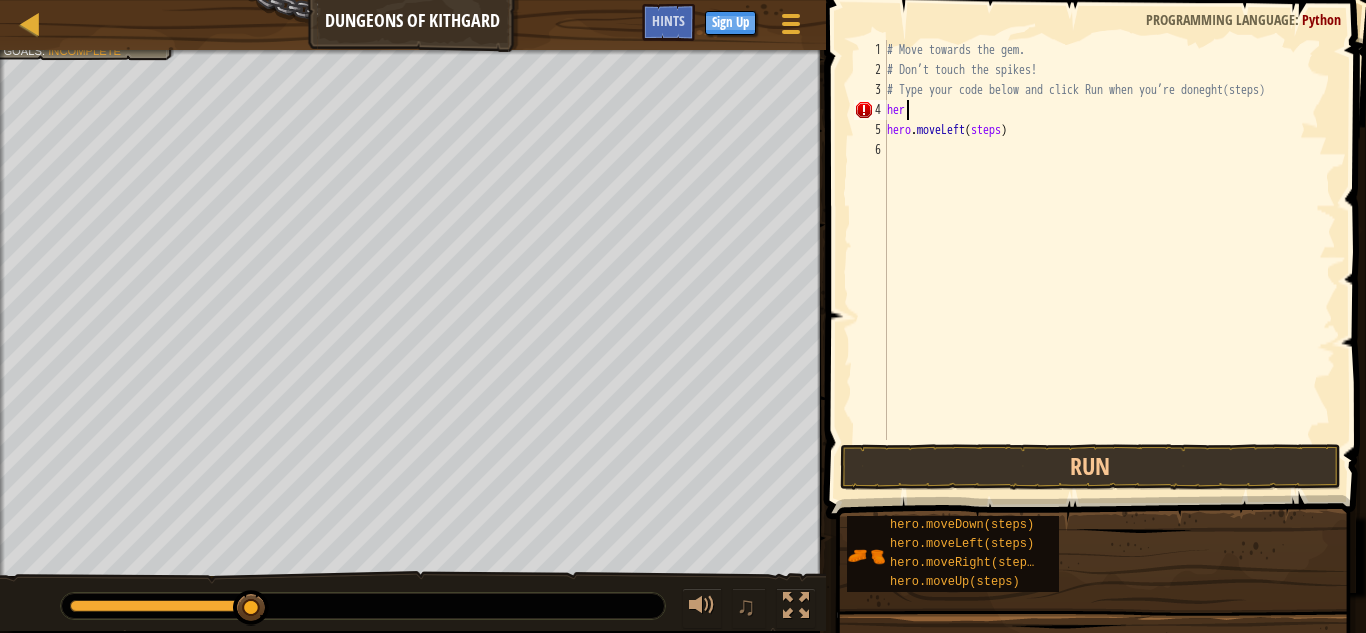 type on "h" 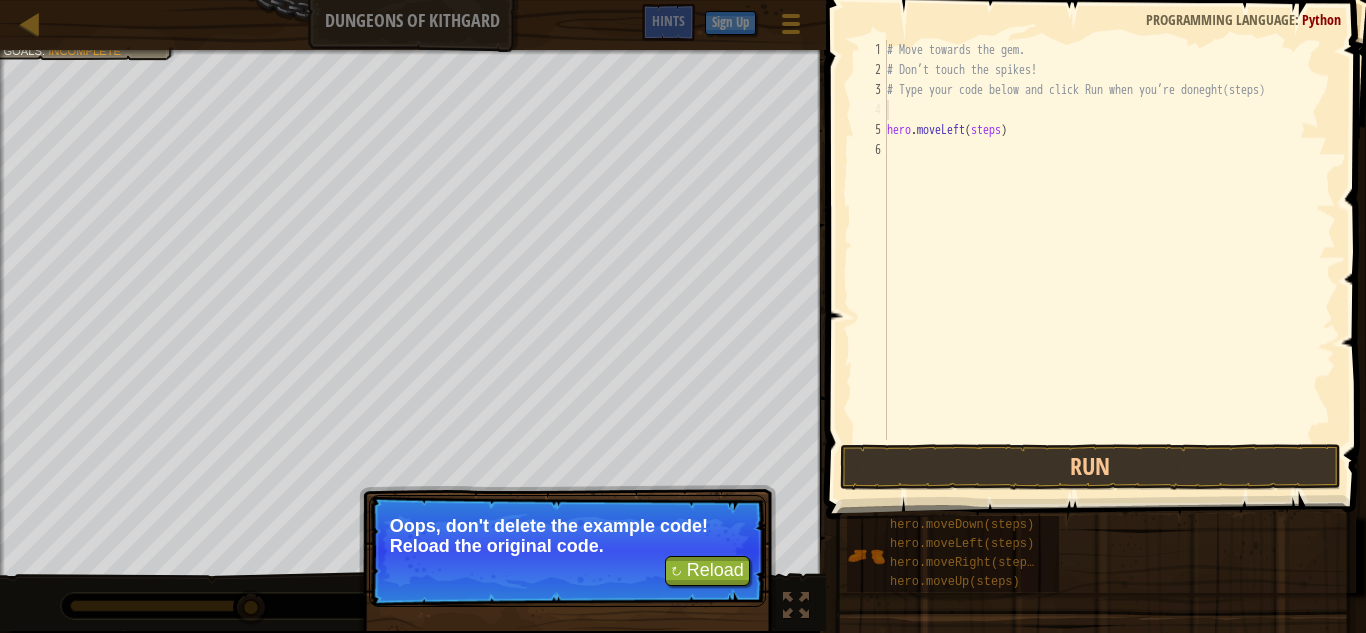 click on "Oops, don't delete the example code! Reload the original code." at bounding box center [567, 536] 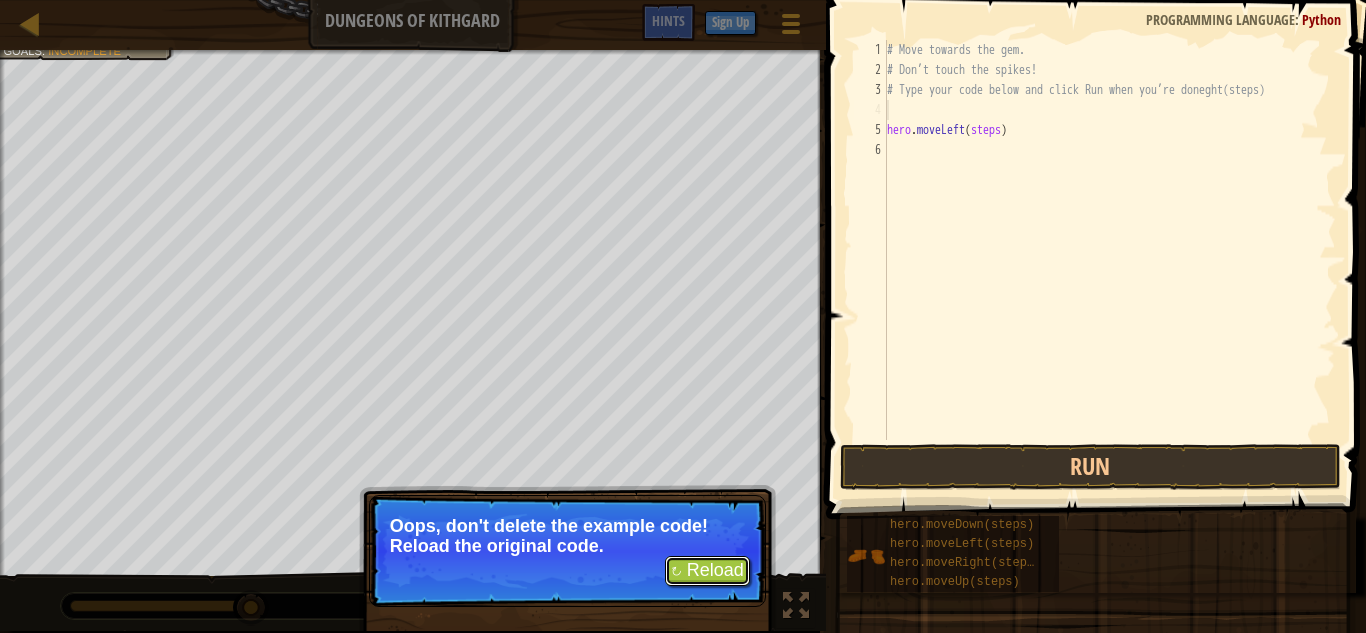 click on "↻ Reload" at bounding box center [707, 571] 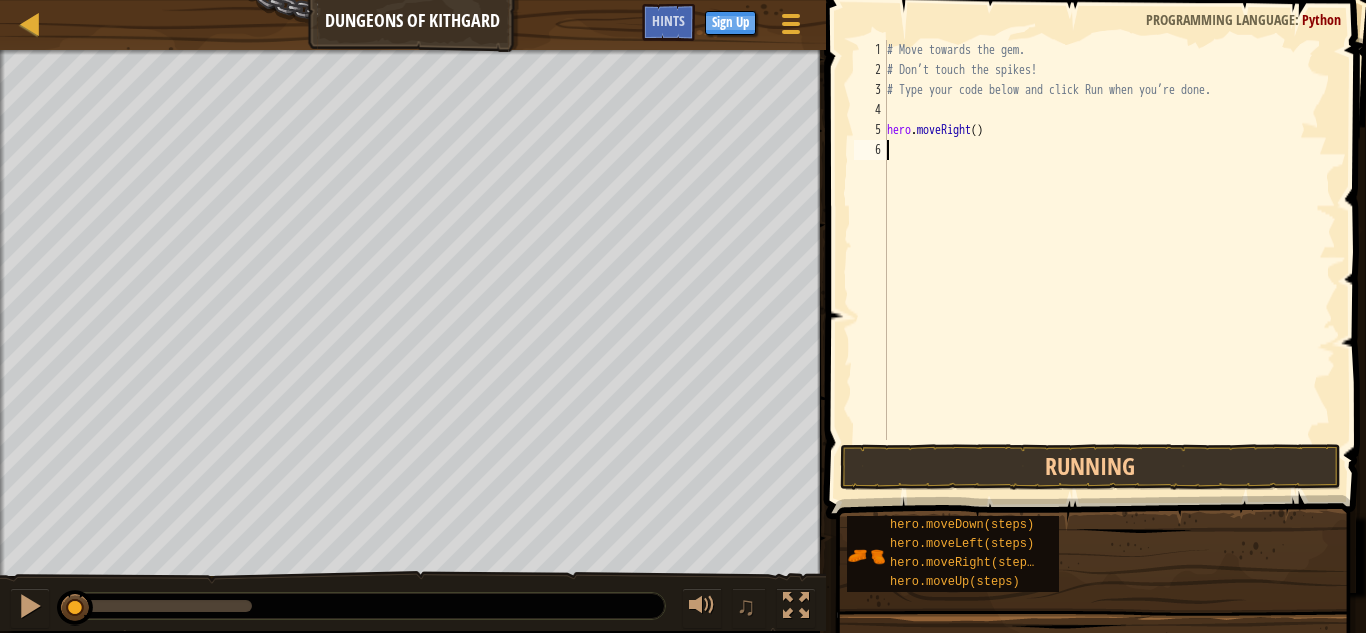 scroll, scrollTop: 9, scrollLeft: 0, axis: vertical 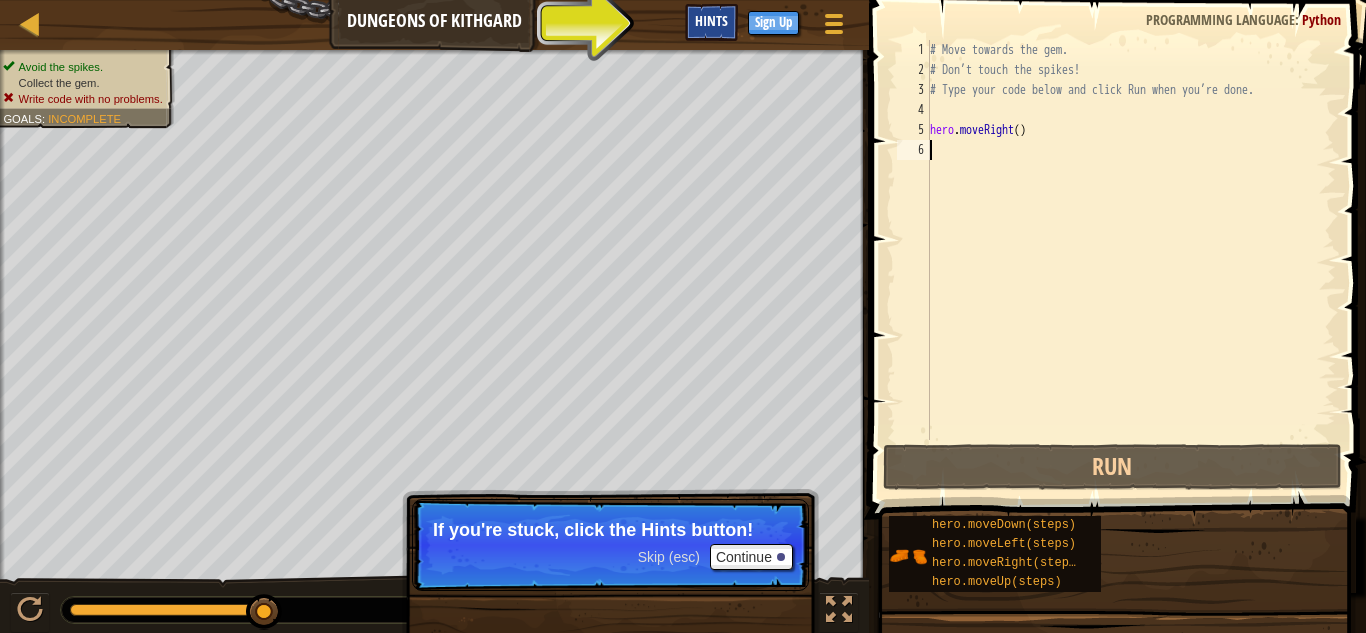 click on "Hints" at bounding box center (711, 20) 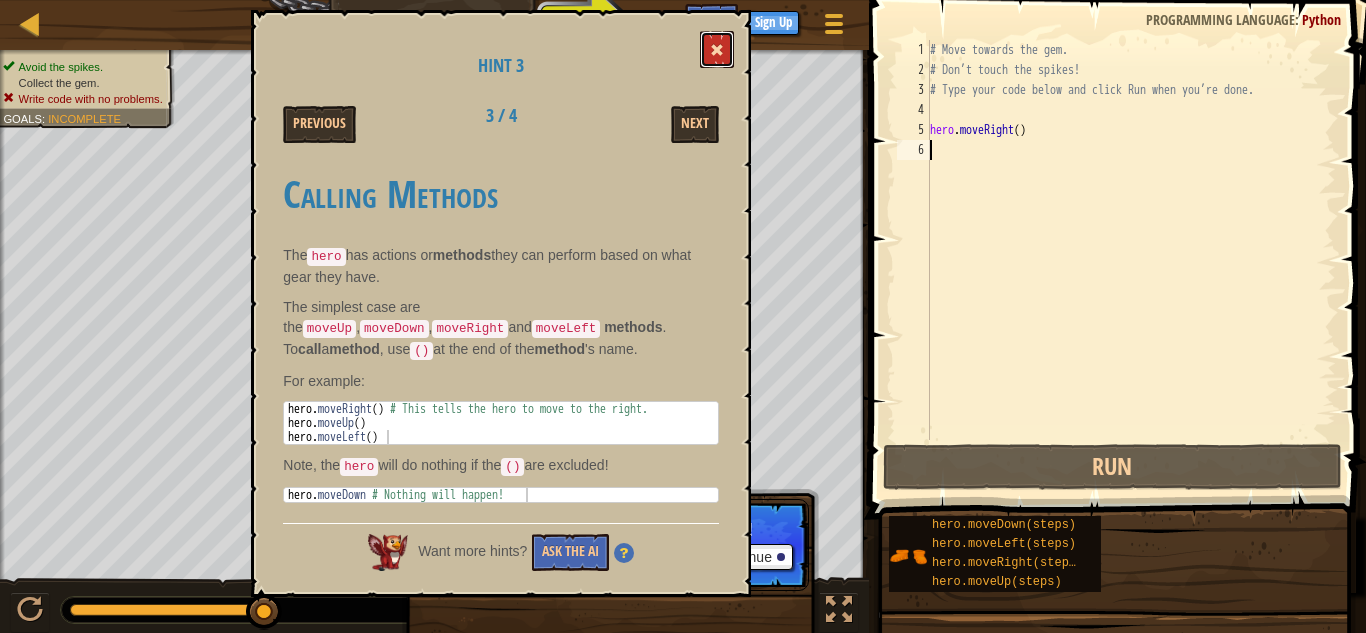click at bounding box center [717, 49] 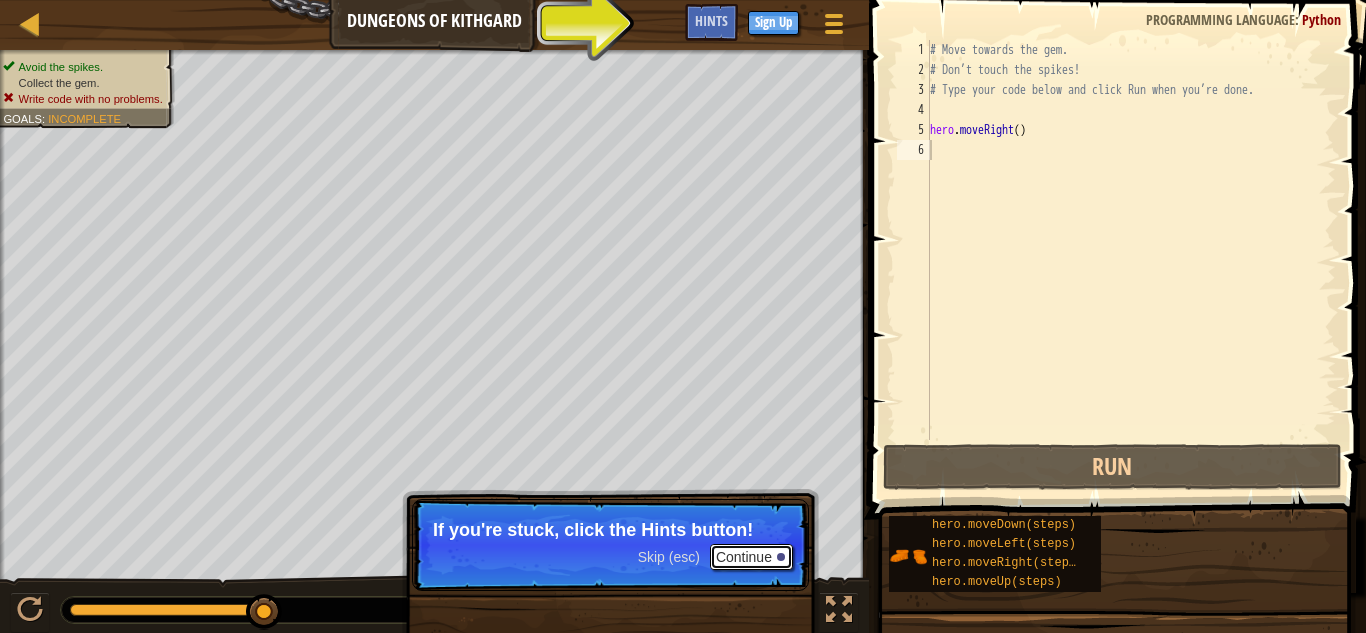click on "Continue" at bounding box center (751, 557) 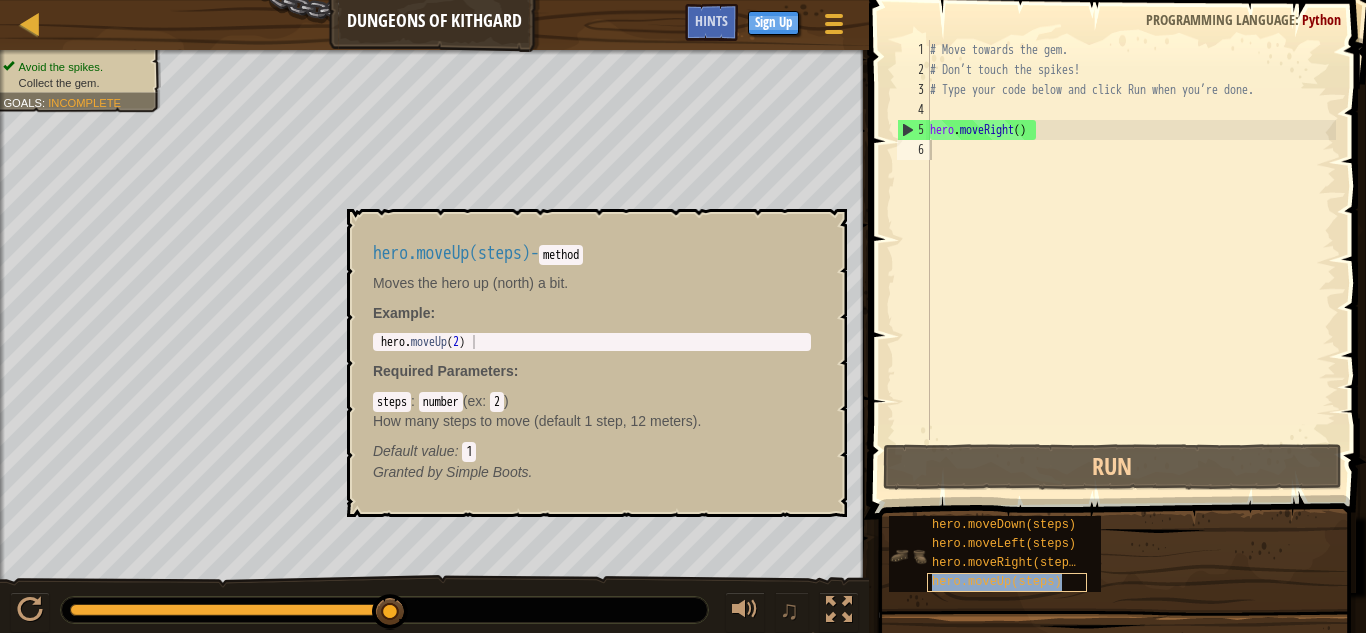 click on "hero.moveUp(steps)" at bounding box center [1007, 582] 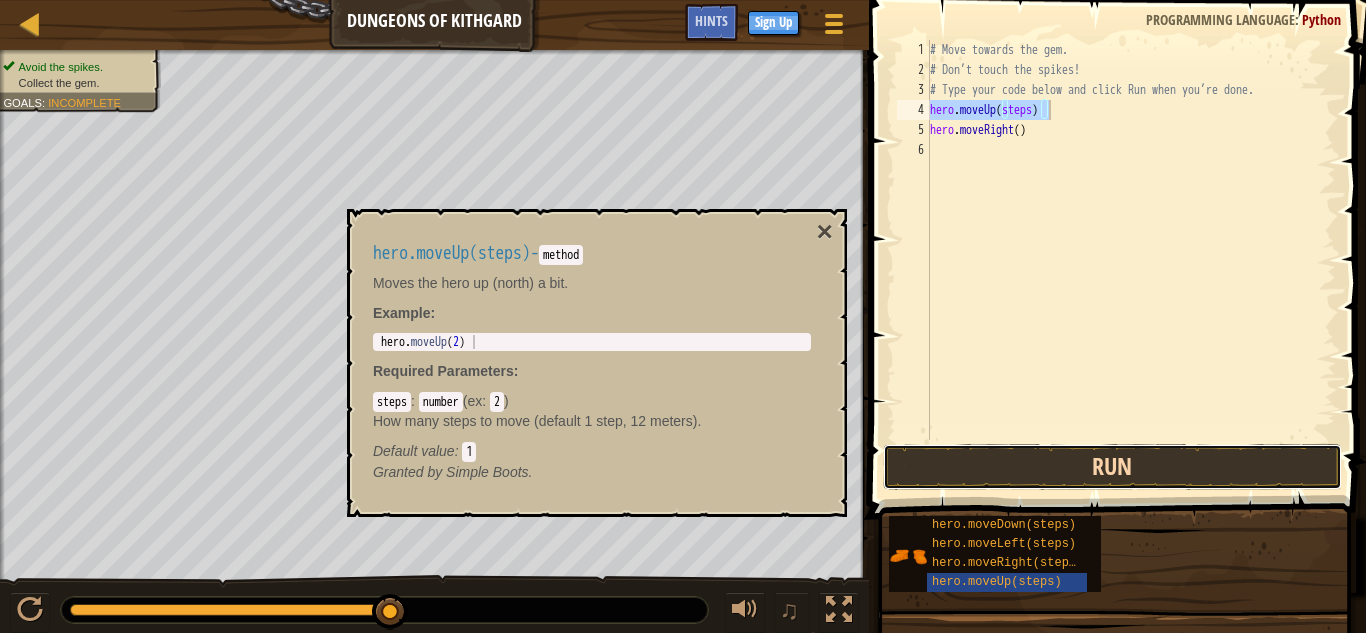 click on "Run" at bounding box center [1112, 467] 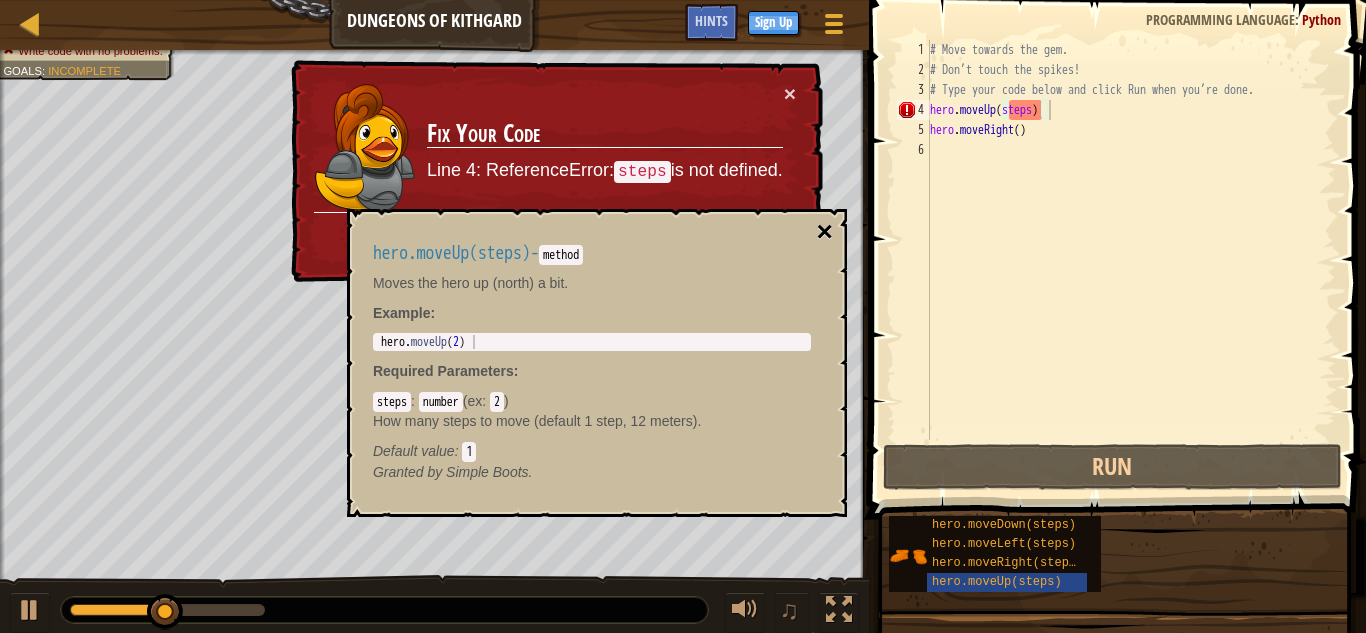 click on "×" at bounding box center (825, 232) 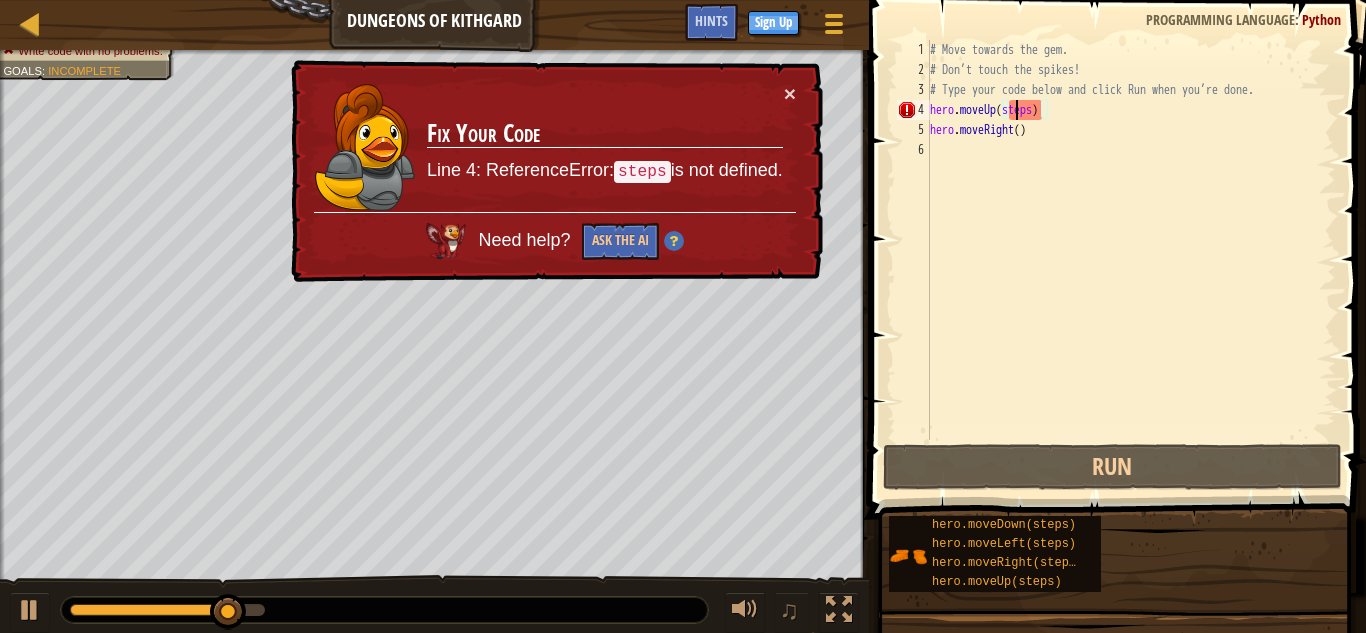 click on "# Move towards the gem. # Don’t touch the spikes! # Type your code below and click Run when you’re done. hero . moveUp ( steps ) hero . moveRight ( )" at bounding box center (1131, 260) 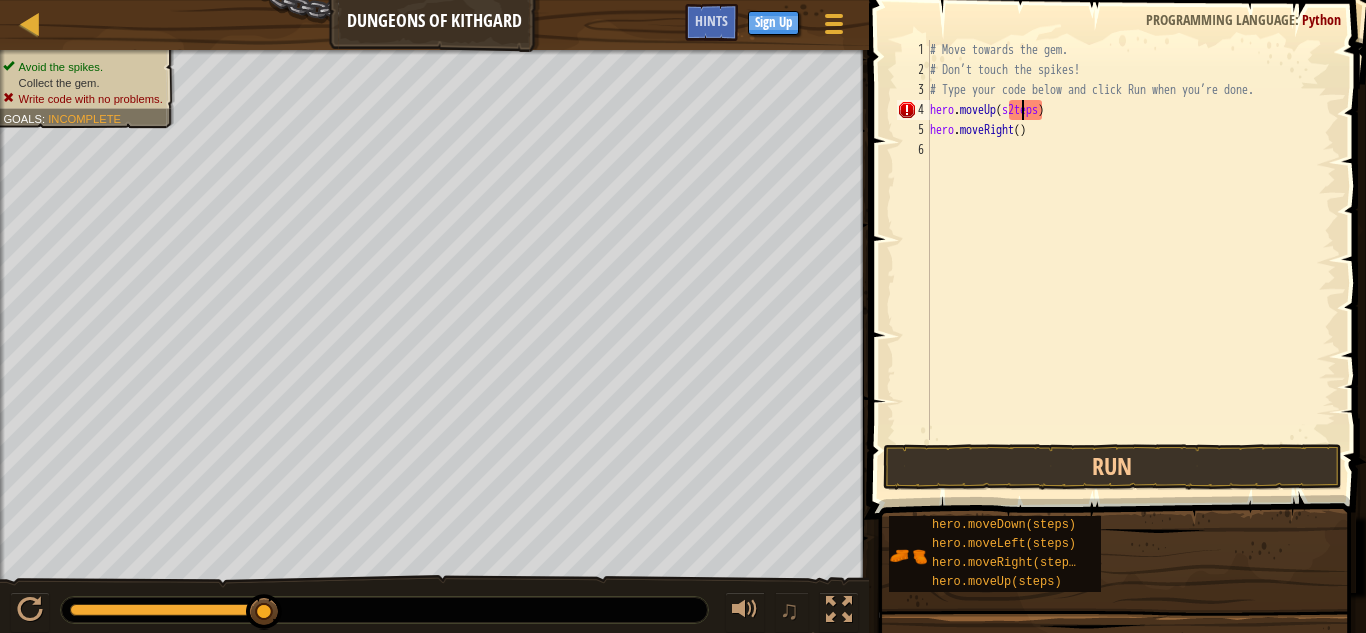 scroll, scrollTop: 9, scrollLeft: 7, axis: both 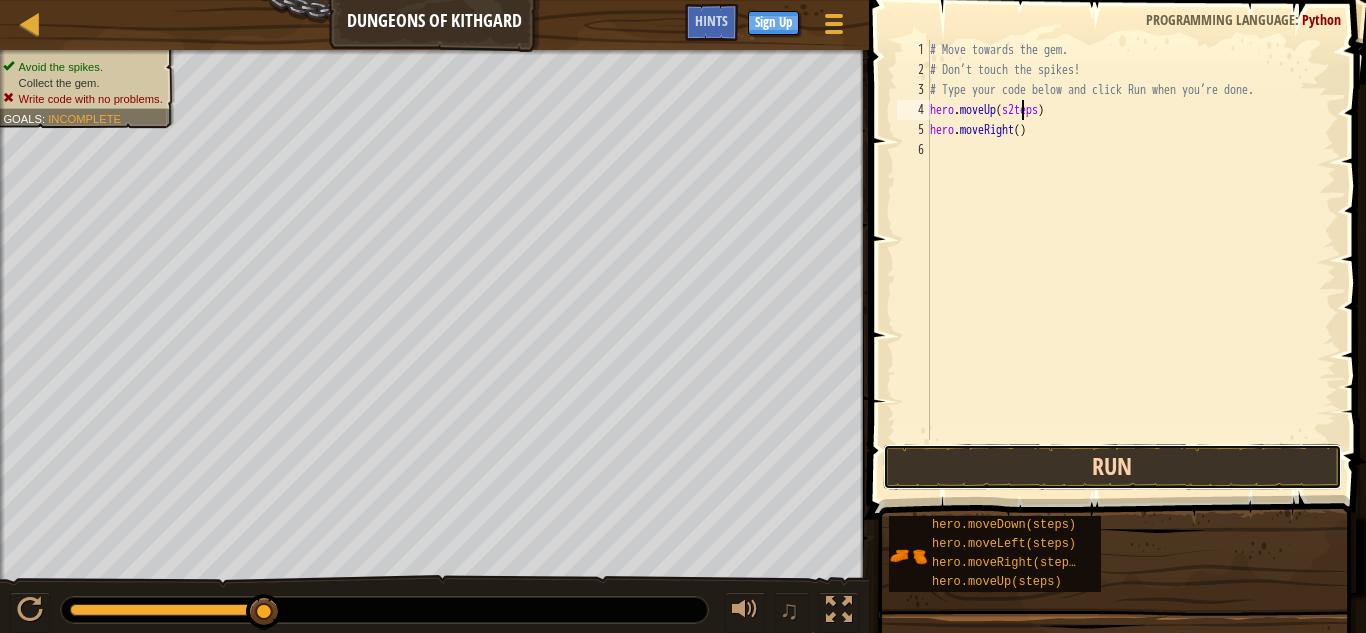 click on "Run" at bounding box center (1112, 467) 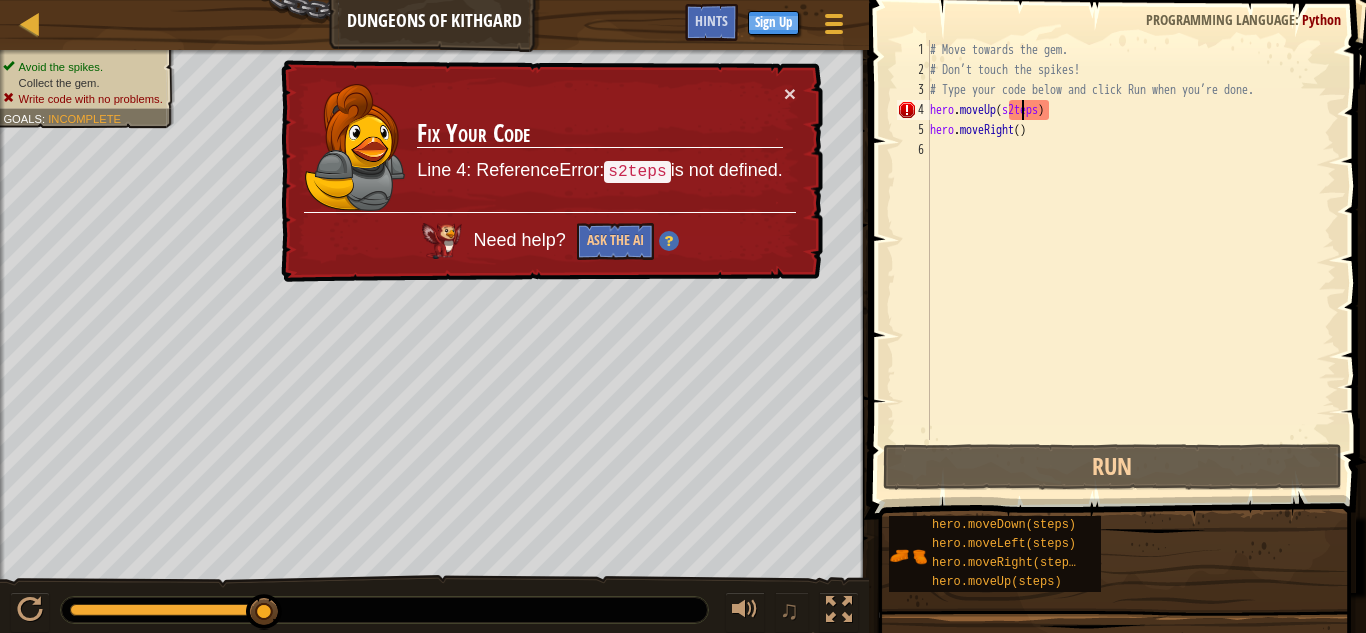 click on "# Move towards the gem. # Don’t touch the spikes! # Type your code below and click Run when you’re done. hero . moveUp ( s2teps ) hero . moveRight ( )" at bounding box center (1131, 260) 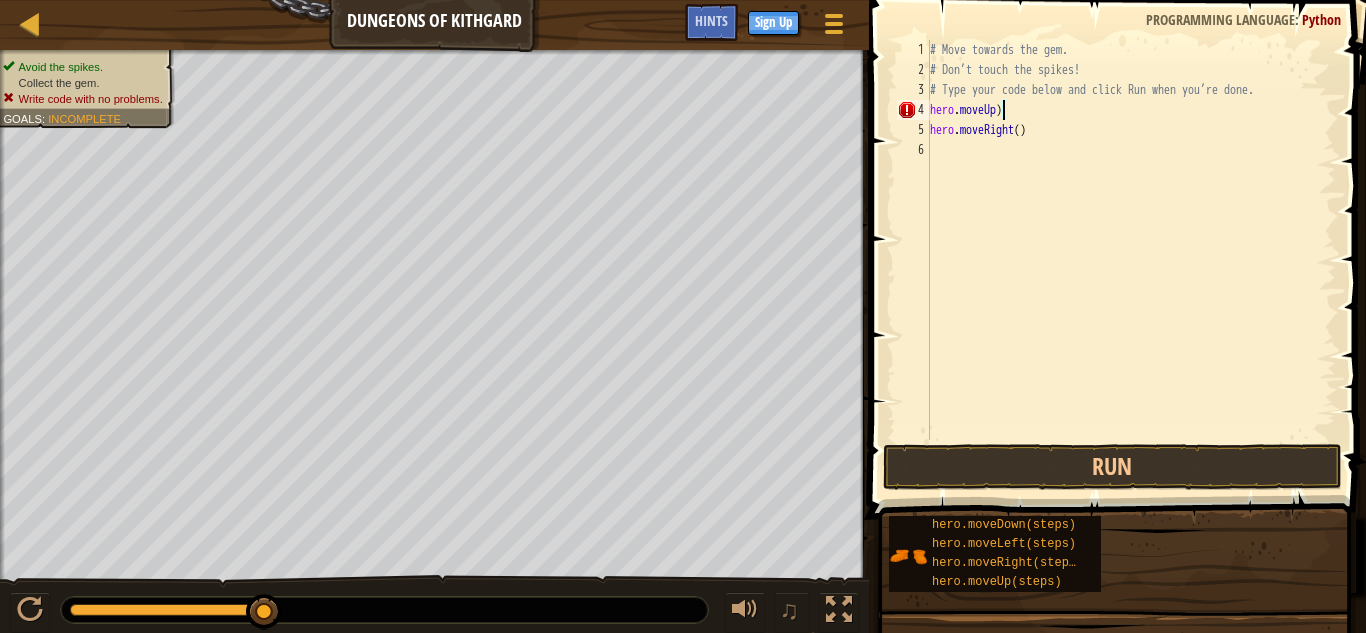 scroll, scrollTop: 9, scrollLeft: 4, axis: both 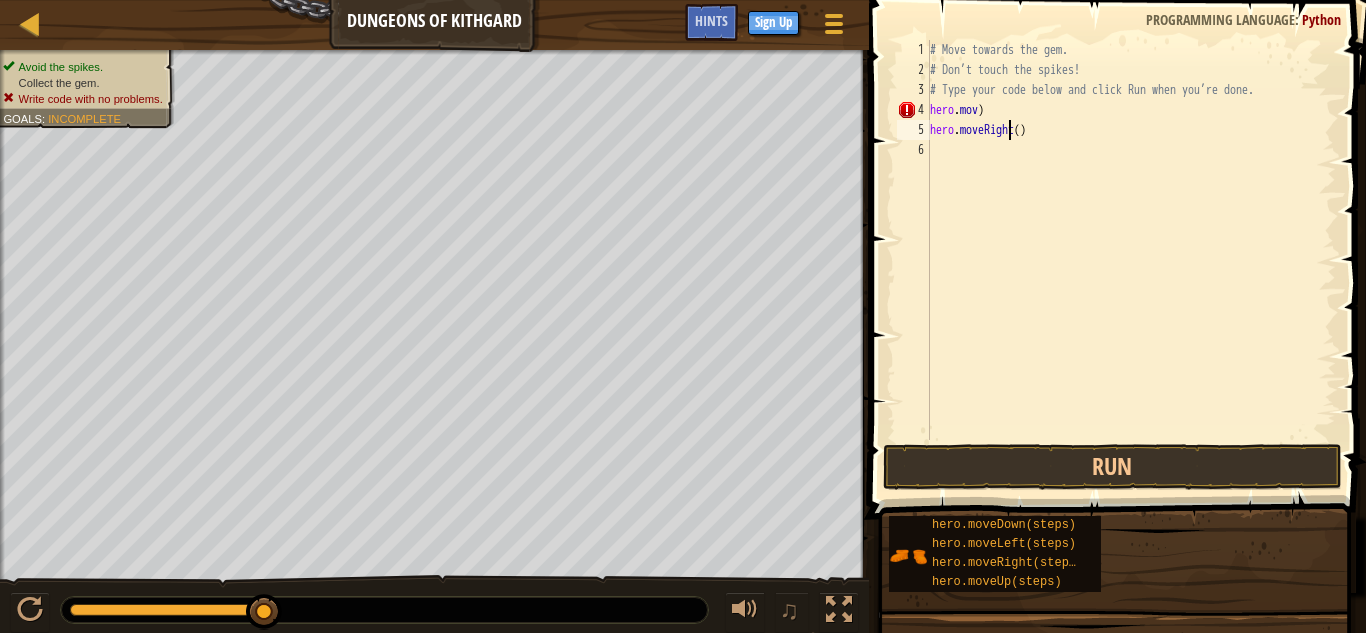 click on "# Move towards the gem. # Don’t touch the spikes! # Type your code below and click Run when you’re done. hero . mov ) hero . moveRight ( )" at bounding box center [1131, 260] 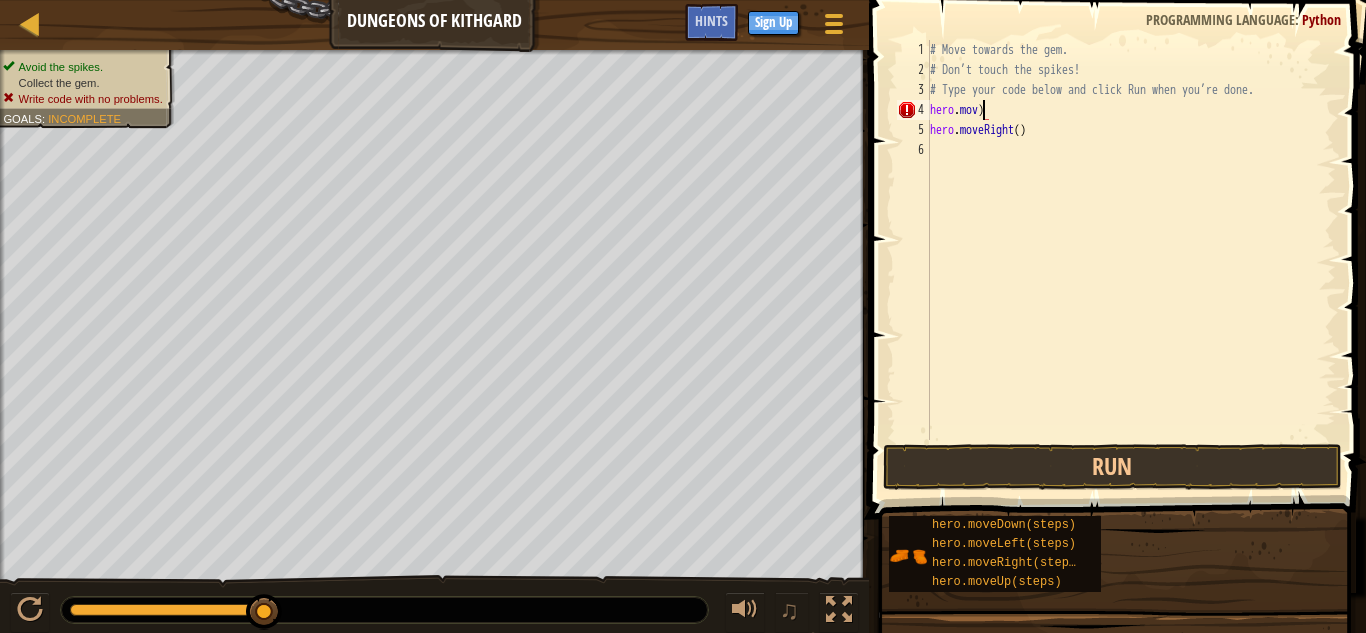 click on "# Move towards the gem. # Don’t touch the spikes! # Type your code below and click Run when you’re done. hero . mov ) hero . moveRight ( )" at bounding box center [1131, 260] 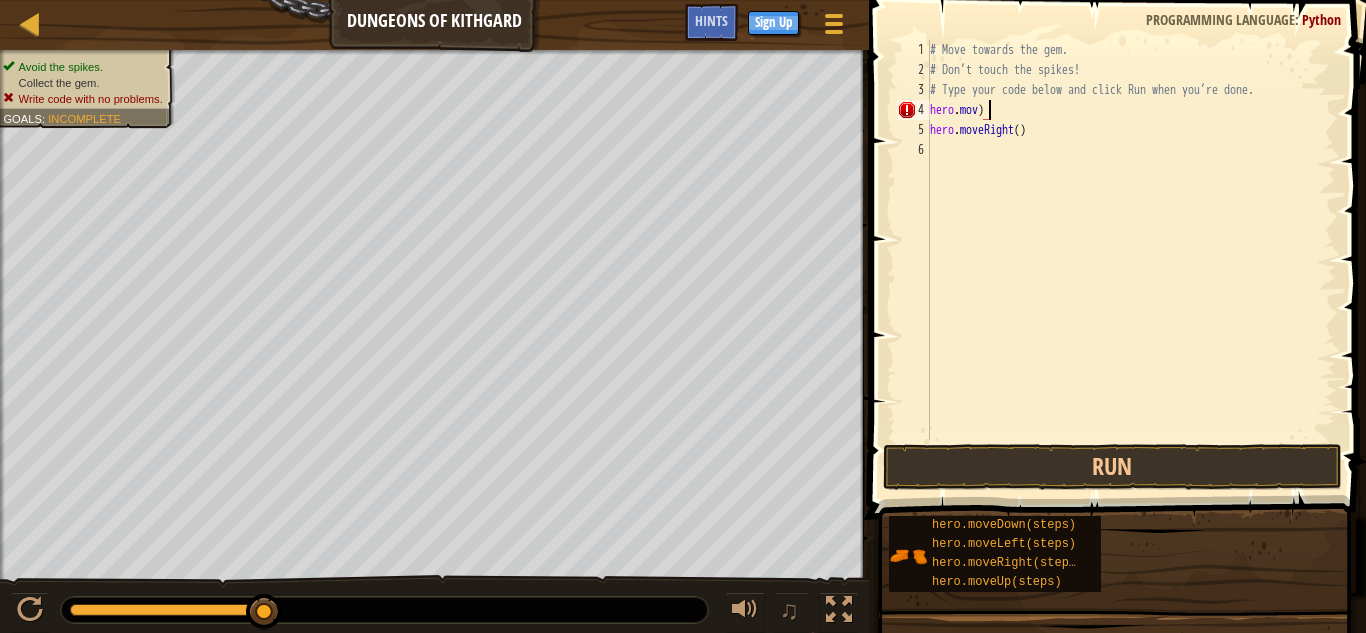click on "# Move towards the gem. # Don’t touch the spikes! # Type your code below and click Run when you’re done. hero . mov ) hero . moveRight ( )" at bounding box center [1131, 260] 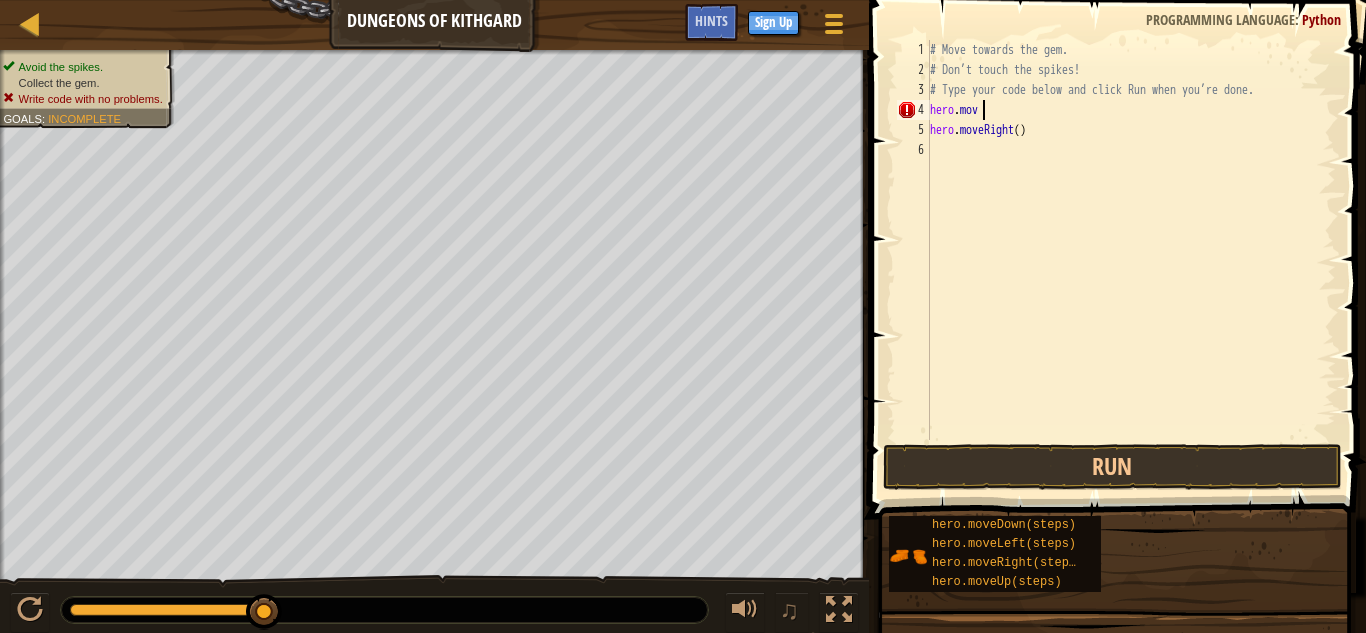 scroll, scrollTop: 9, scrollLeft: 1, axis: both 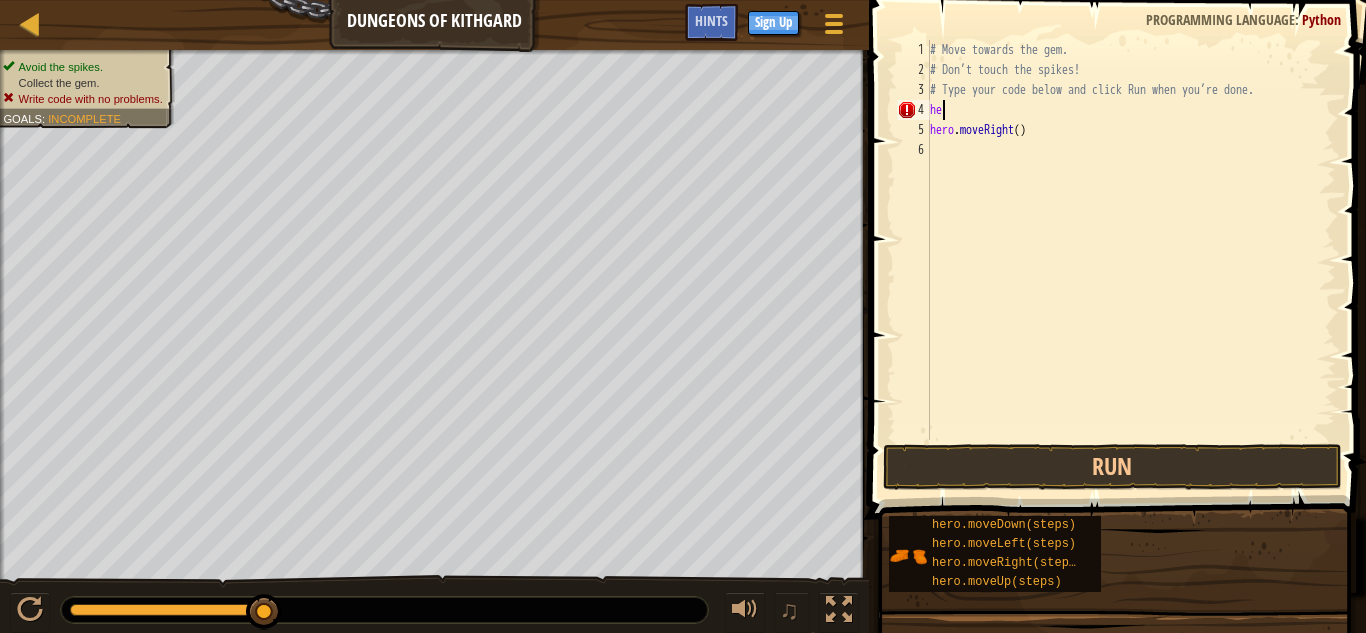 type on "h" 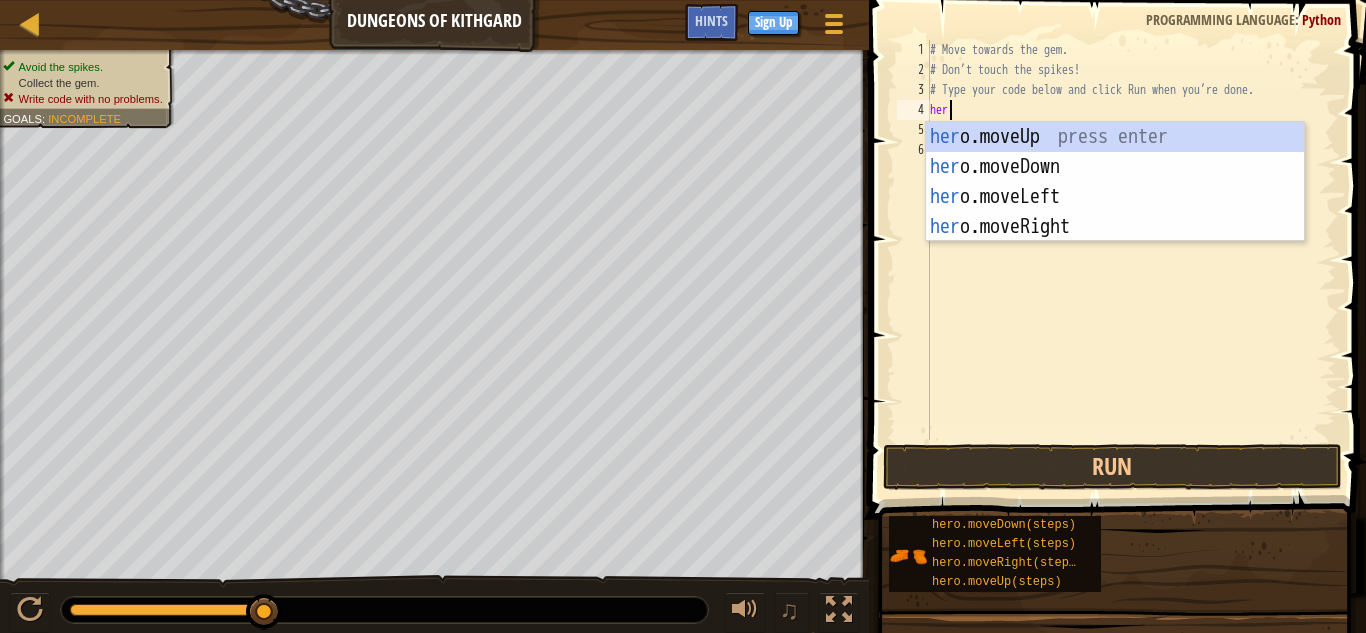 type on "hero" 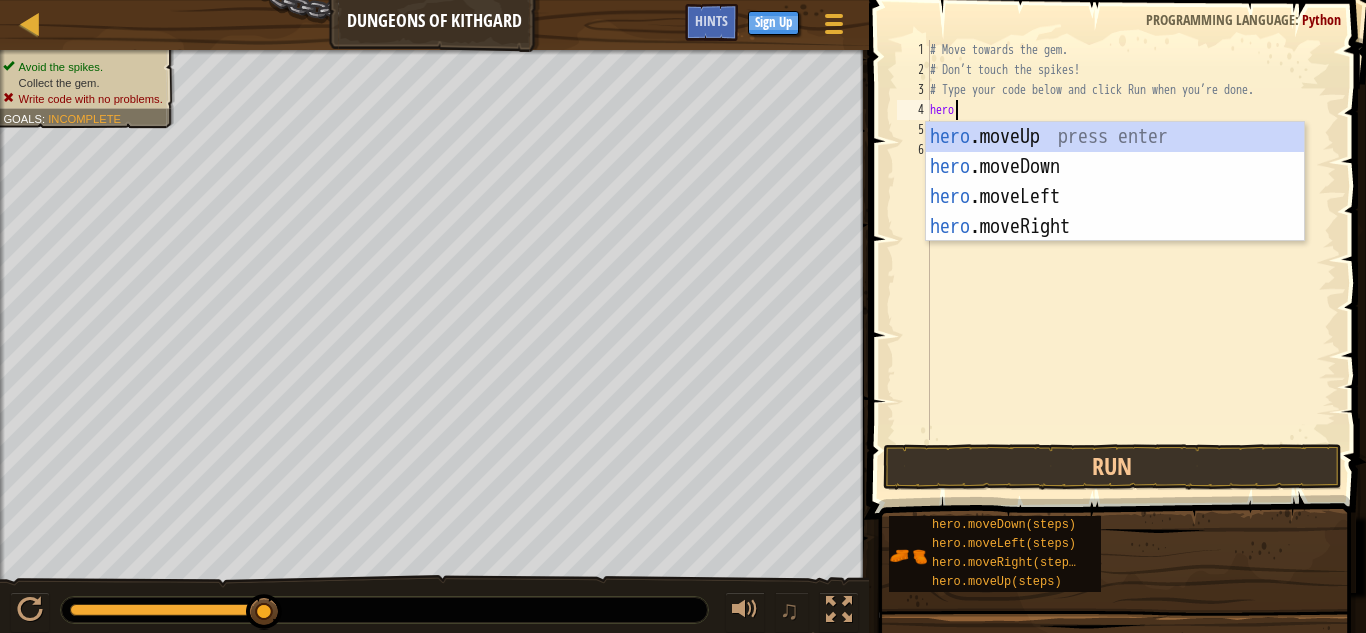 scroll, scrollTop: 9, scrollLeft: 1, axis: both 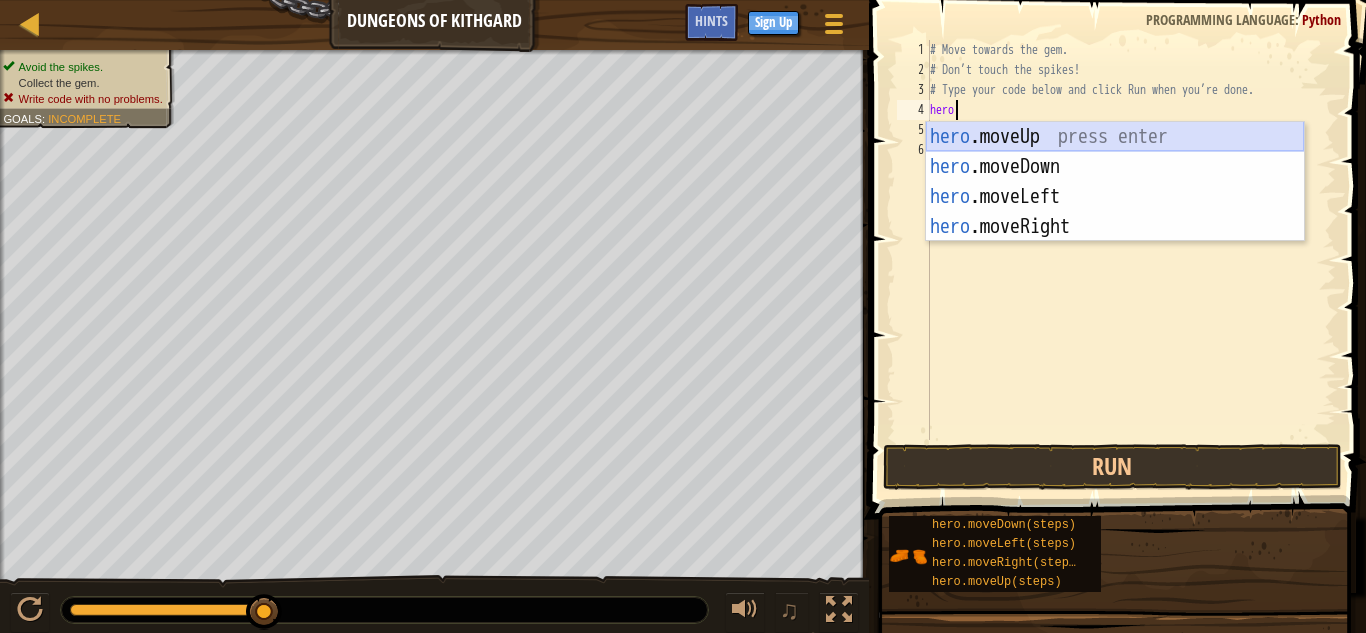 click on "hero .moveUp press enter hero .moveDown press enter hero .moveLeft press enter hero .moveRight press enter" at bounding box center (1115, 212) 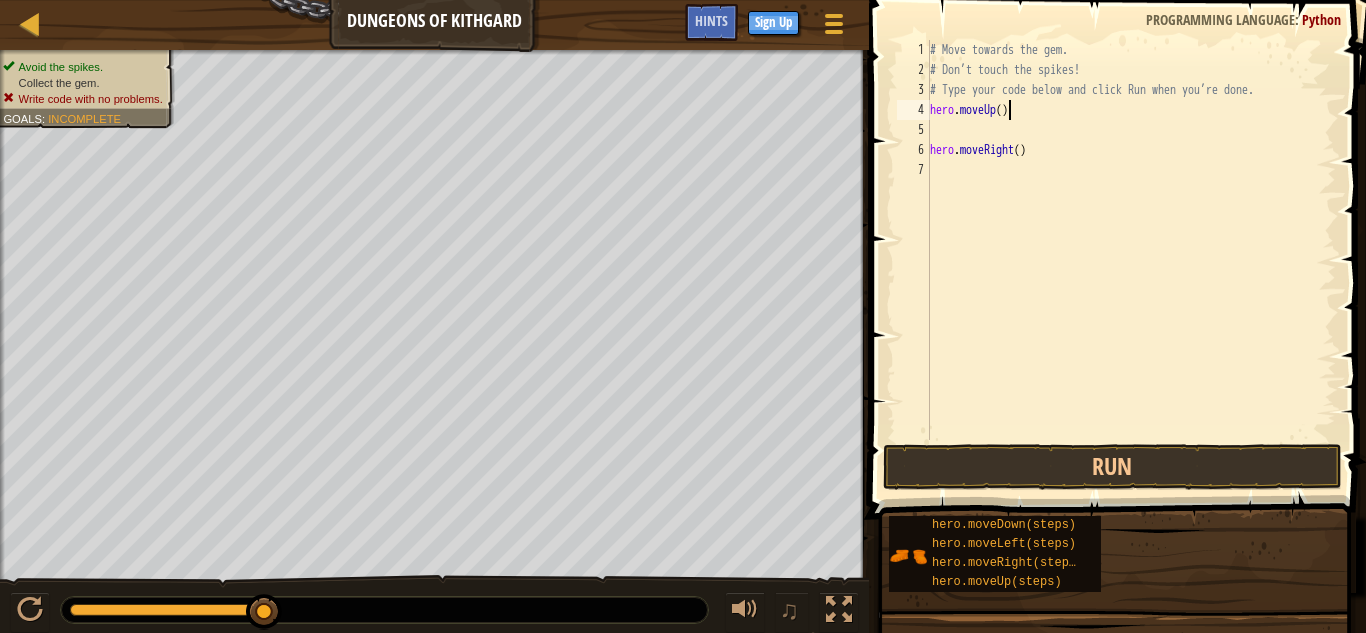 click on "# Move towards the gem. # Don’t touch the spikes! # Type your code below and click Run when you’re done. hero . moveUp ( ) hero . moveRight ( )" at bounding box center (1131, 260) 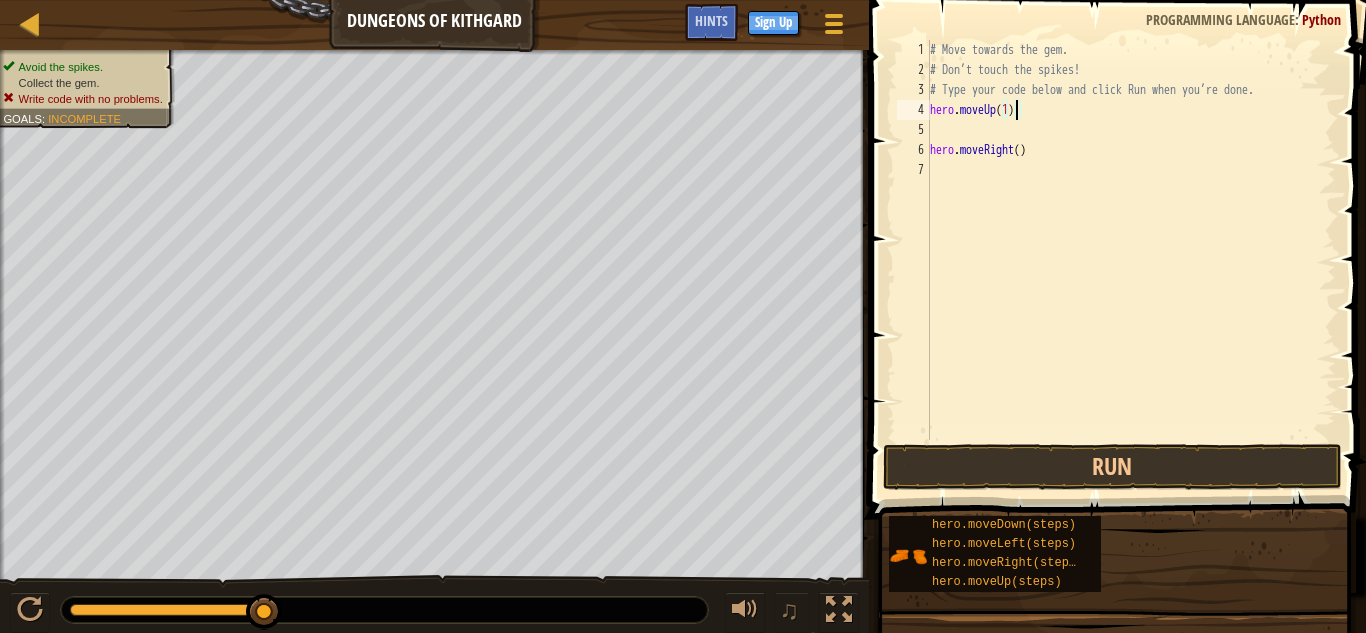 scroll, scrollTop: 9, scrollLeft: 6, axis: both 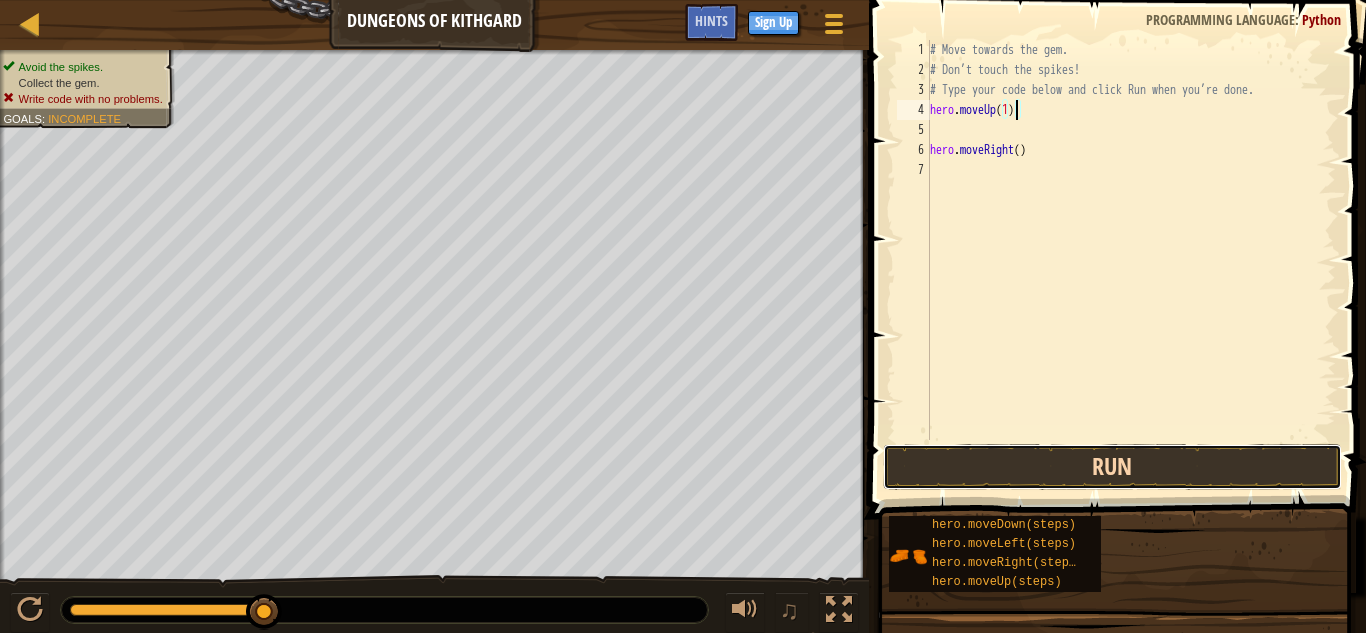 click on "Run" at bounding box center [1112, 467] 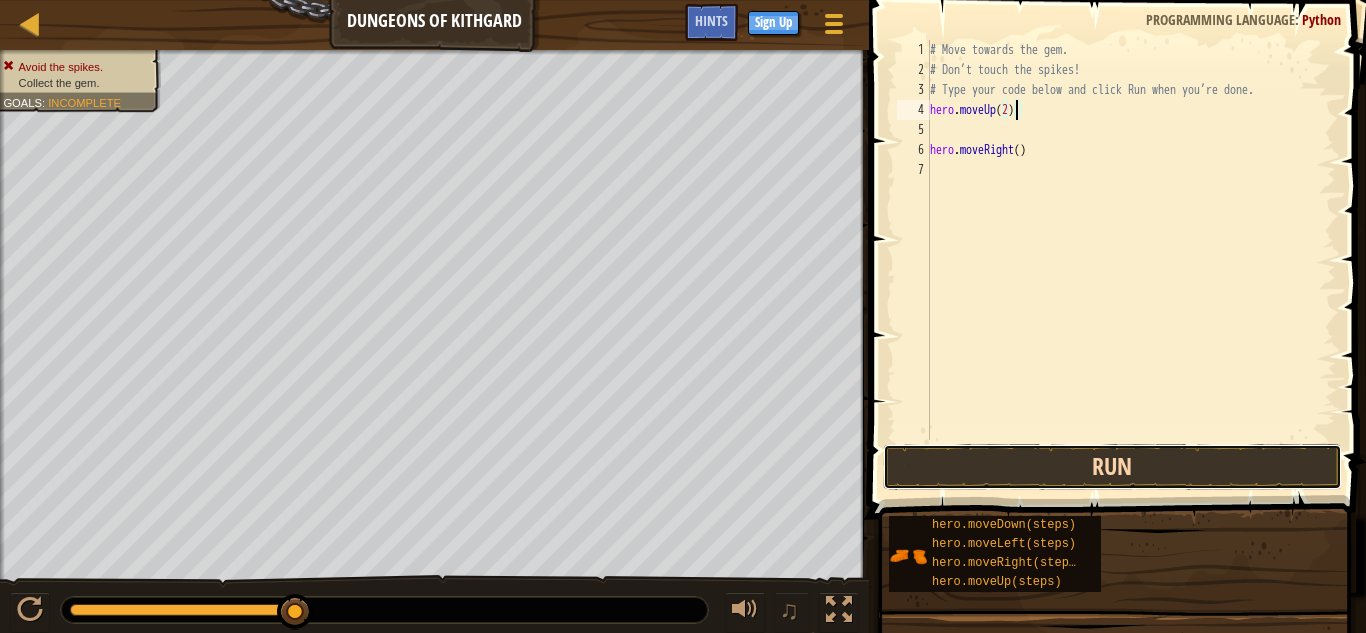 click on "Run" at bounding box center (1112, 467) 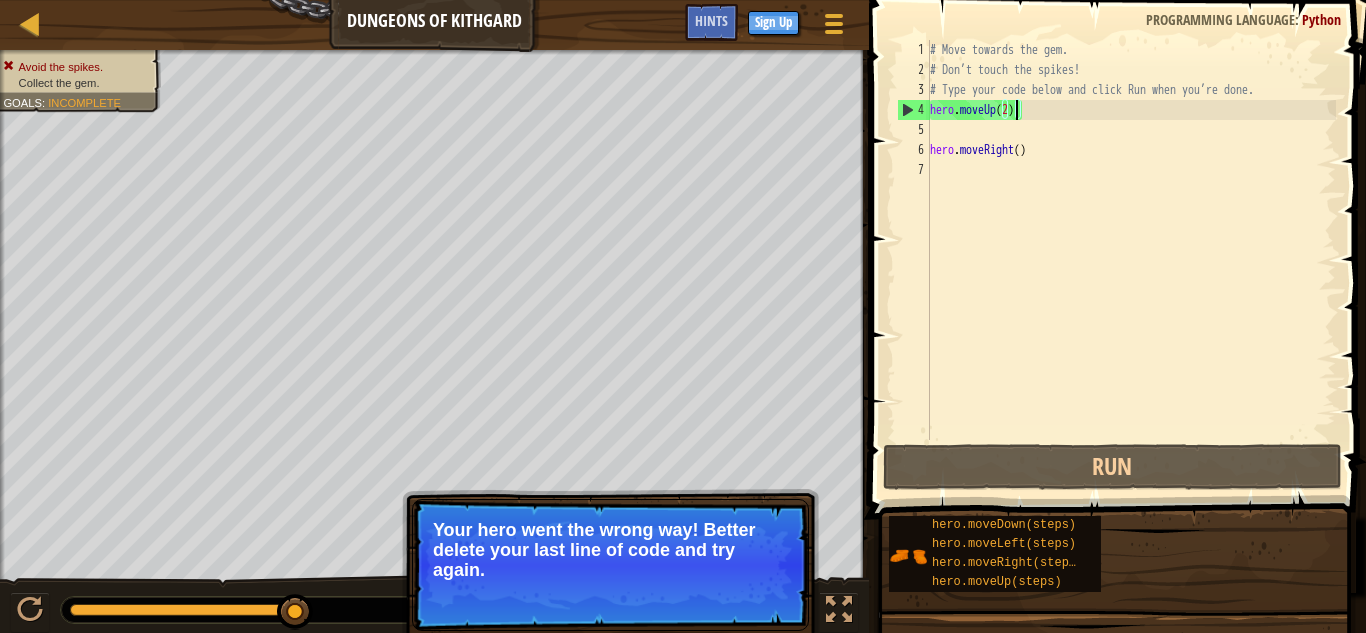 click on "# Move towards the gem. # Don’t touch the spikes! # Type your code below and click Run when you’re done. hero . moveUp ( 2 ) hero . moveRight ( )" at bounding box center (1131, 260) 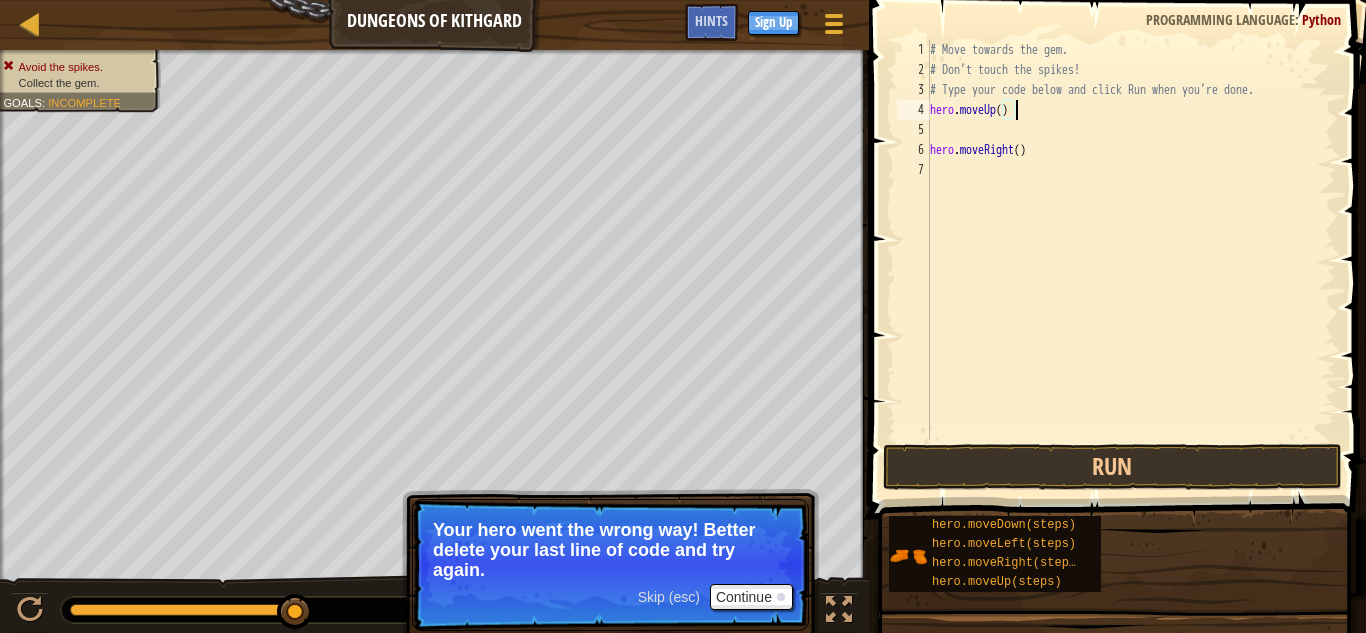 click on "# Move towards the gem. # Don’t touch the spikes! # Type your code below and click Run when you’re done. hero . moveUp ( ) hero . moveRight ( )" at bounding box center [1131, 260] 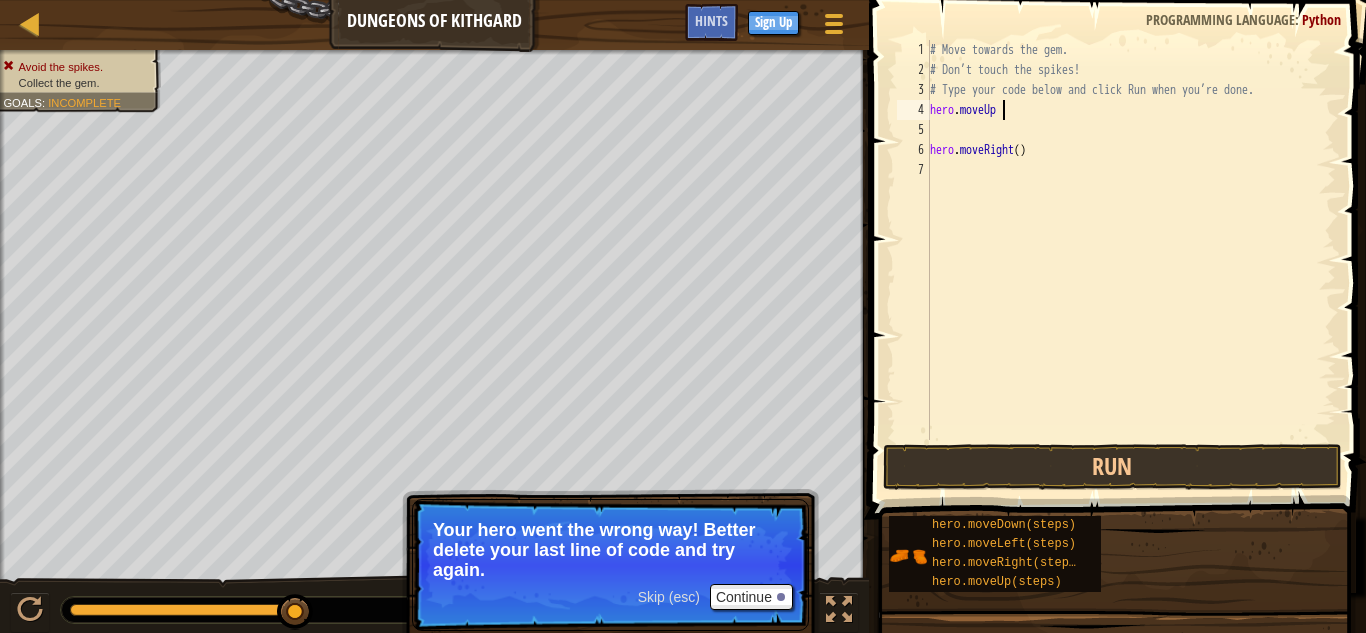 scroll, scrollTop: 9, scrollLeft: 5, axis: both 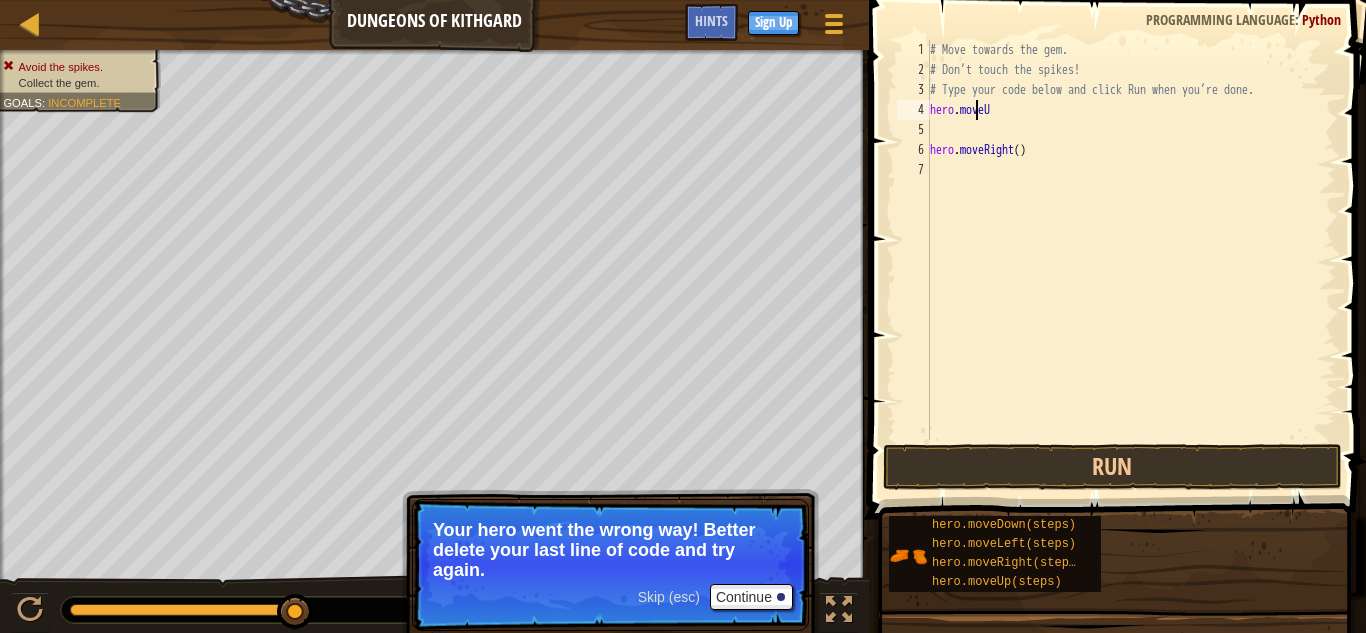 click on "# Move towards the gem. # Don’t touch the spikes! # Type your code below and click Run when you’re done. hero . moveU hero . moveRight ( )" at bounding box center [1131, 260] 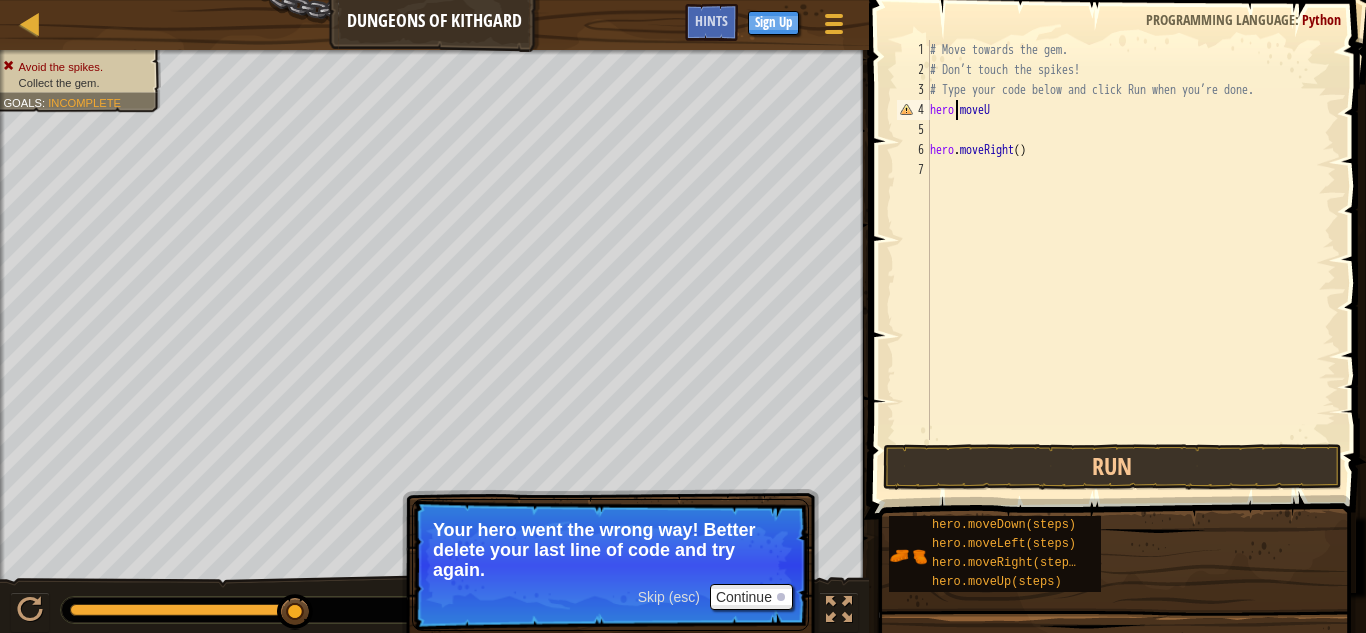 click on "# Move towards the gem. # Don’t touch the spikes! # Type your code below and click Run when you’re done. hero . moveU hero . moveRight ( )" at bounding box center [1131, 260] 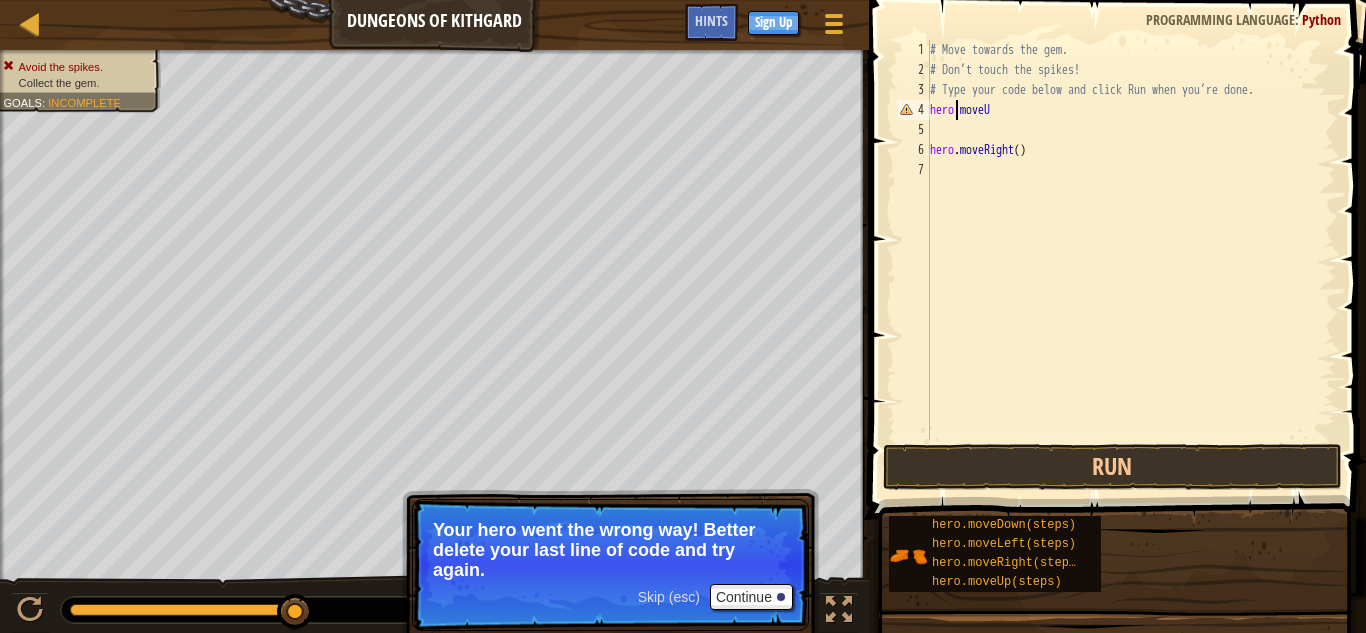 click on "# Move towards the gem. # Don’t touch the spikes! # Type your code below and click Run when you’re done. hero . moveU hero . moveRight ( )" at bounding box center (1131, 260) 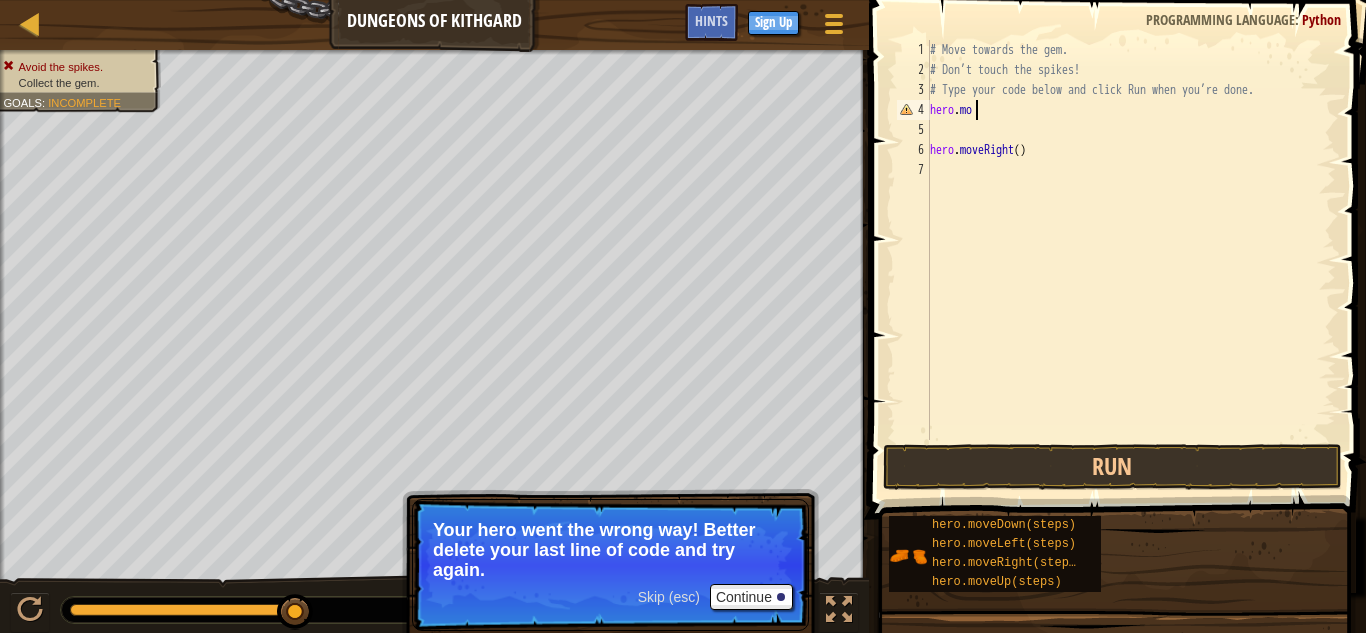 scroll, scrollTop: 9, scrollLeft: 0, axis: vertical 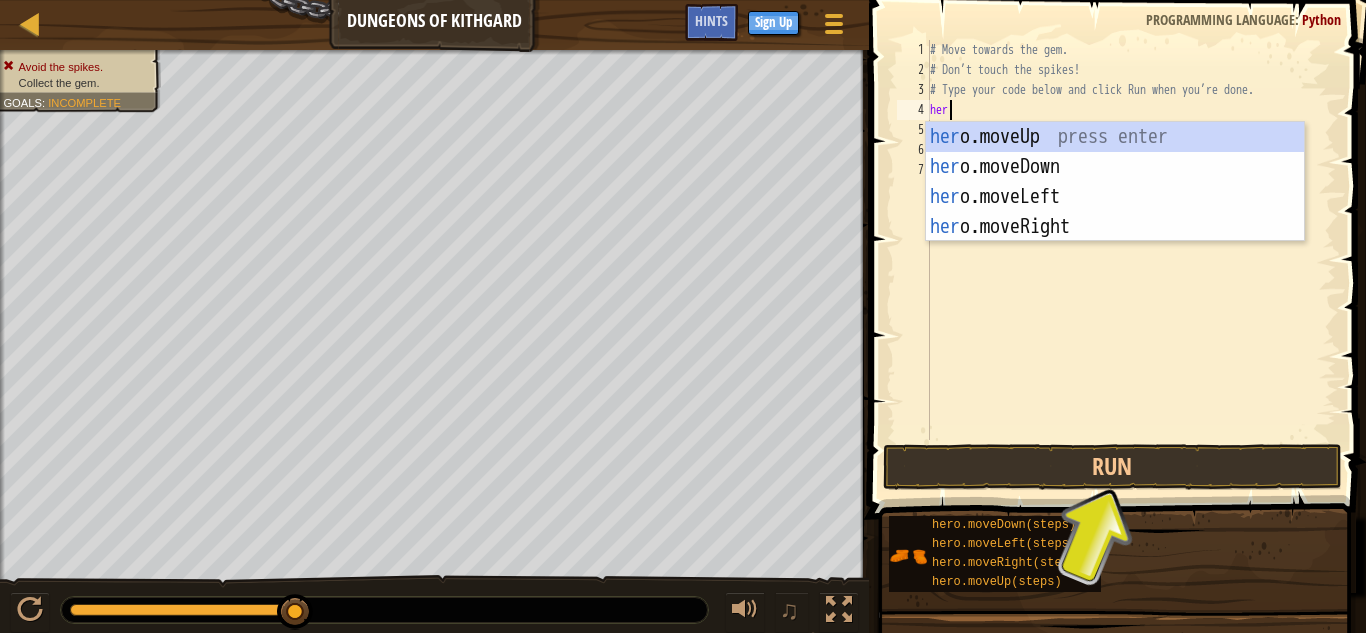 type on "hero" 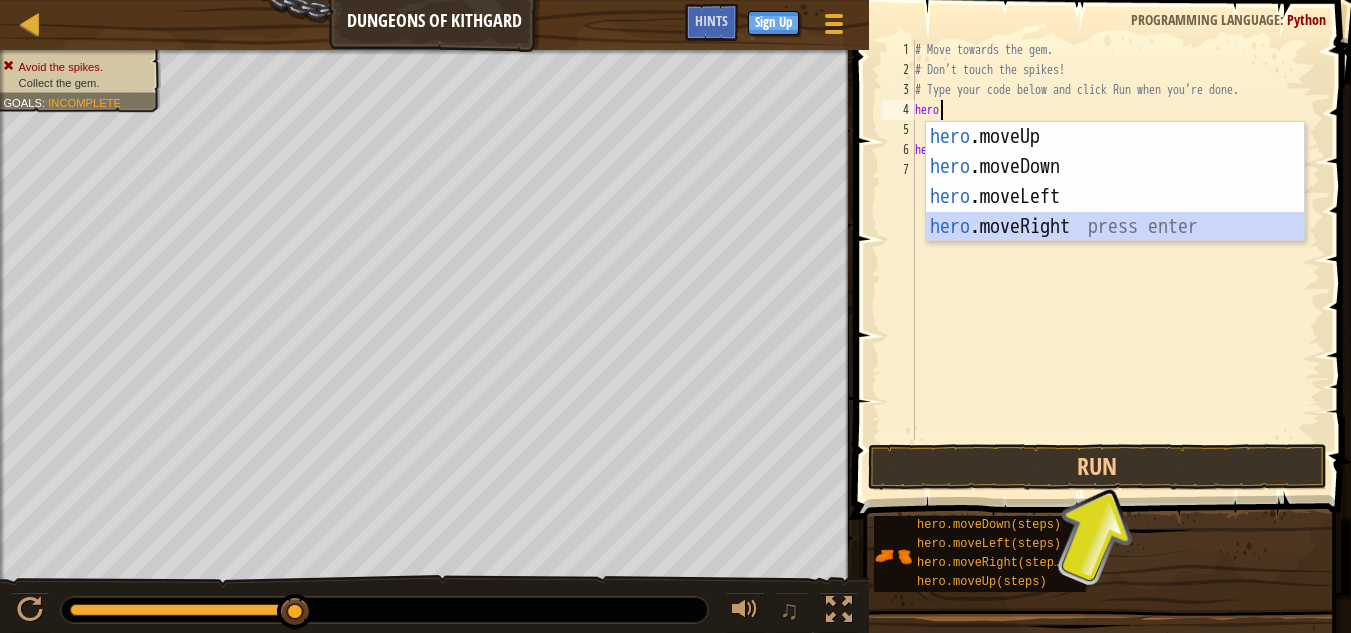 click on "hero .moveUp press enter hero .moveDown press enter hero .moveLeft press enter hero .moveRight press enter" at bounding box center [1115, 212] 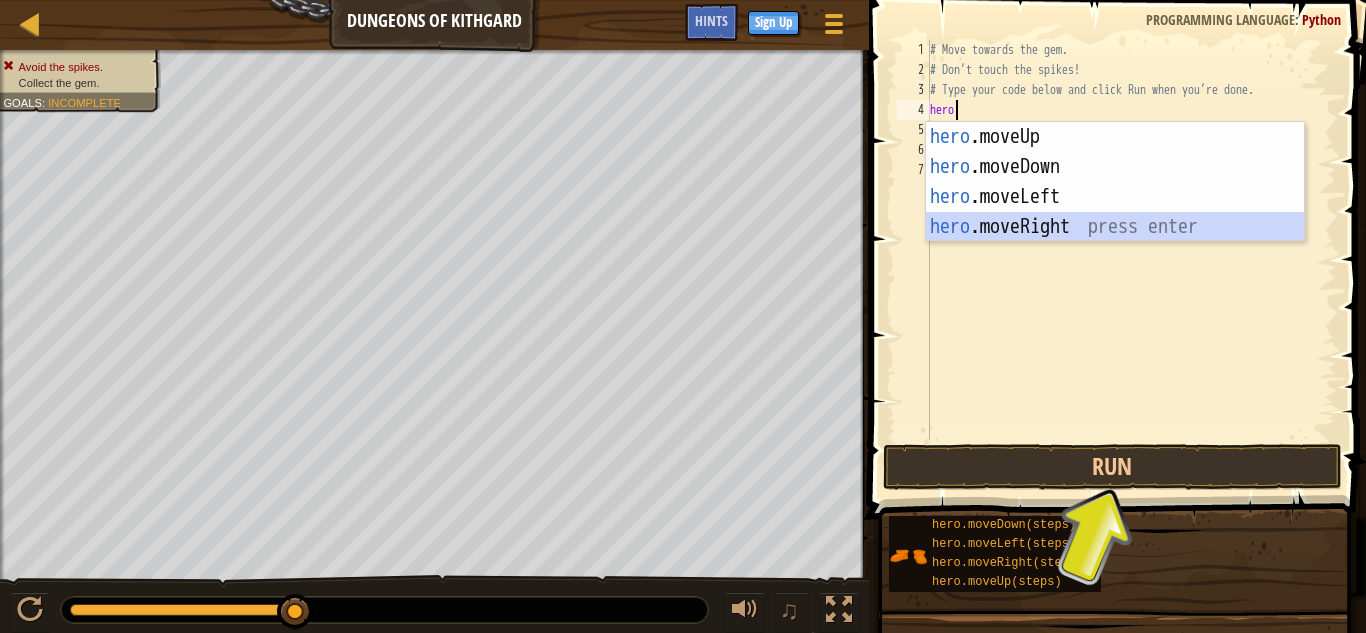 scroll, scrollTop: 9, scrollLeft: 0, axis: vertical 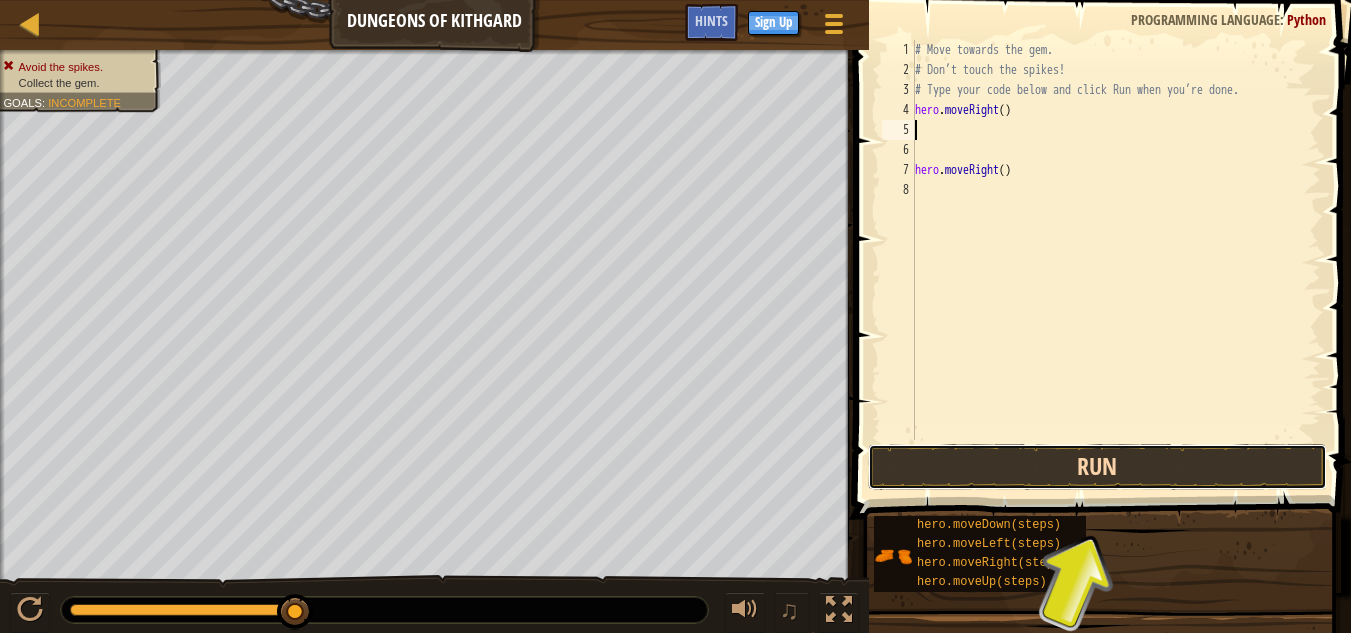 click on "Run" at bounding box center (1097, 467) 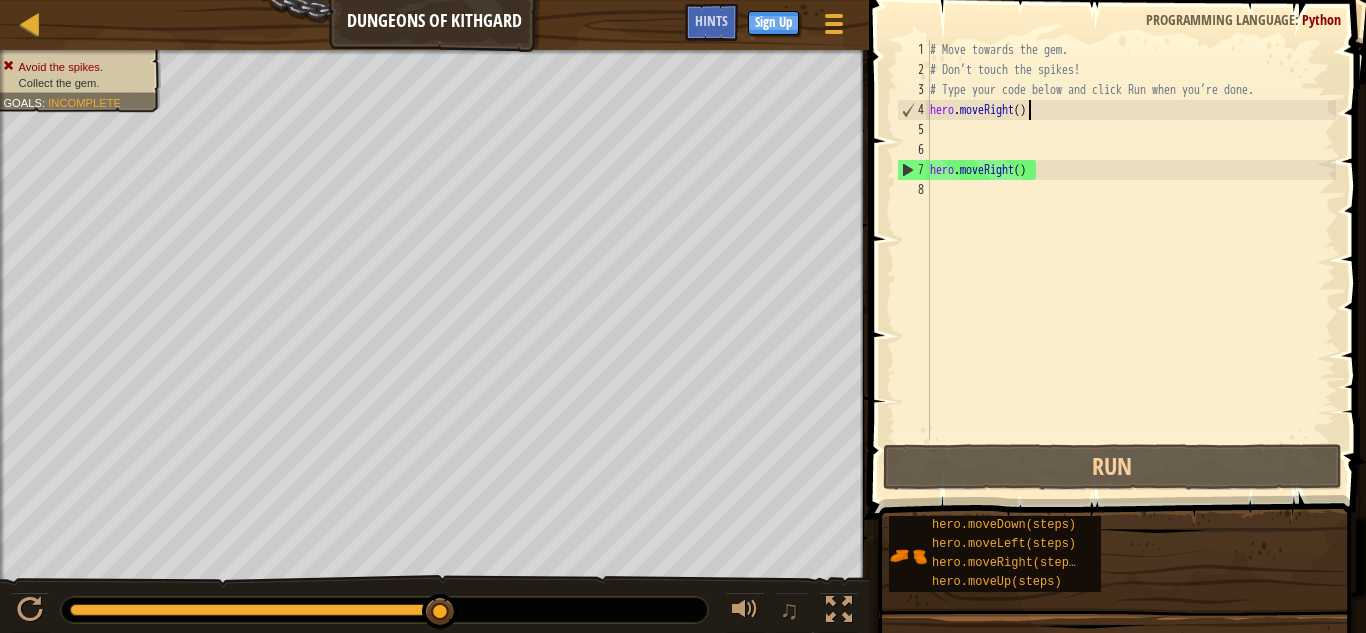 click on "# Move towards the gem. # Don’t touch the spikes! # Type your code below and click Run when you’re done. hero . moveRight ( ) hero . moveRight ( )" at bounding box center (1131, 260) 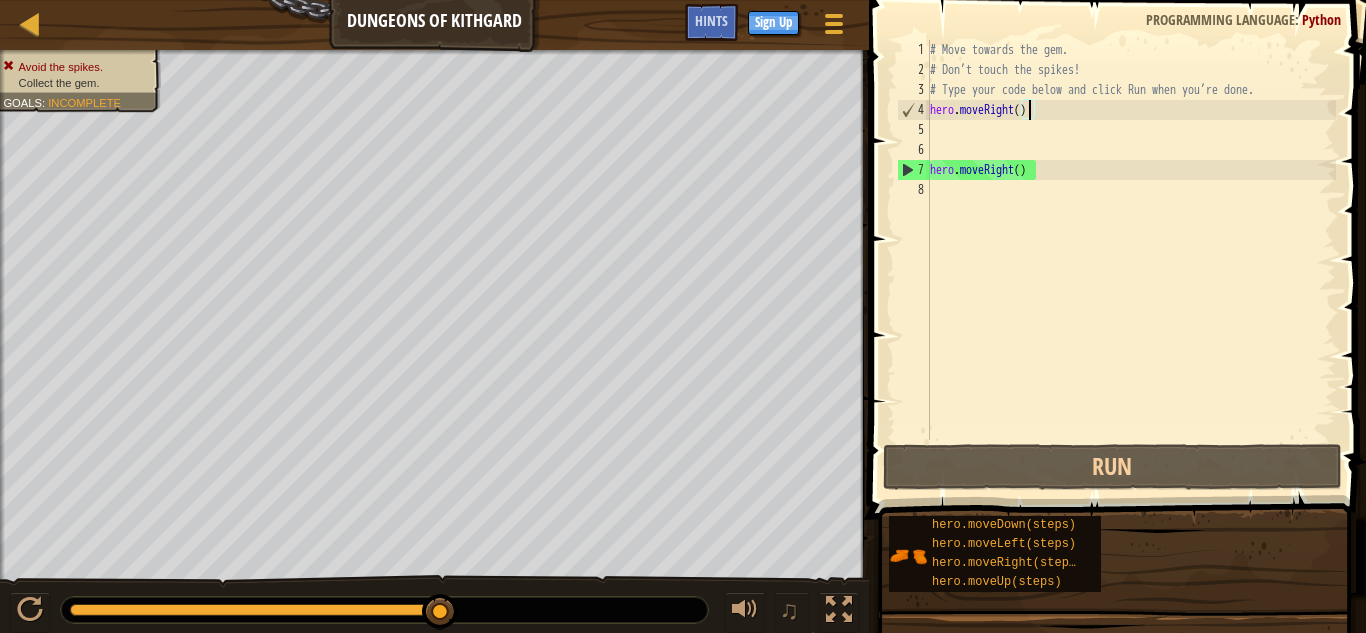 scroll, scrollTop: 9, scrollLeft: 8, axis: both 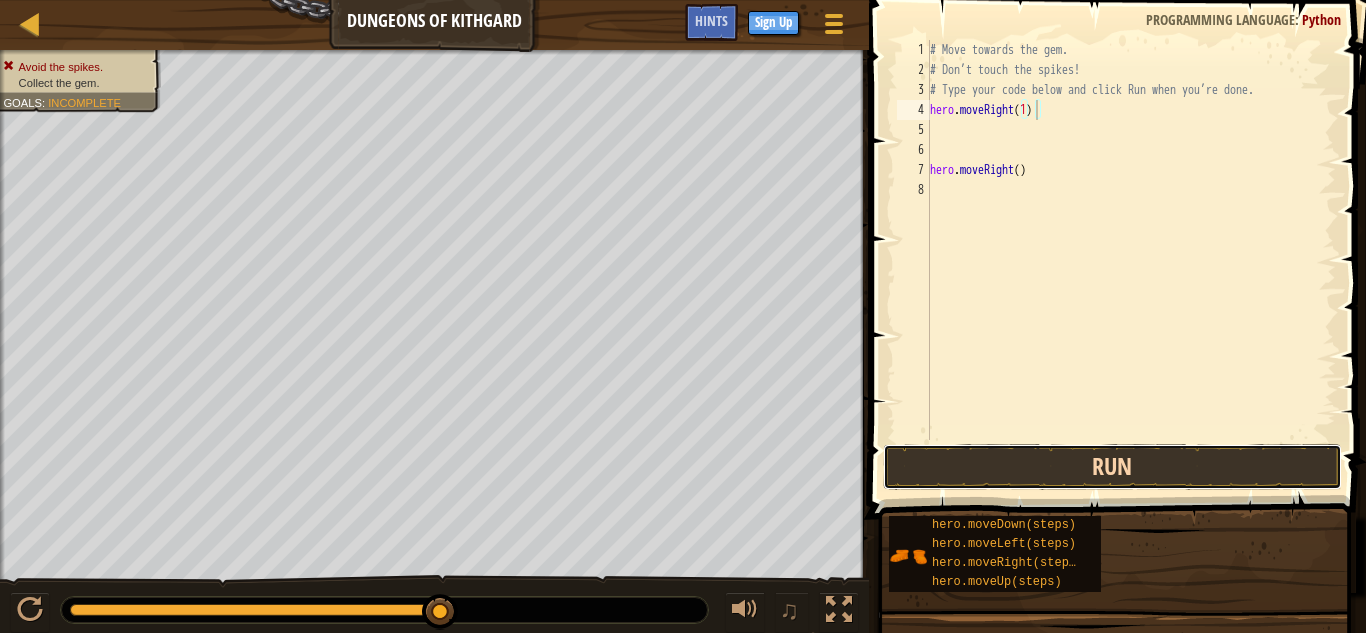 click on "Run" at bounding box center [1112, 467] 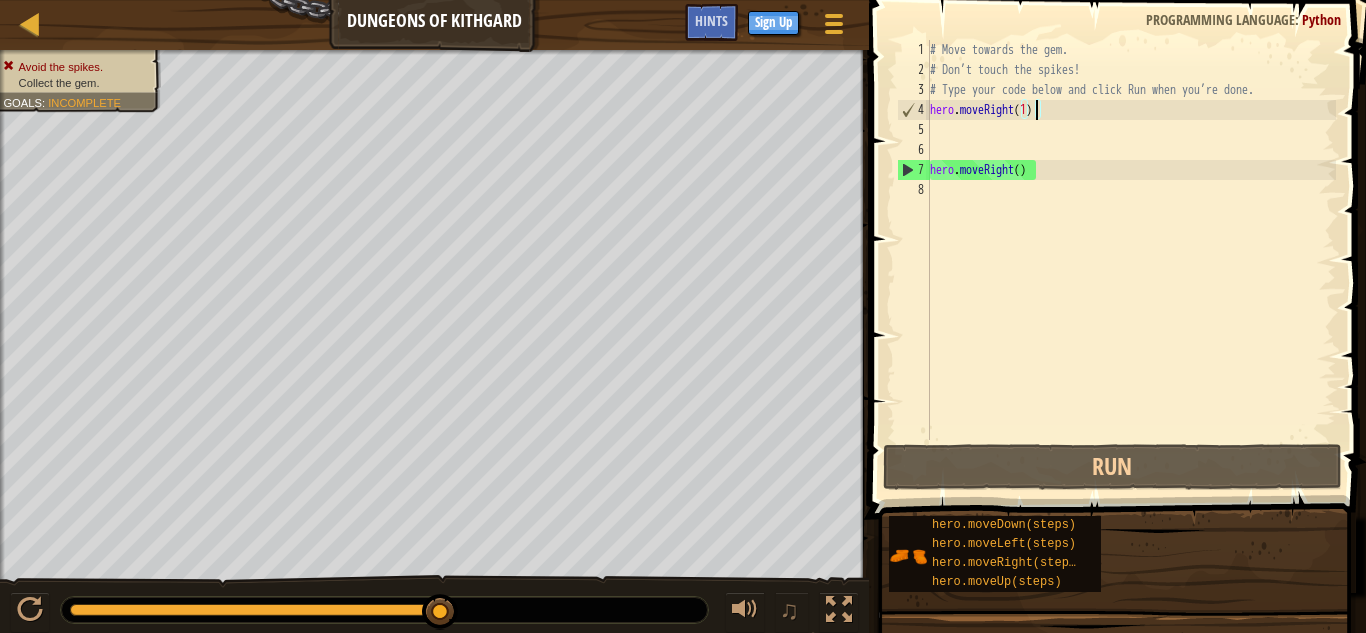 click on "# Move towards the gem. # Don’t touch the spikes! # Type your code below and click Run when you’re done. hero . moveRight ( 1 ) hero . moveRight ( )" at bounding box center (1131, 260) 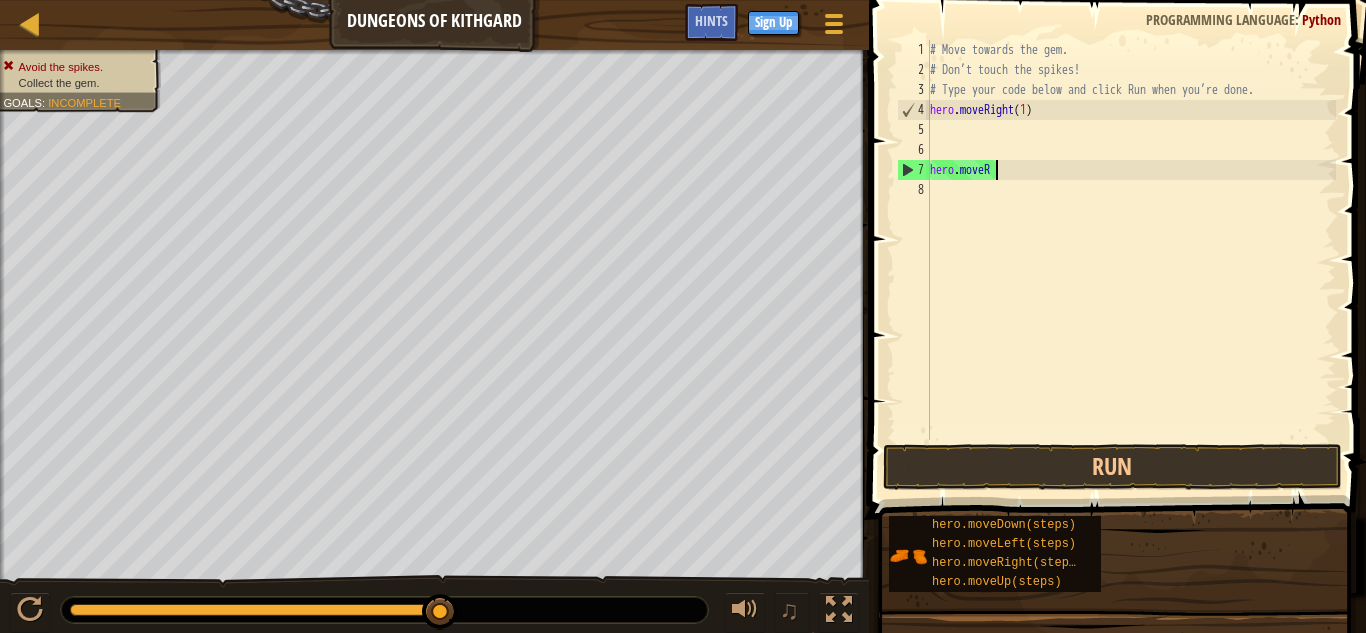 scroll, scrollTop: 9, scrollLeft: 1, axis: both 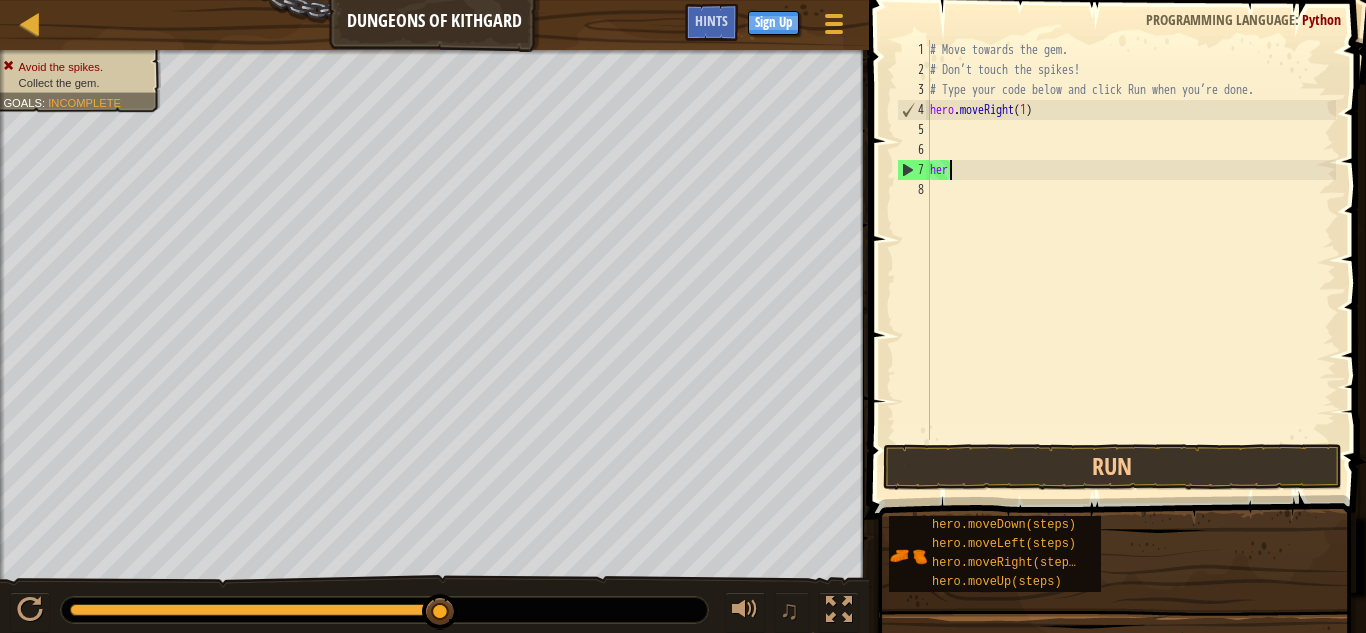 type on "h" 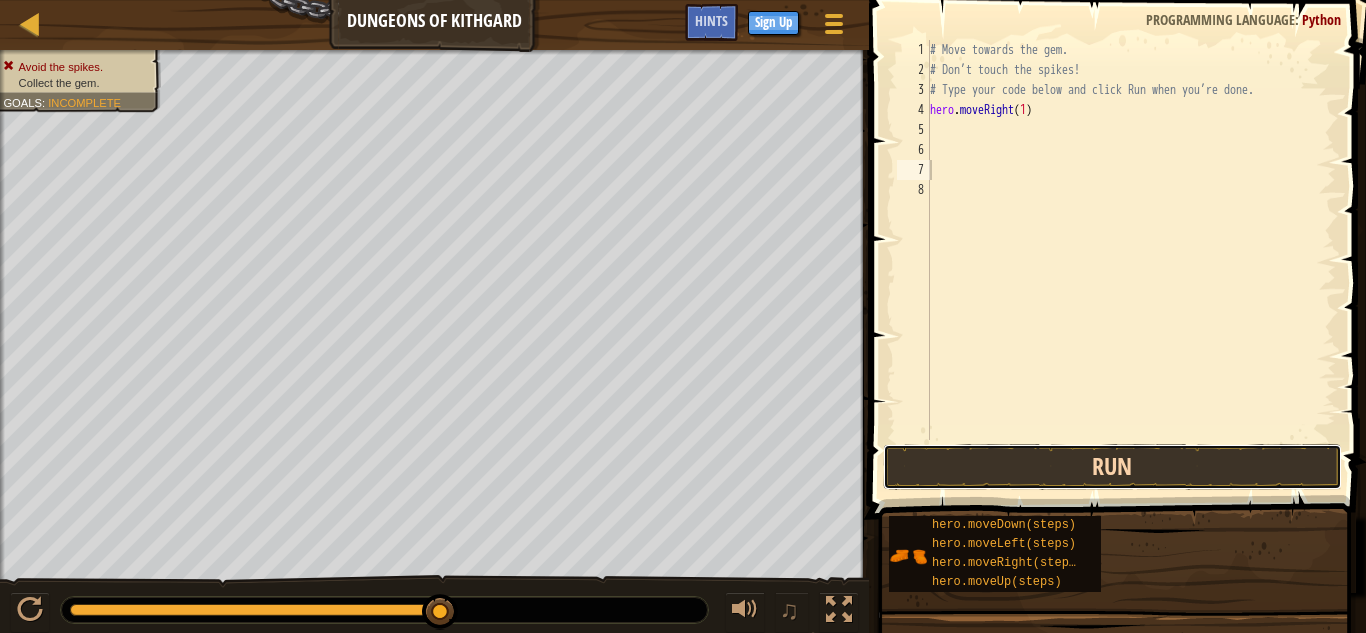 click on "Run" at bounding box center [1112, 467] 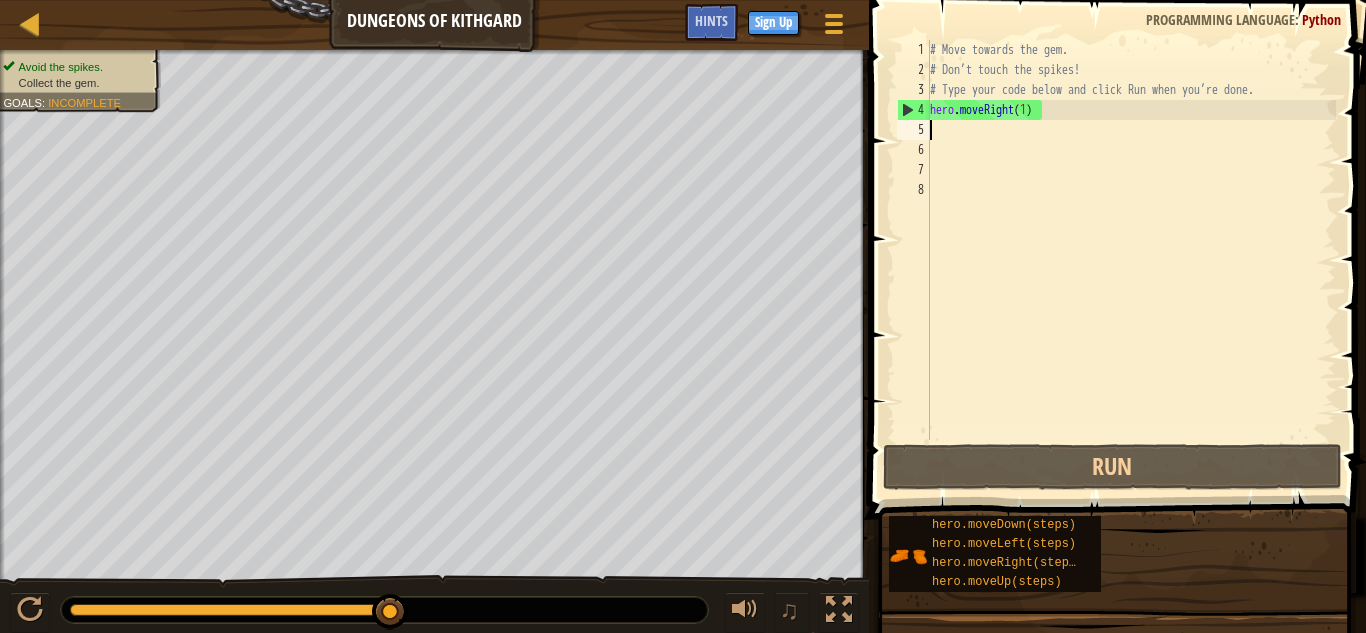 click on "# Move towards the gem. # Don’t touch the spikes! # Type your code below and click Run when you’re done. hero . moveRight ( 1 )" at bounding box center [1131, 260] 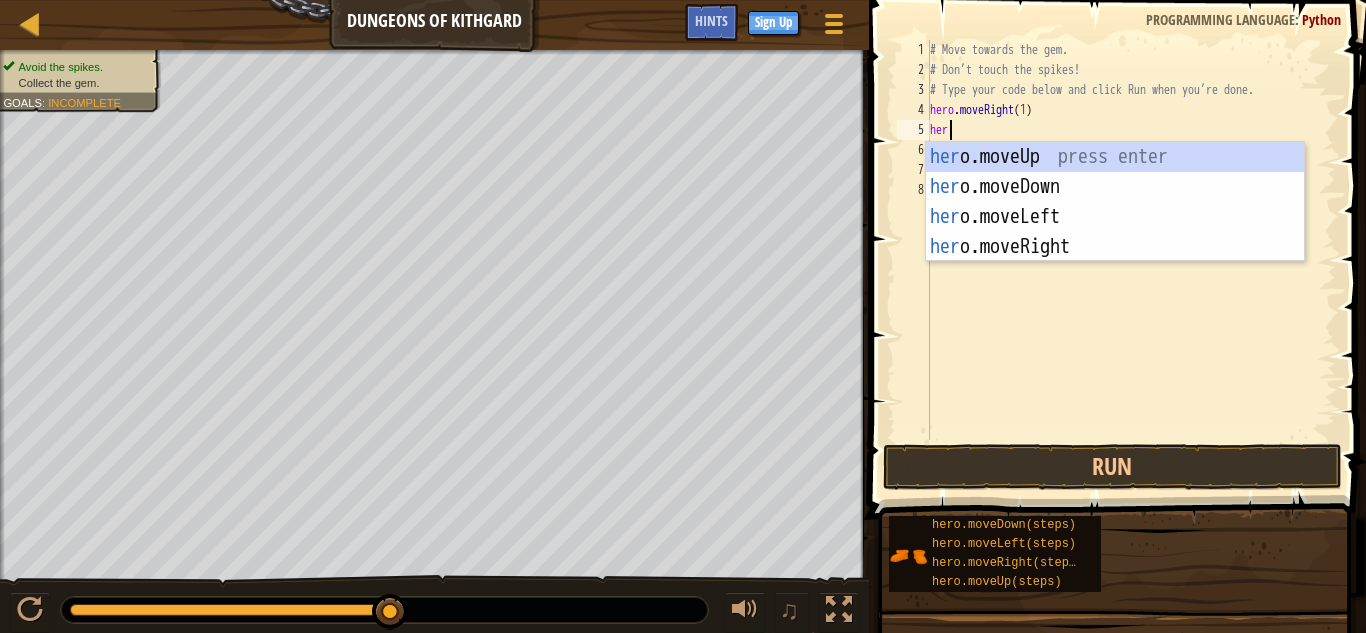 type on "hero" 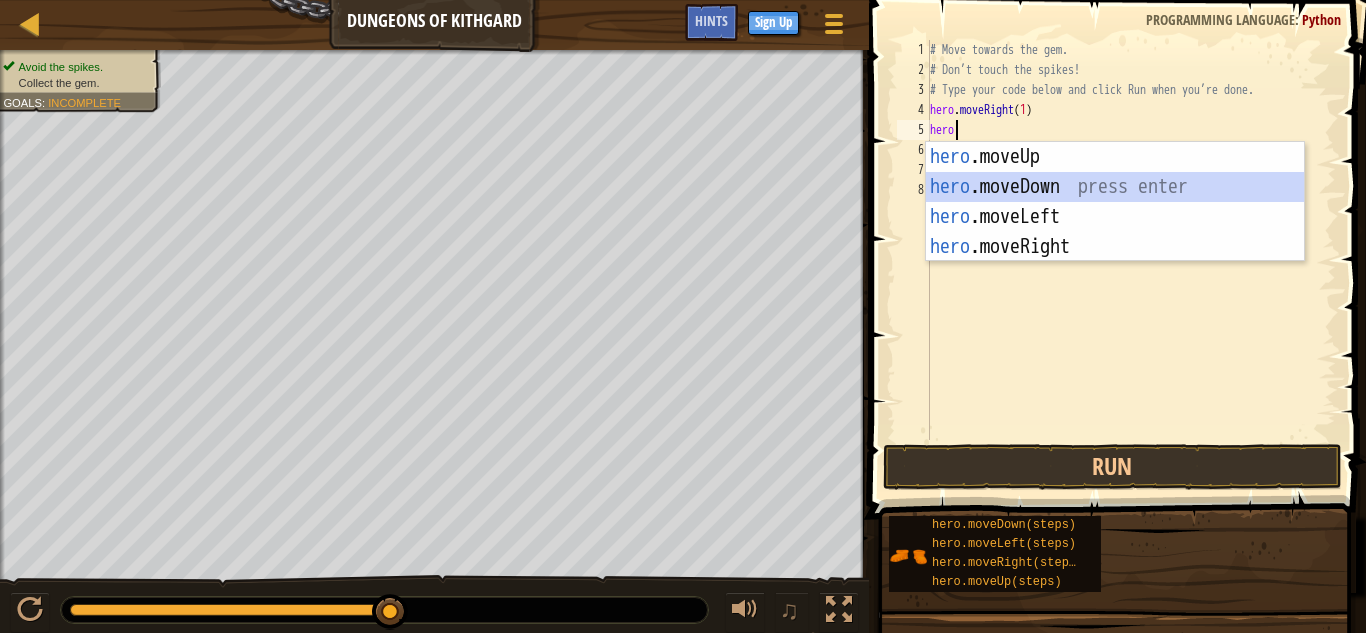 click on "hero .moveUp press enter hero .moveDown press enter hero .moveLeft press enter hero .moveRight press enter" at bounding box center (1115, 232) 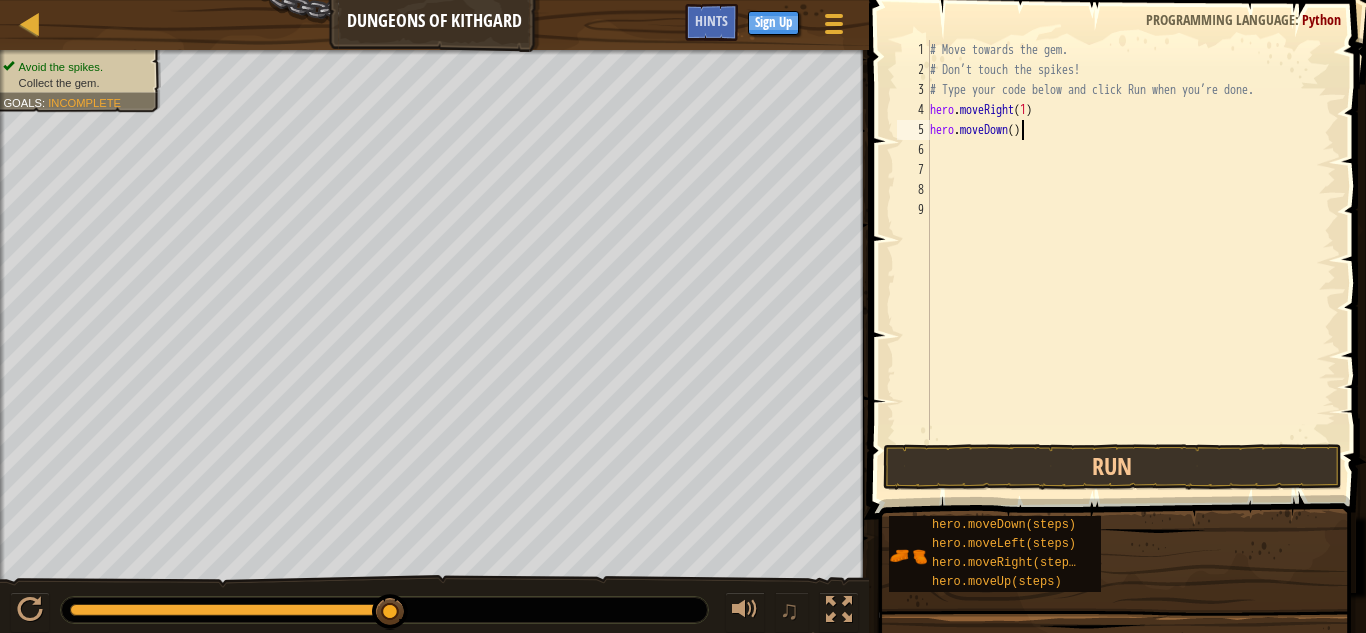 click on "# Move towards the gem. # Don’t touch the spikes! # Type your code below and click Run when you’re done. hero . moveRight ( 1 ) hero . moveDown ( )" at bounding box center (1131, 260) 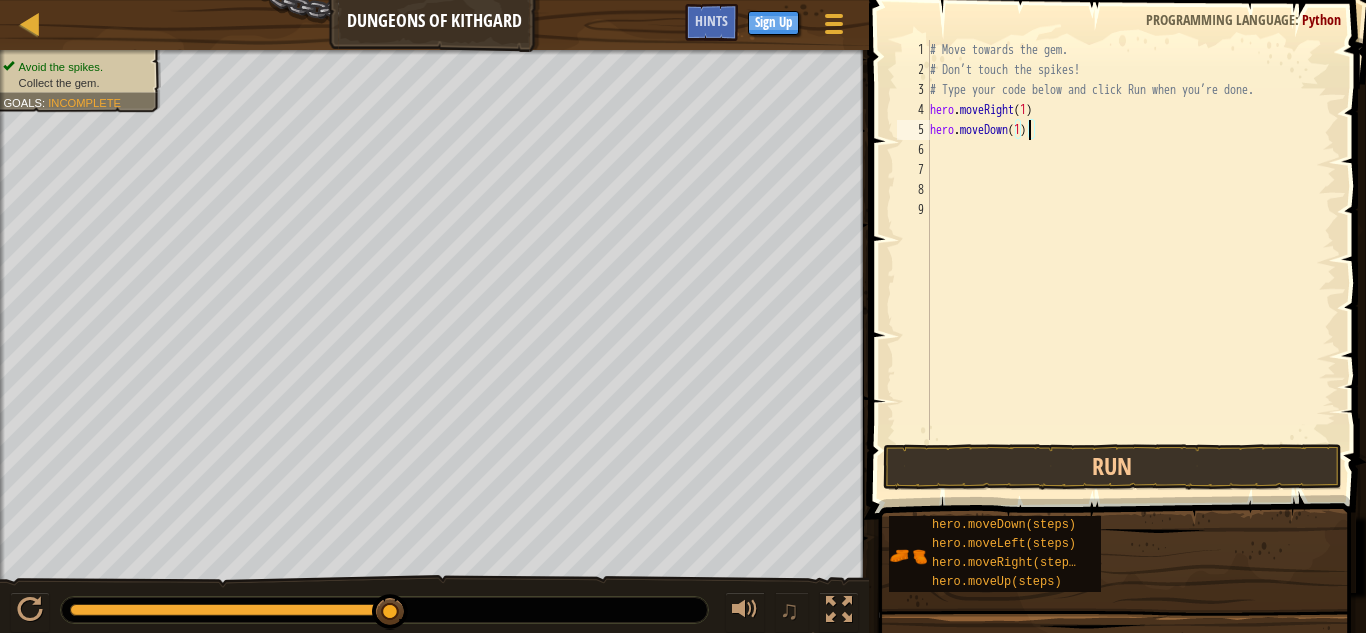 scroll, scrollTop: 9, scrollLeft: 7, axis: both 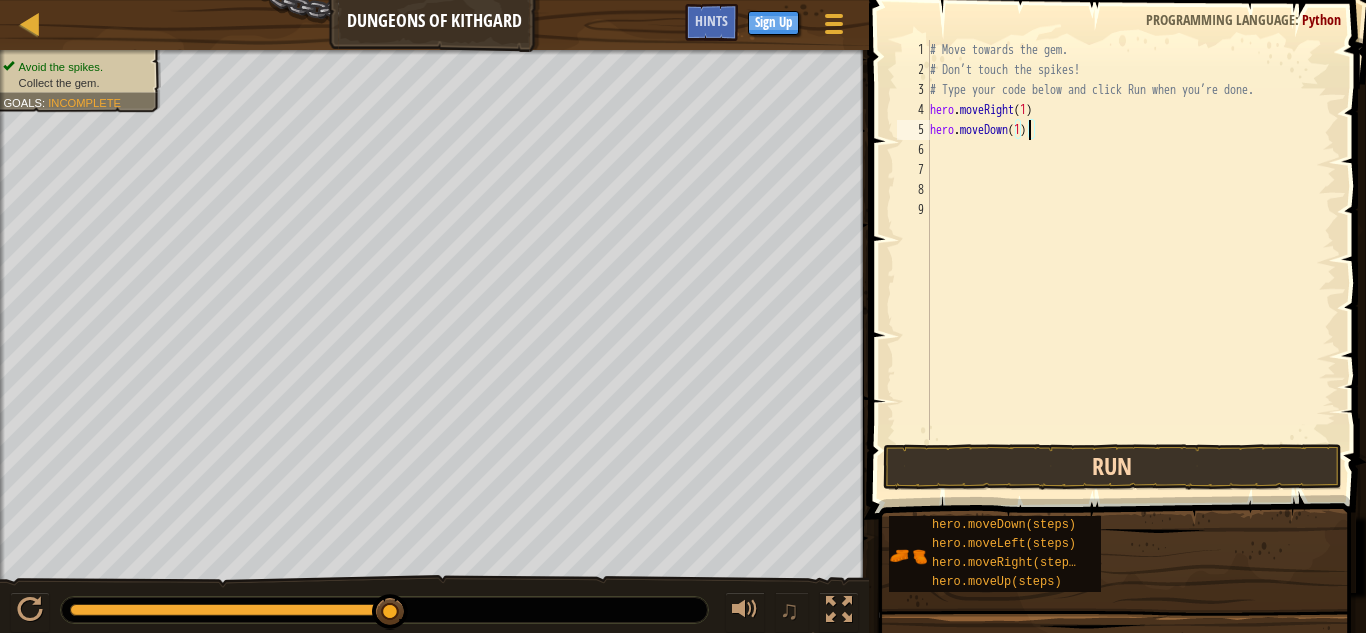 type on "hero.moveDown(1)" 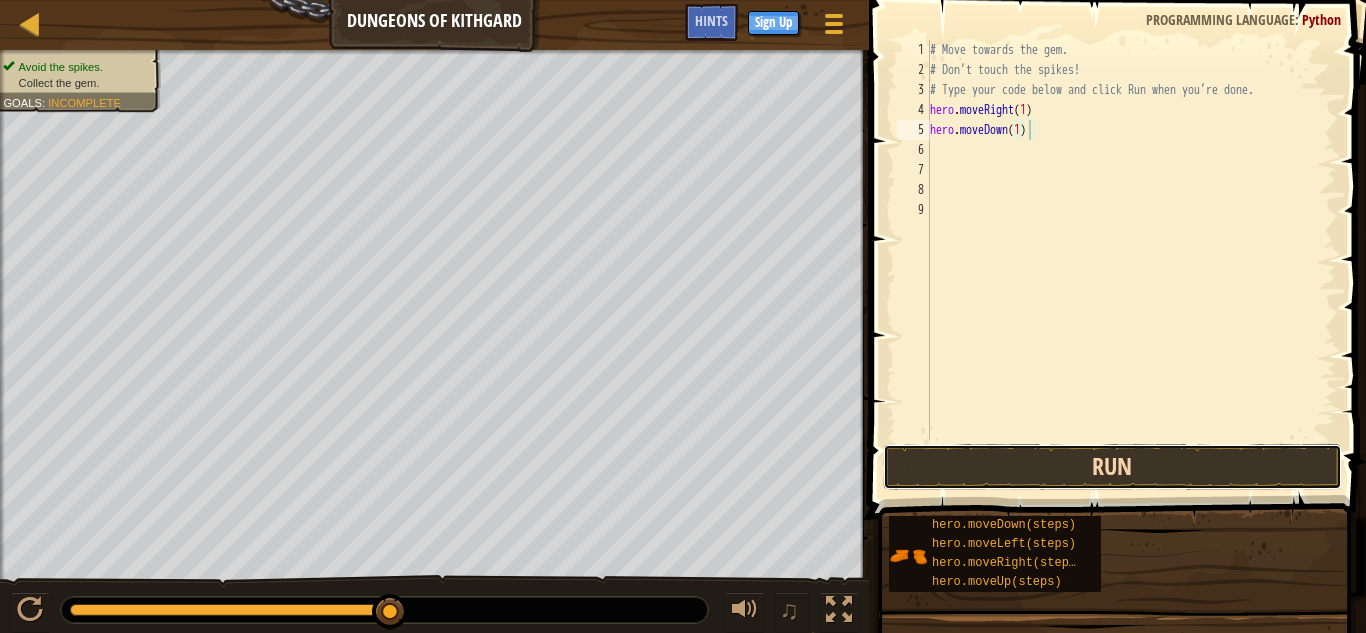 click on "Run" at bounding box center [1112, 467] 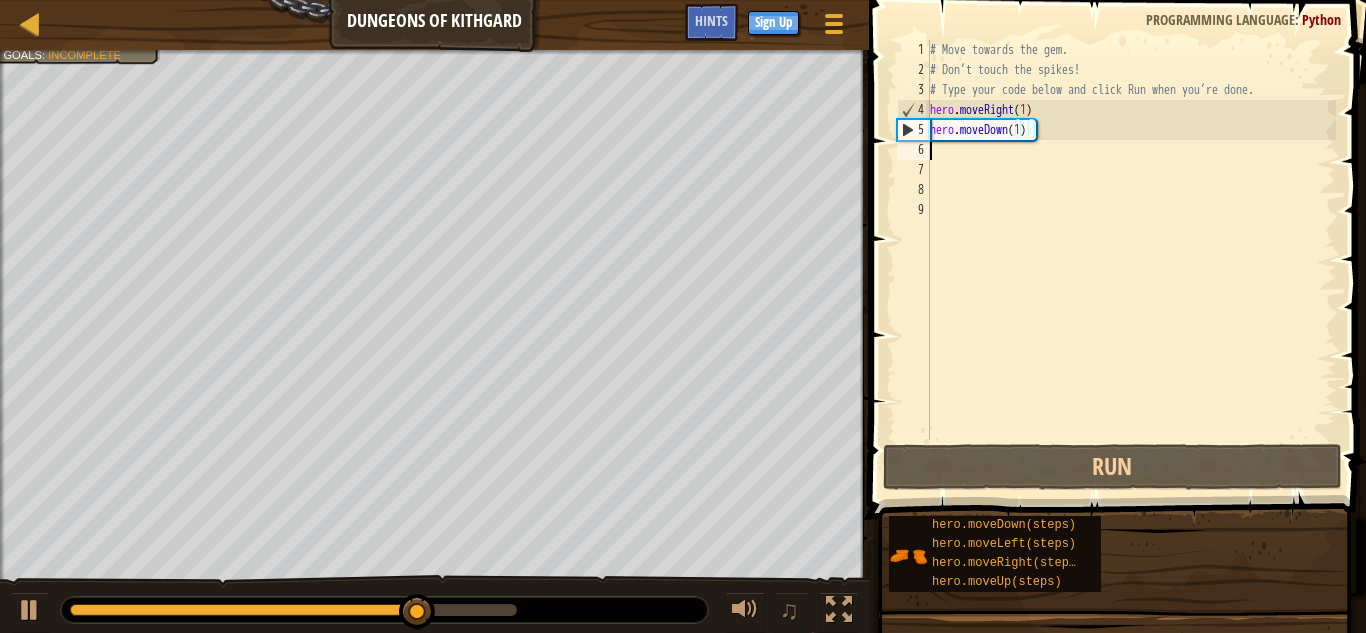 click on "# Move towards the gem. # Don’t touch the spikes! # Type your code below and click Run when you’re done. hero . moveRight ( 1 ) hero . moveDown ( 1 )" at bounding box center [1131, 260] 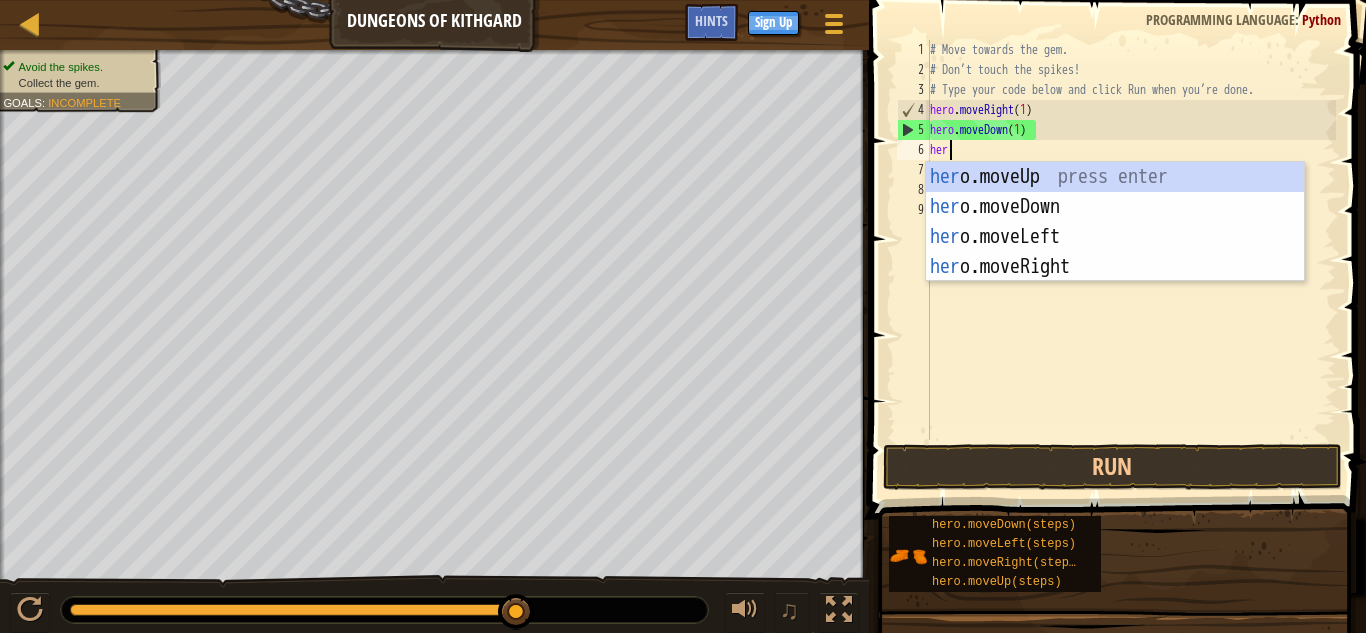 type on "hero" 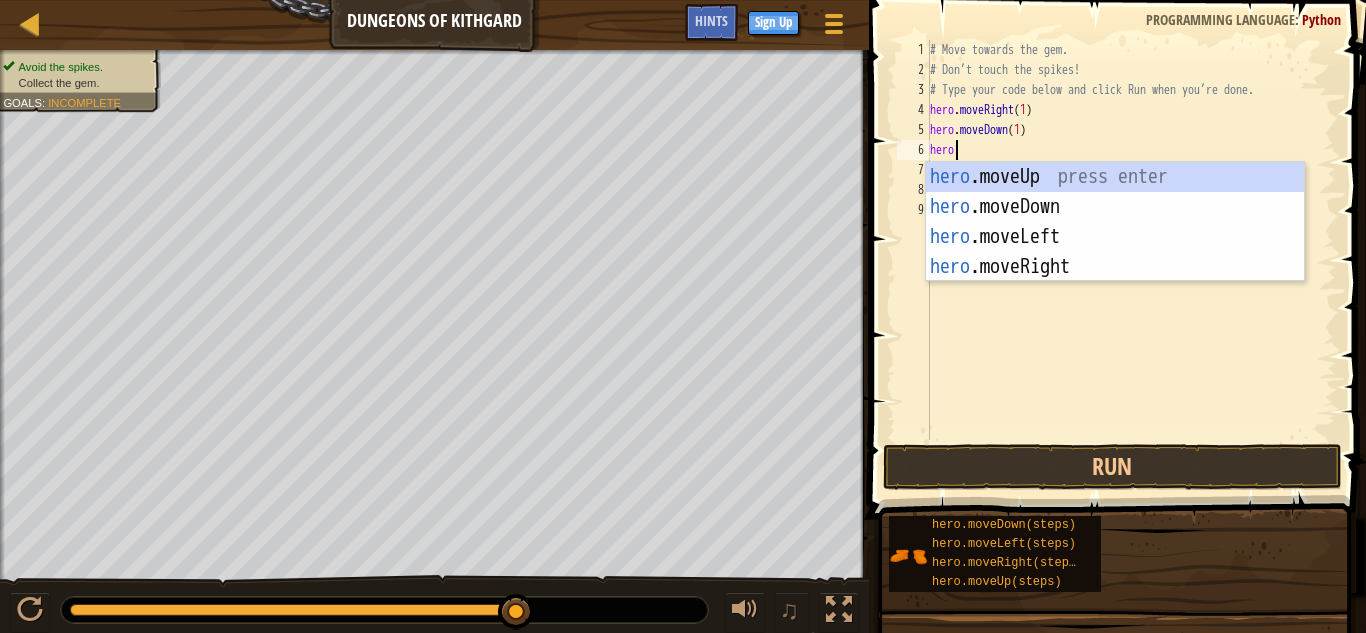 scroll, scrollTop: 9, scrollLeft: 1, axis: both 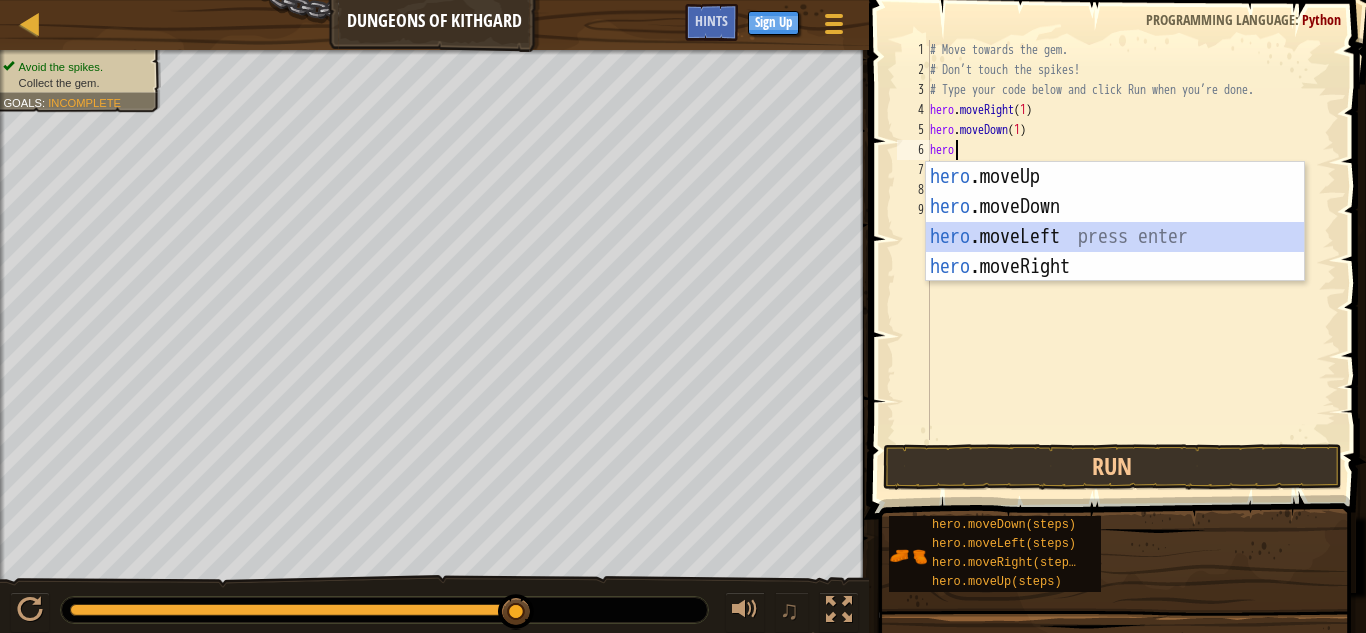 click on "hero .moveUp press enter hero .moveDown press enter hero .moveLeft press enter hero .moveRight press enter" at bounding box center [1115, 252] 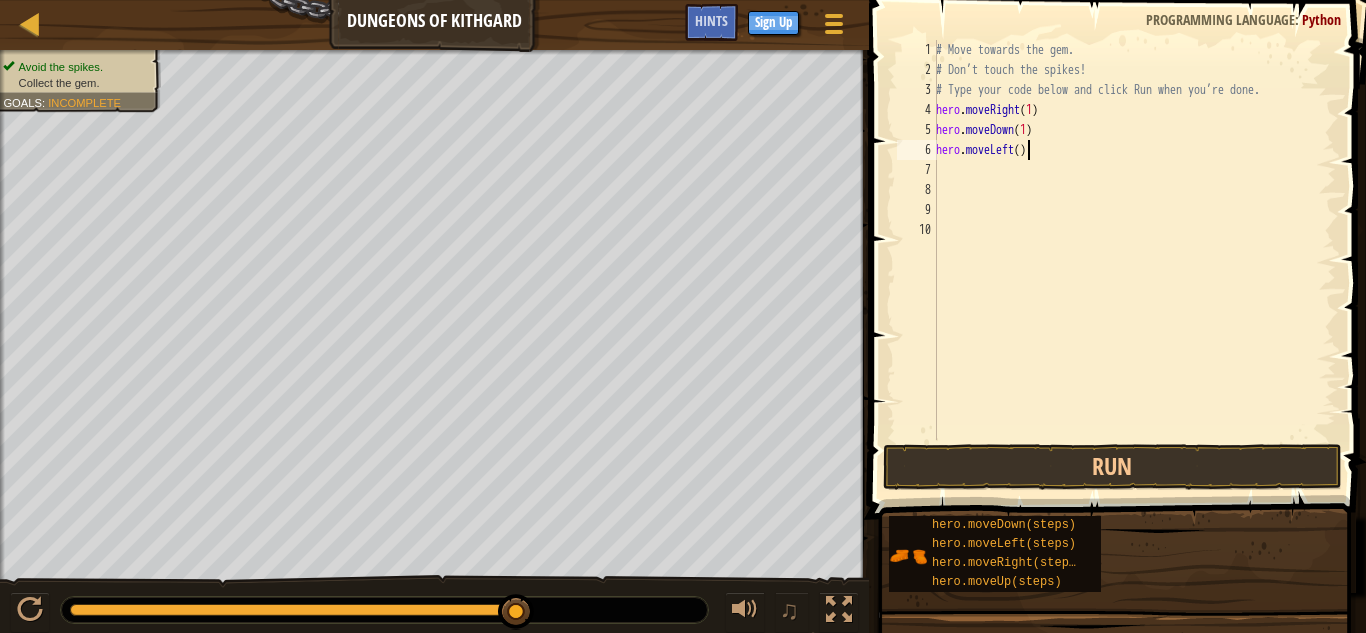click on "# Move towards the gem. # Don’t touch the spikes! # Type your code below and click Run when you’re done. hero . moveRight ( 1 ) hero . moveDown ( 1 ) hero . moveLeft ( )" at bounding box center (1134, 260) 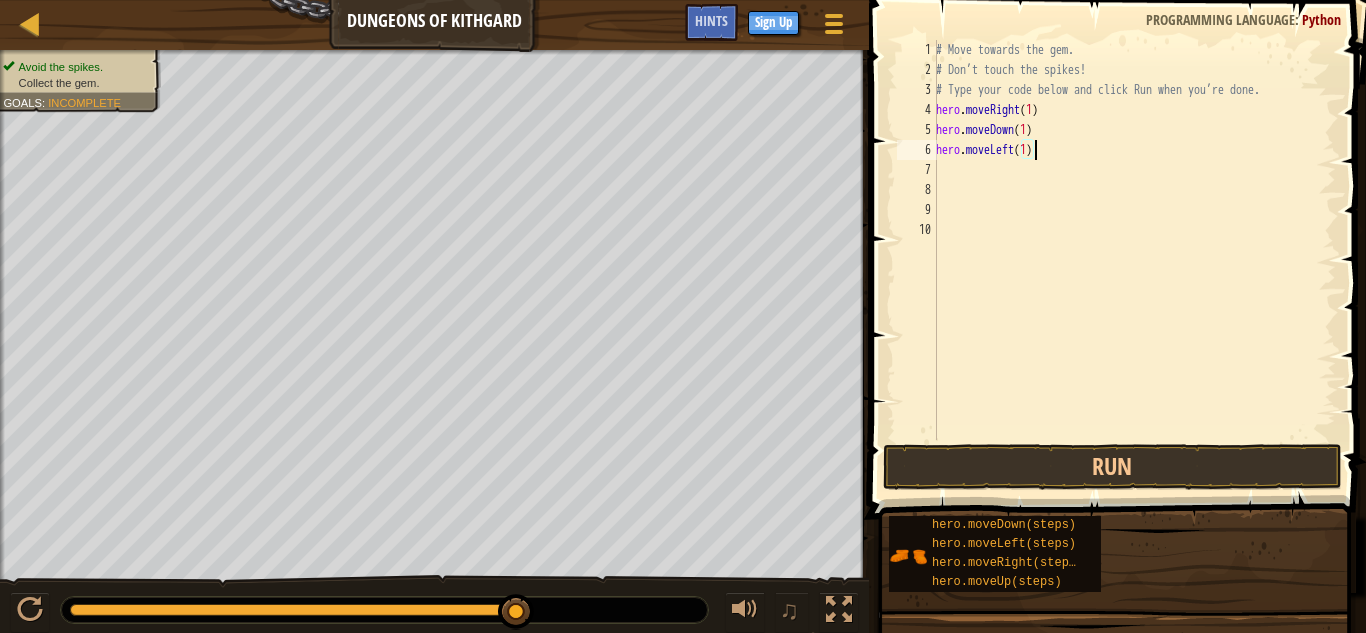 scroll, scrollTop: 9, scrollLeft: 7, axis: both 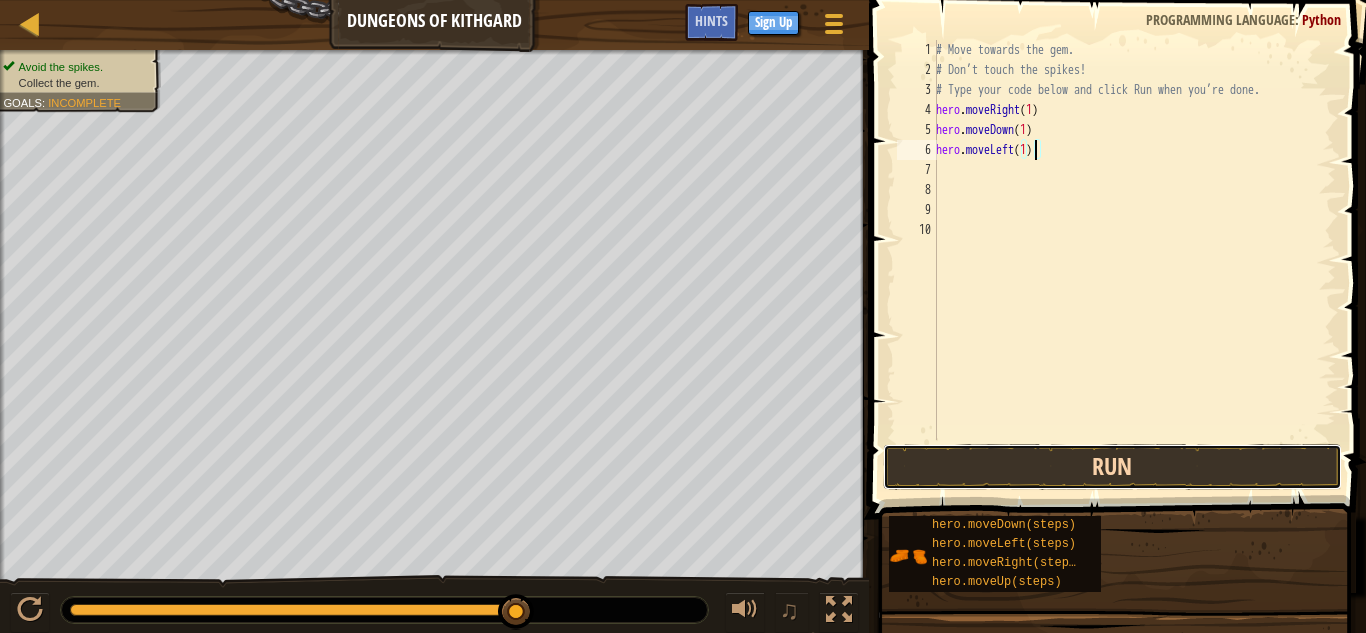 click on "Run" at bounding box center [1112, 467] 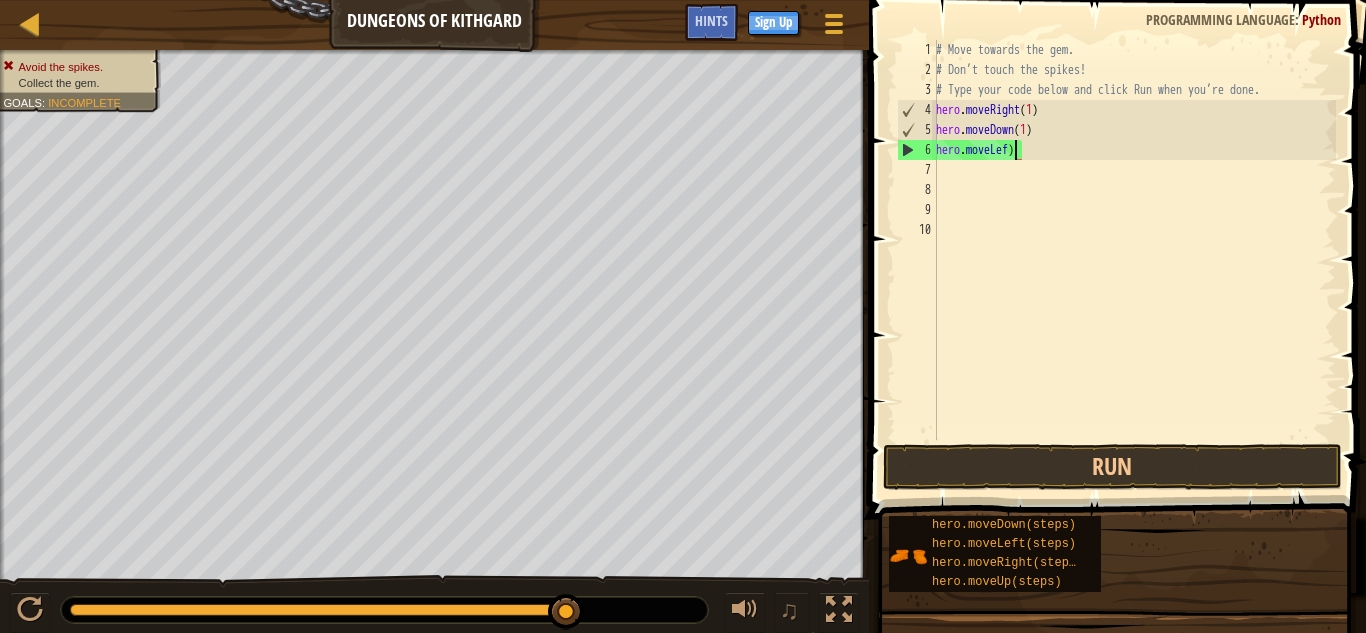 scroll, scrollTop: 9, scrollLeft: 2, axis: both 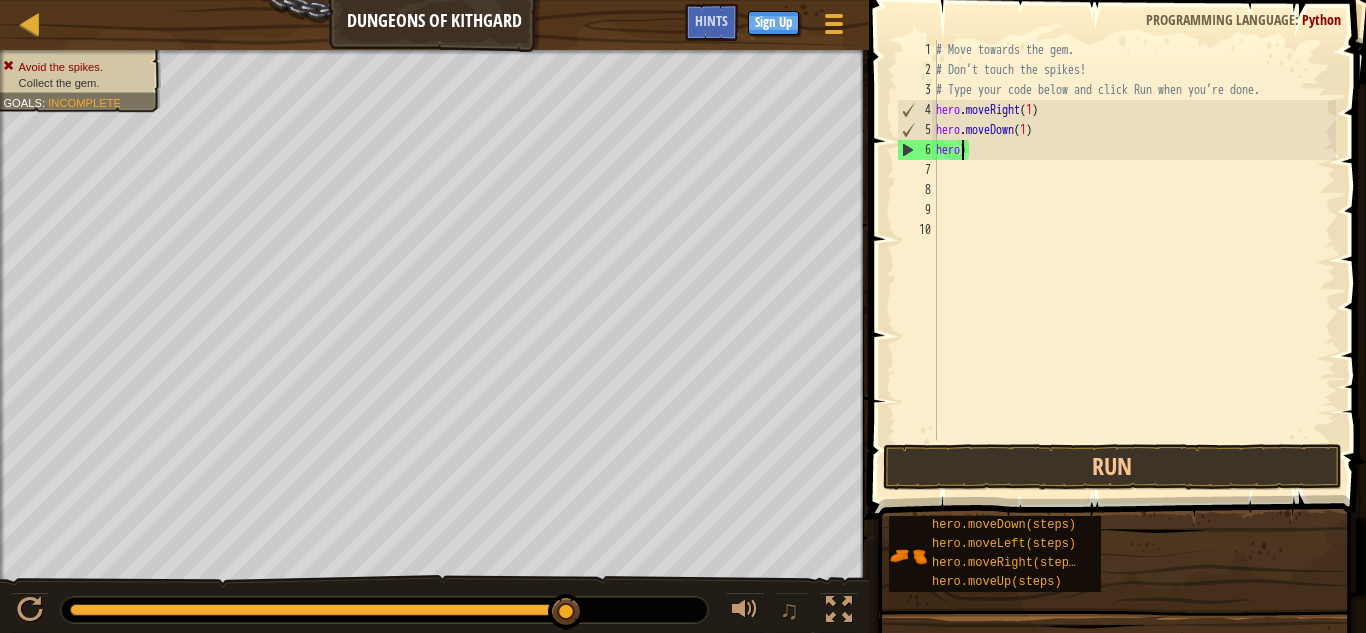 type on ")" 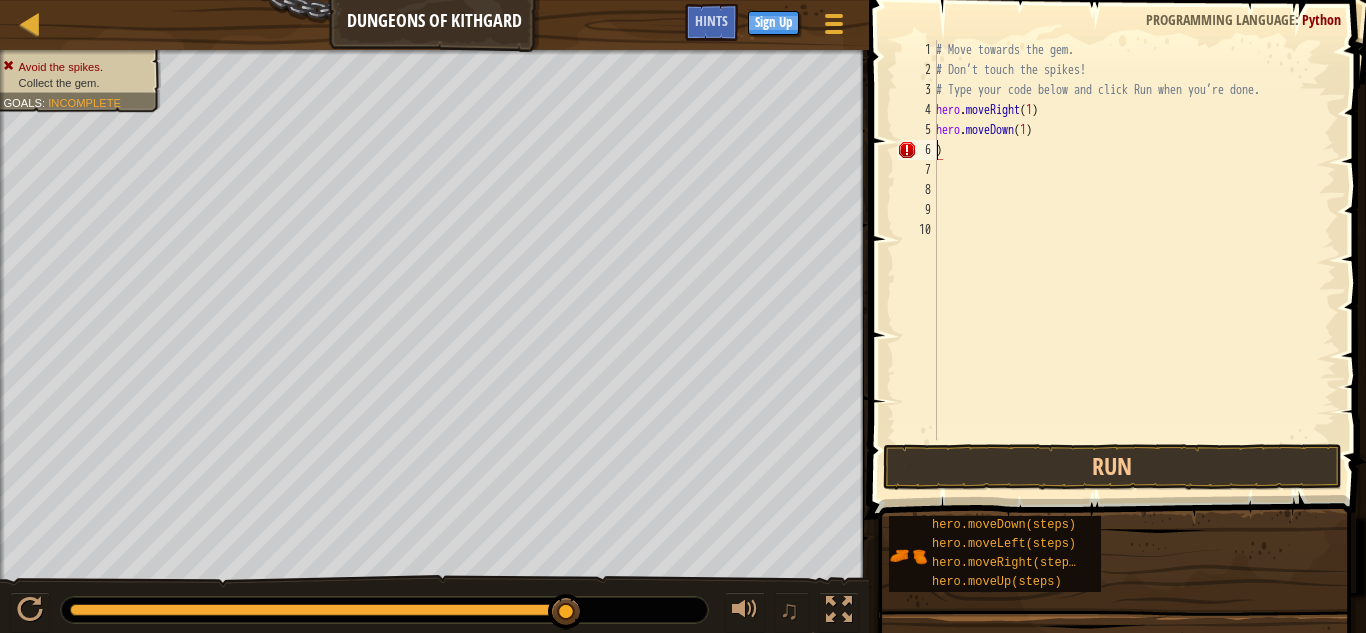 click on "# Move towards the gem. # Don’t touch the spikes! # Type your code below and click Run when you’re done. hero . moveRight ( 1 ) hero . moveDown ( 1 ) )" at bounding box center (1134, 260) 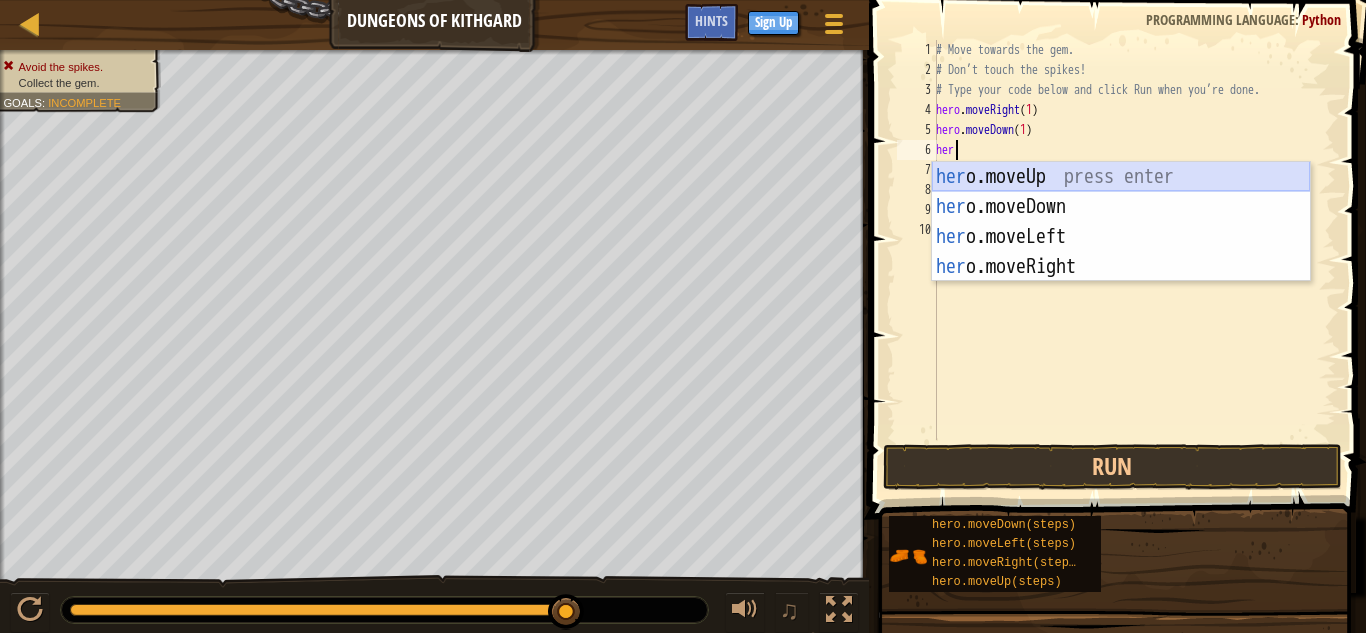 type on "hero" 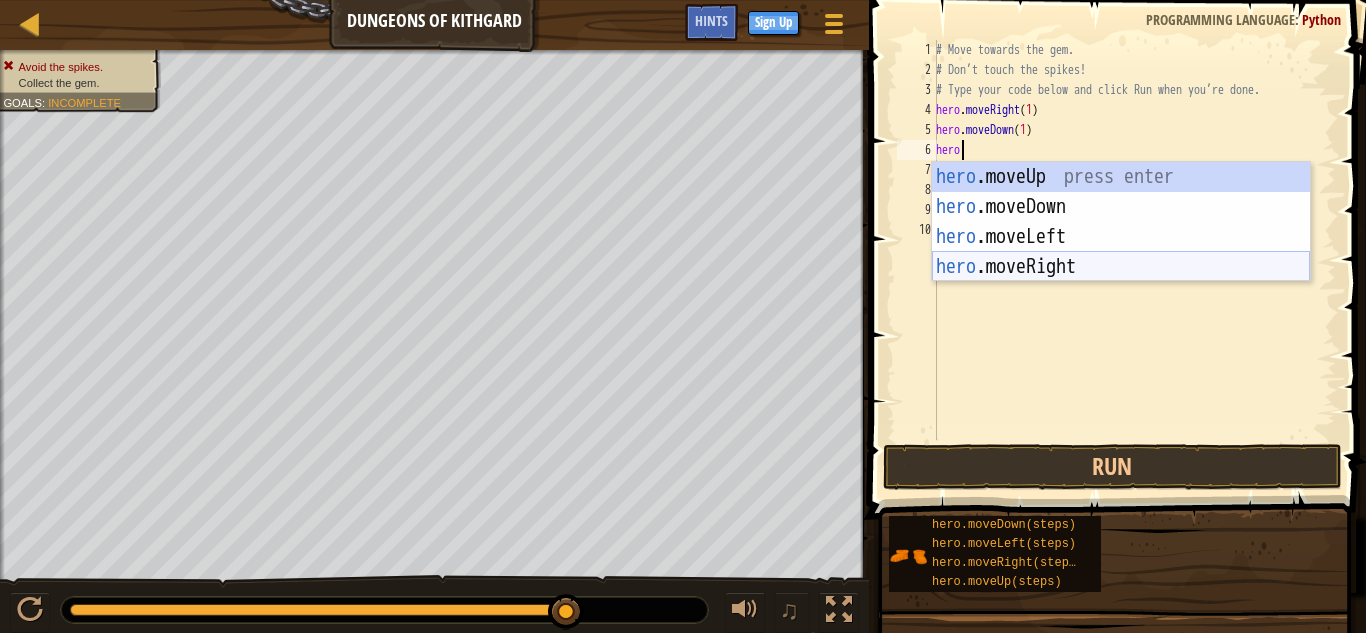 click on "hero .moveUp press enter hero .moveDown press enter hero .moveLeft press enter hero .moveRight press enter" at bounding box center (1121, 252) 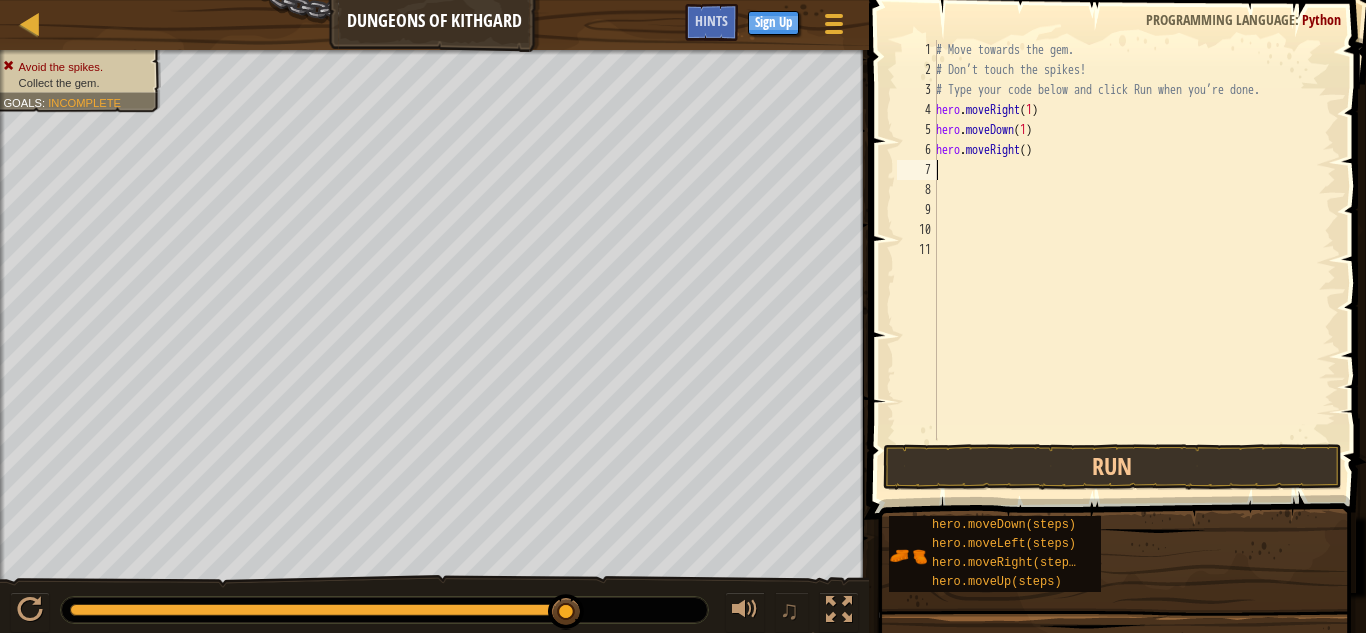 scroll, scrollTop: 9, scrollLeft: 0, axis: vertical 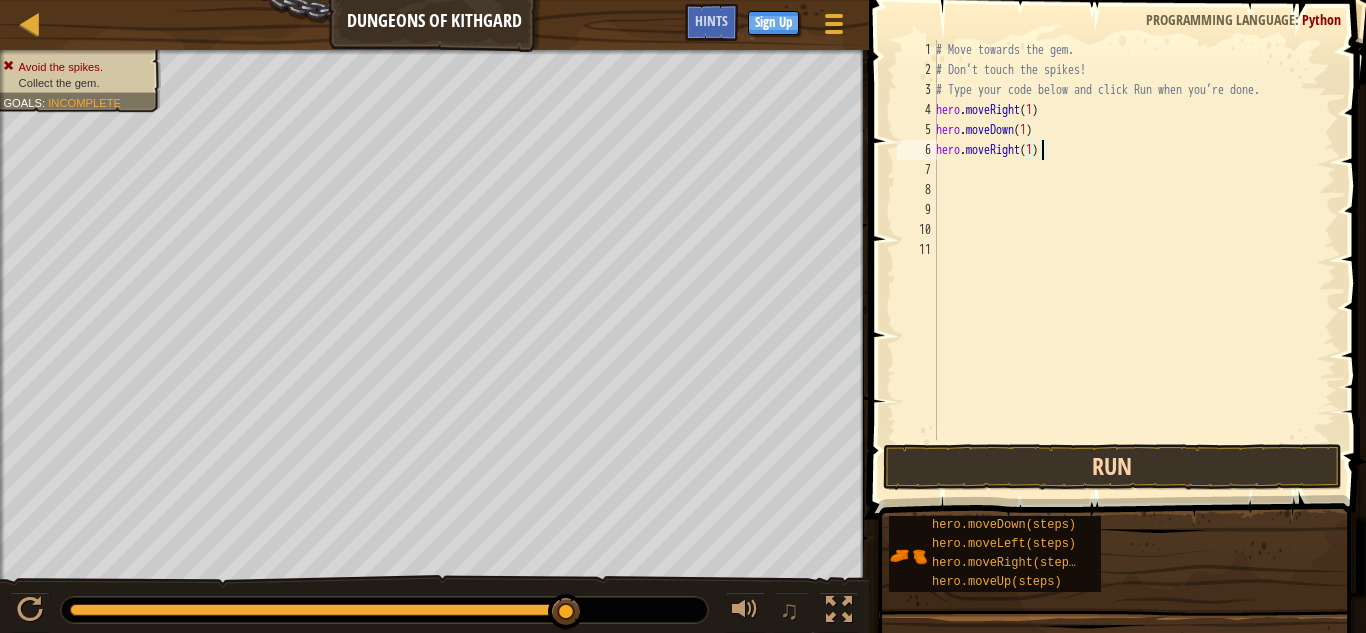 type on "hero.moveRight(1)" 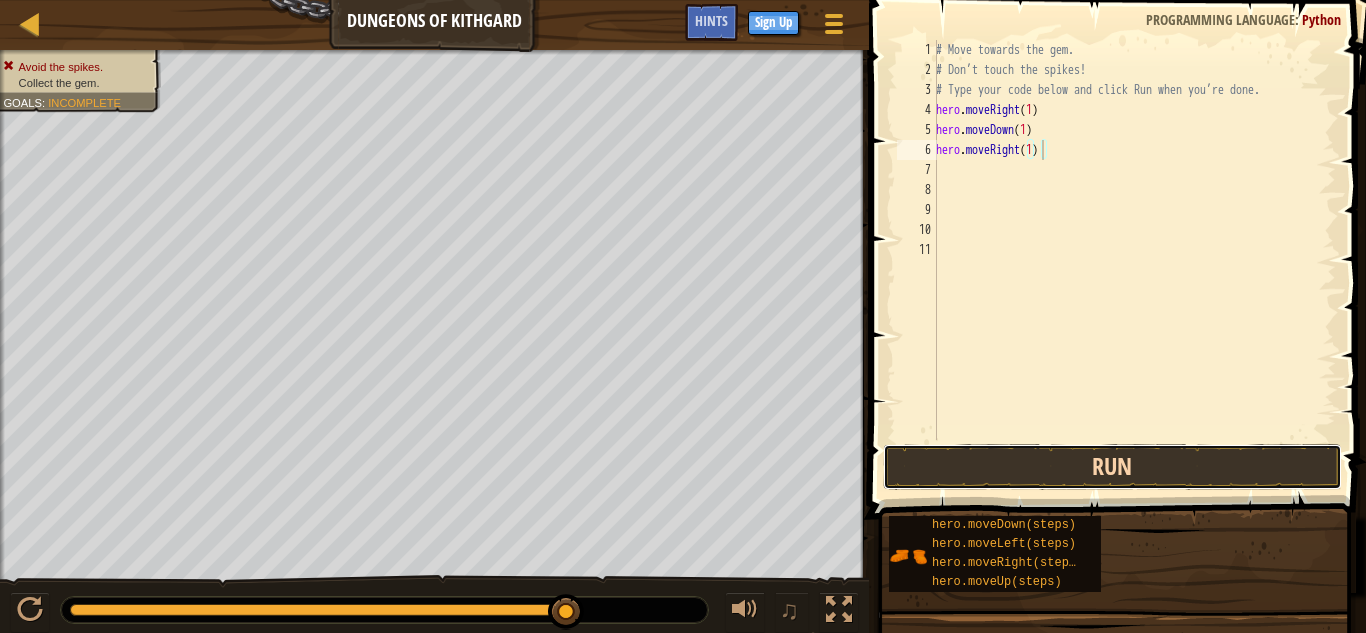 click on "Run" at bounding box center [1112, 467] 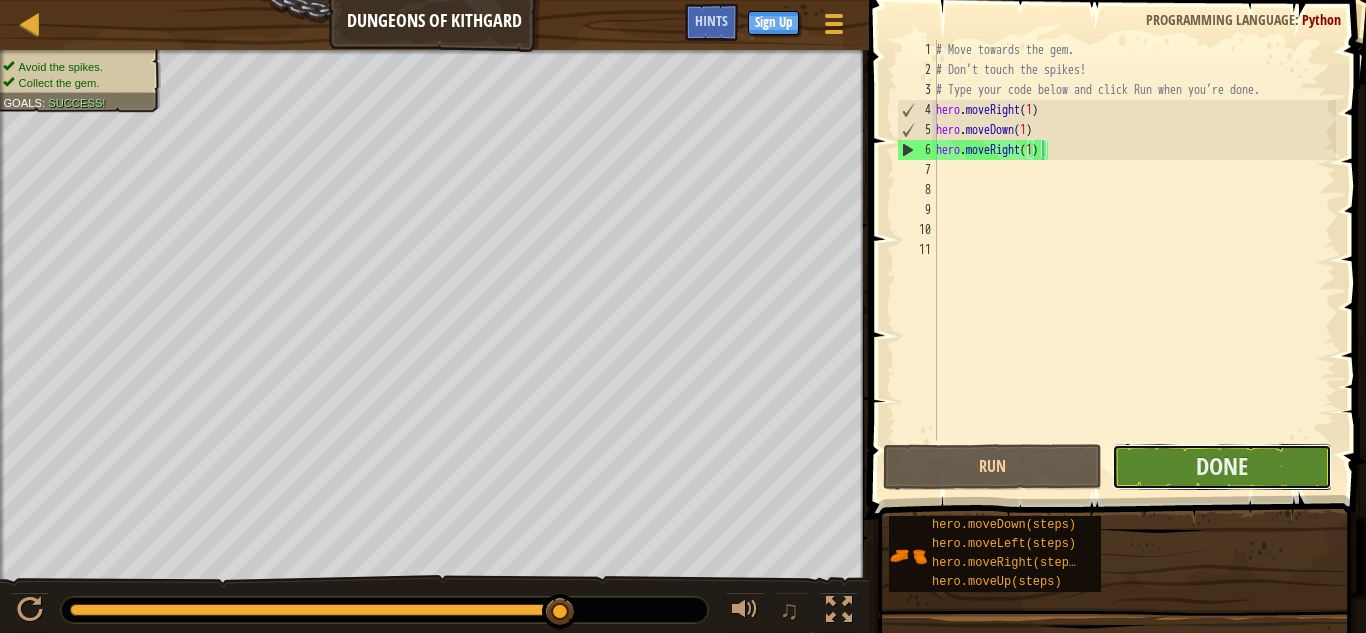 click on "Done" at bounding box center [1221, 467] 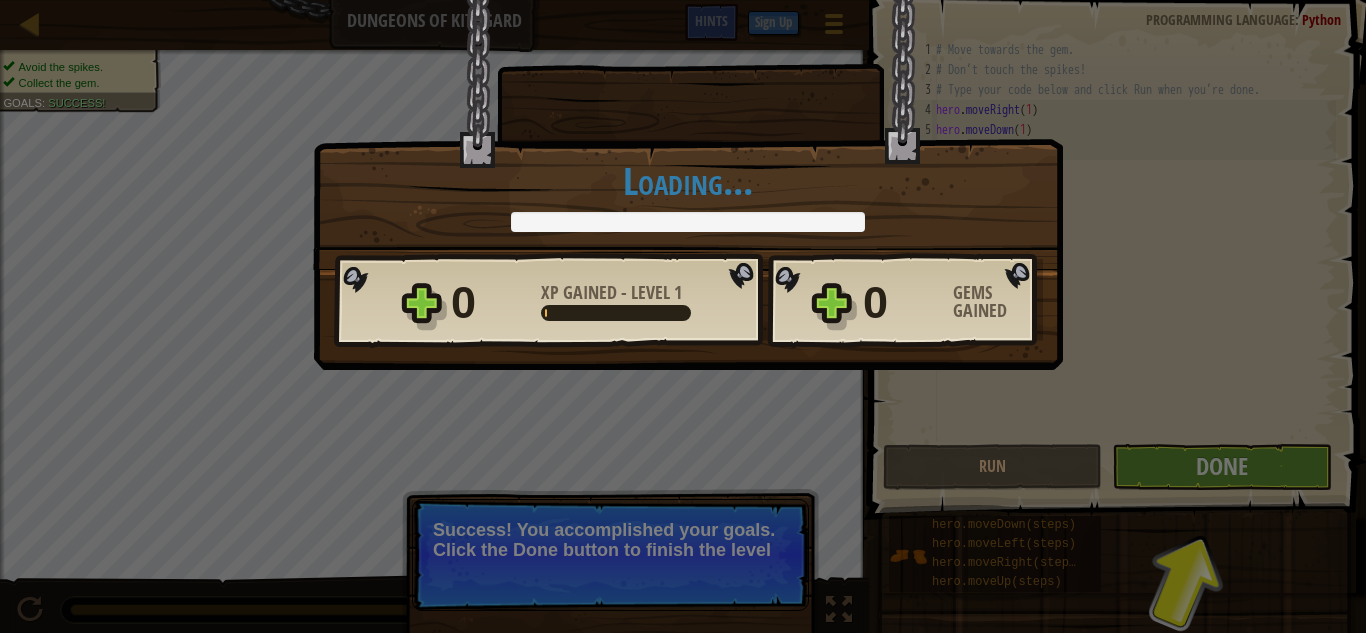 click on "× Well done, hero. You’re building the strength to escape [PERSON_NAME]. How fun was this level? Loading... Reticulating Splines... Loading... 0 XP Gained - Level 1 0 Gems Gained Want to save your code? Create a free account! Sign Up to Save Progress Saving Progress Continue" at bounding box center [683, 316] 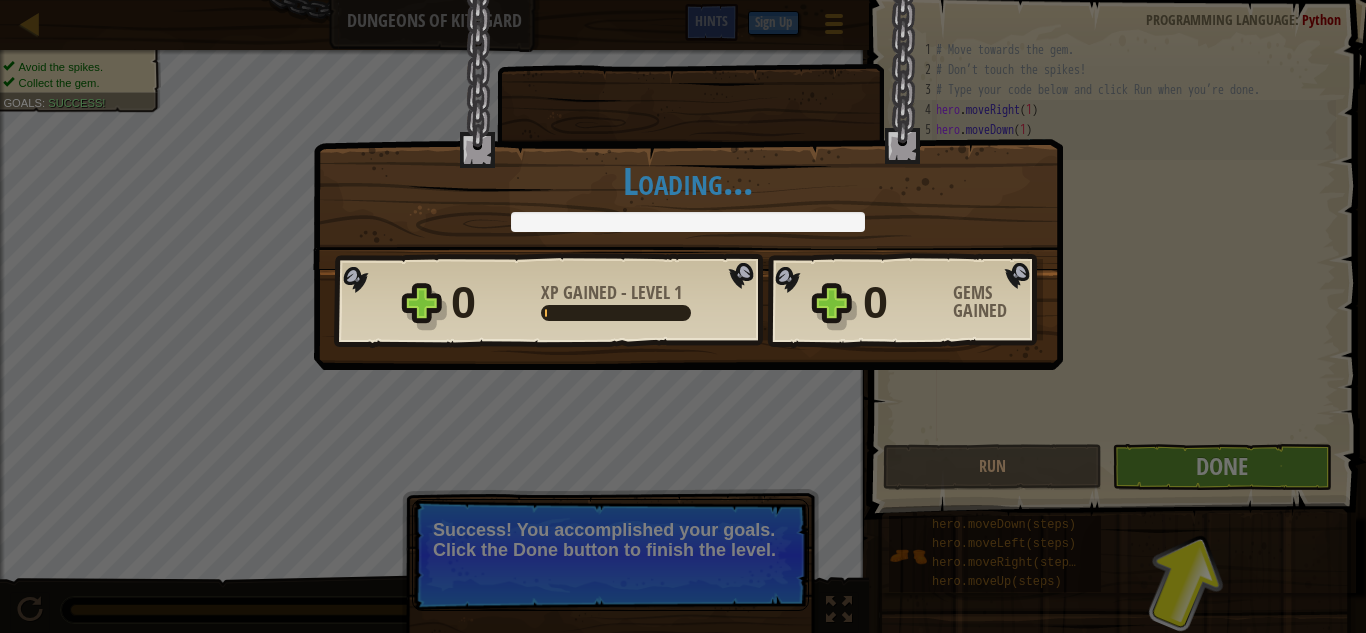 click on "× Well done, hero. You’re building the strength to escape [PERSON_NAME]. How fun was this level? Loading... Reticulating Splines... Loading... 0 XP Gained - Level 1 0 Gems Gained Want to save your code? Create a free account! Sign Up to Save Progress Saving Progress Continue" at bounding box center (683, 316) 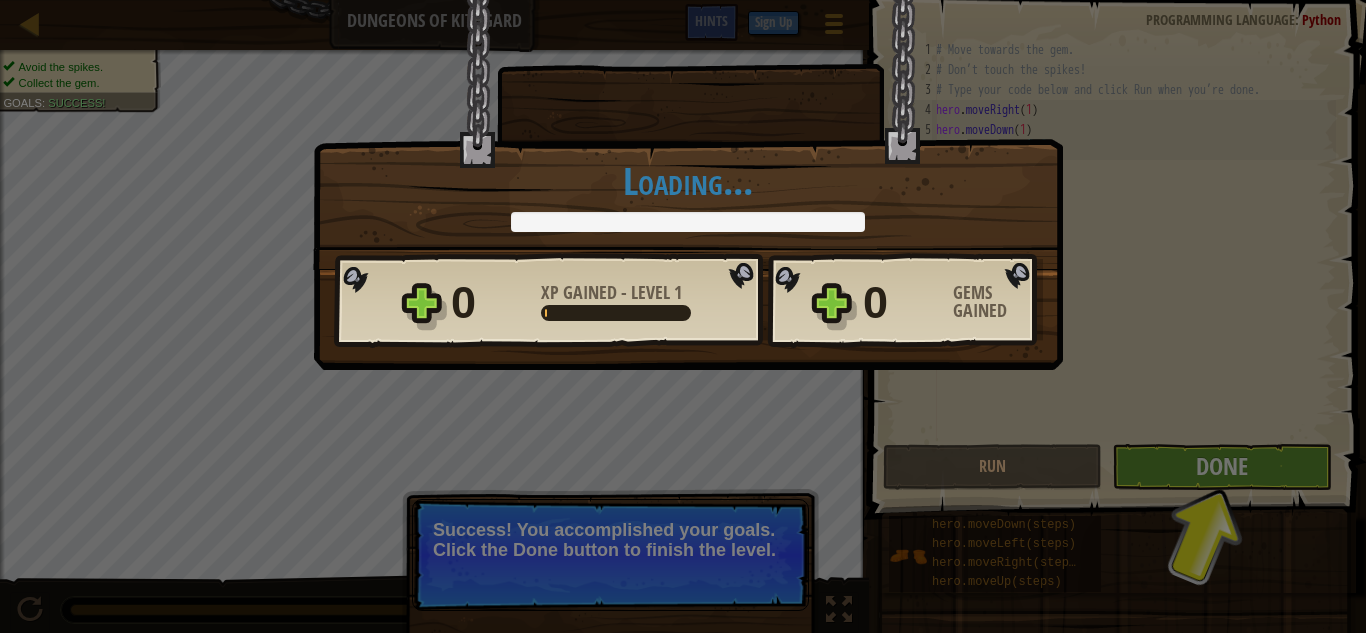 click on "× Well done, hero. You’re building the strength to escape [PERSON_NAME]. How fun was this level? Loading... Reticulating Splines... Loading... 0 XP Gained - Level 1 0 Gems Gained Want to save your code? Create a free account! Sign Up to Save Progress Saving Progress Continue" at bounding box center [683, 316] 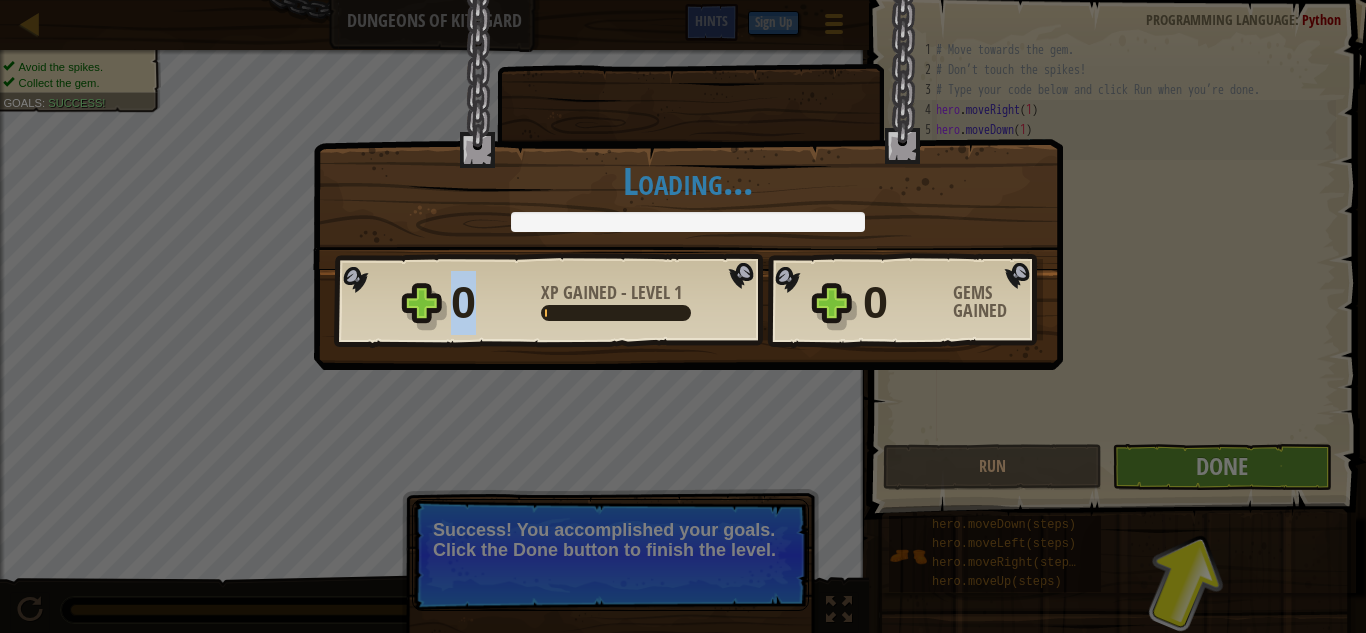 click on "× Well done, hero. You’re building the strength to escape [PERSON_NAME]. How fun was this level? Loading... Reticulating Splines... Loading... 0 XP Gained - Level 1 0 Gems Gained Want to save your code? Create a free account! Sign Up to Save Progress Saving Progress Continue" at bounding box center [683, 316] 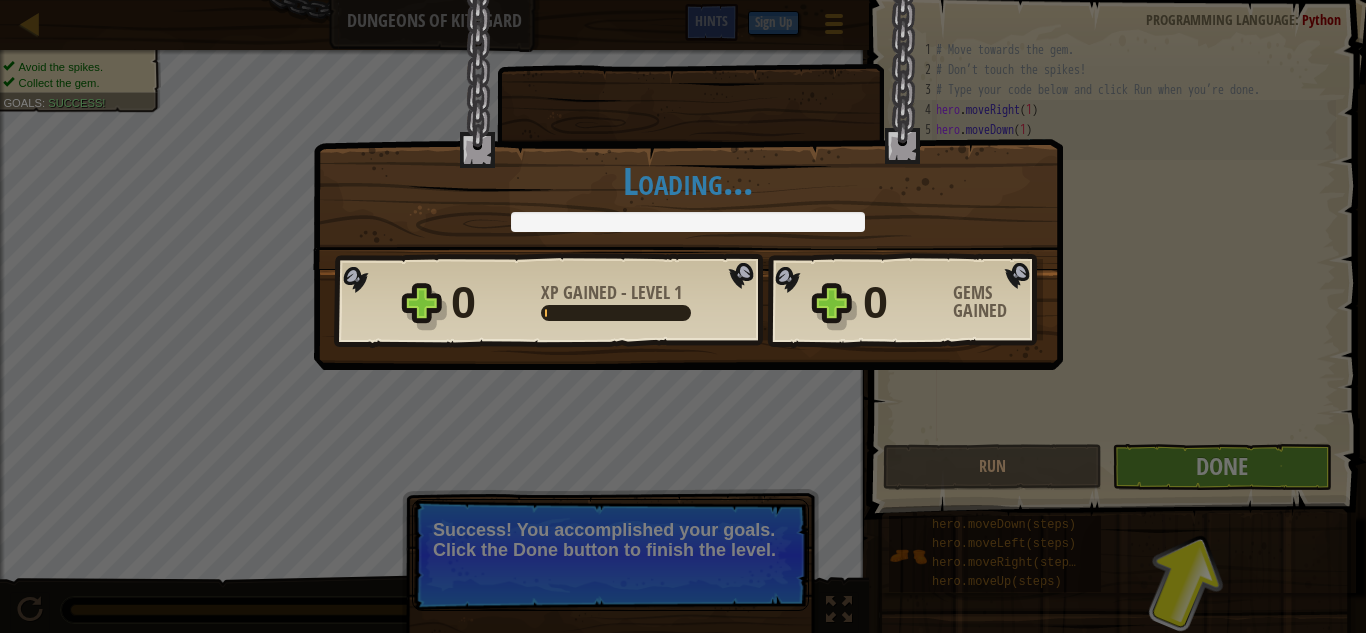 click on "× Well done, hero. You’re building the strength to escape [PERSON_NAME]. How fun was this level? Loading... Reticulating Splines... Loading... 0 XP Gained - Level 1 0 Gems Gained Want to save your code? Create a free account! Sign Up to Save Progress Saving Progress Continue" at bounding box center (683, 316) 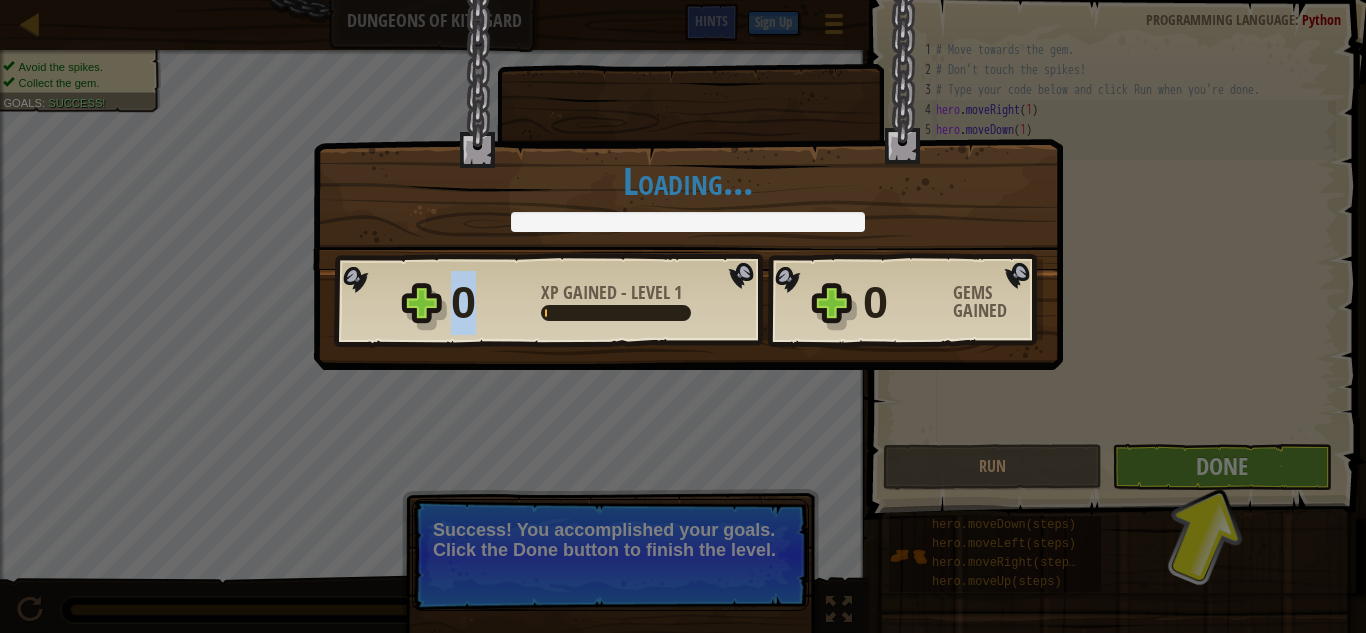 click on "× Well done, hero. You’re building the strength to escape [PERSON_NAME]. How fun was this level? Loading... Reticulating Splines... Loading... 0 XP Gained - Level 1 0 Gems Gained Want to save your code? Create a free account! Sign Up to Save Progress Saving Progress Continue" at bounding box center [683, 316] 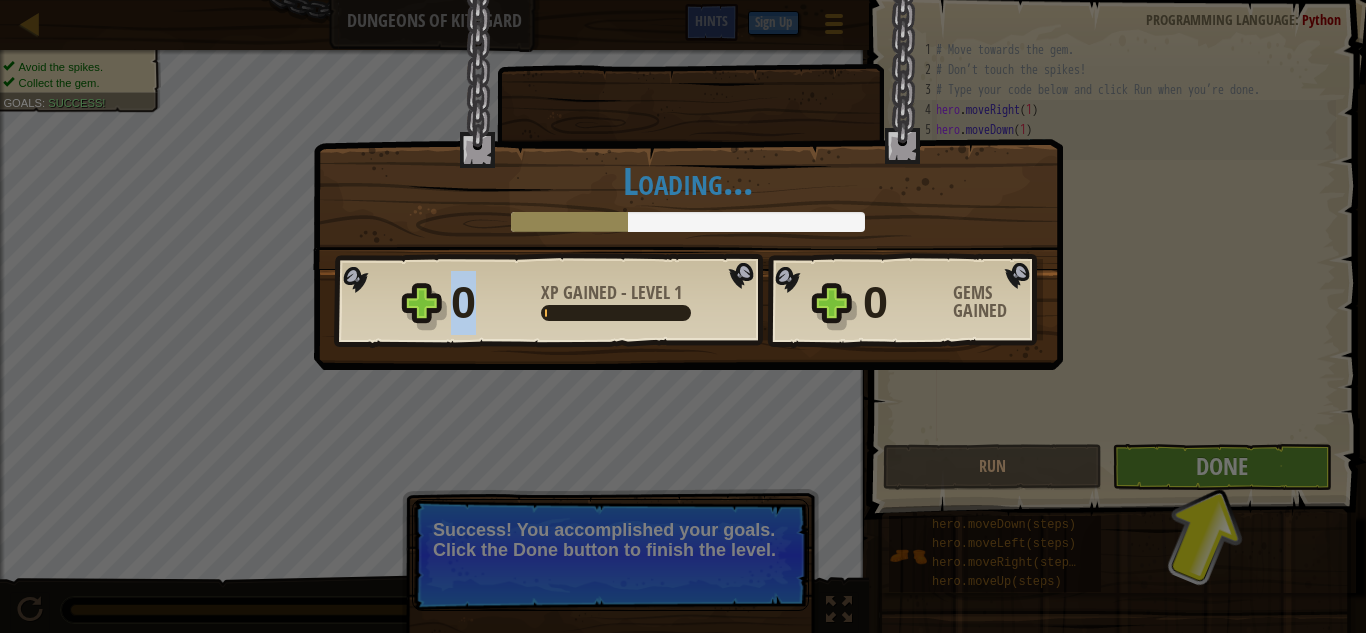 click on "× Well done, hero. You’re building the strength to escape [PERSON_NAME]. How fun was this level? Loading... Reticulating Splines... Loading... 0 XP Gained - Level 1 0 Gems Gained Want to save your code? Create a free account! Sign Up to Save Progress Saving Progress Continue" at bounding box center (683, 316) 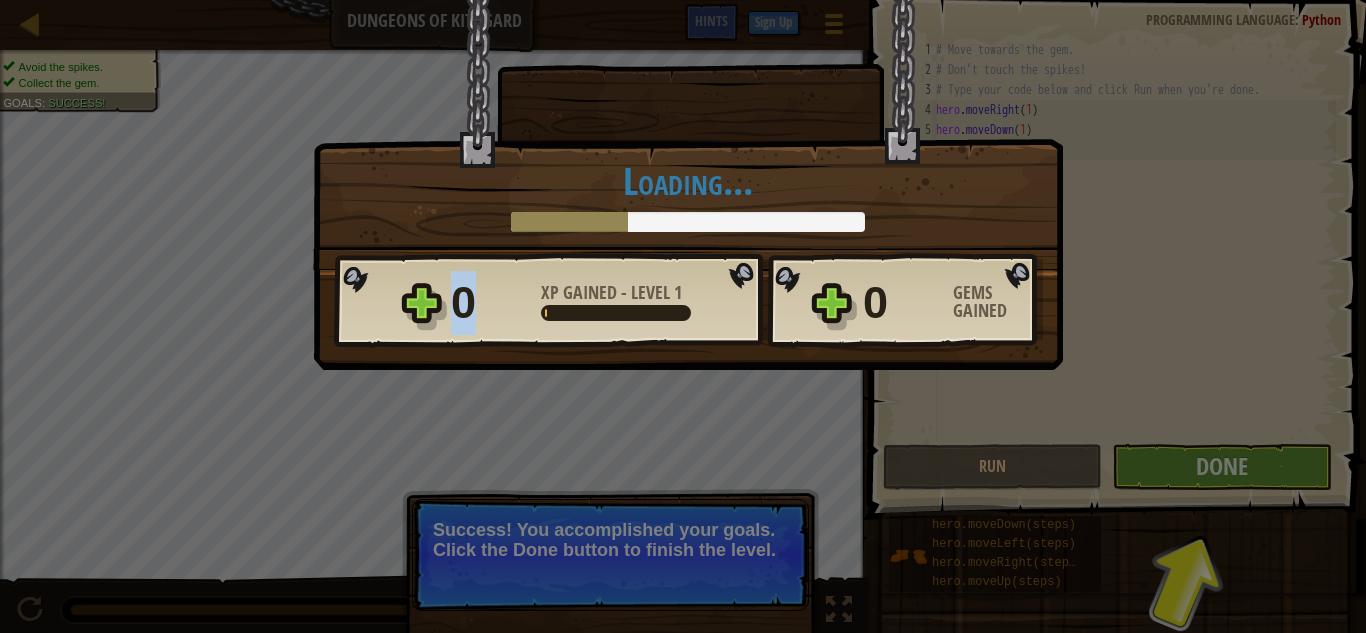 click on "× Well done, hero. You’re building the strength to escape [PERSON_NAME]. How fun was this level? Loading... Reticulating Splines... Loading... 0 XP Gained - Level 1 0 Gems Gained Want to save your code? Create a free account! Sign Up to Save Progress Saving Progress Continue" at bounding box center (683, 316) 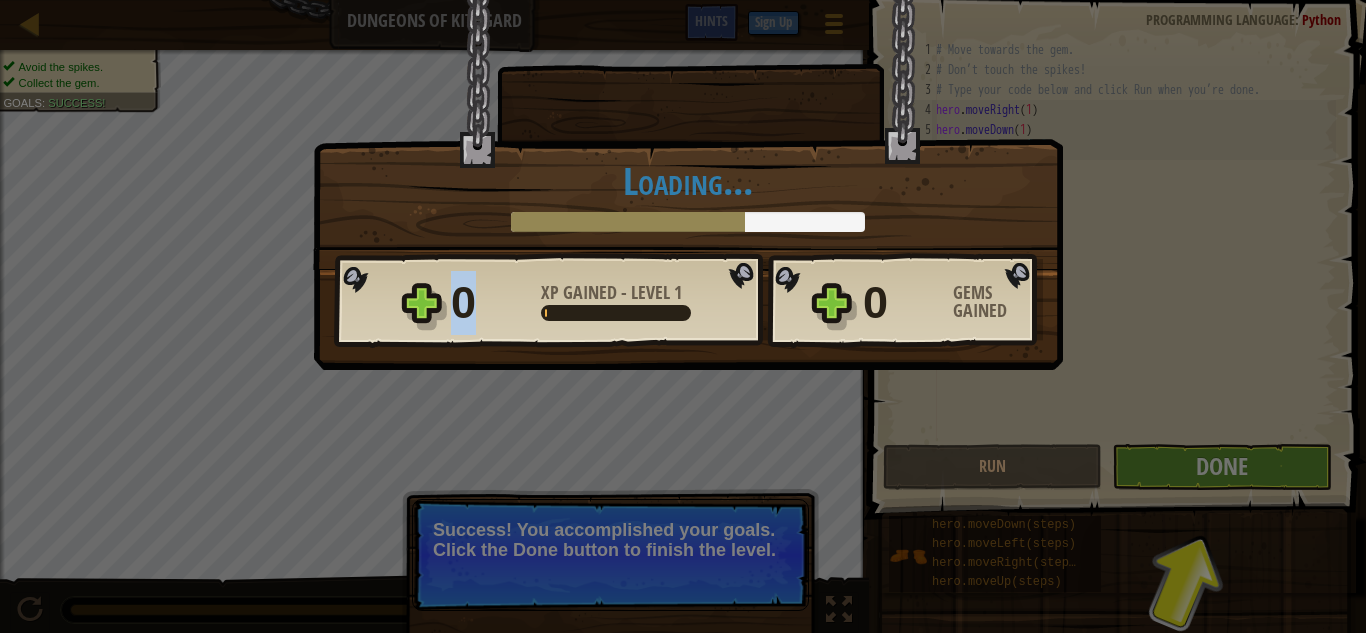 click on "× Well done, hero. You’re building the strength to escape [PERSON_NAME]. How fun was this level? Loading... Reticulating Splines... Loading... 0 XP Gained - Level 1 0 Gems Gained Want to save your code? Create a free account! Sign Up to Save Progress Saving Progress Continue" at bounding box center [683, 316] 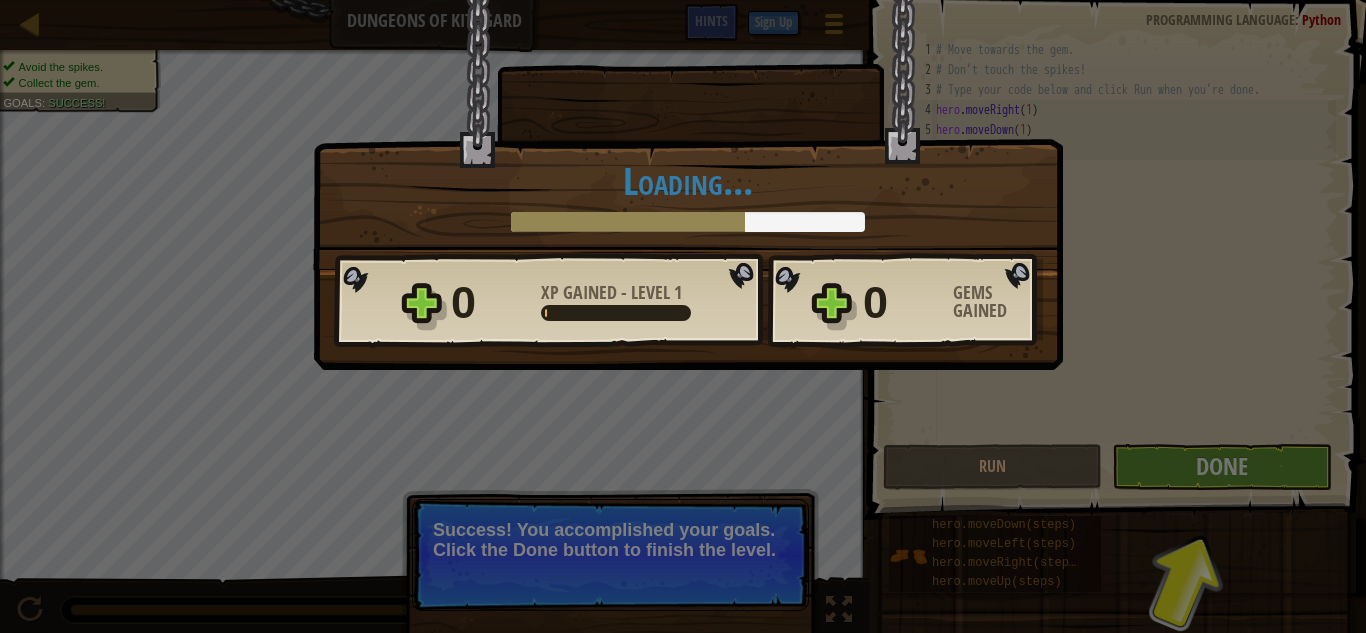 click on "× Well done, hero. You’re building the strength to escape [PERSON_NAME]. How fun was this level? Loading... Reticulating Splines... Loading... 0 XP Gained - Level 1 0 Gems Gained Want to save your code? Create a free account! Sign Up to Save Progress Saving Progress Continue" at bounding box center (683, 316) 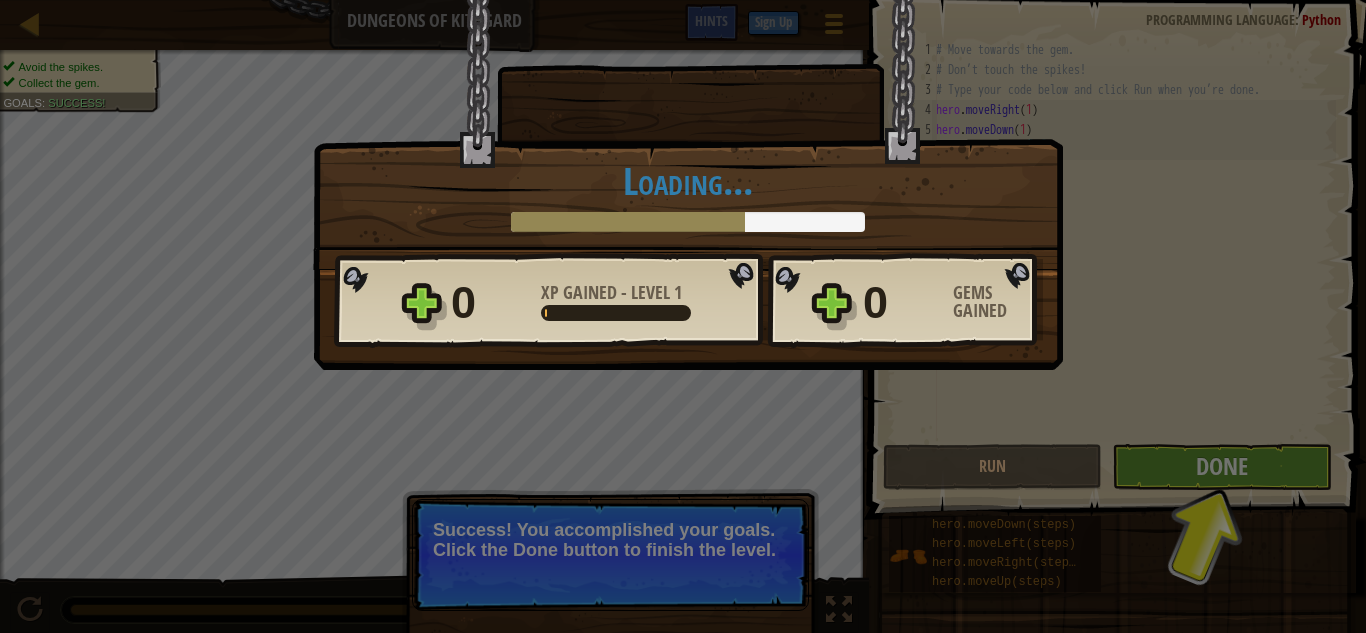 click on "× Well done, hero. You’re building the strength to escape [PERSON_NAME]. How fun was this level? Loading... Reticulating Splines... Loading... 0 XP Gained - Level 1 0 Gems Gained Want to save your code? Create a free account! Sign Up to Save Progress Saving Progress Continue" at bounding box center (683, 316) 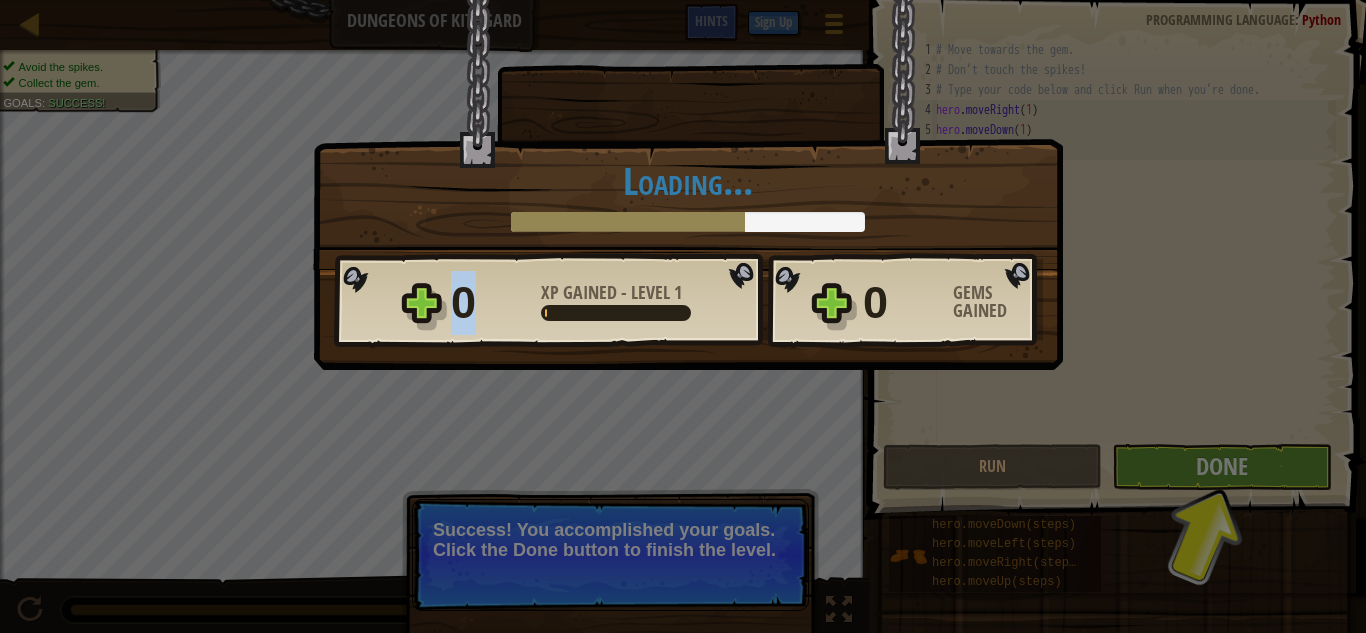 drag, startPoint x: 1254, startPoint y: 469, endPoint x: 887, endPoint y: 467, distance: 367.00546 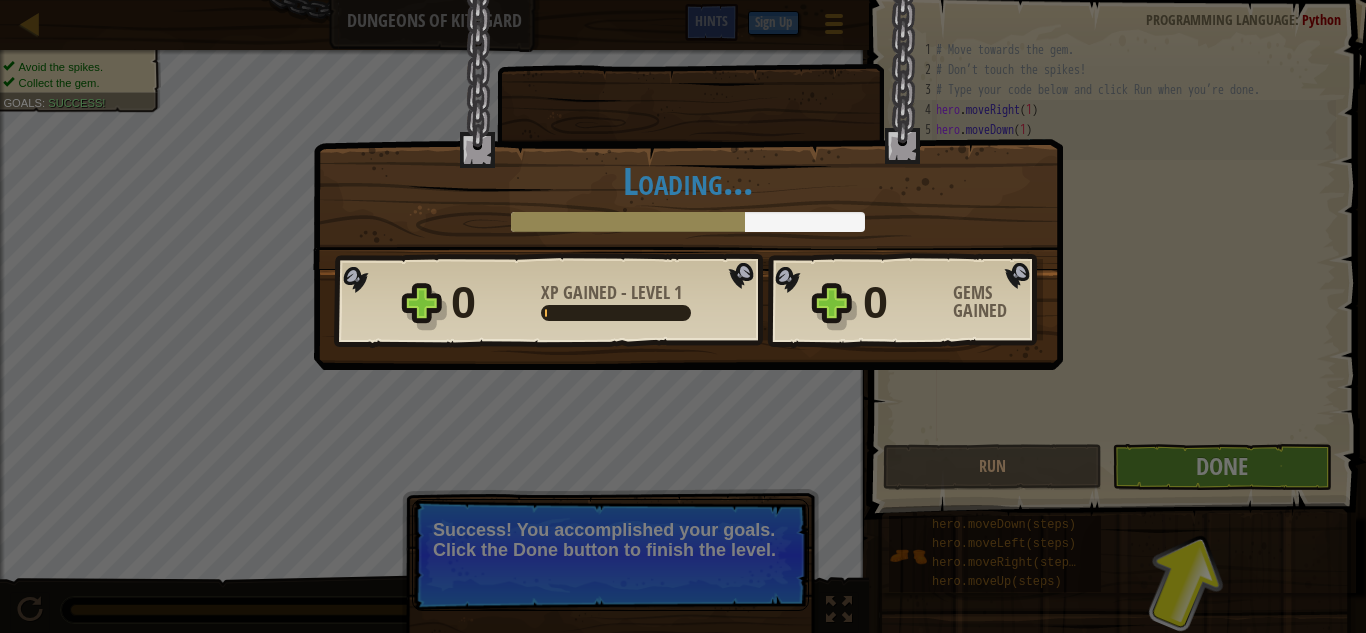 click on "× Well done, hero. You’re building the strength to escape [PERSON_NAME]. How fun was this level? Loading... Reticulating Splines... Loading... 0 XP Gained - Level 1 0 Gems Gained Want to save your code? Create a free account! Sign Up to Save Progress Saving Progress Continue" at bounding box center [683, 316] 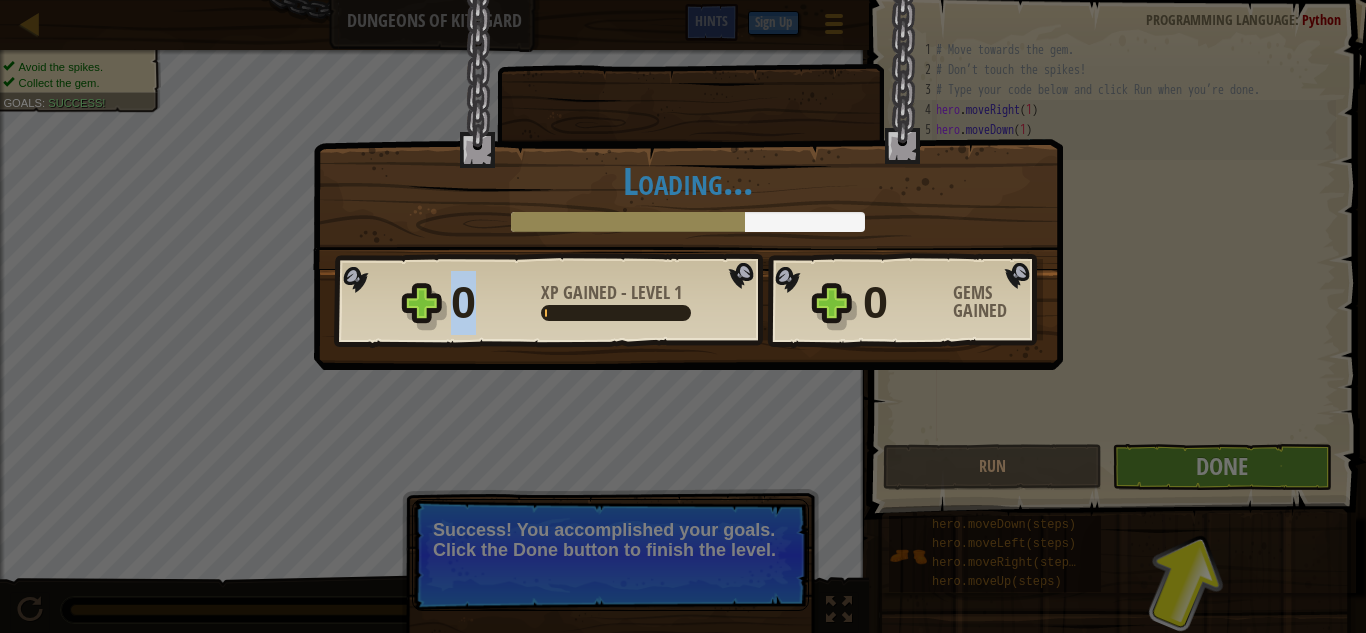 drag, startPoint x: 608, startPoint y: 566, endPoint x: 652, endPoint y: 557, distance: 44.911022 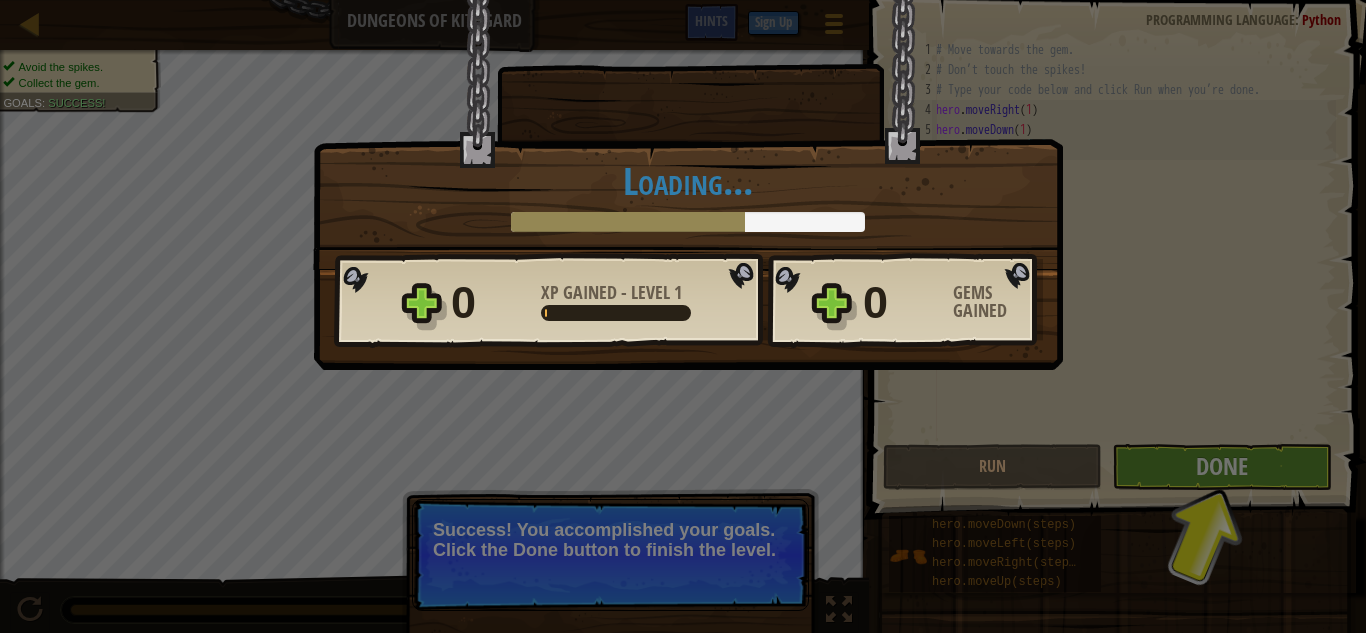 drag, startPoint x: 652, startPoint y: 557, endPoint x: 704, endPoint y: 546, distance: 53.15073 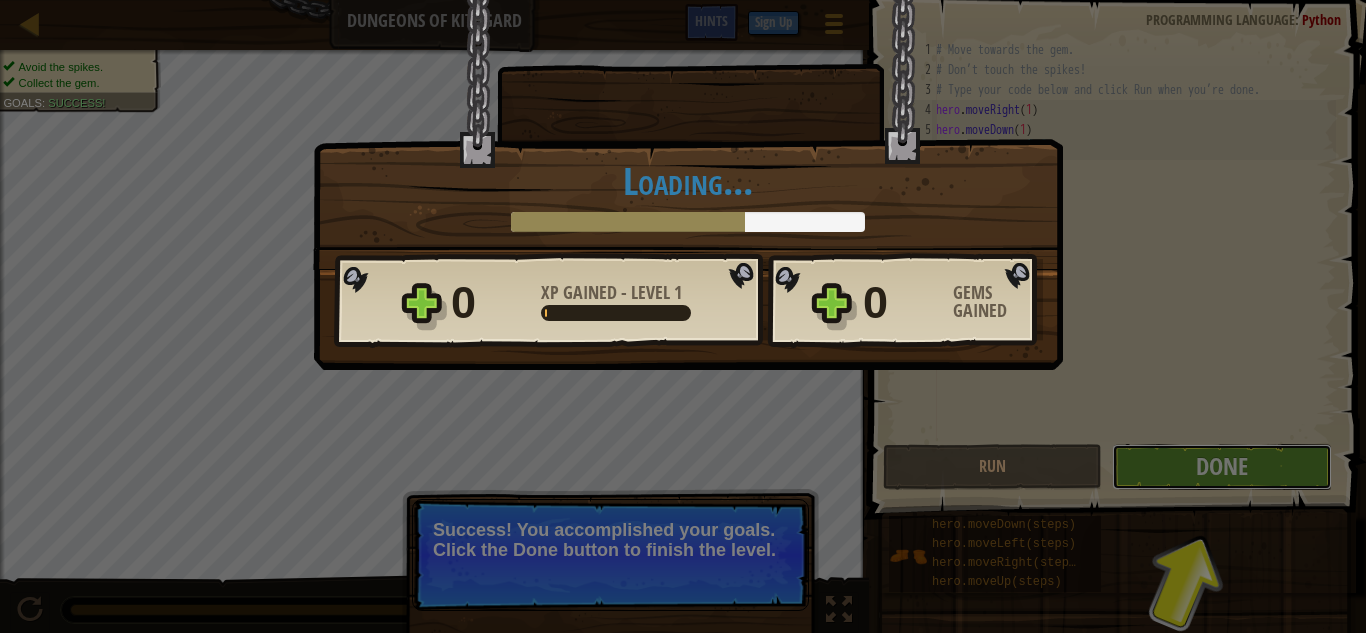 click on "× Well done, hero. You’re building the strength to escape [PERSON_NAME]. How fun was this level? Loading... Reticulating Splines... Loading... 0 XP Gained - Level 1 0 Gems Gained Want to save your code? Create a free account! Sign Up to Save Progress Saving Progress Continue" at bounding box center (683, 316) 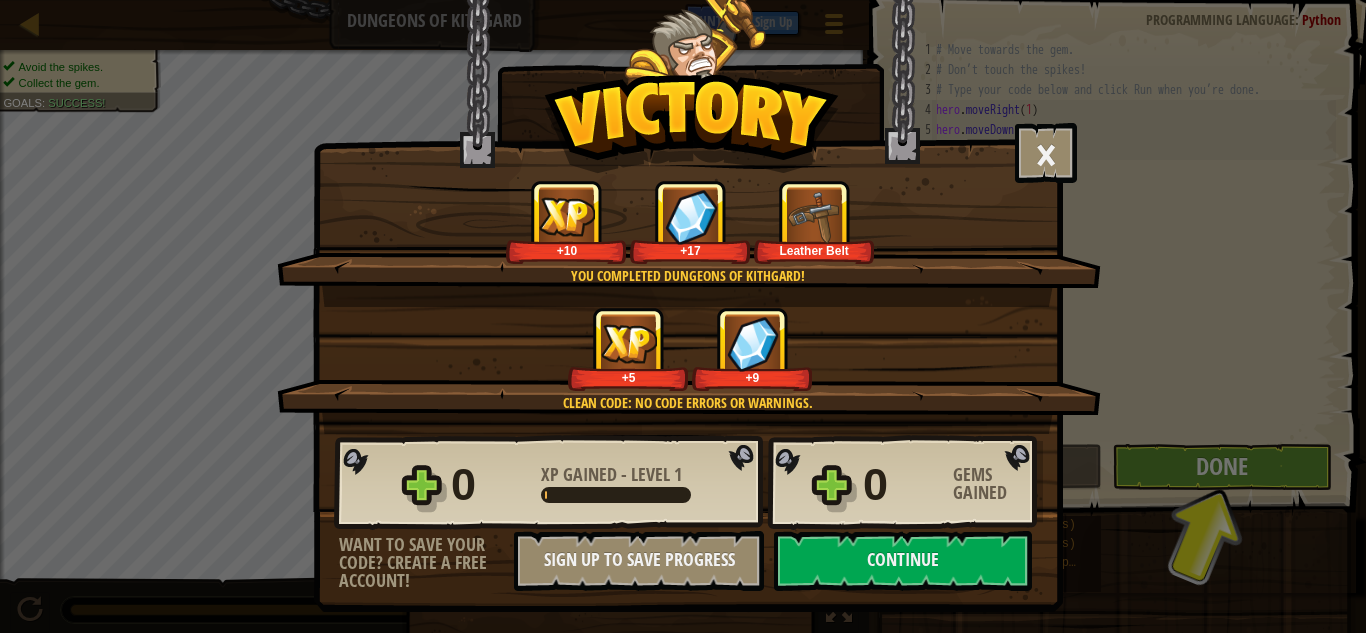 drag, startPoint x: 704, startPoint y: 546, endPoint x: 1132, endPoint y: 255, distance: 517.55676 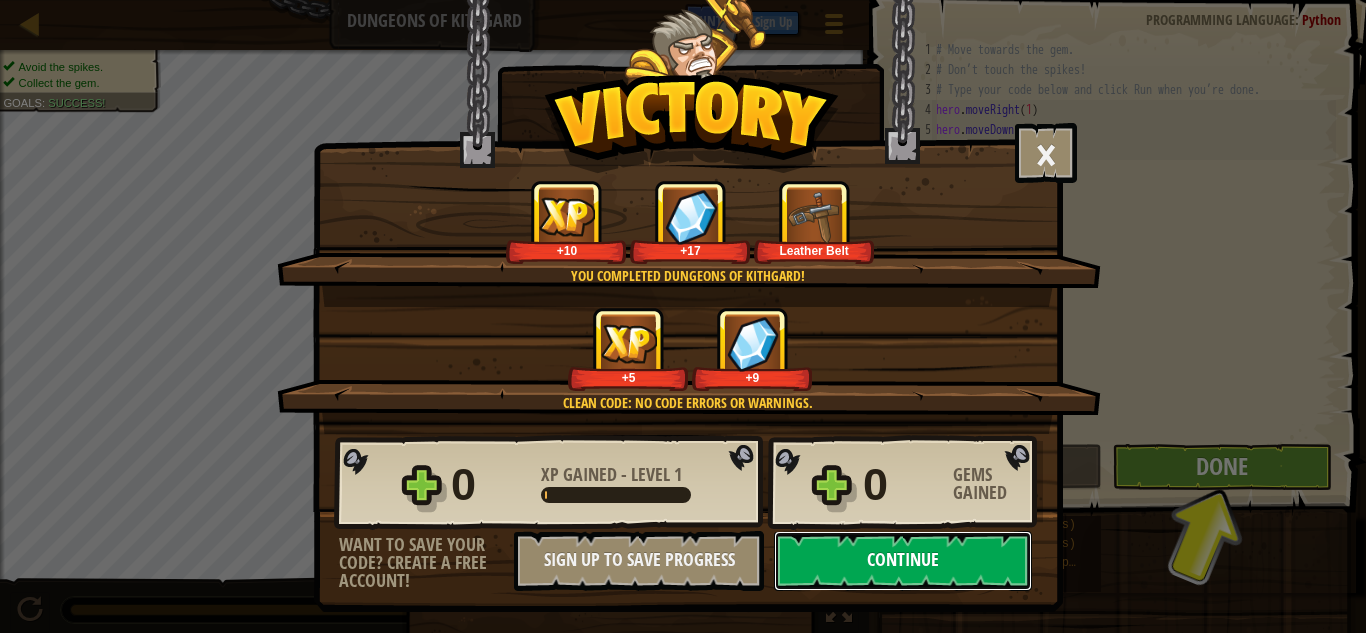click on "Continue" at bounding box center [903, 561] 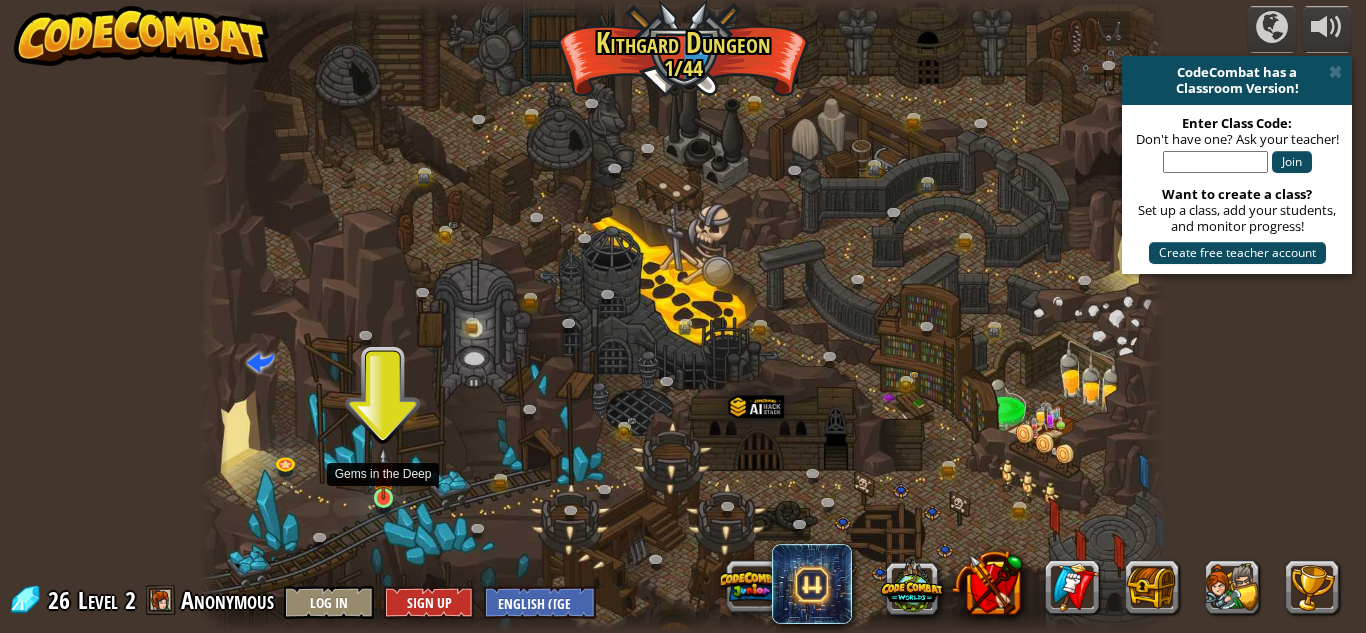 click at bounding box center [383, 474] 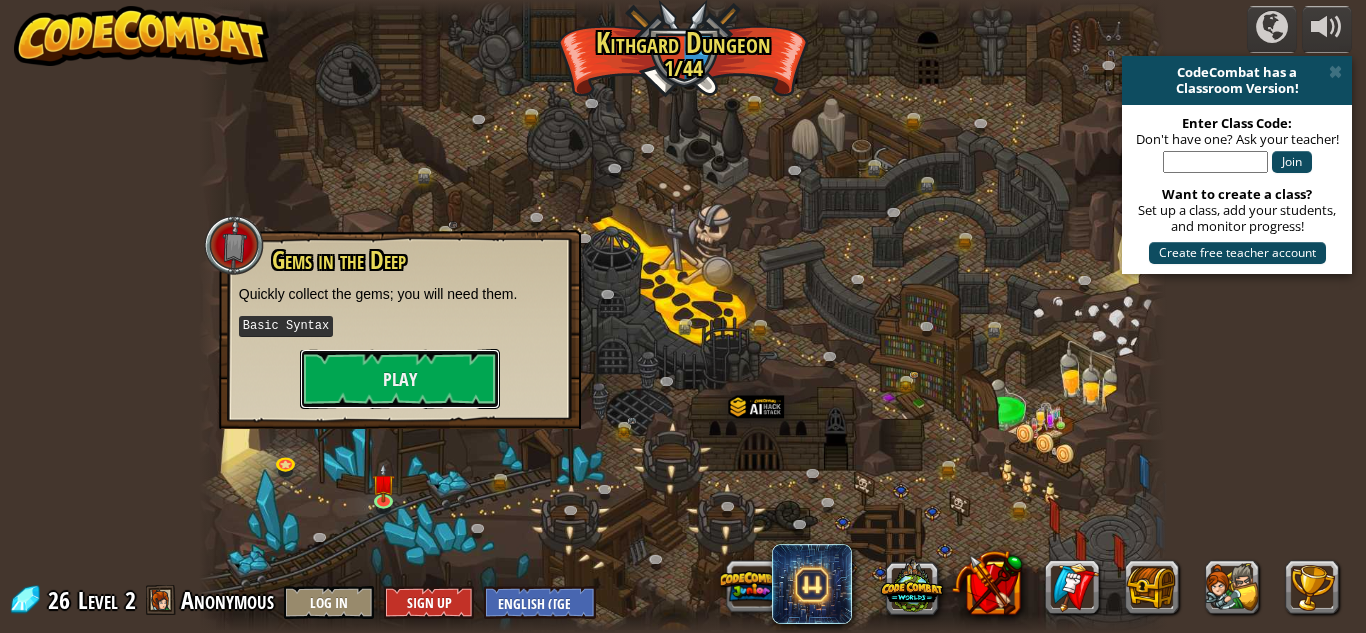 click on "Play" at bounding box center (400, 379) 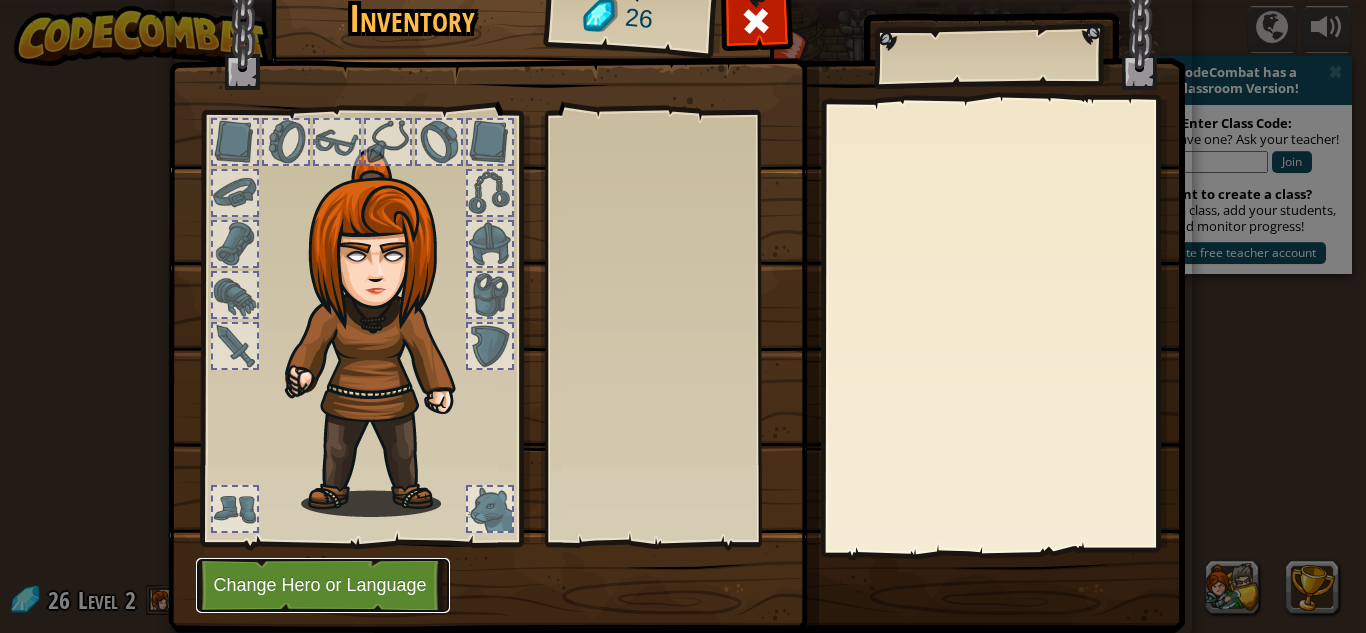 click on "Change Hero or Language" at bounding box center [323, 585] 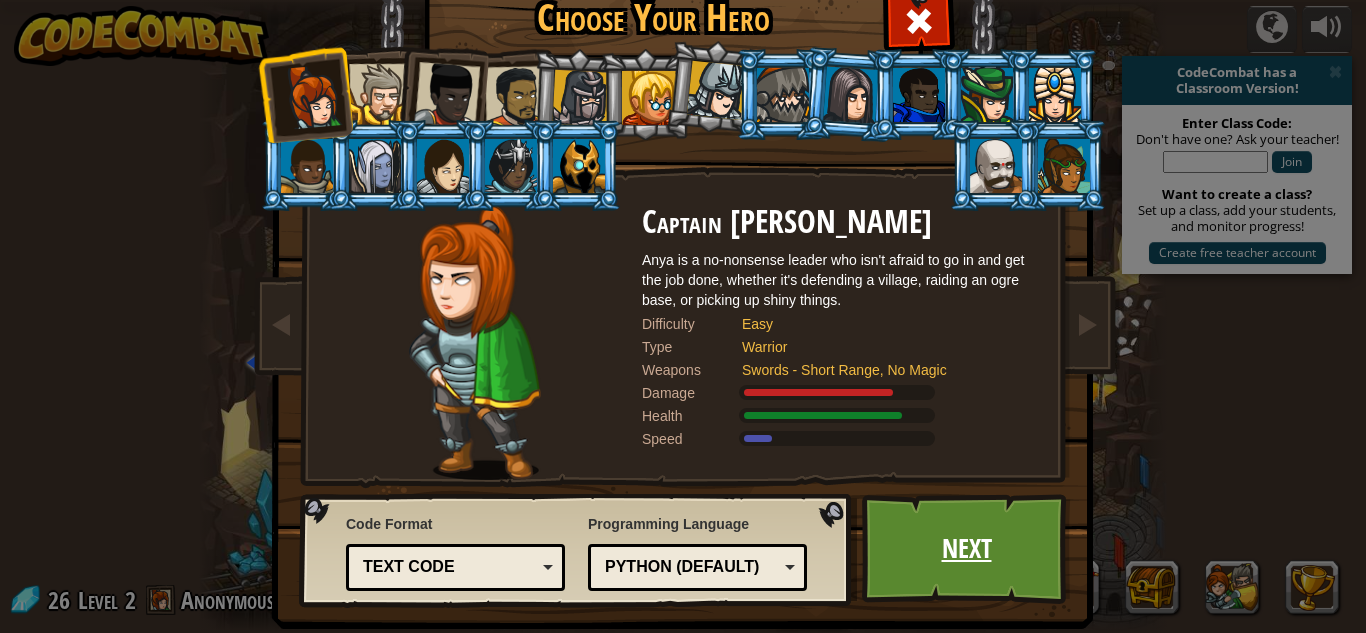 click on "Next" at bounding box center [966, 549] 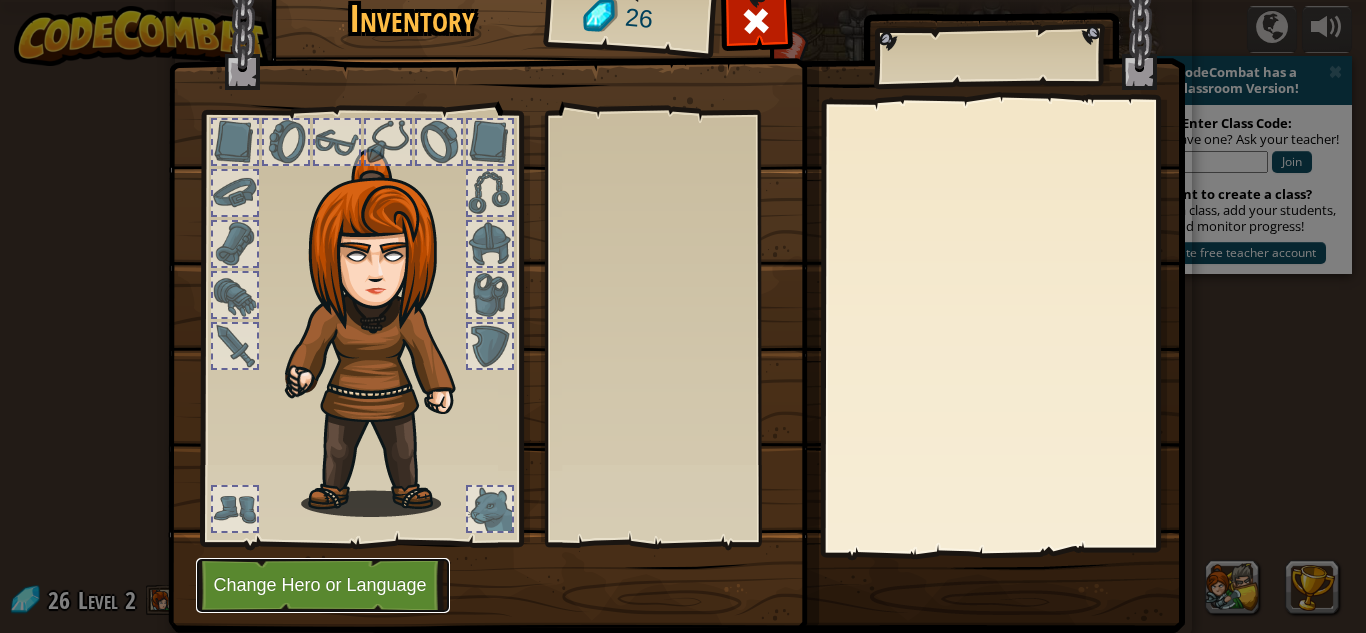 click on "Change Hero or Language" at bounding box center (323, 585) 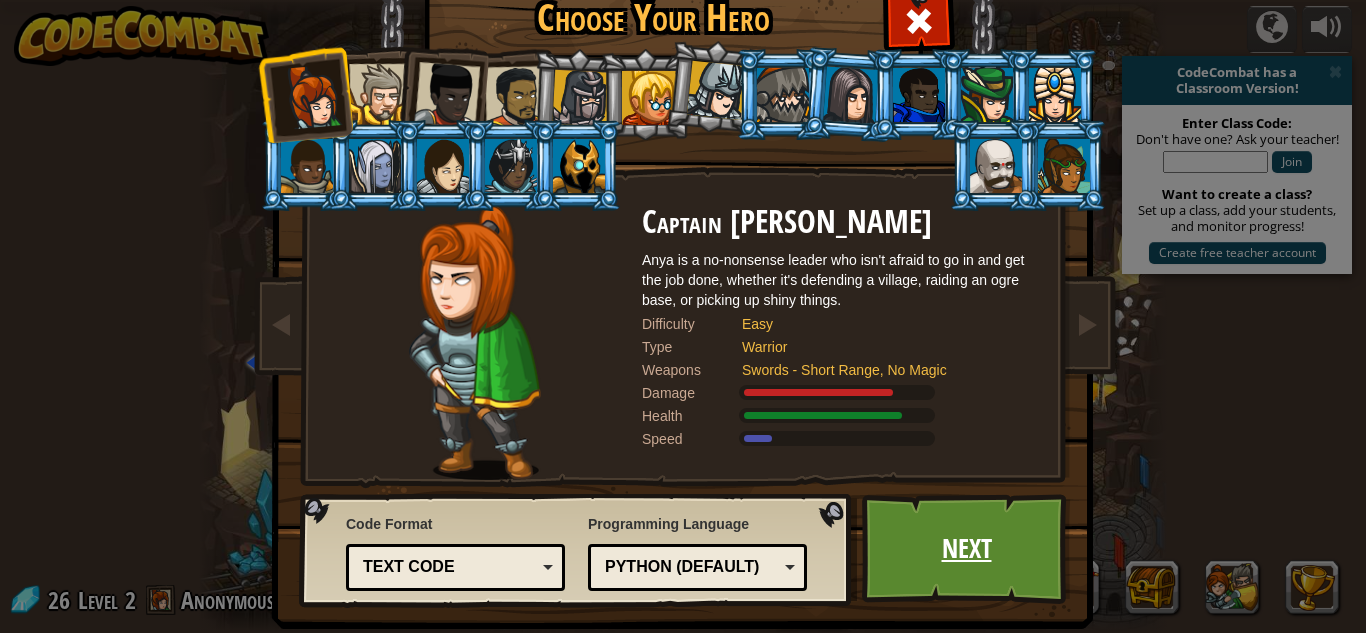 click on "Next" at bounding box center (966, 549) 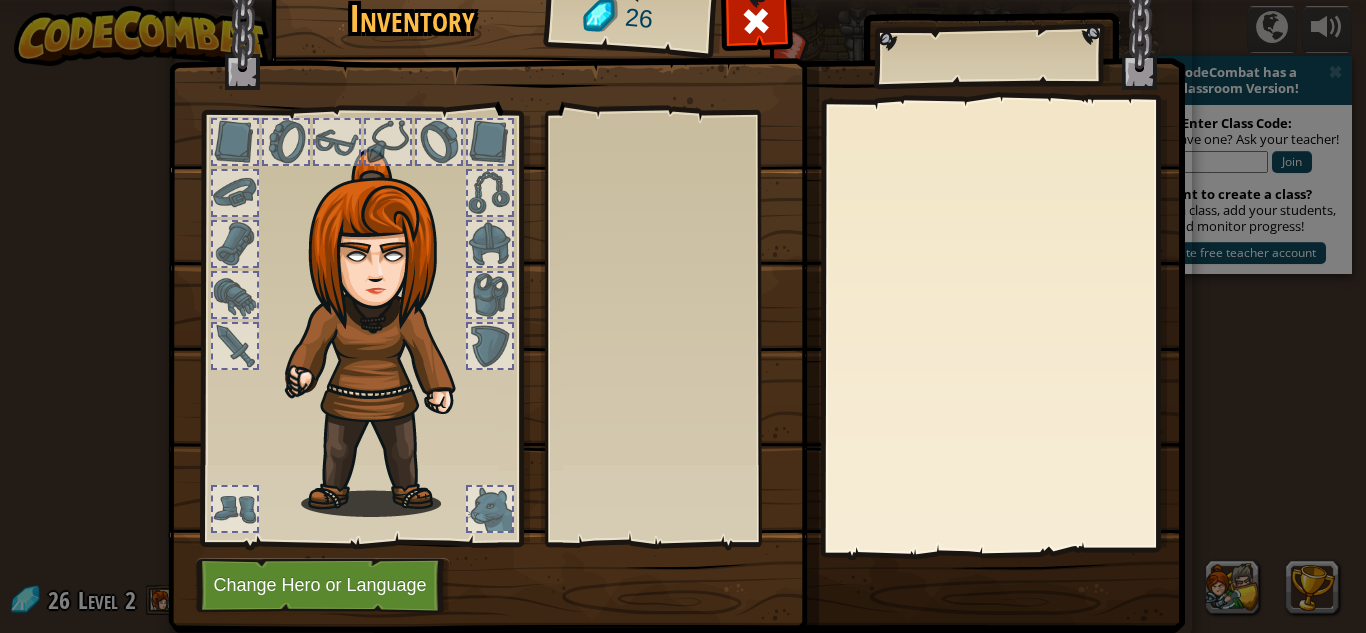 click at bounding box center (676, 270) 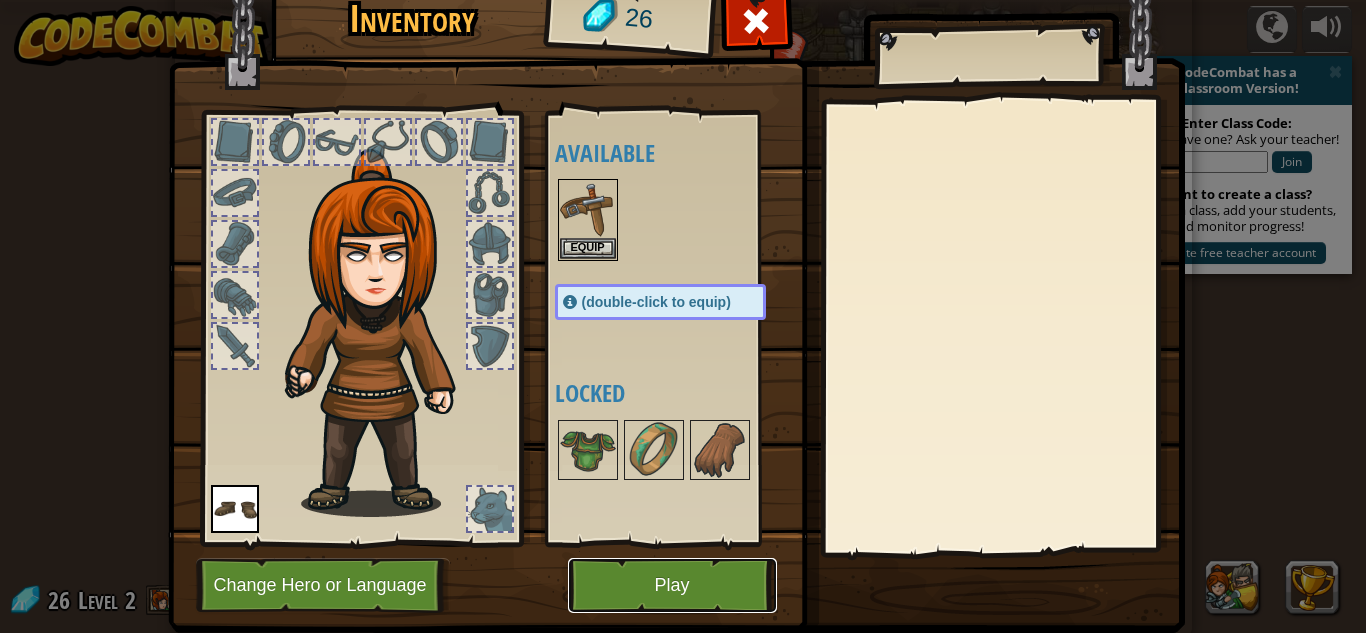 drag, startPoint x: 698, startPoint y: 603, endPoint x: 705, endPoint y: 595, distance: 10.630146 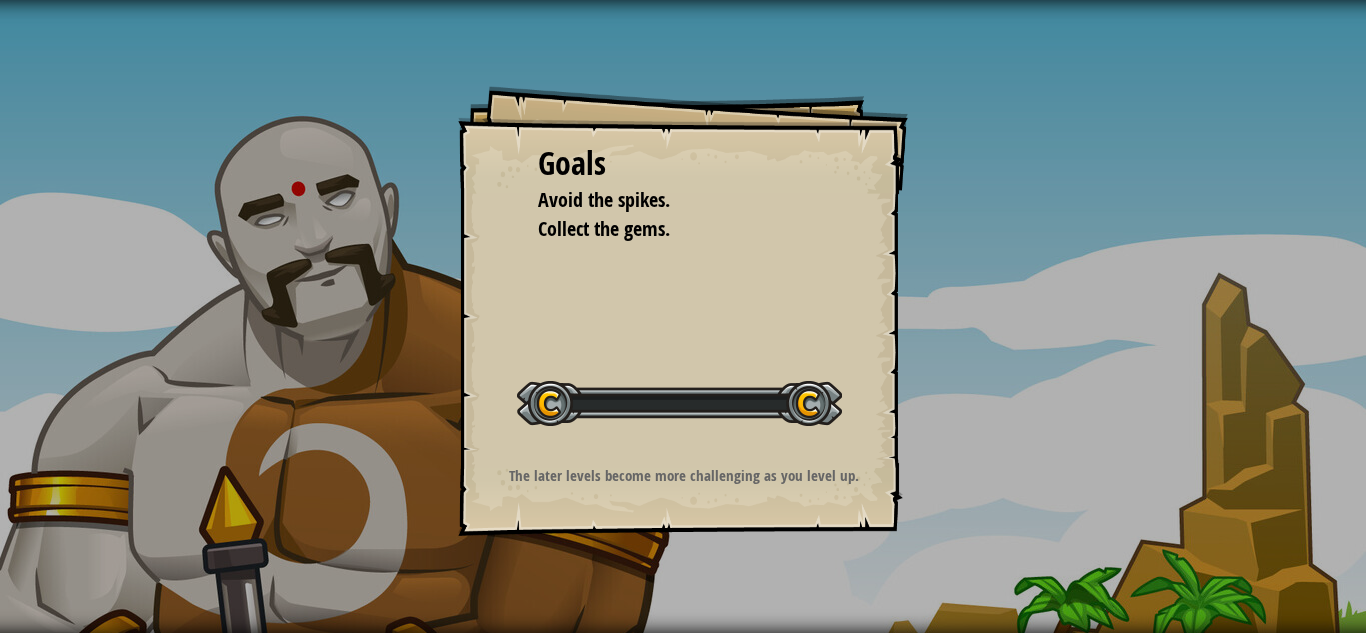 click on "Goals Avoid the spikes. Collect the gems. Start Level Error loading from server. Try refreshing the page. You'll need a subscription to play this level. Subscribe You'll need to join a course to play this level. Back to my courses Ask your teacher to assign a license to you so you can continue to play CodeCombat! Back to my courses This level is locked. Back to my courses The later levels become more challenging as you level up." at bounding box center [683, 316] 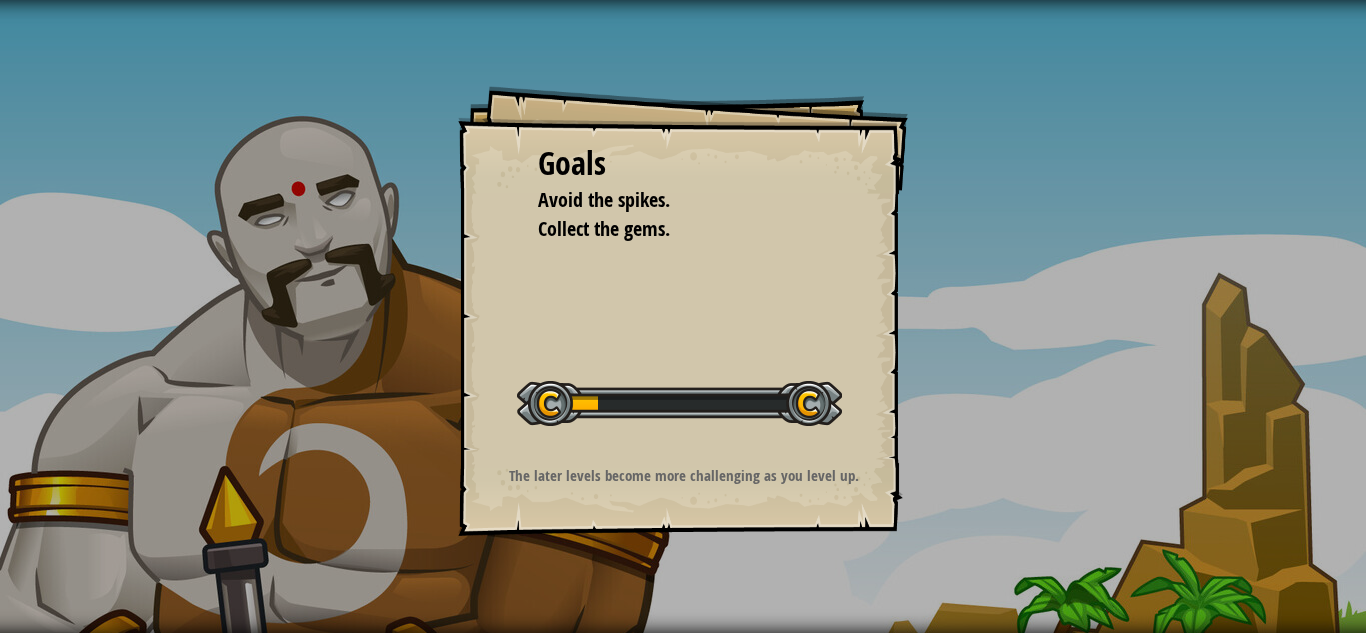 click on "Goals Avoid the spikes. Collect the gems. Start Level Error loading from server. Try refreshing the page. You'll need a subscription to play this level. Subscribe You'll need to join a course to play this level. Back to my courses Ask your teacher to assign a license to you so you can continue to play CodeCombat! Back to my courses This level is locked. Back to my courses The later levels become more challenging as you level up." at bounding box center [683, 311] 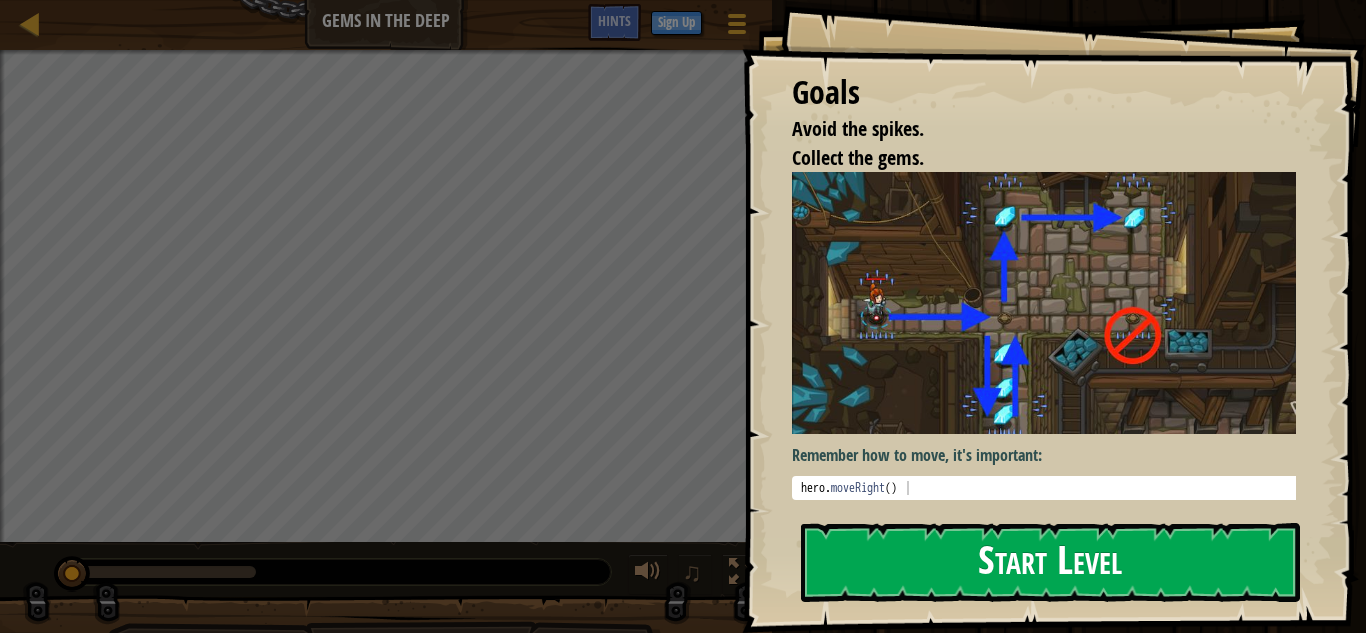 click on "Start Level" at bounding box center [1050, 562] 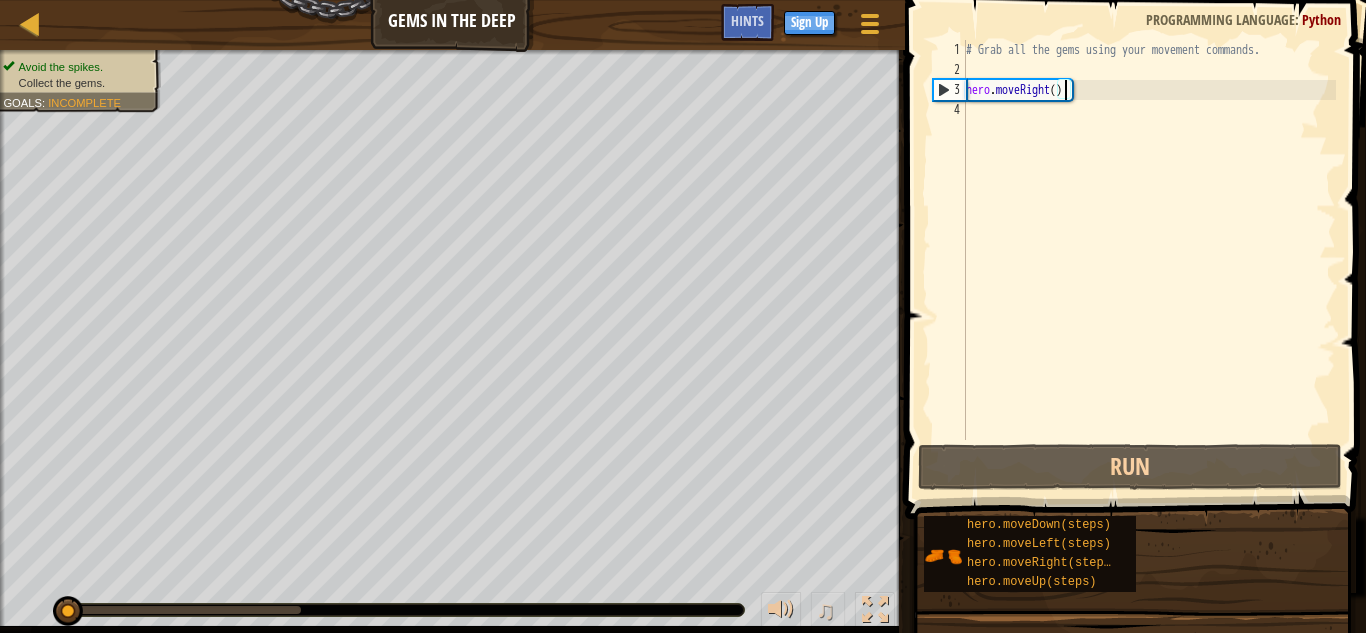 click on "# Grab all the gems using your movement commands. hero . moveRight ( )" at bounding box center [1149, 260] 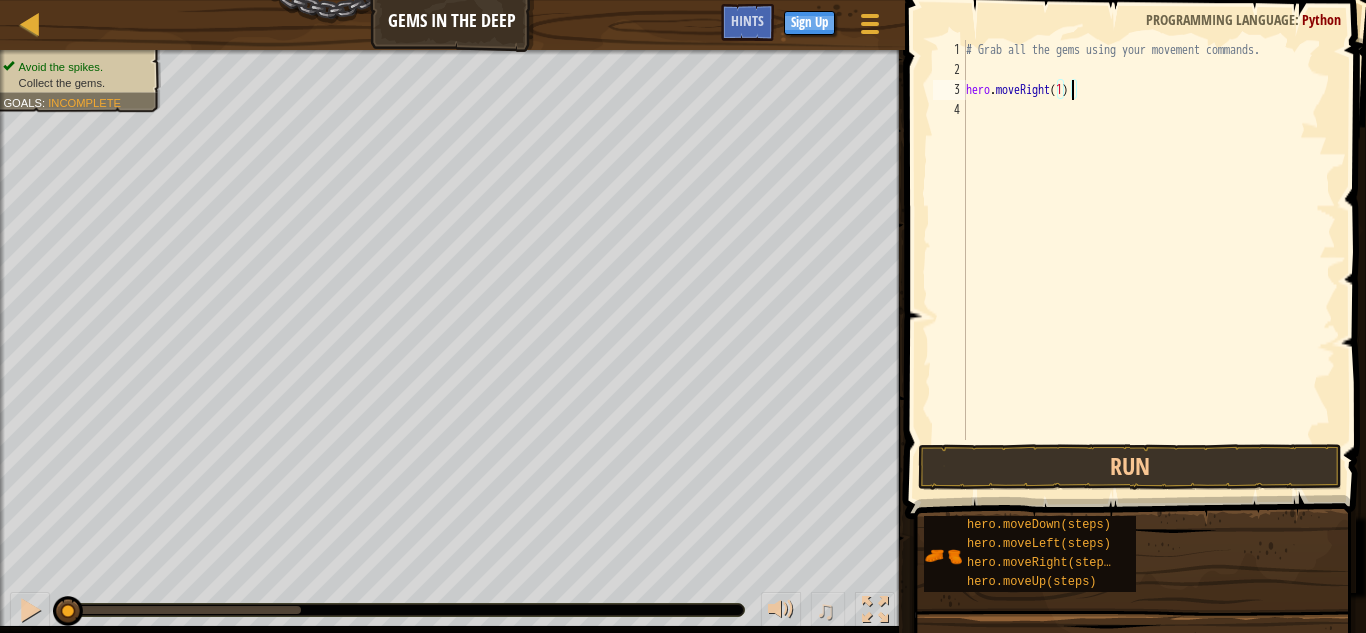 click on "# Grab all the gems using your movement commands. hero . moveRight ( 1 )" at bounding box center (1149, 260) 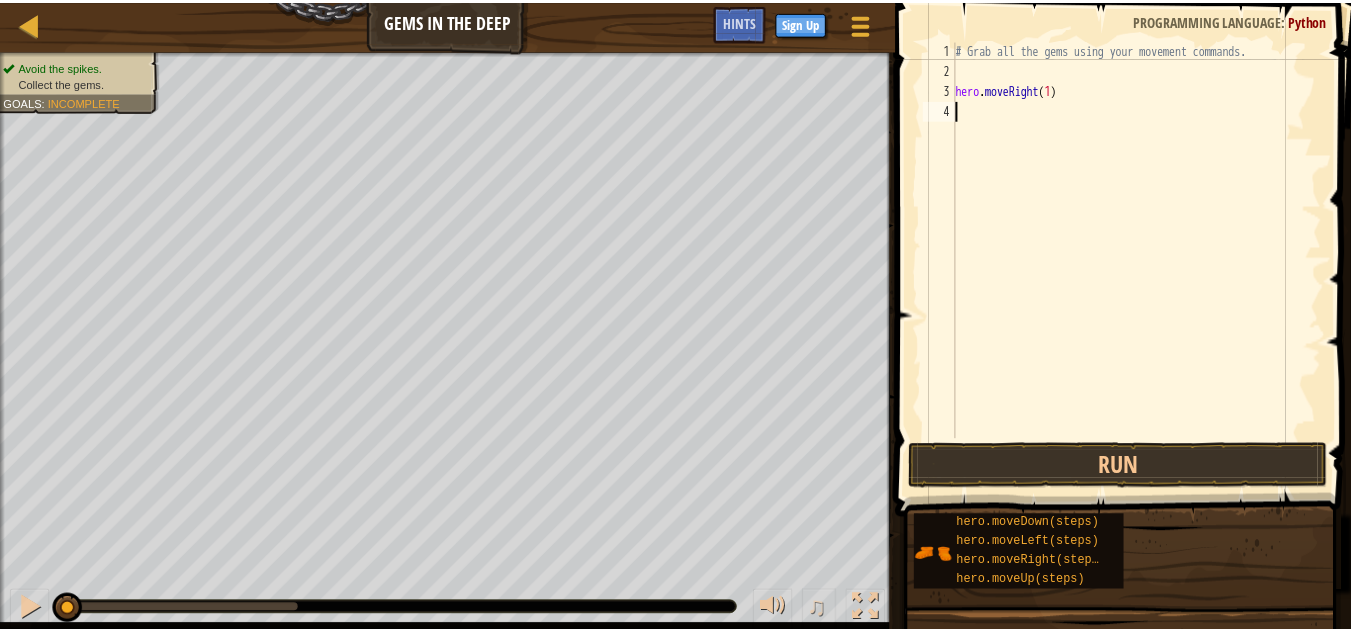 scroll, scrollTop: 9, scrollLeft: 0, axis: vertical 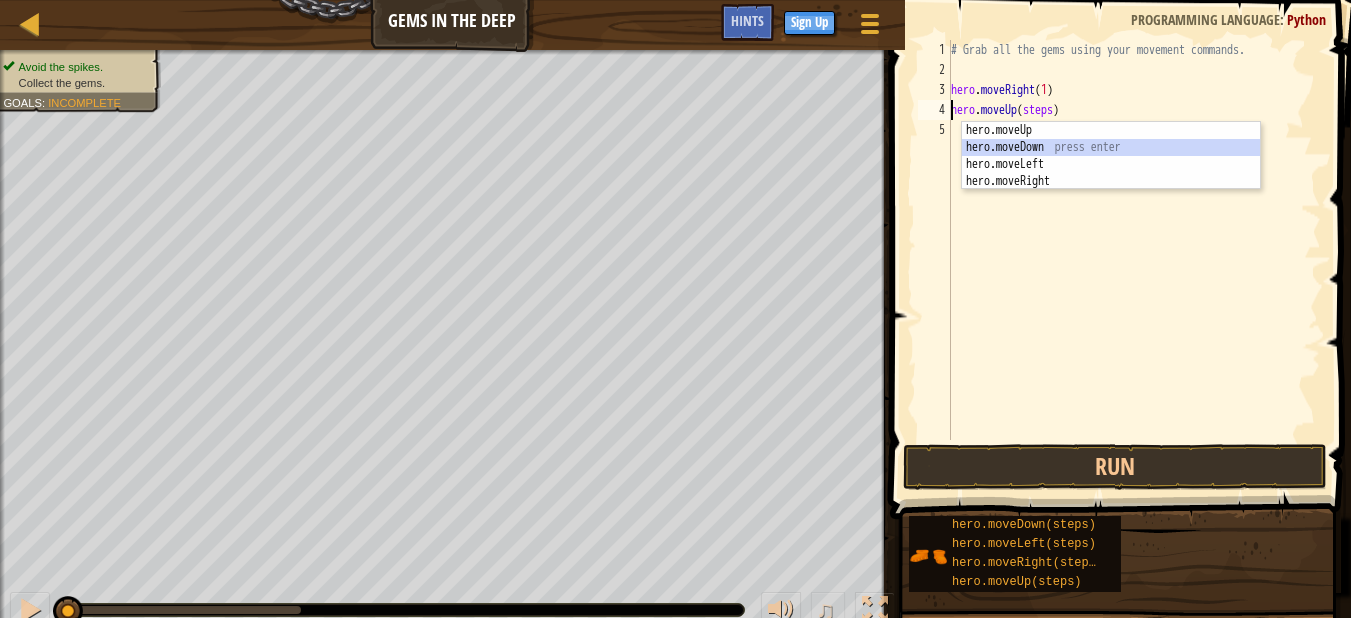 click on "hero.moveUp press enter hero.moveDown press enter hero.moveLeft press enter hero.moveRight press enter" at bounding box center [1111, 173] 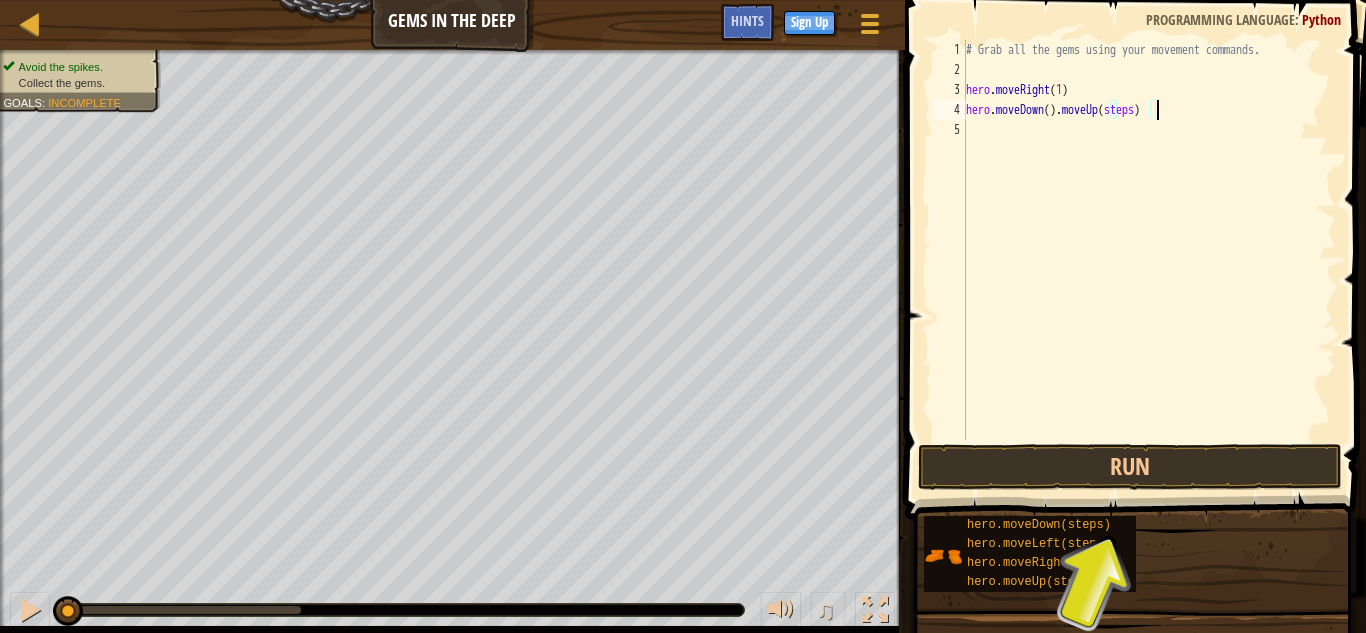 click on "# Grab all the gems using your movement commands. hero . moveRight ( 1 ) hero . moveDown ( ) . moveUp ( steps )" at bounding box center [1149, 260] 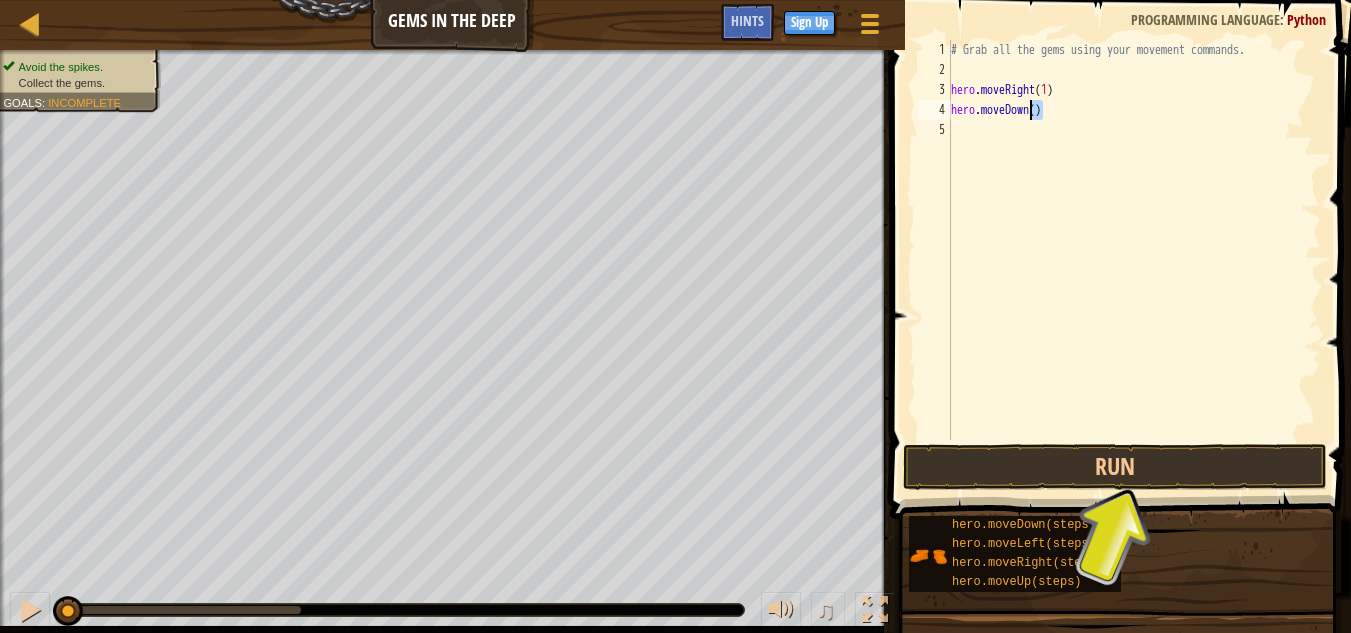 click on "# Grab all the gems using your movement commands. hero . moveRight ( 1 ) hero . moveDown ( )" at bounding box center (1134, 260) 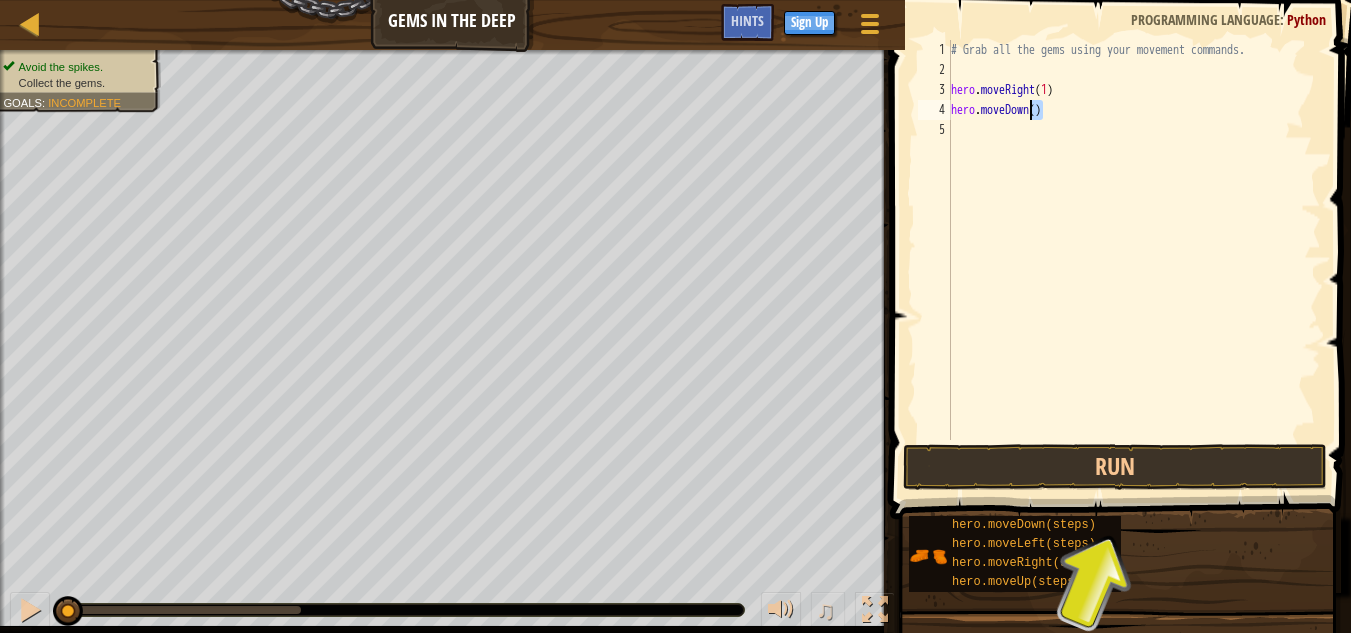 click on "# Grab all the gems using your movement commands. hero . moveRight ( 1 ) hero . moveDown ( )" at bounding box center (1134, 240) 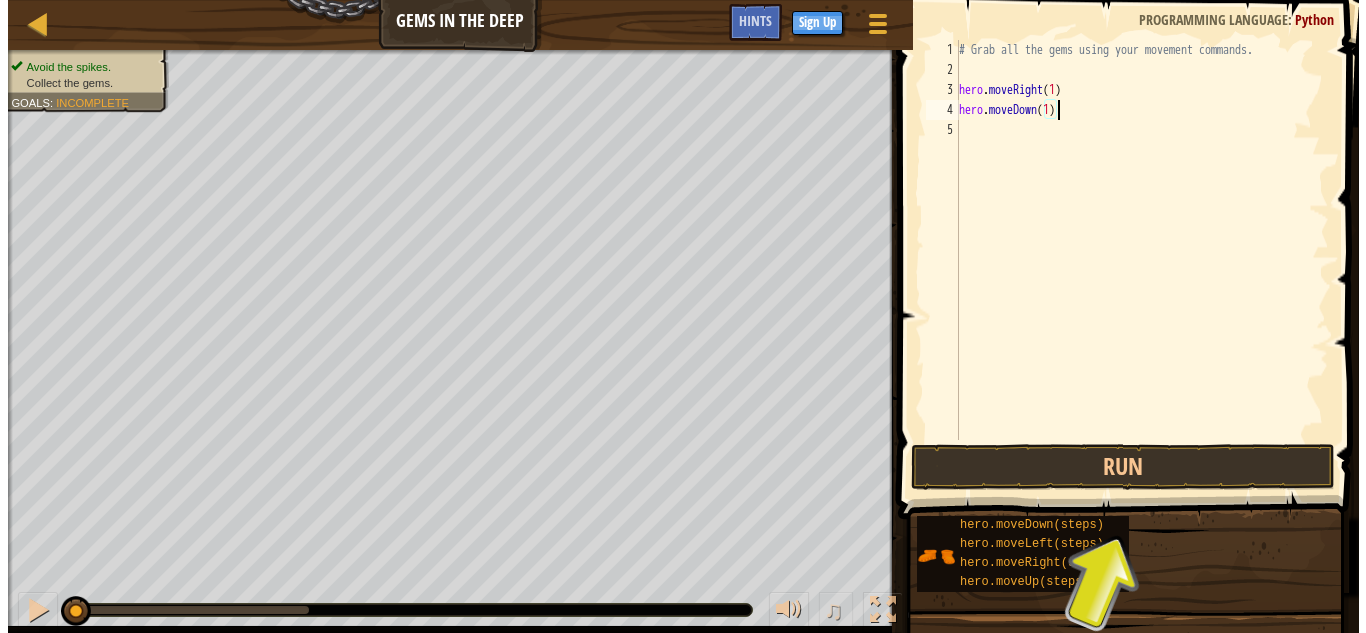 scroll, scrollTop: 9, scrollLeft: 7, axis: both 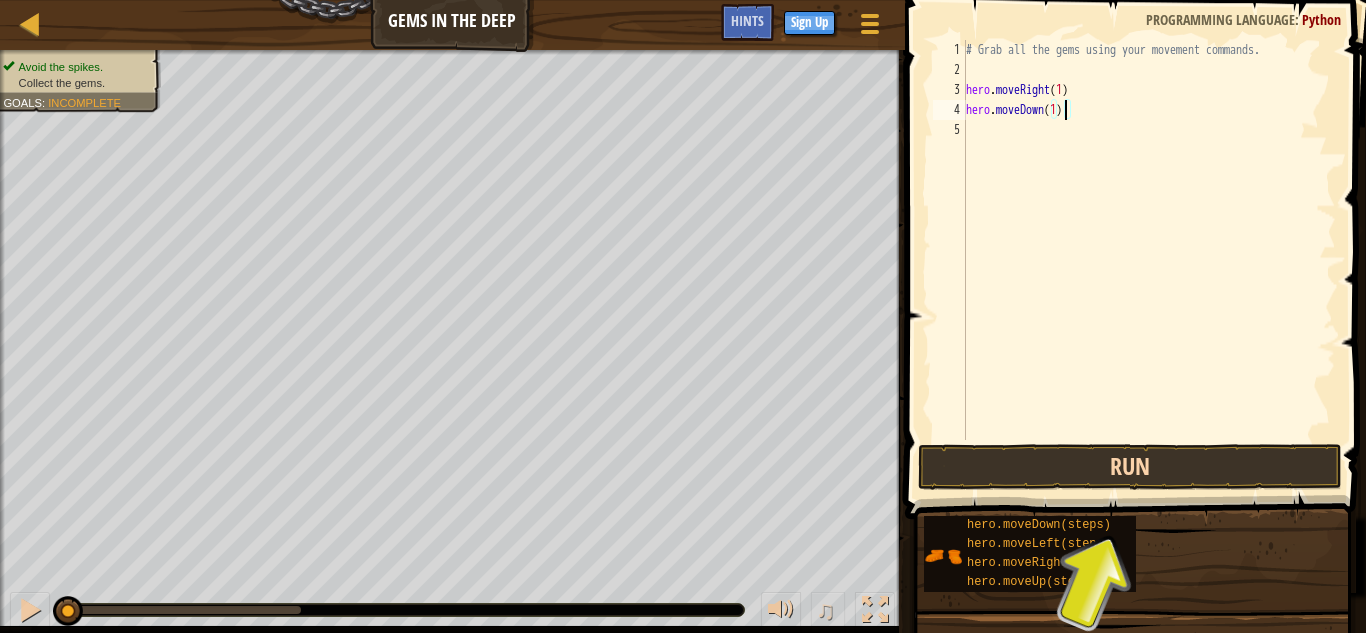type on "hero.moveDown(1)" 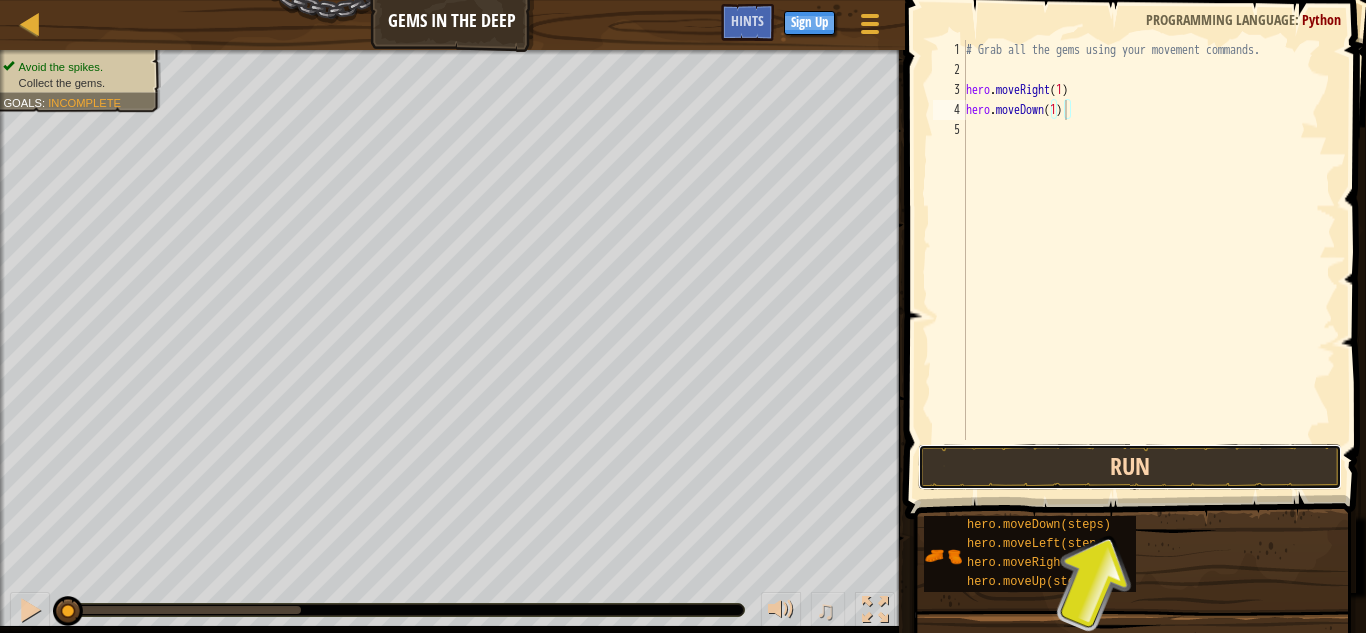 click on "Run" at bounding box center [1130, 467] 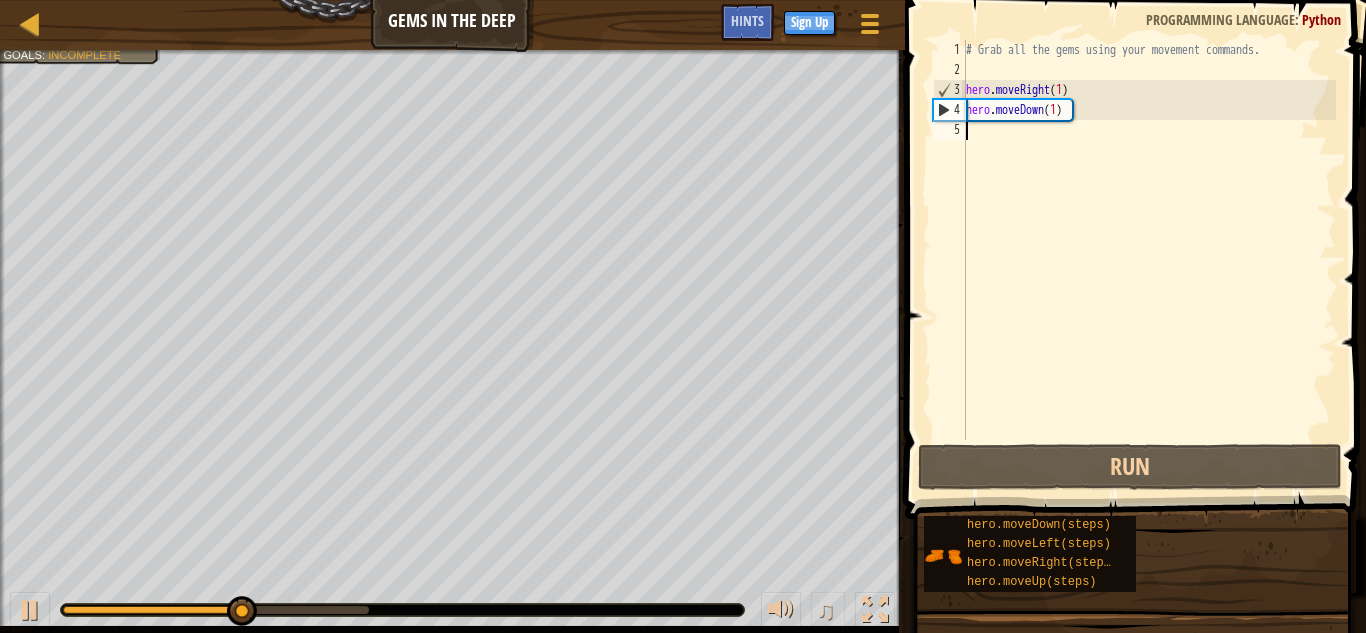 click on "# Grab all the gems using your movement commands. hero . moveRight ( 1 ) hero . moveDown ( 1 )" at bounding box center (1149, 260) 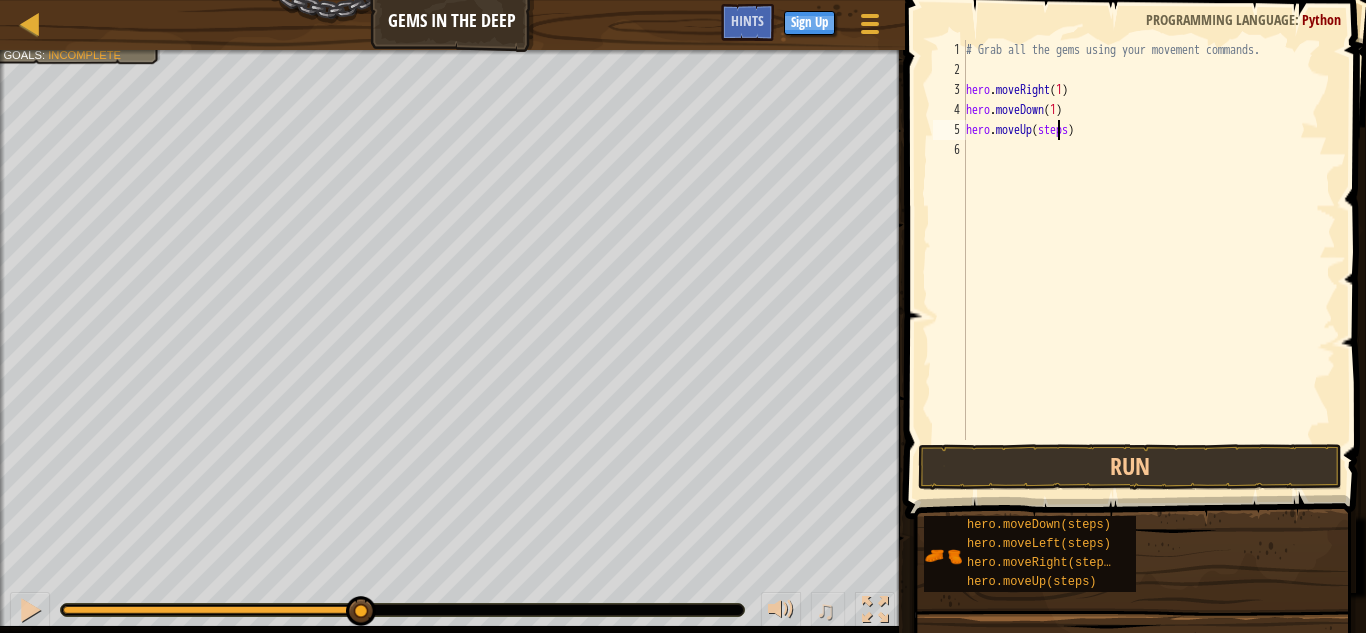 click on "# Grab all the gems using your movement commands. hero . moveRight ( 1 ) hero . moveDown ( 1 ) hero . moveUp ( steps )" at bounding box center (1149, 260) 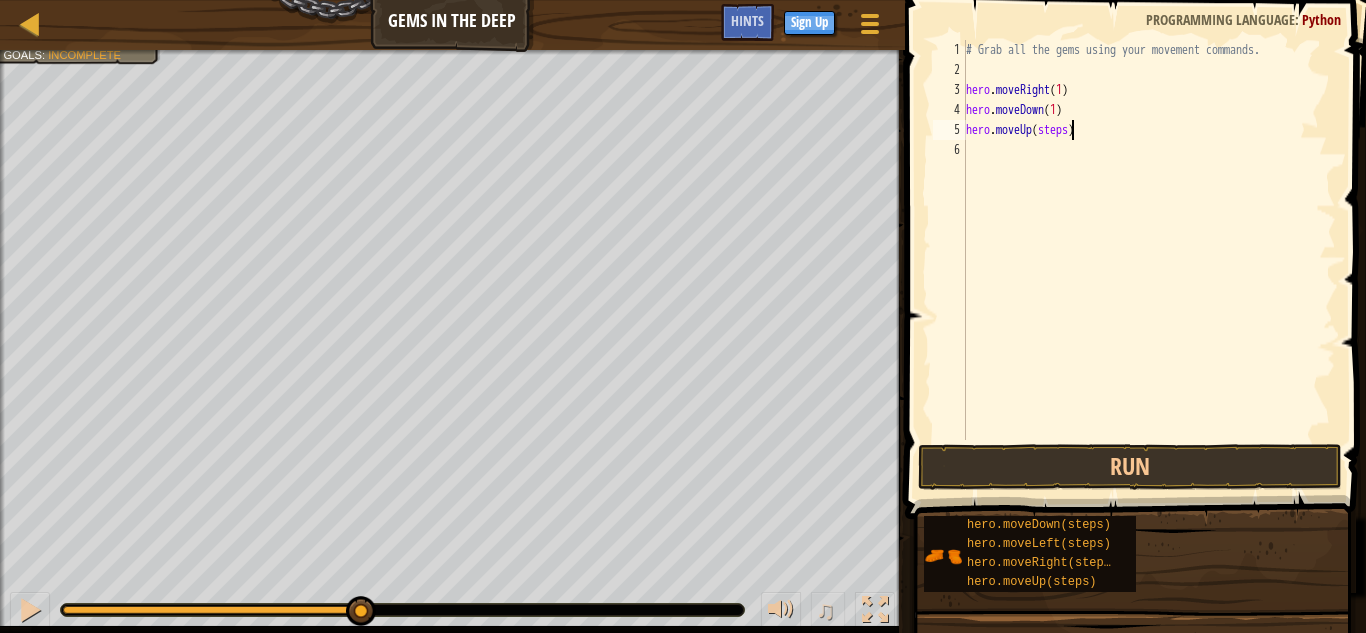 click on "# Grab all the gems using your movement commands. hero . moveRight ( 1 ) hero . moveDown ( 1 ) hero . moveUp ( steps )" at bounding box center [1149, 260] 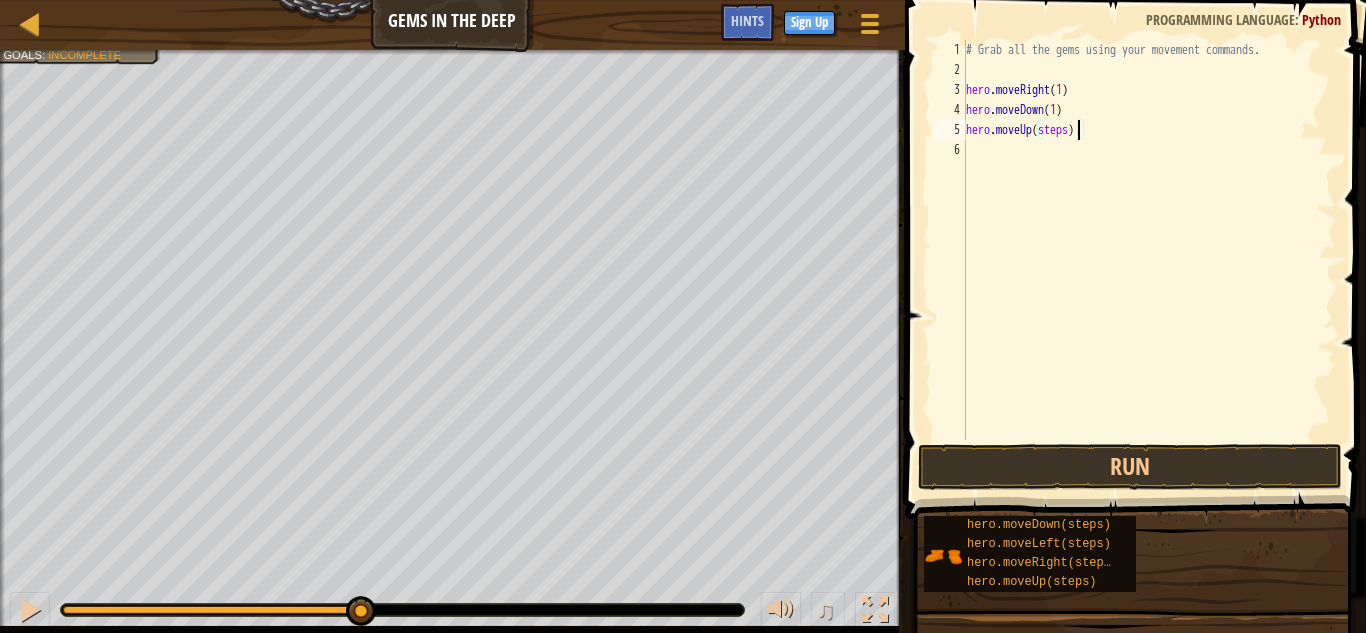 click on "# Grab all the gems using your movement commands. hero . moveRight ( 1 ) hero . moveDown ( 1 ) hero . moveUp ( steps )" at bounding box center [1149, 260] 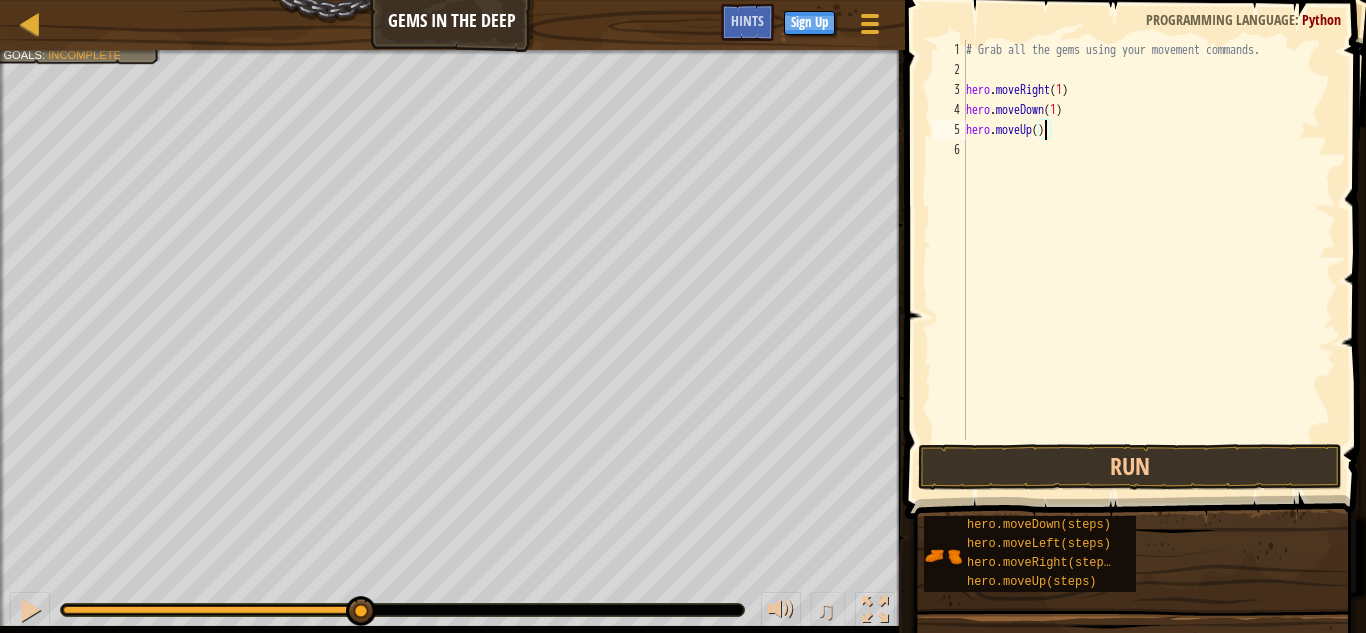scroll, scrollTop: 9, scrollLeft: 6, axis: both 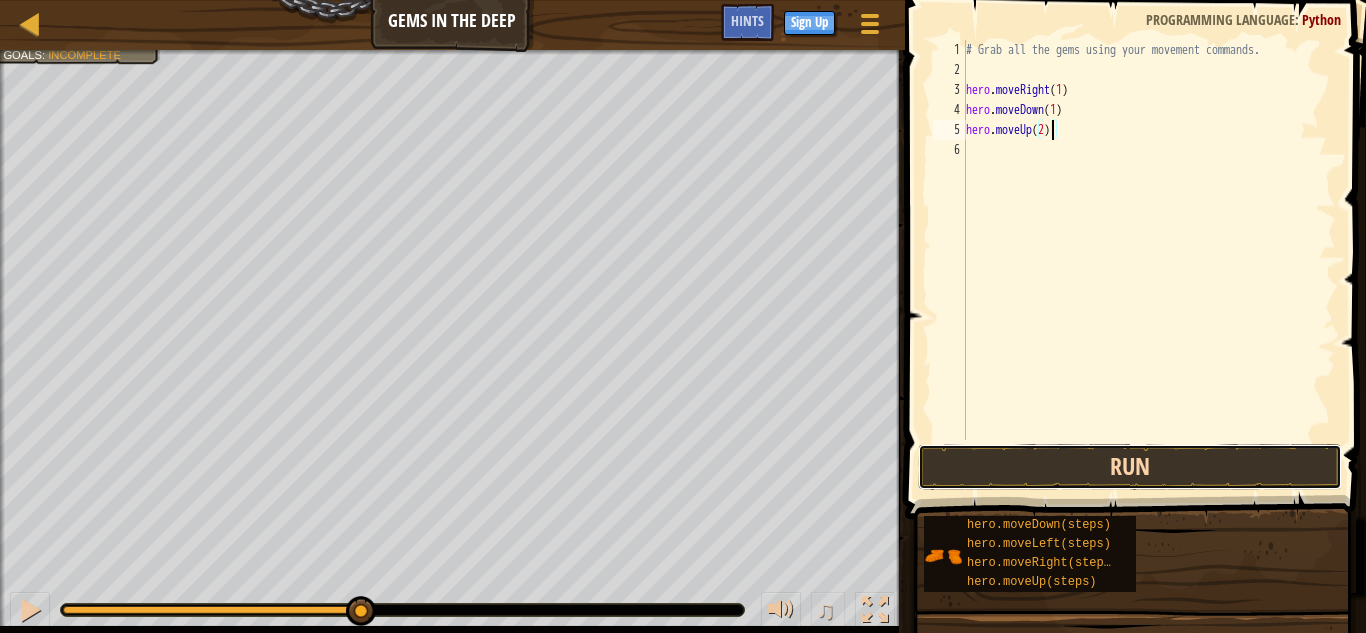 click on "Run" at bounding box center (1130, 467) 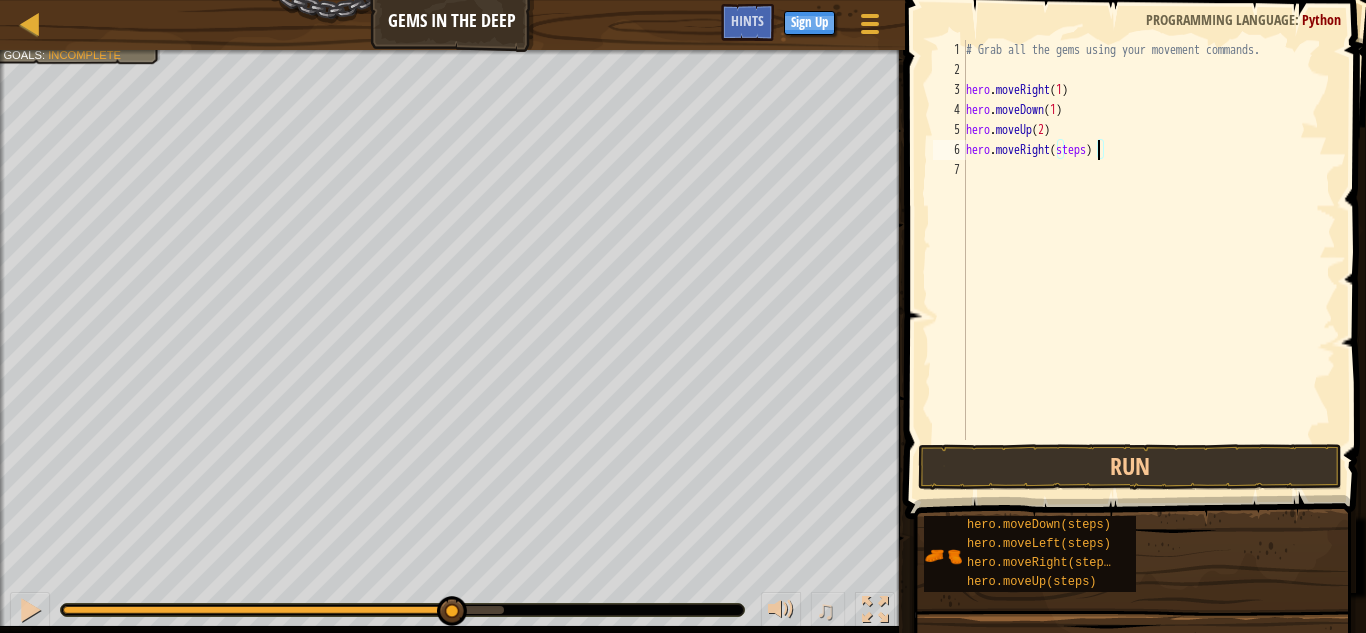 click on "# Grab all the gems using your movement commands. hero . moveRight ( 1 ) hero . moveDown ( 1 ) hero . moveUp ( 2 ) hero . moveRight ( steps )" at bounding box center (1149, 260) 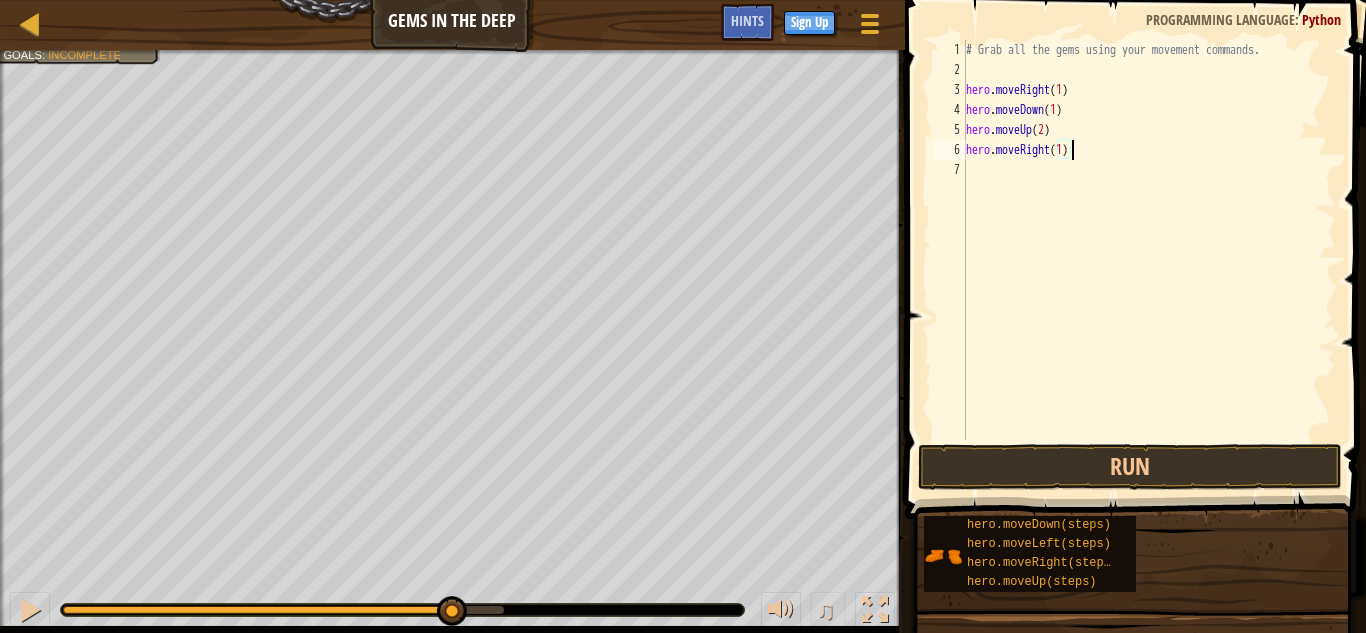scroll, scrollTop: 9, scrollLeft: 8, axis: both 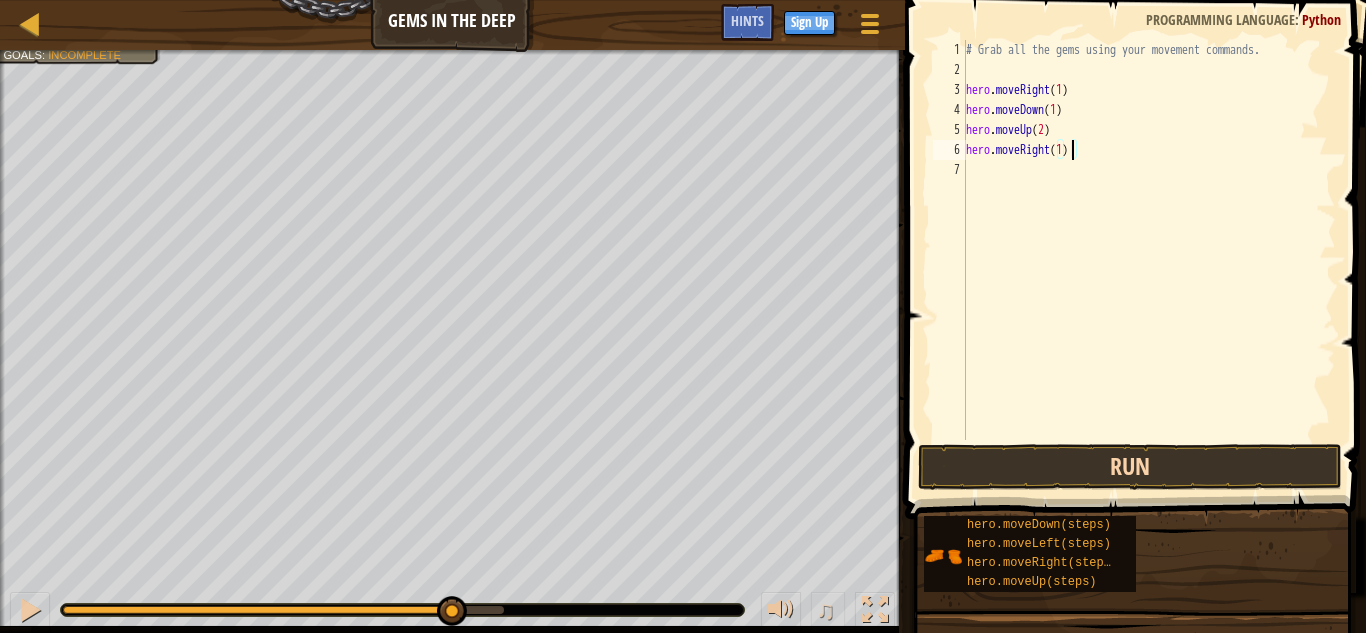 type on "hero.moveRight(1)" 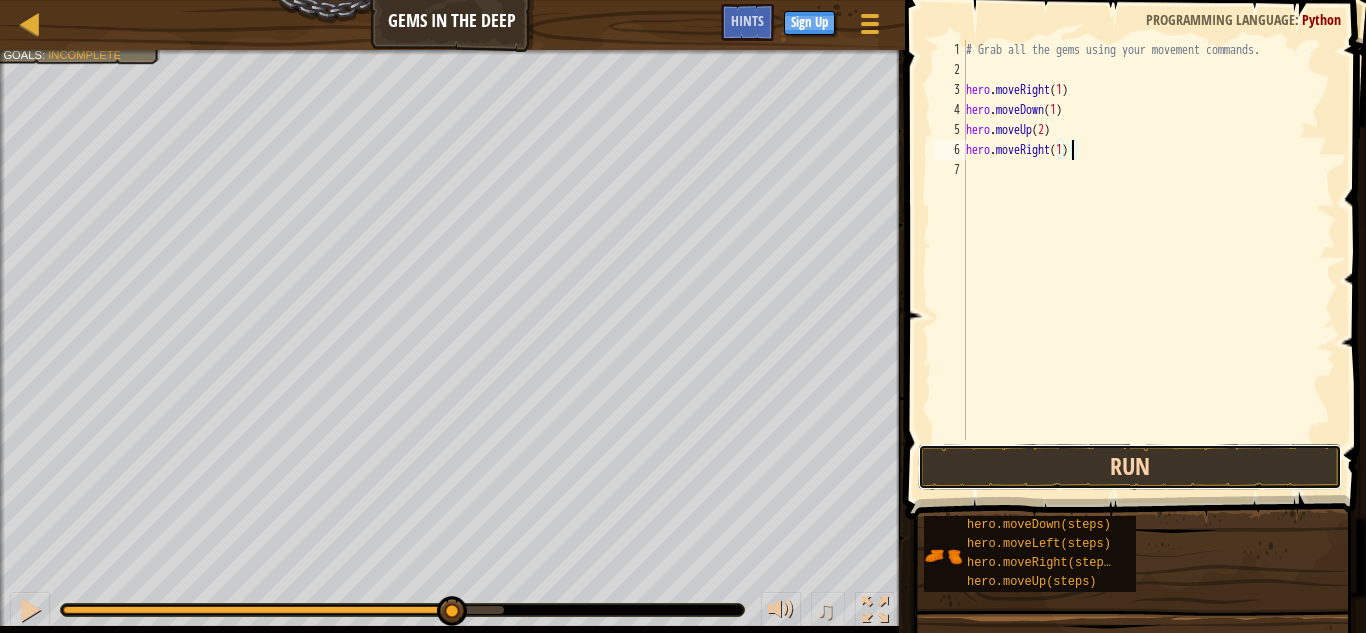 click on "Run" at bounding box center (1130, 467) 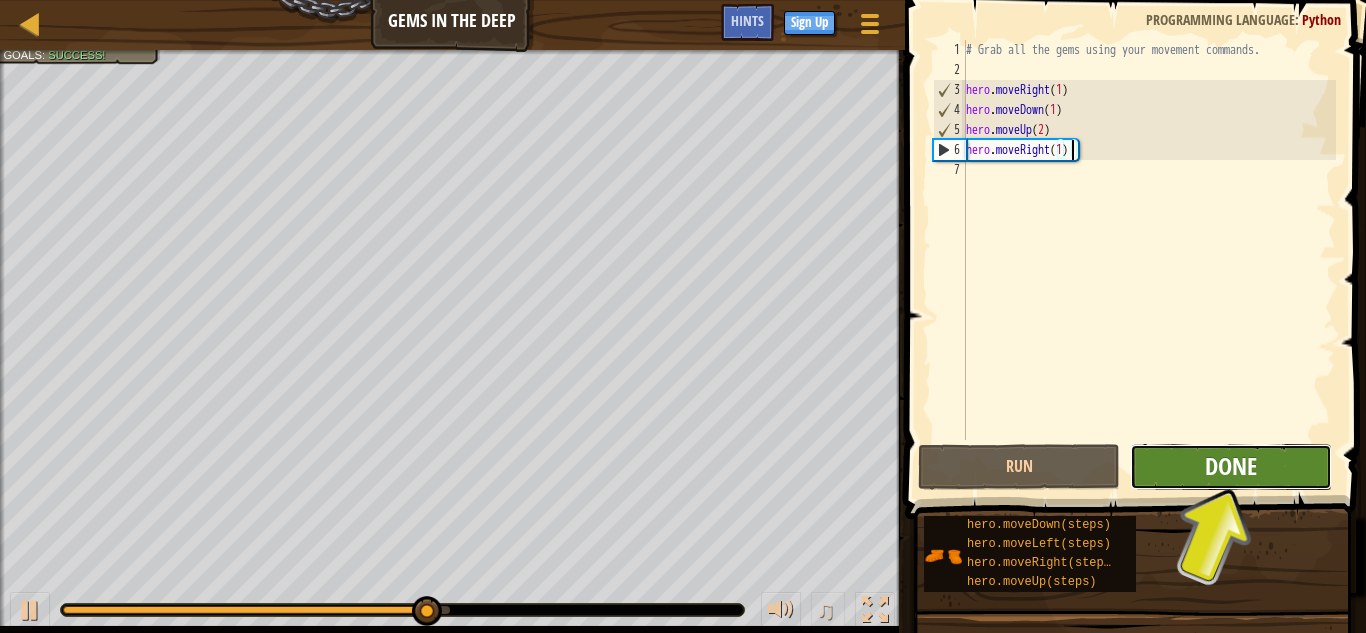 click on "Done" at bounding box center (1231, 466) 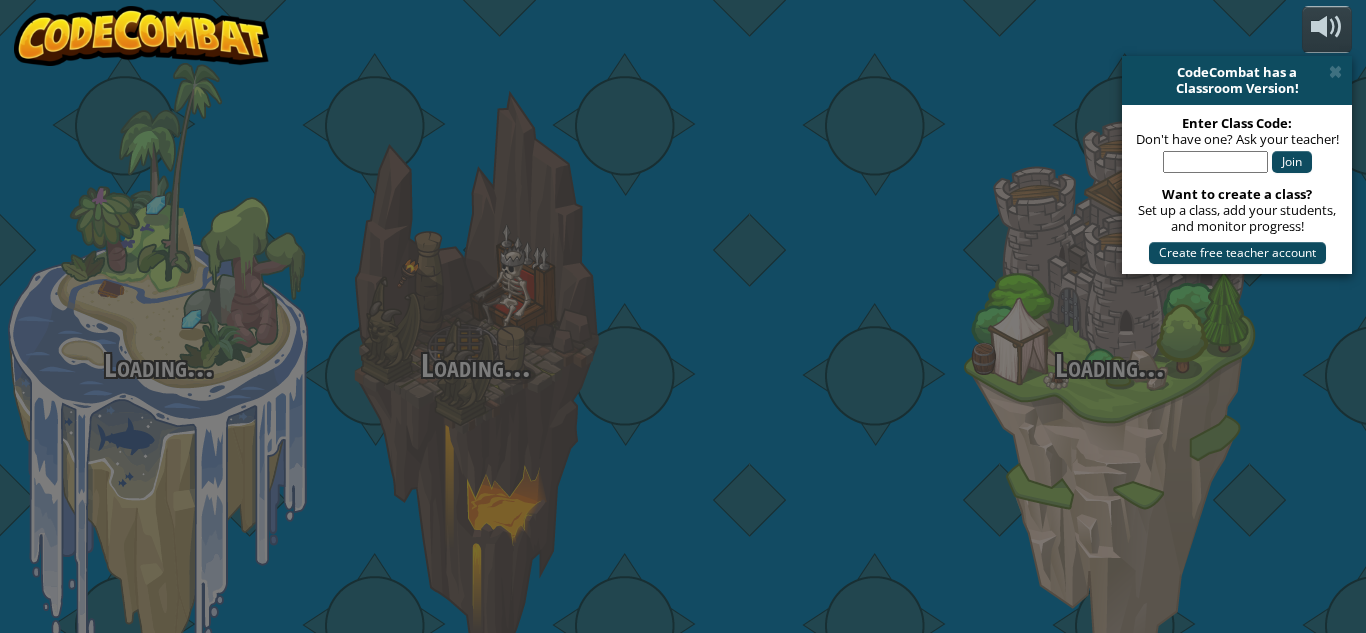 drag, startPoint x: 226, startPoint y: 326, endPoint x: 313, endPoint y: 226, distance: 132.54811 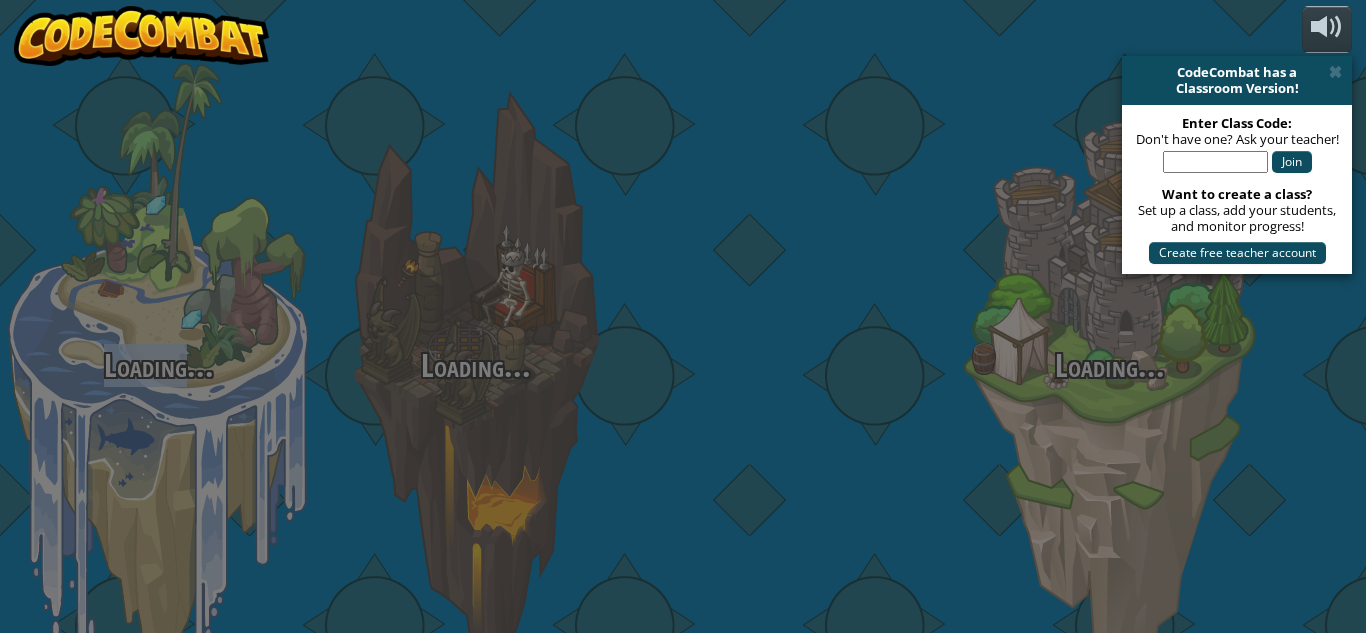 click on "Loading... Loading... Loading... Loading... Loading... Loading... Loading..." at bounding box center (683, 316) 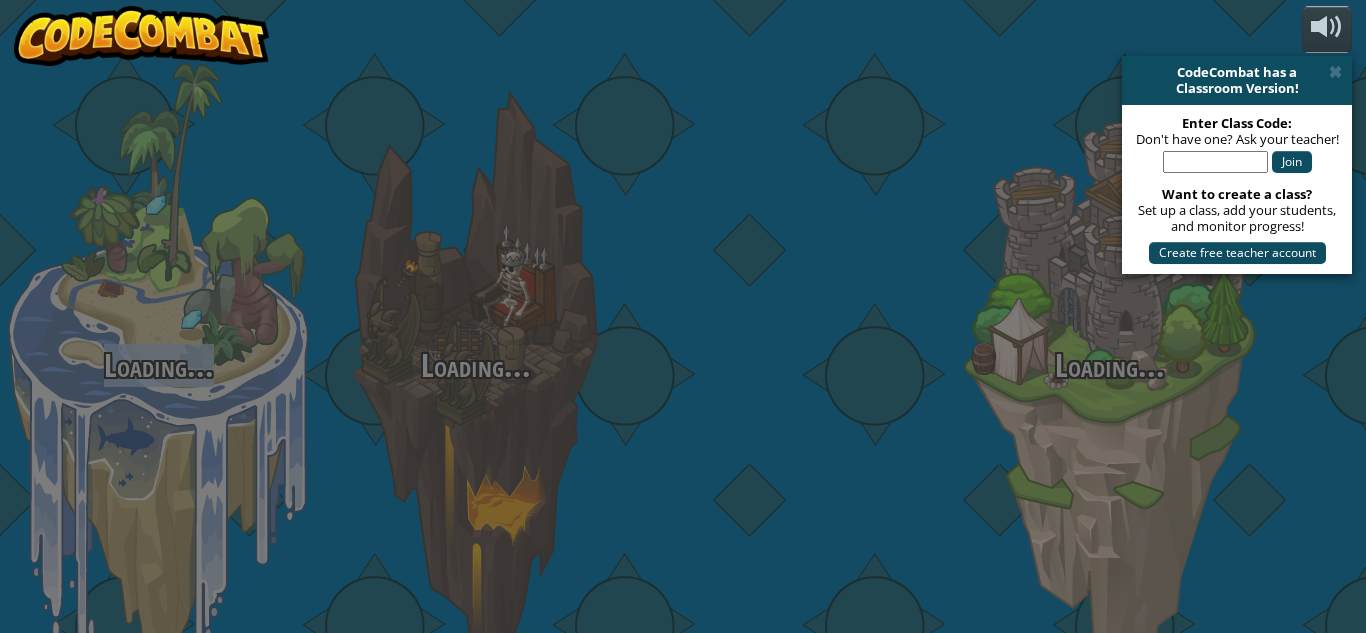 click on "Loading... Loading... Loading... Loading... Loading... Loading... Loading..." at bounding box center [683, 316] 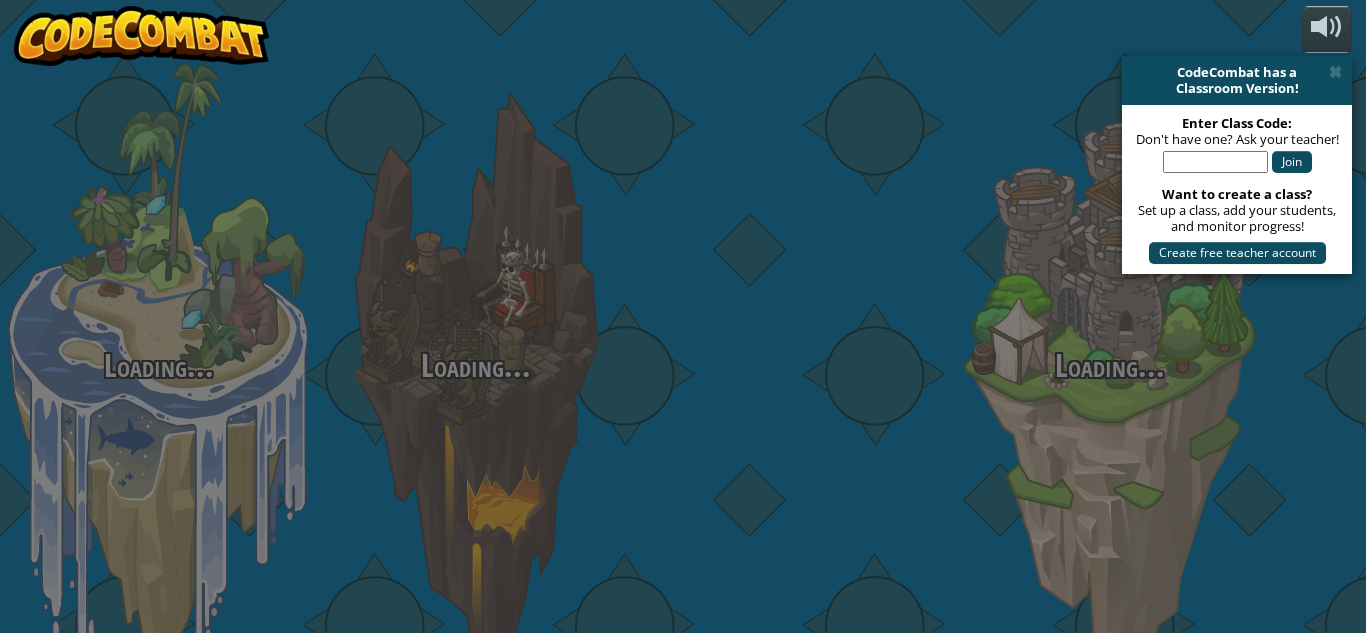 click on "Loading... Loading... Loading... Loading... Loading... Loading... Loading..." at bounding box center (683, 316) 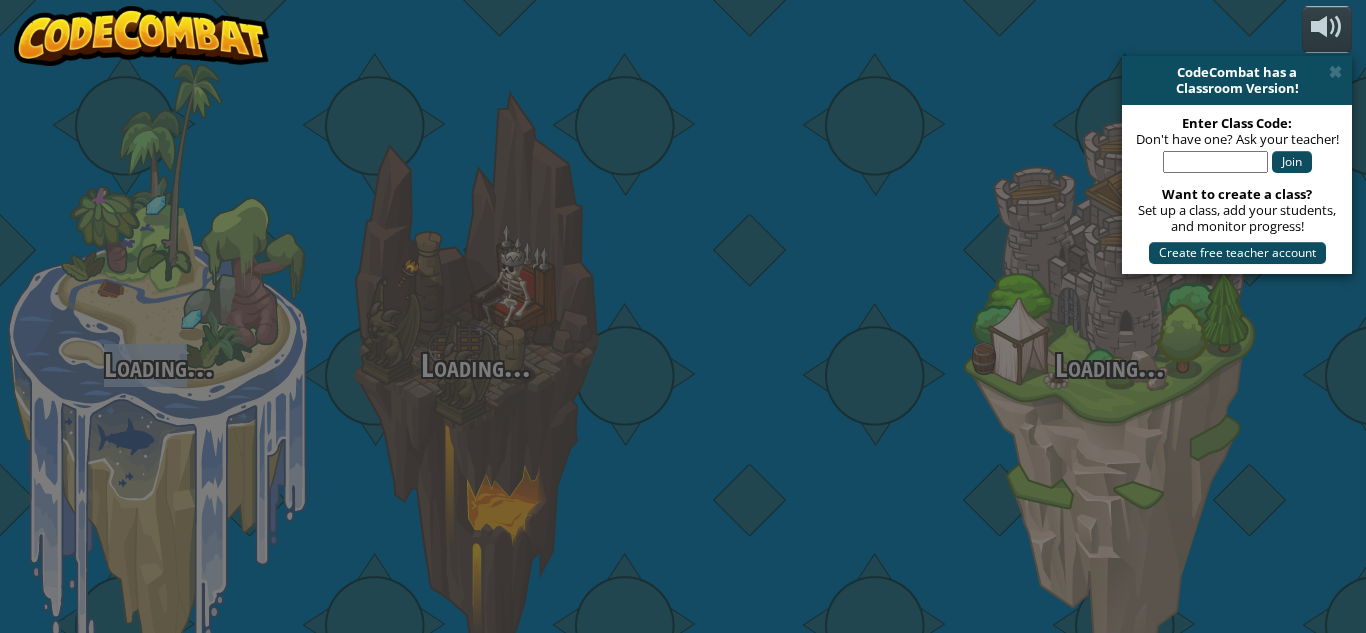 click on "Loading... Loading... Loading... Loading... Loading... Loading... Loading..." at bounding box center (683, 316) 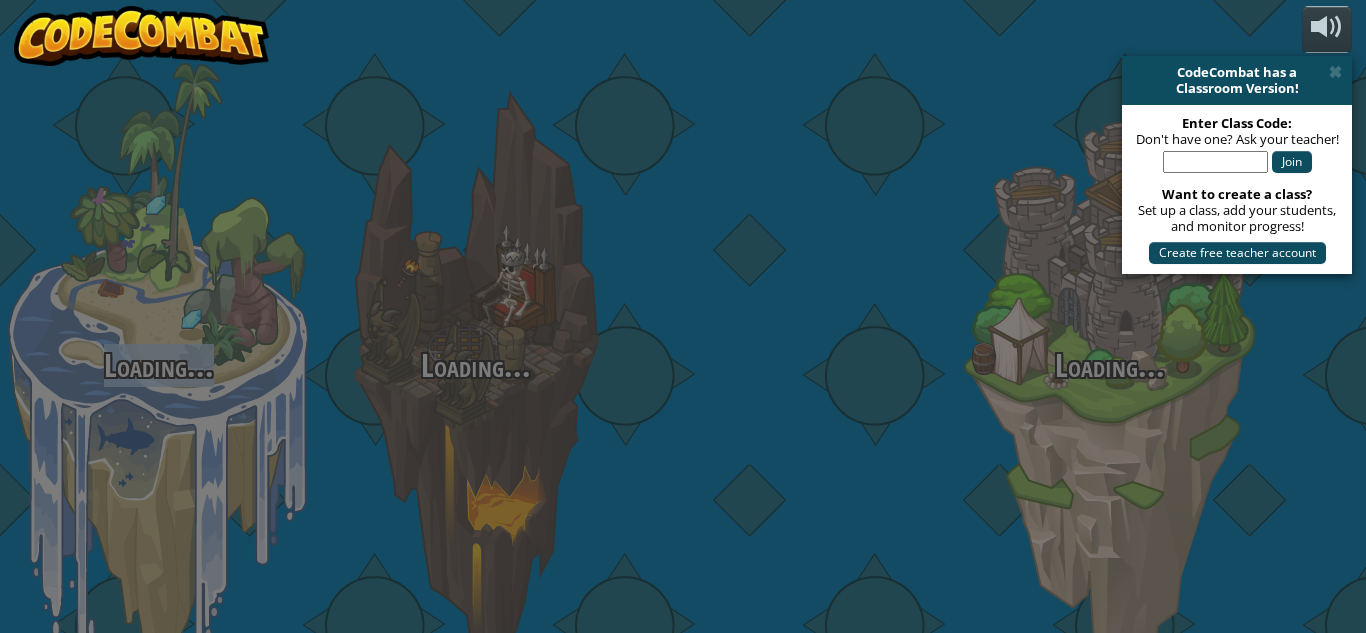click on "Loading... Loading... Loading... Loading... Loading... Loading... Loading..." at bounding box center (683, 316) 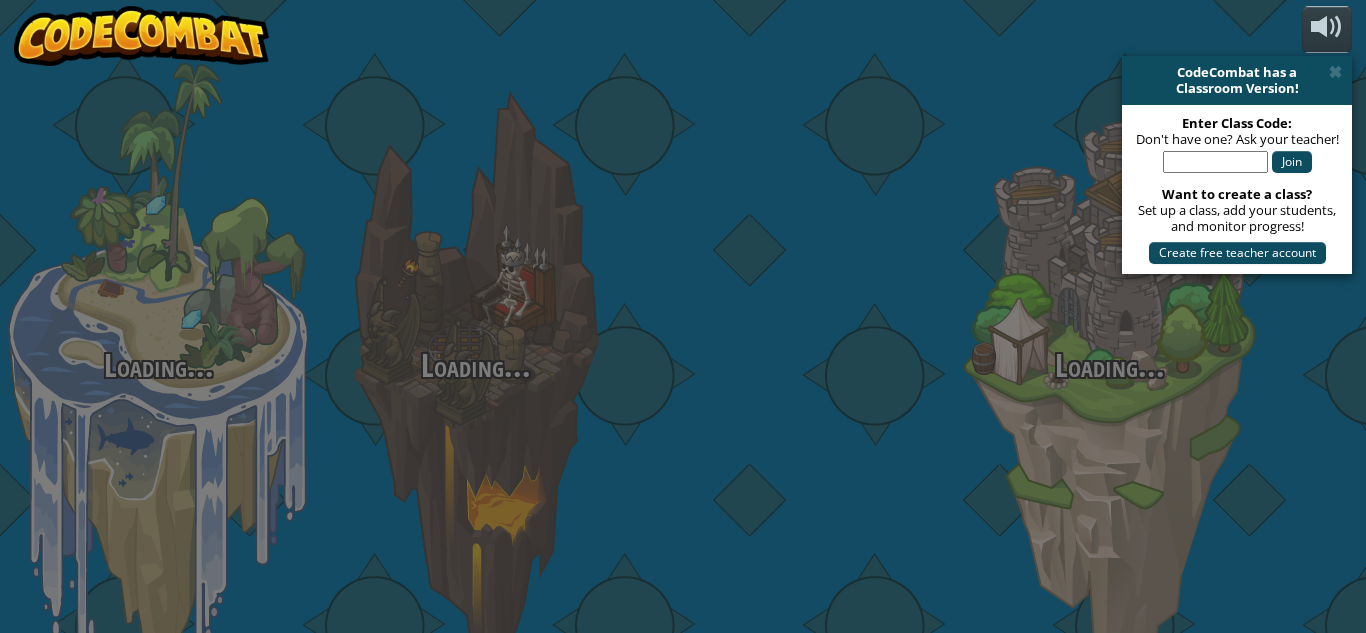 click on "Loading... Loading... Loading... Loading... Loading... Loading... Loading..." at bounding box center [683, 316] 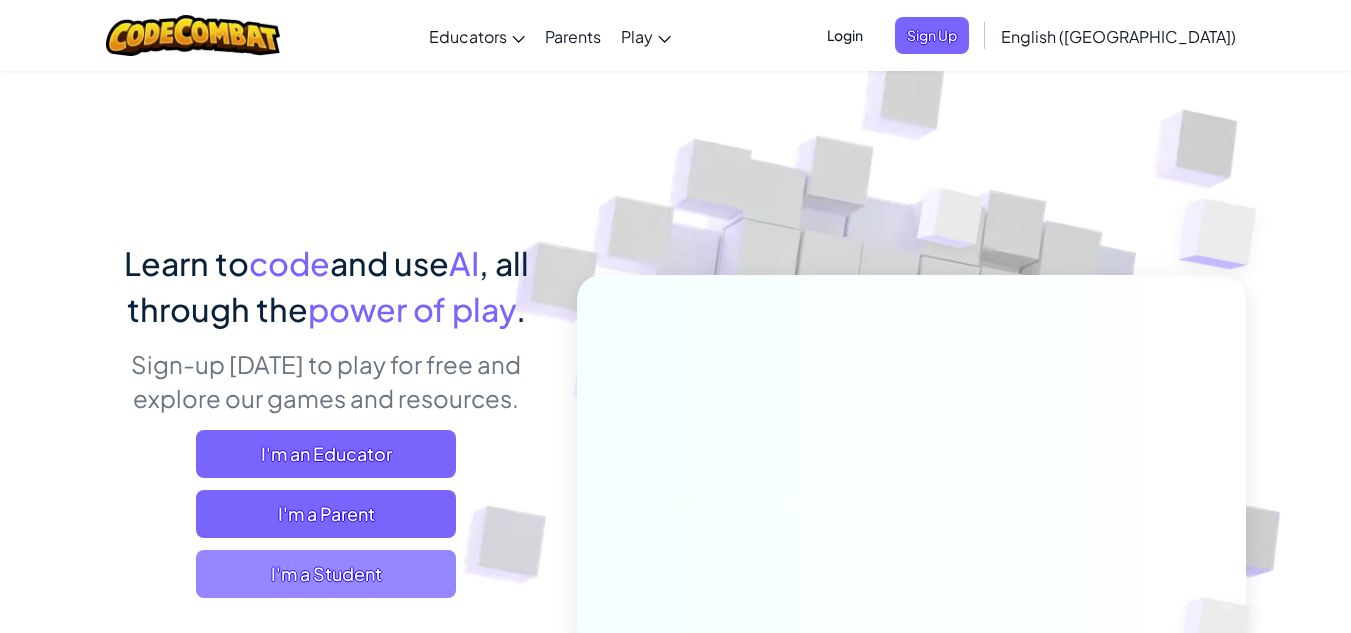 click on "I'm a Student" at bounding box center (326, 574) 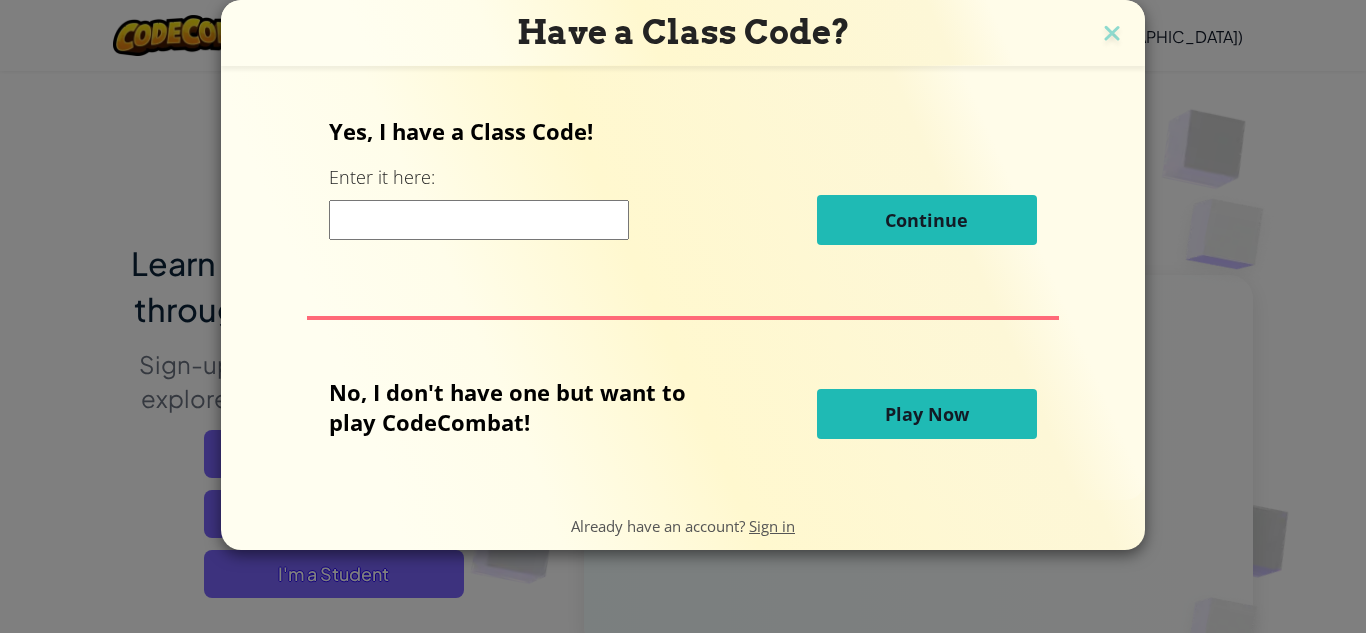 click on "Play Now" at bounding box center [927, 414] 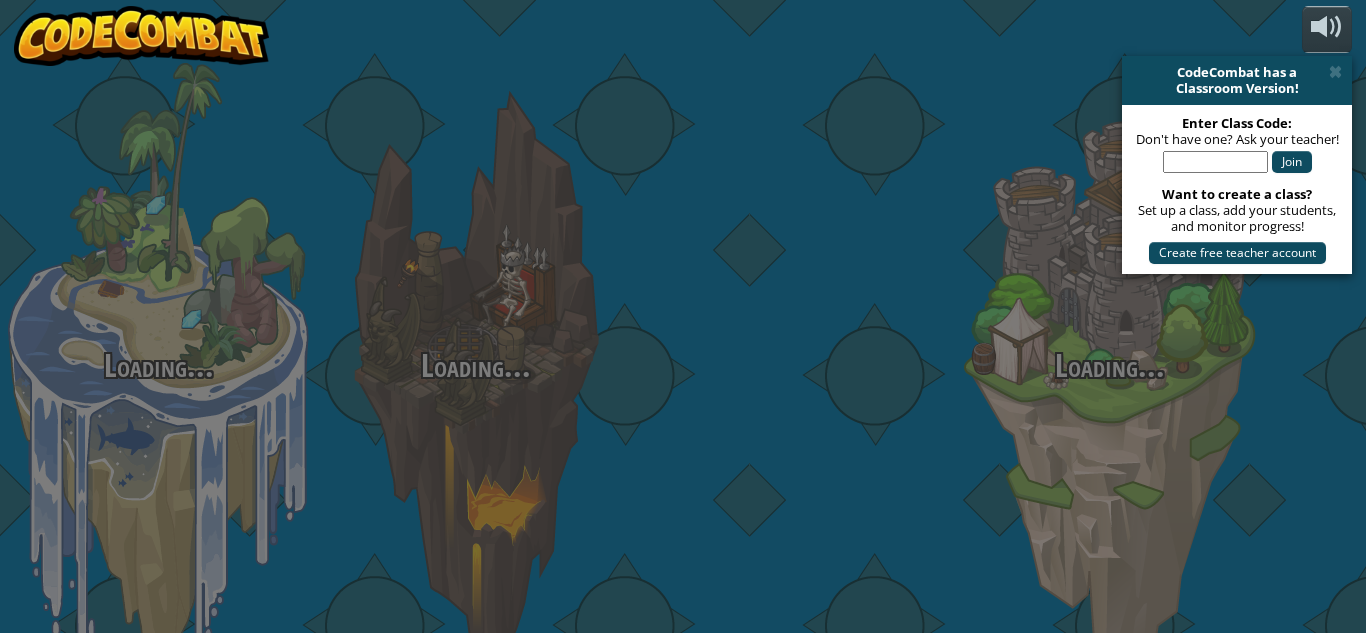 click at bounding box center (792, 317) 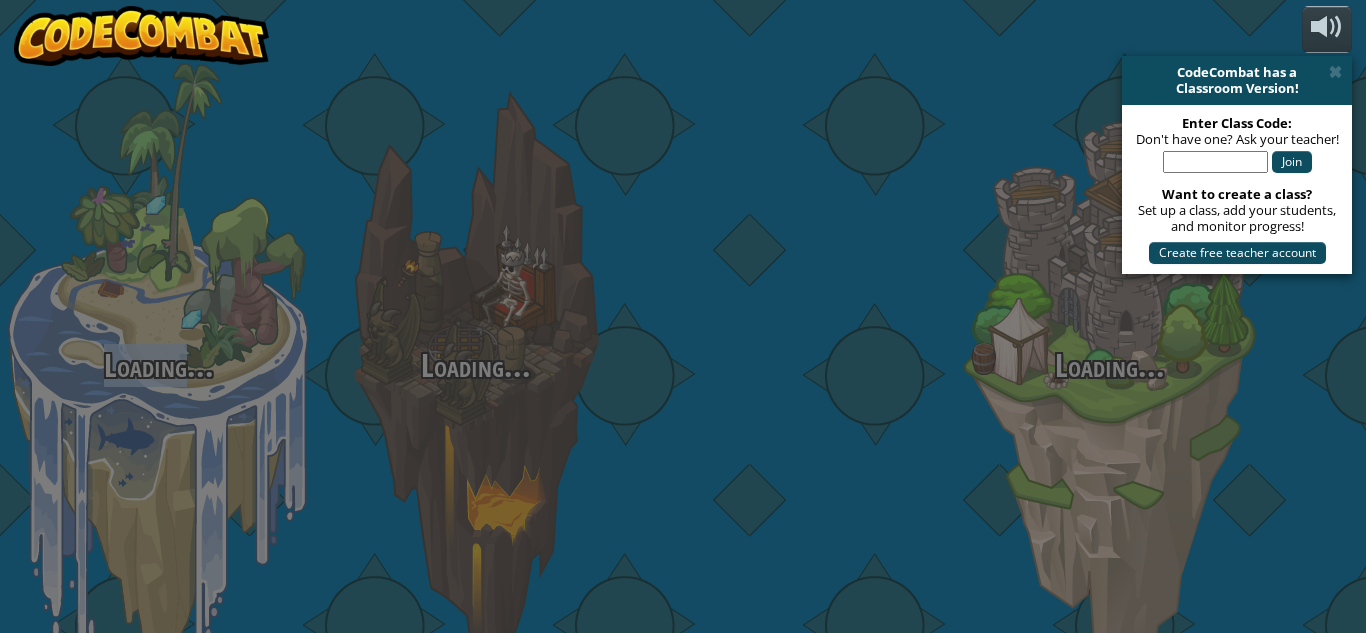 click on "Loading... Loading... Loading... Loading... Loading... Loading... Loading..." at bounding box center (683, 316) 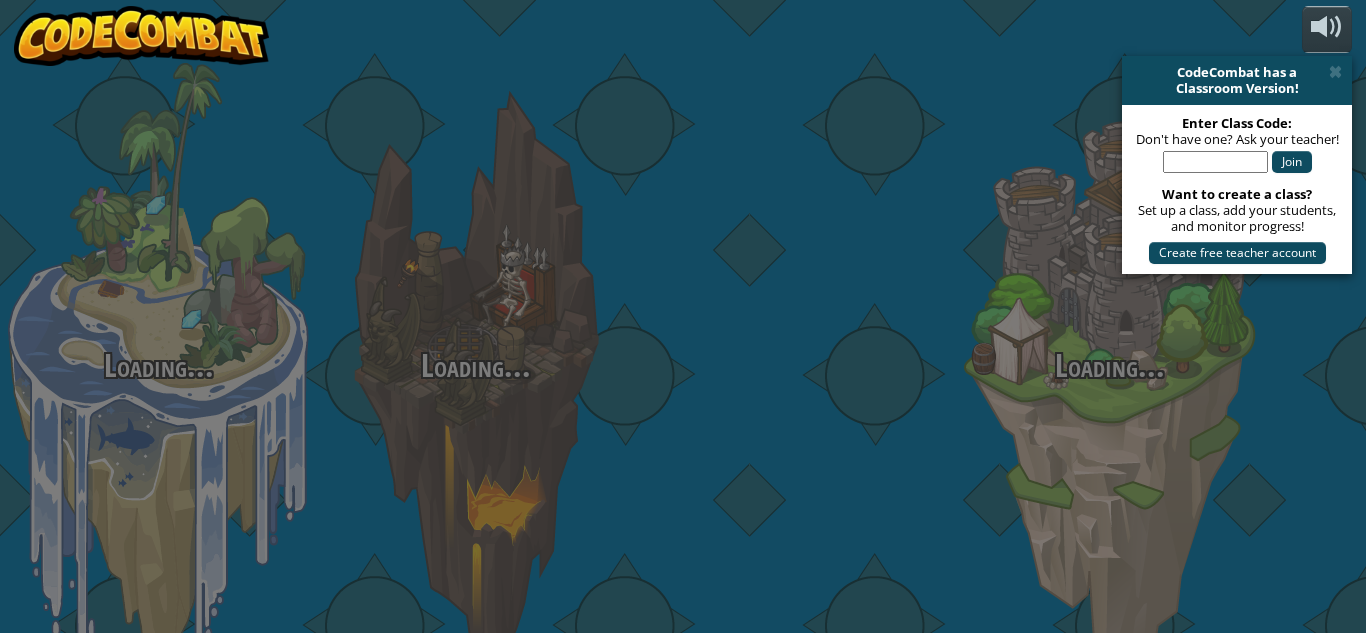 click on "Loading... Loading... Loading... Loading... Loading... Loading... Loading..." at bounding box center (683, 316) 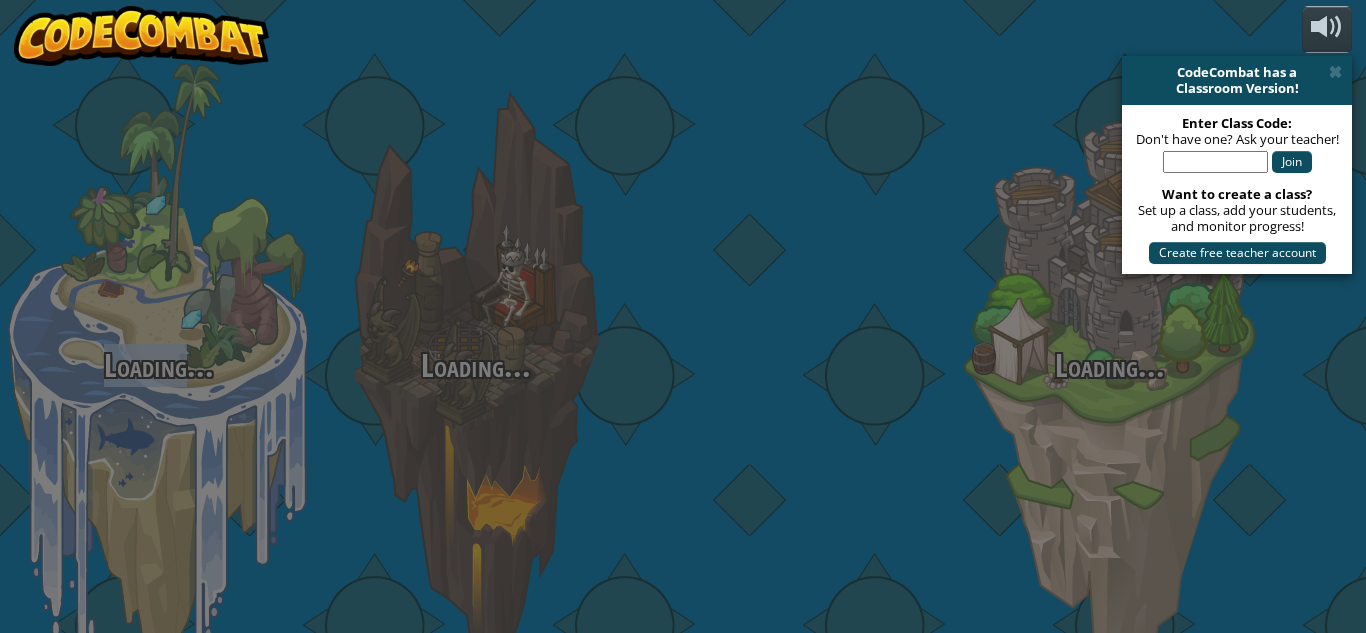 click on "Loading... Loading... Loading... Loading... Loading... Loading... Loading..." at bounding box center [683, 316] 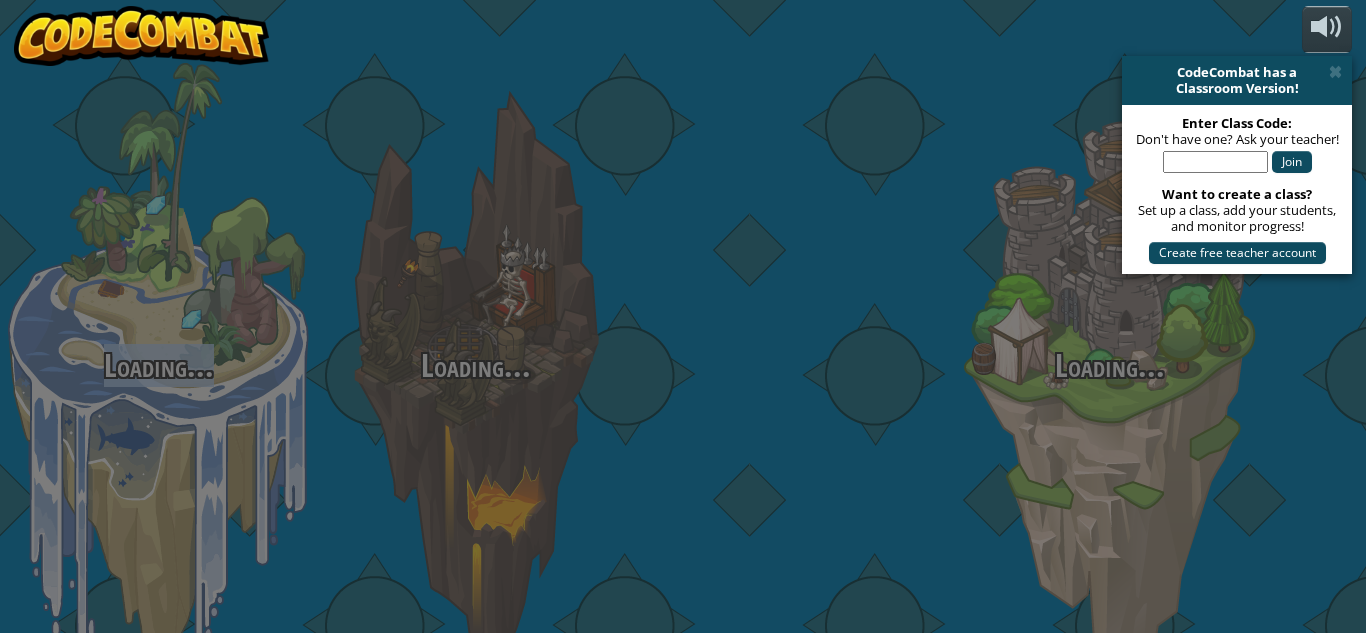 click on "Loading... Loading... Loading... Loading... Loading... Loading... Loading..." at bounding box center [683, 316] 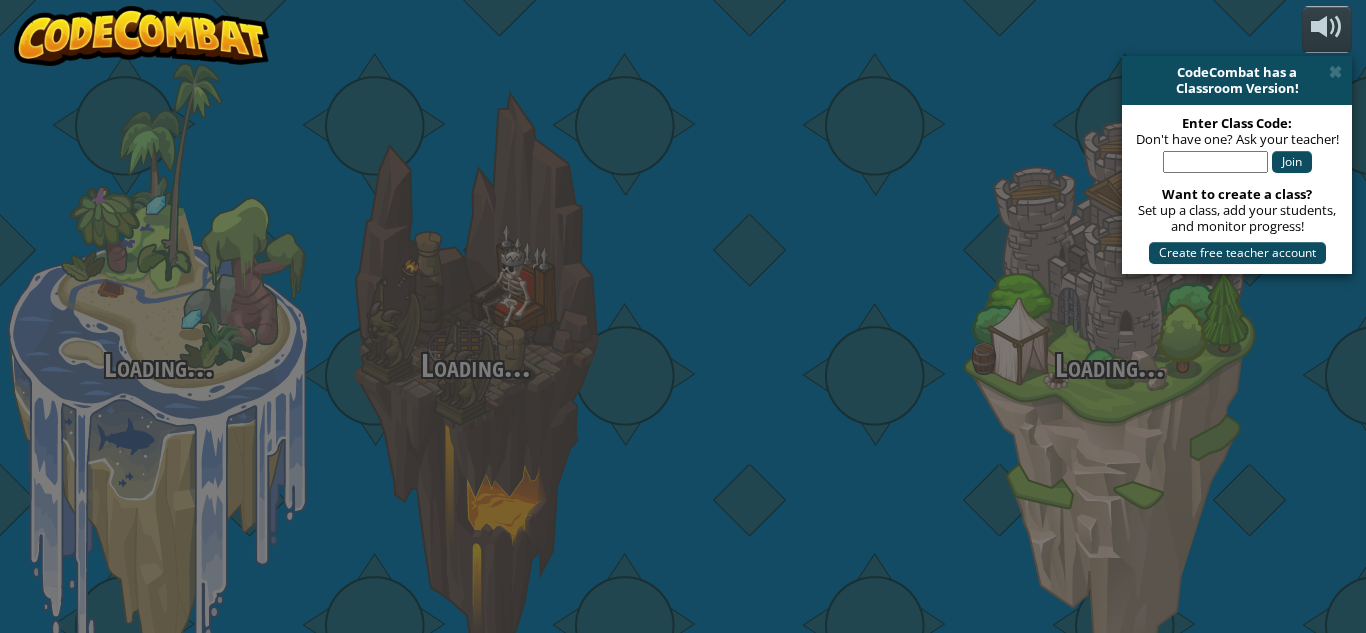 click on "Loading... Loading... Loading... Loading... Loading... Loading... Loading..." at bounding box center (683, 316) 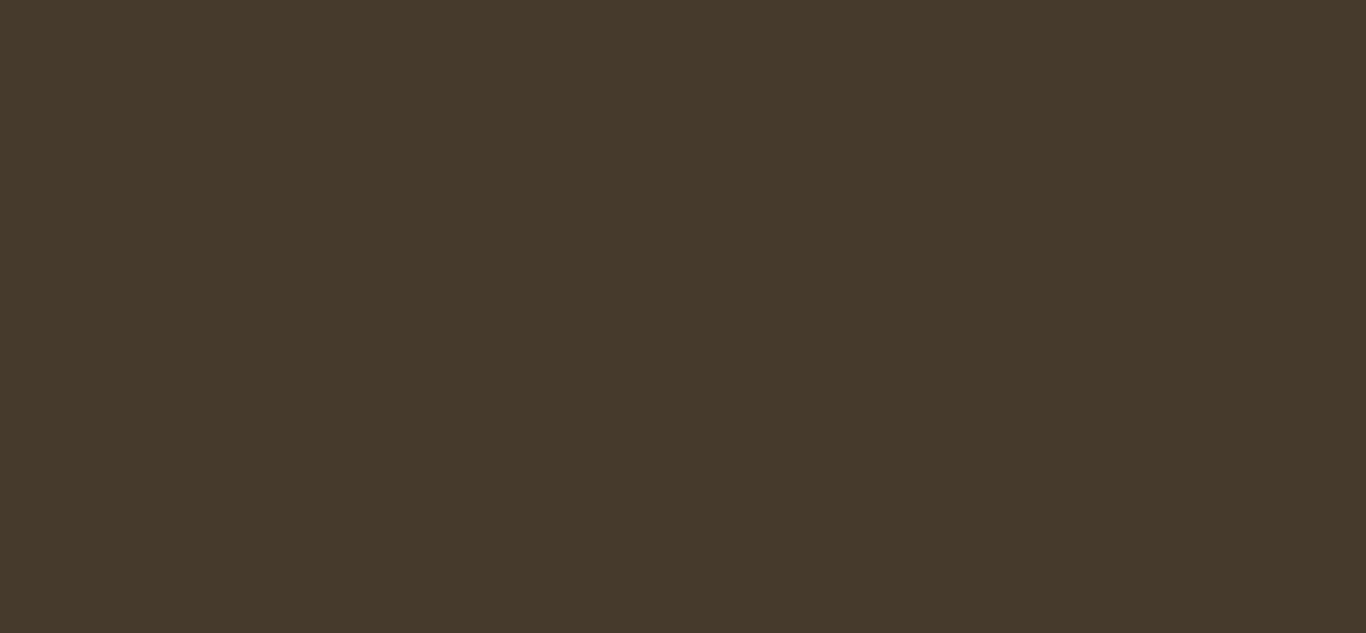 scroll, scrollTop: 0, scrollLeft: 0, axis: both 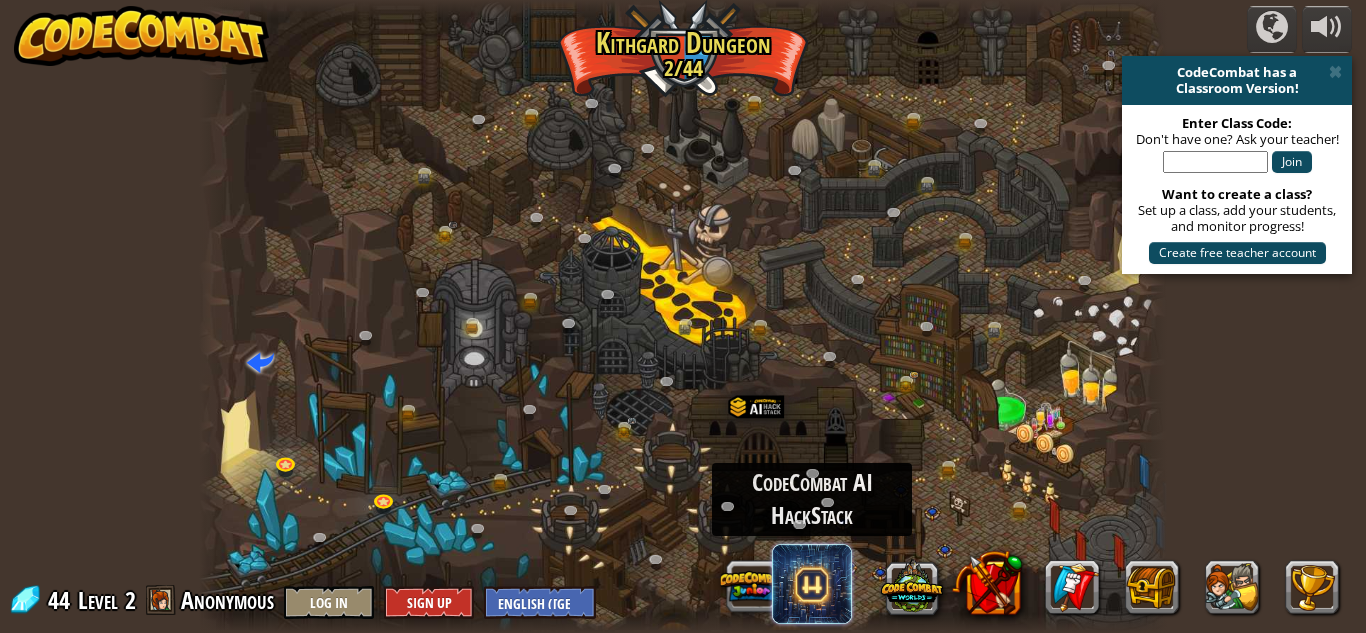 click at bounding box center (812, 584) 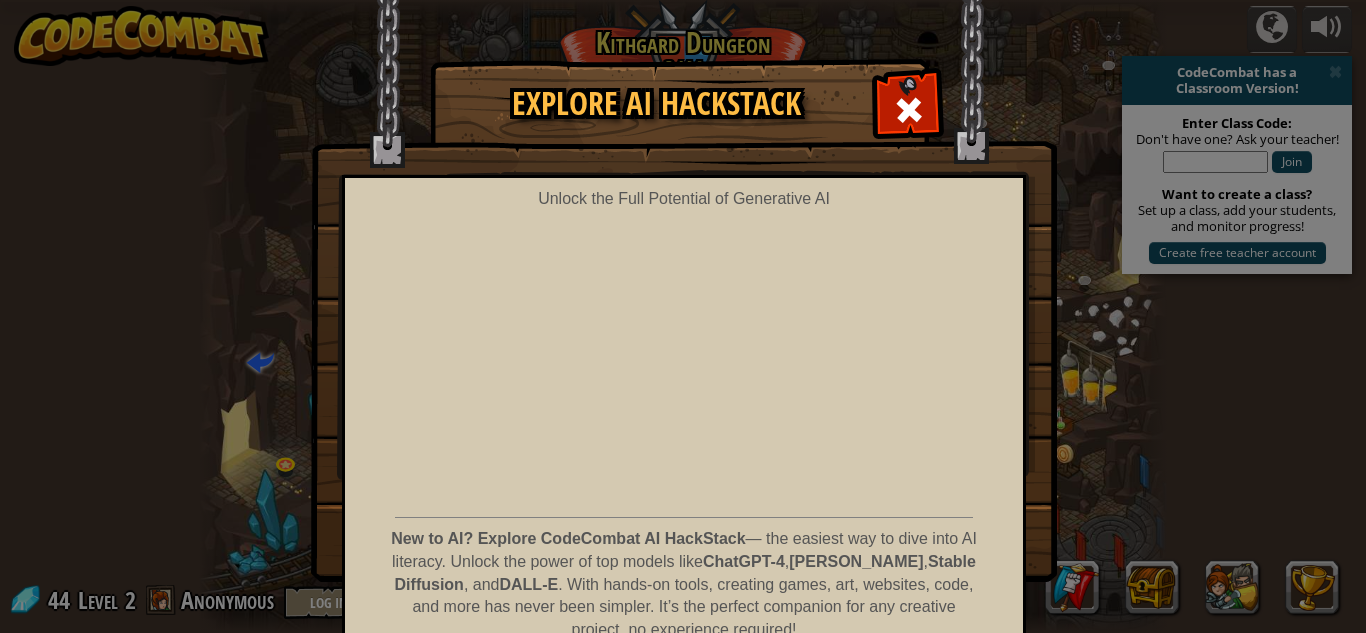click at bounding box center (909, 110) 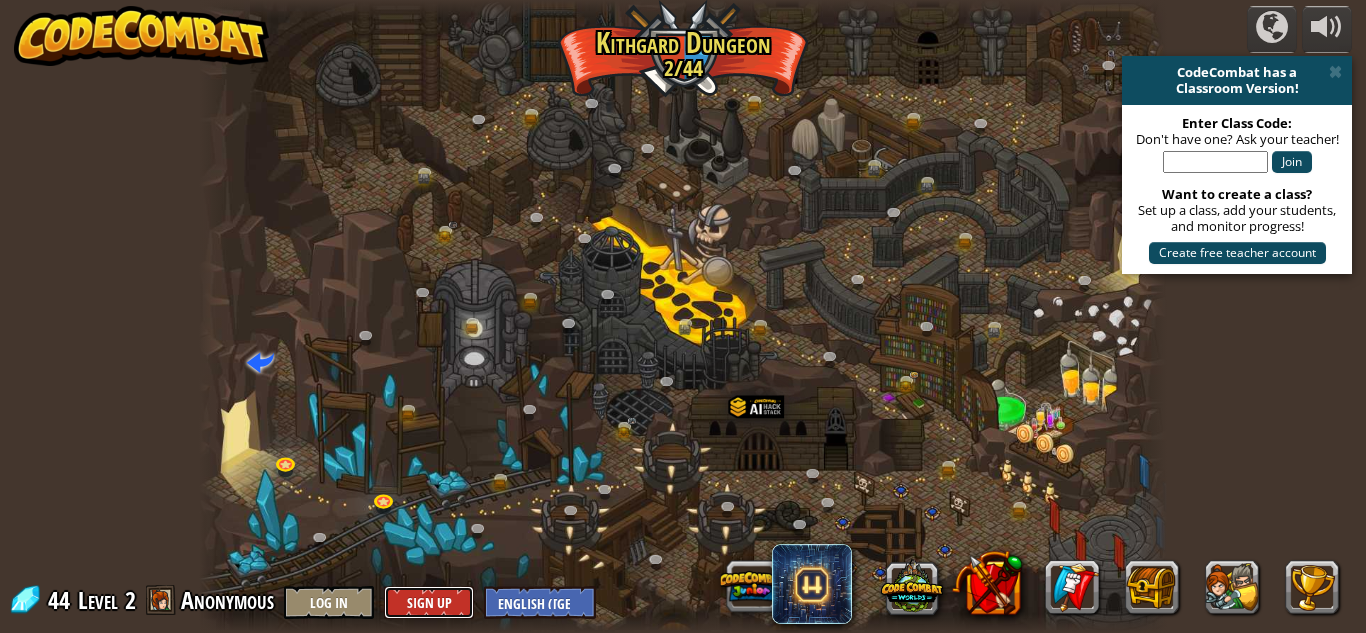 click on "Sign Up" at bounding box center (429, 602) 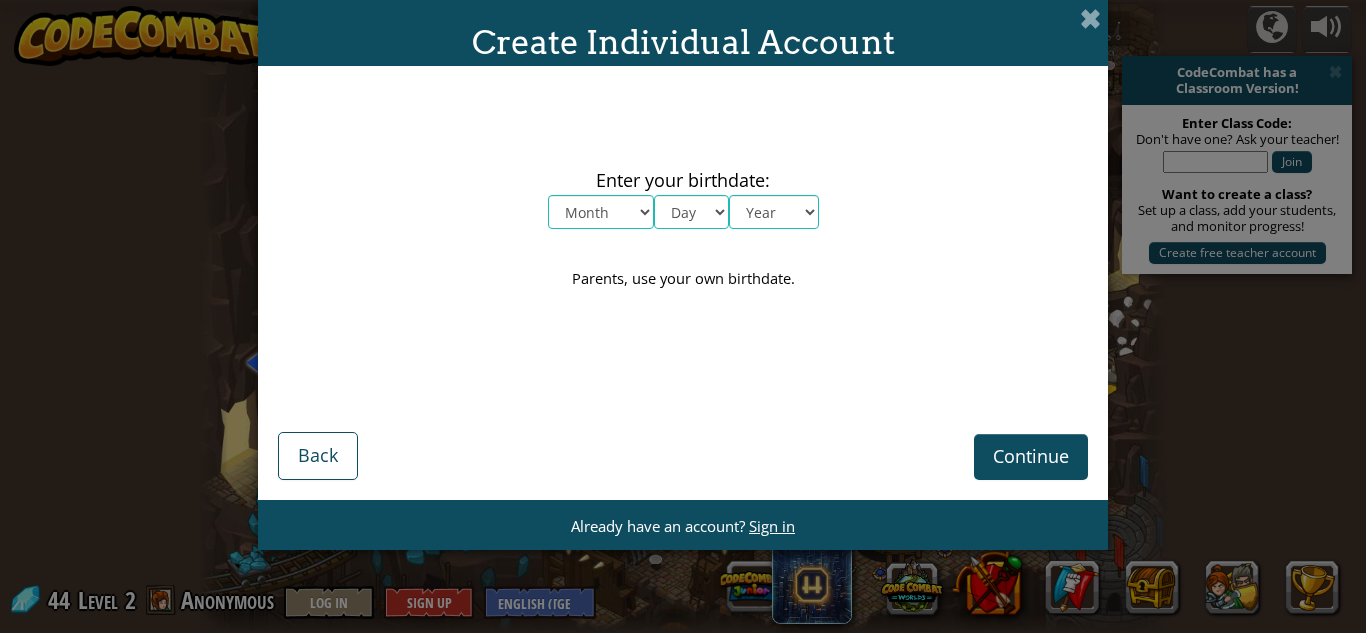 click on "Create Individual Account" at bounding box center [683, 33] 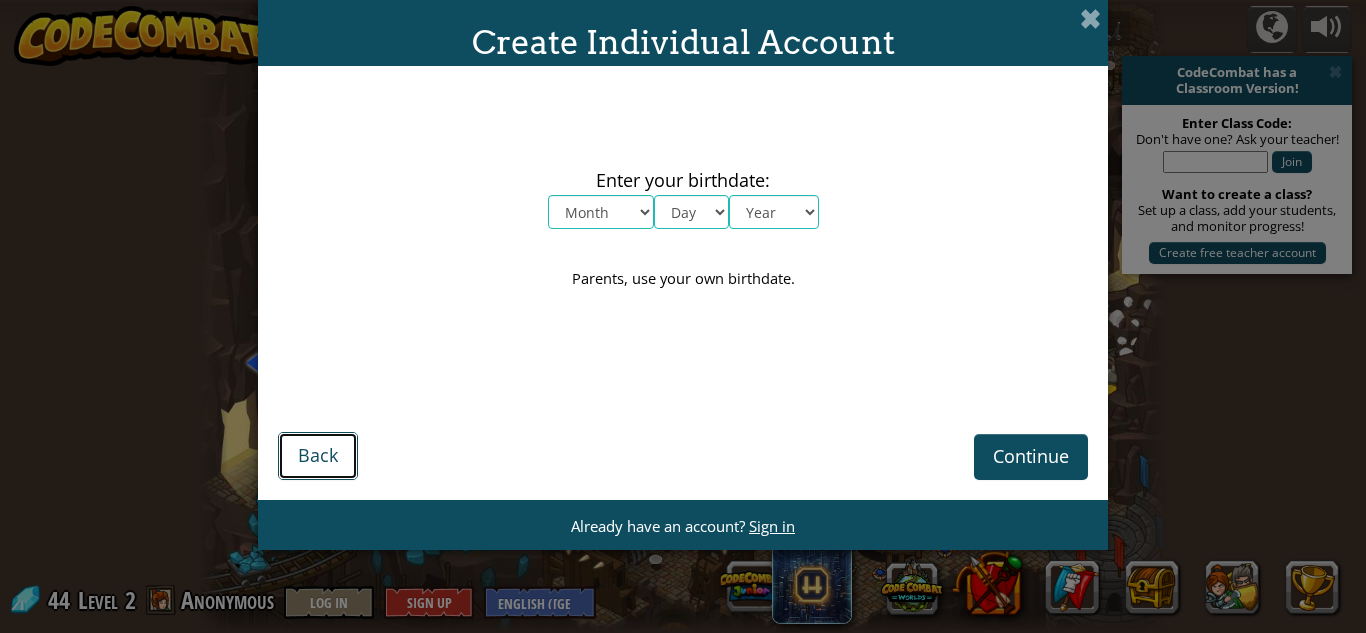 click on "Back" at bounding box center (318, 456) 